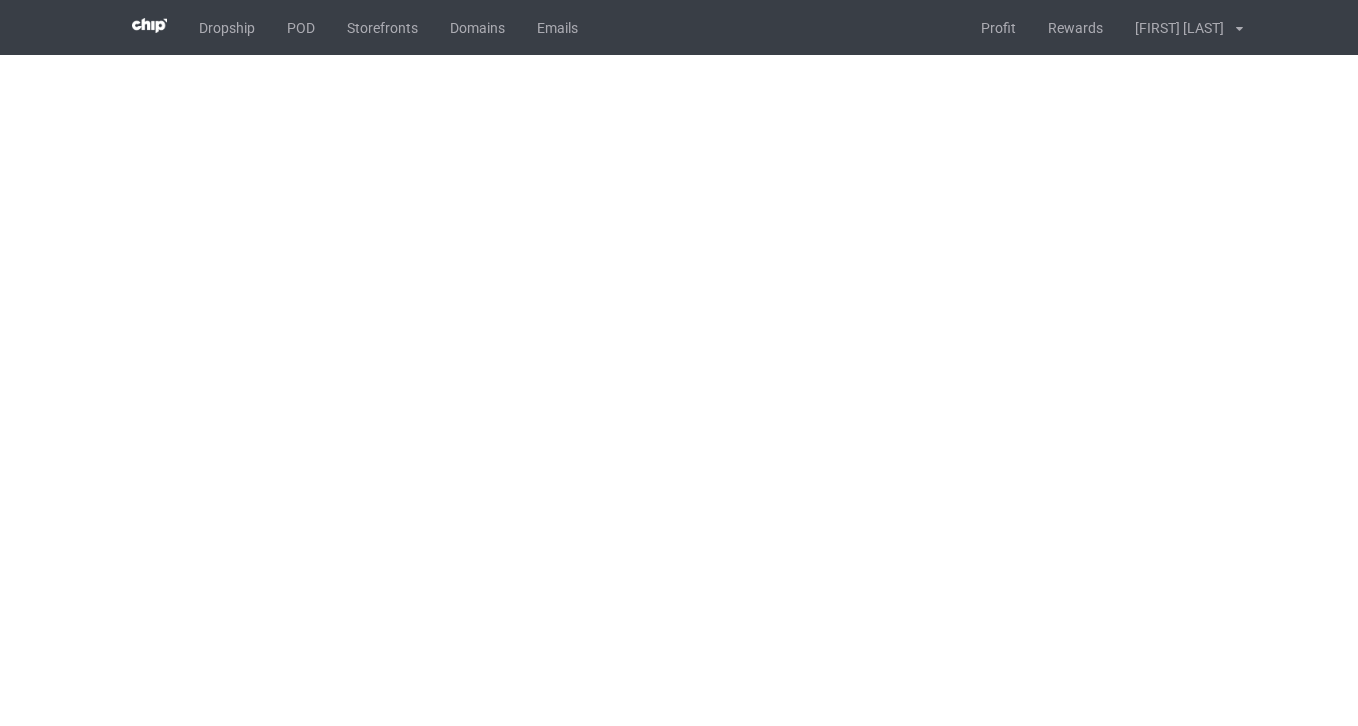 scroll, scrollTop: 0, scrollLeft: 0, axis: both 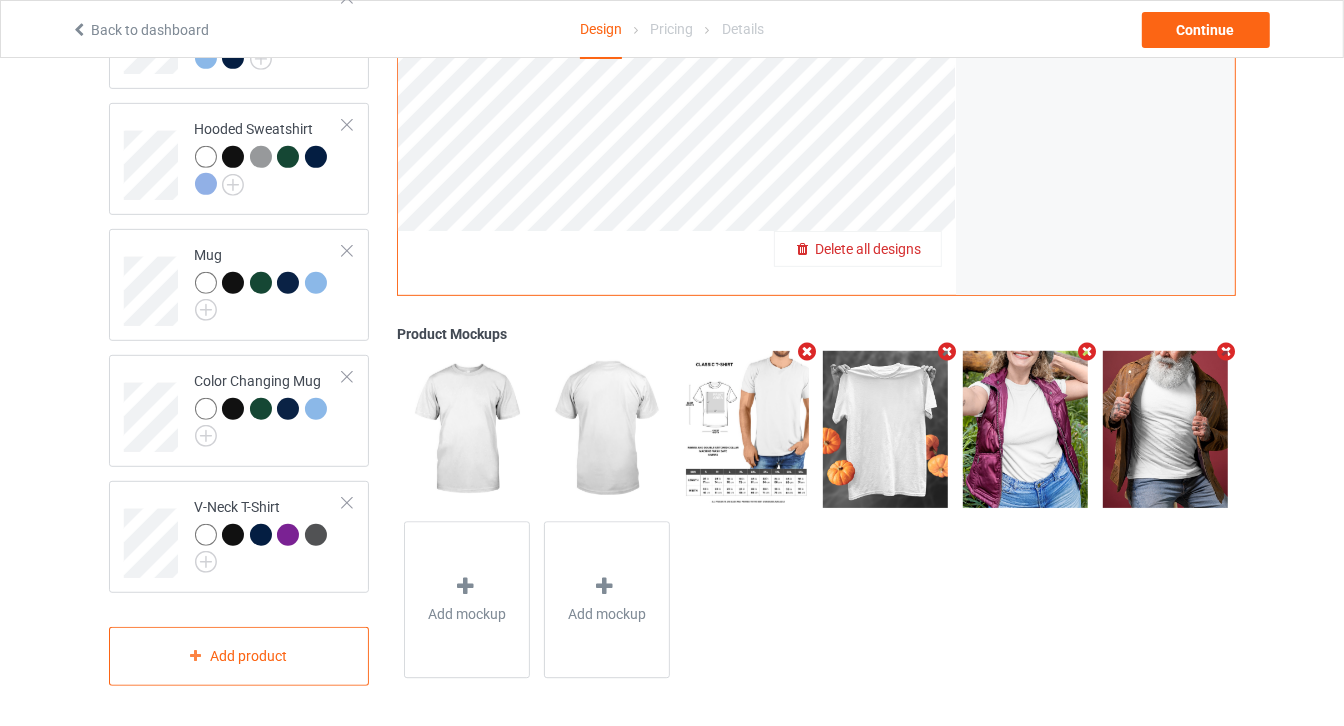 click on "Delete all designs" at bounding box center (868, 249) 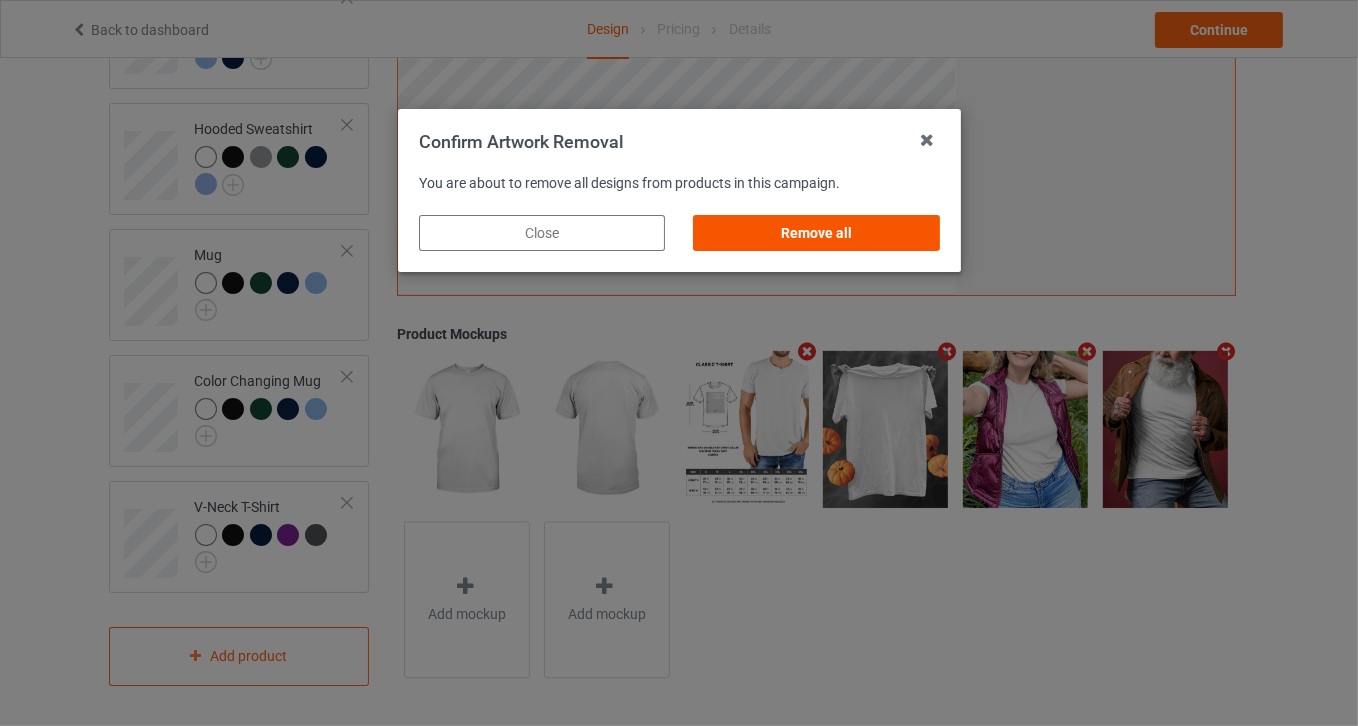 click on "Remove all" at bounding box center (816, 233) 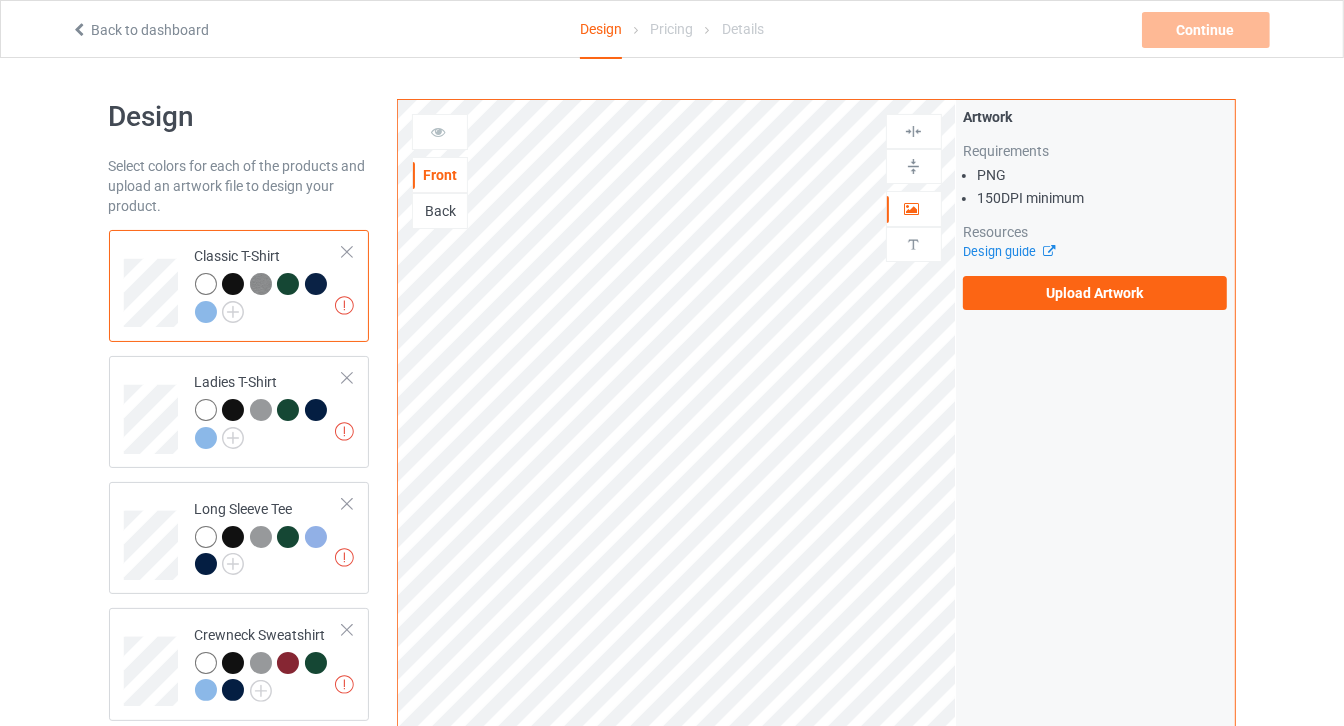 scroll, scrollTop: 0, scrollLeft: 0, axis: both 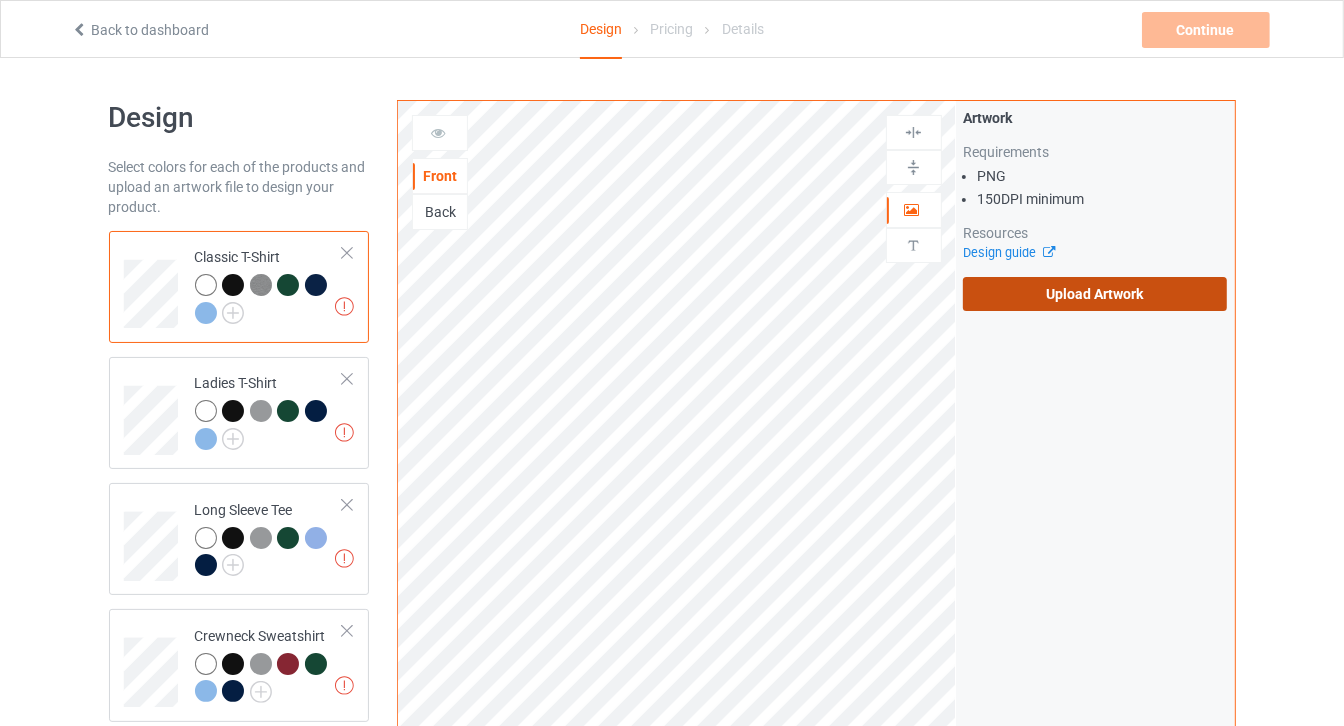 click on "Upload Artwork" at bounding box center [1095, 294] 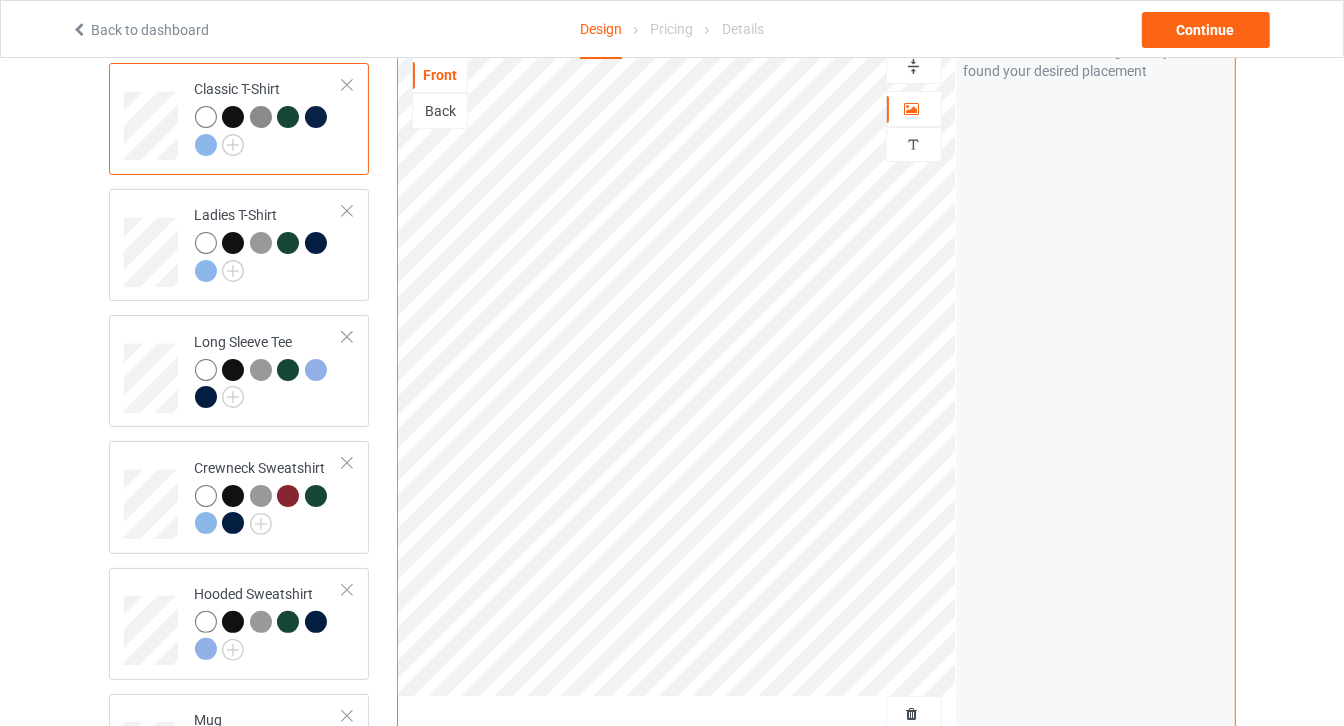 scroll, scrollTop: 272, scrollLeft: 0, axis: vertical 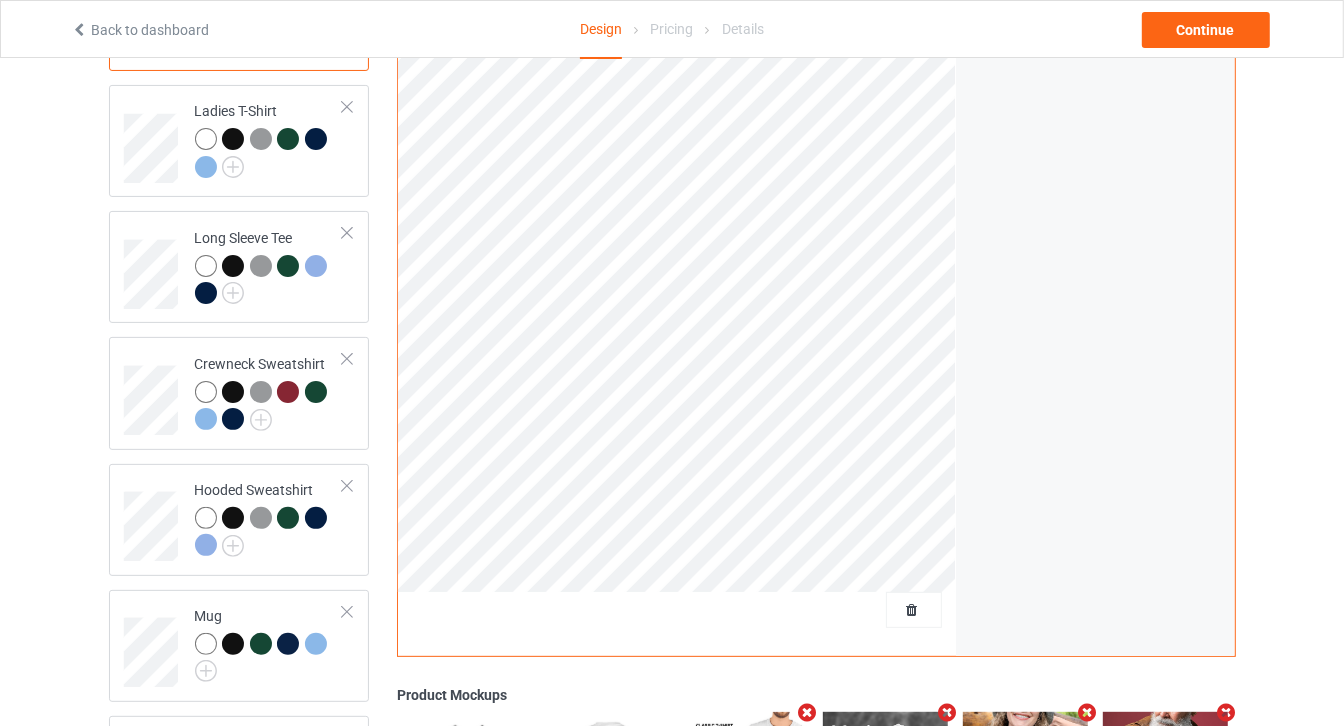 click at bounding box center [914, 610] 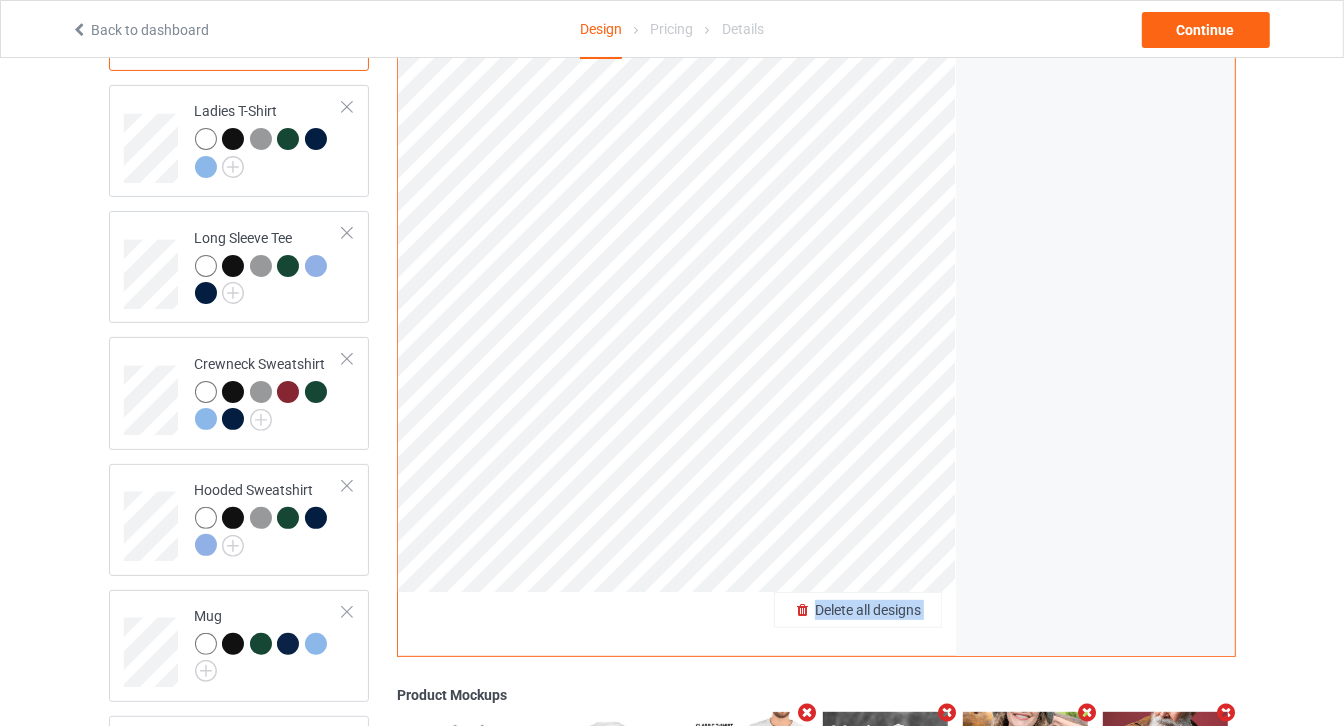 click on "Delete all designs" at bounding box center [868, 610] 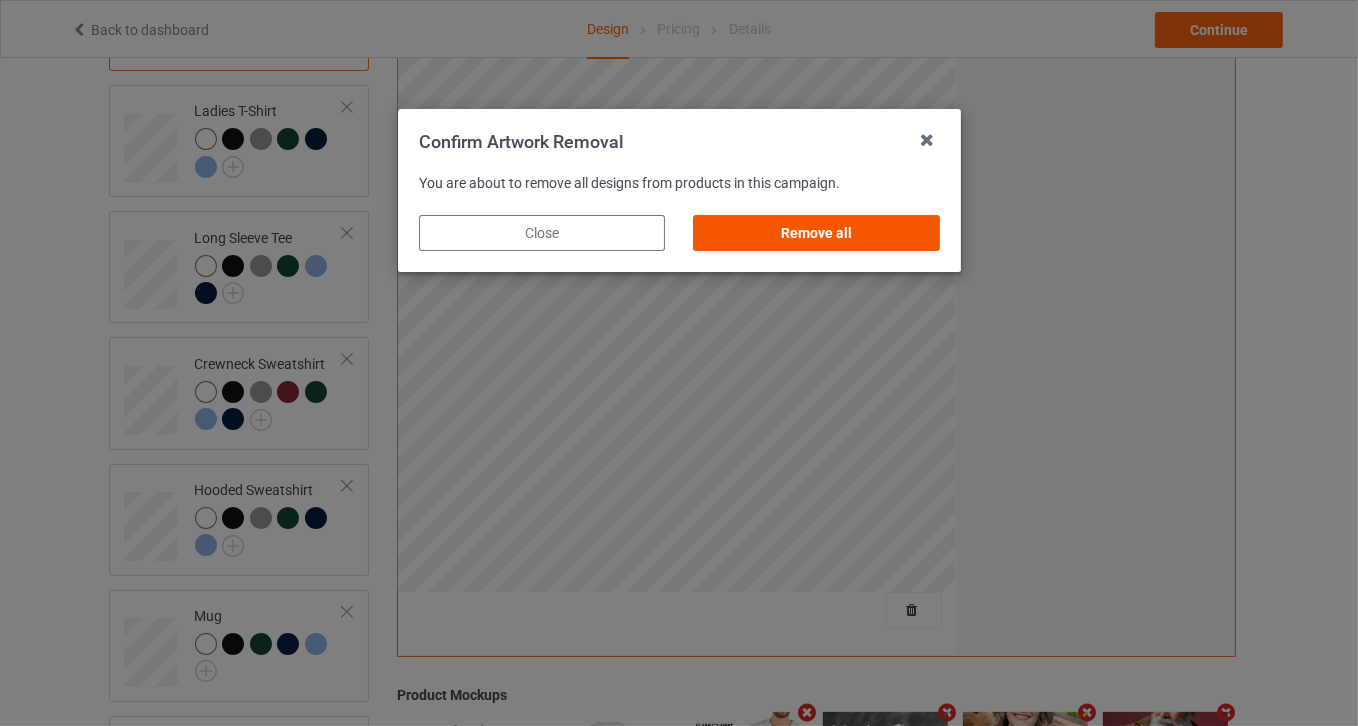 click on "Remove all" at bounding box center (816, 233) 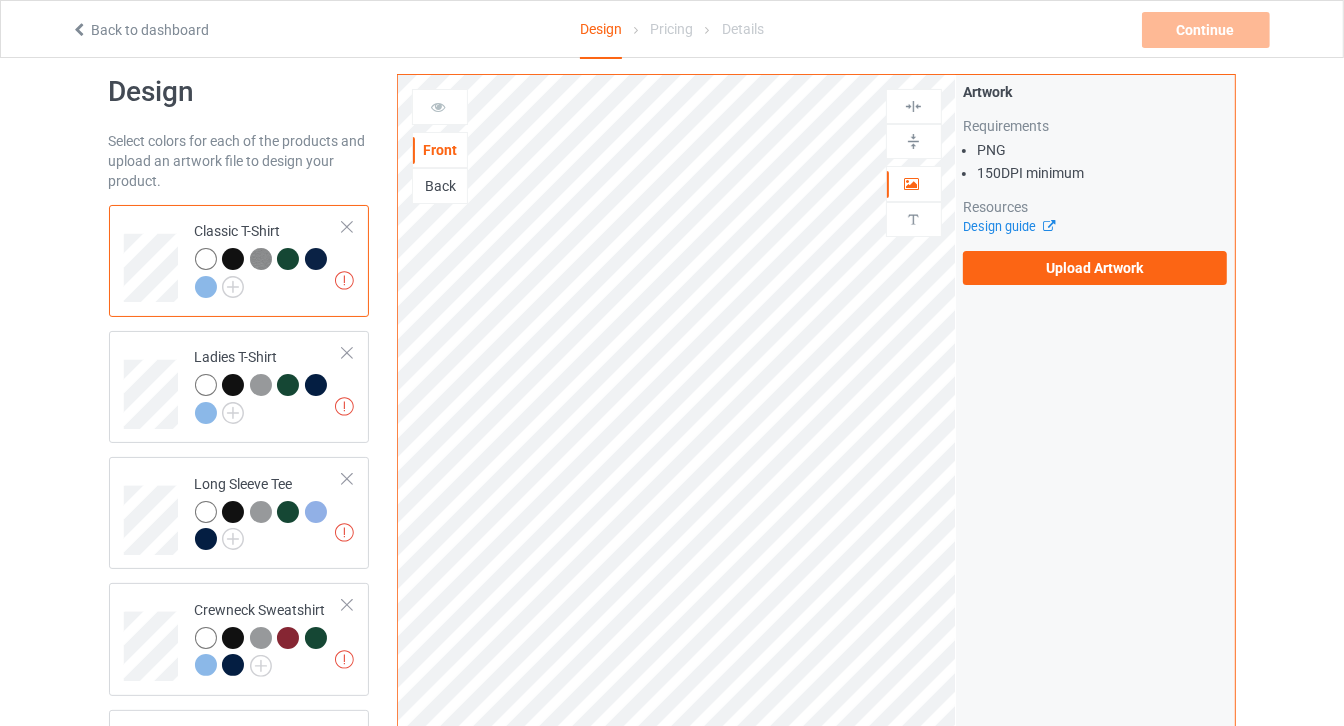 scroll, scrollTop: 0, scrollLeft: 0, axis: both 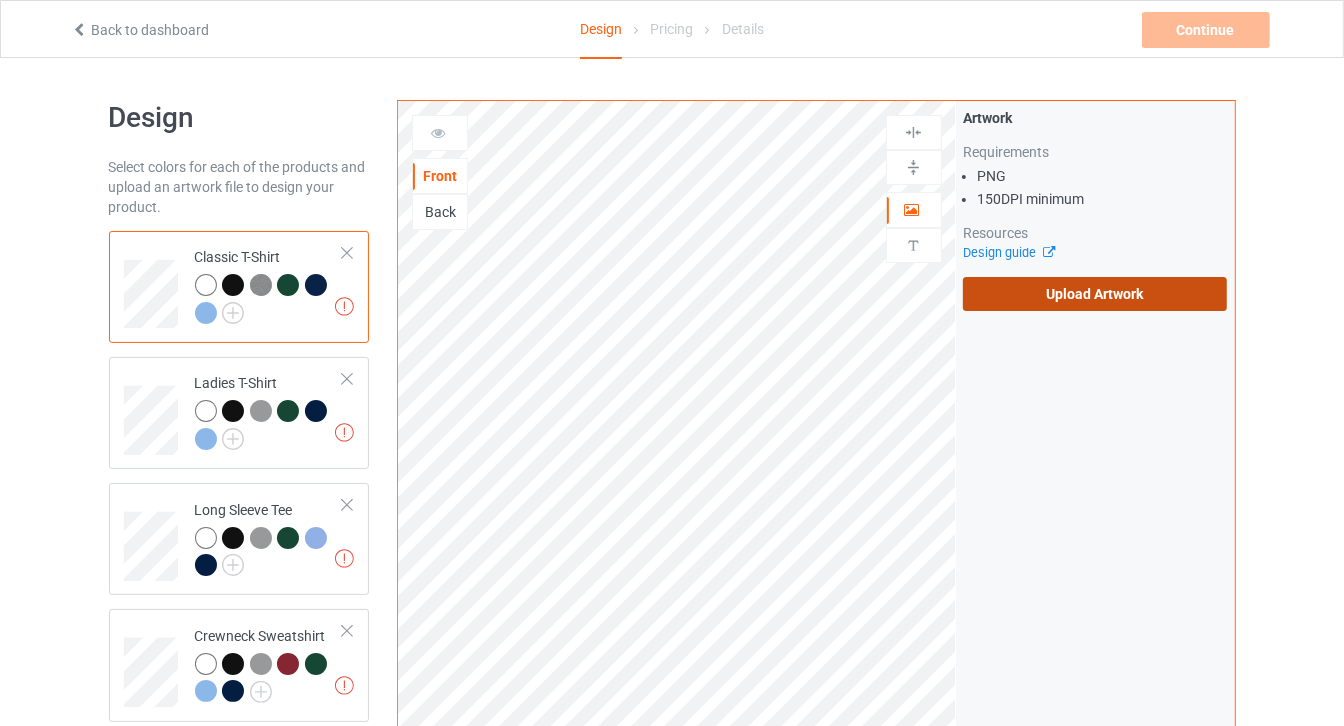 click on "Upload Artwork" at bounding box center [1095, 294] 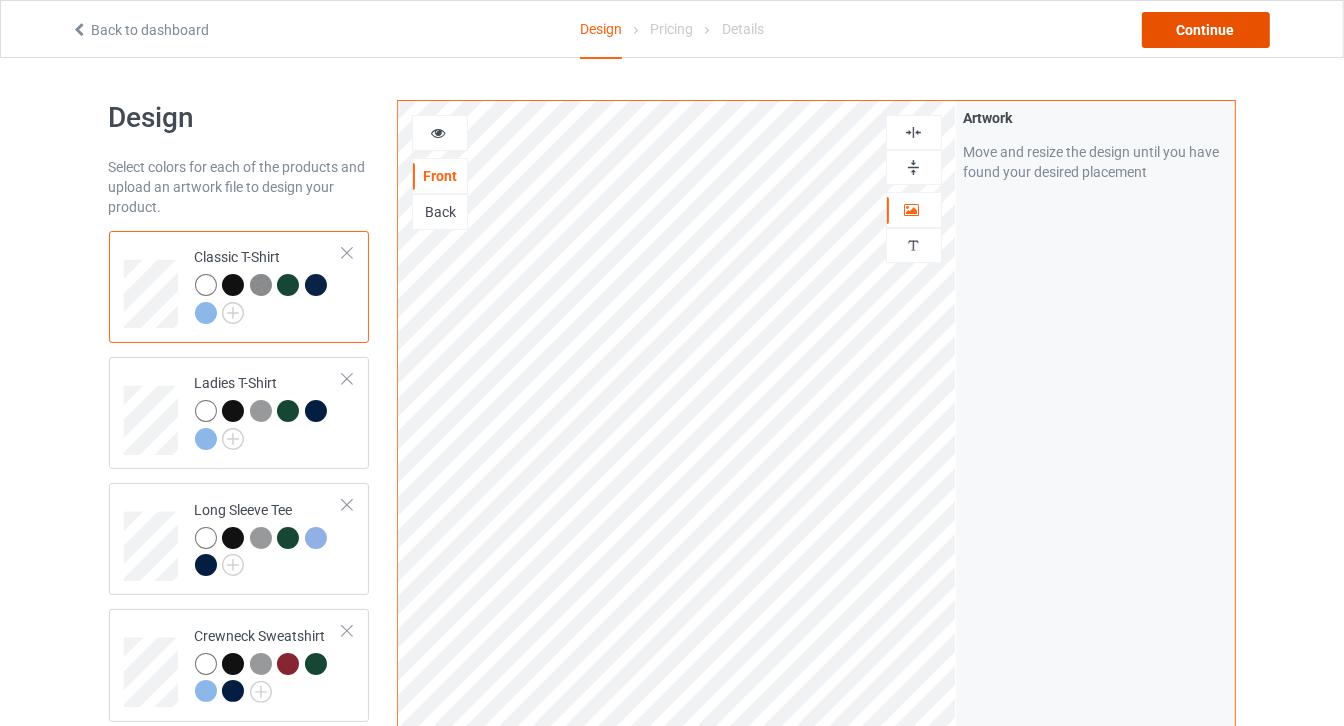 click on "Continue" at bounding box center [1206, 30] 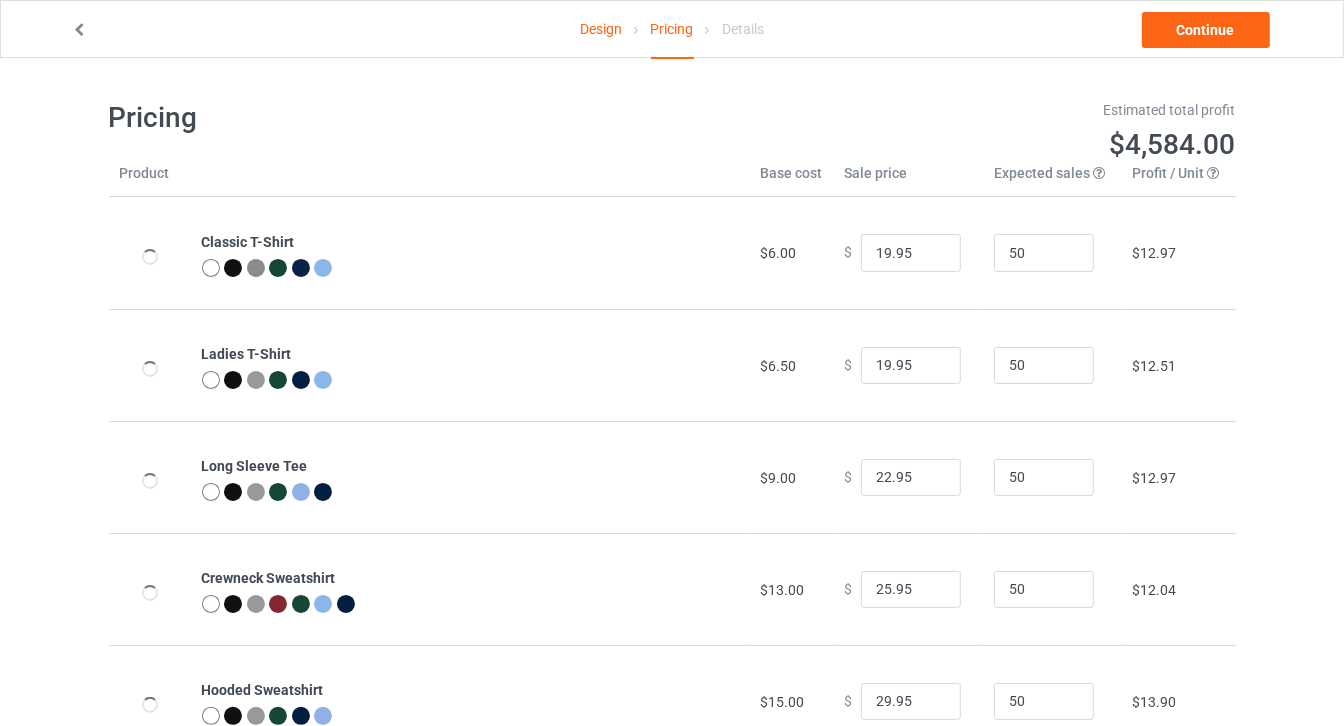click on "Design" at bounding box center (601, 29) 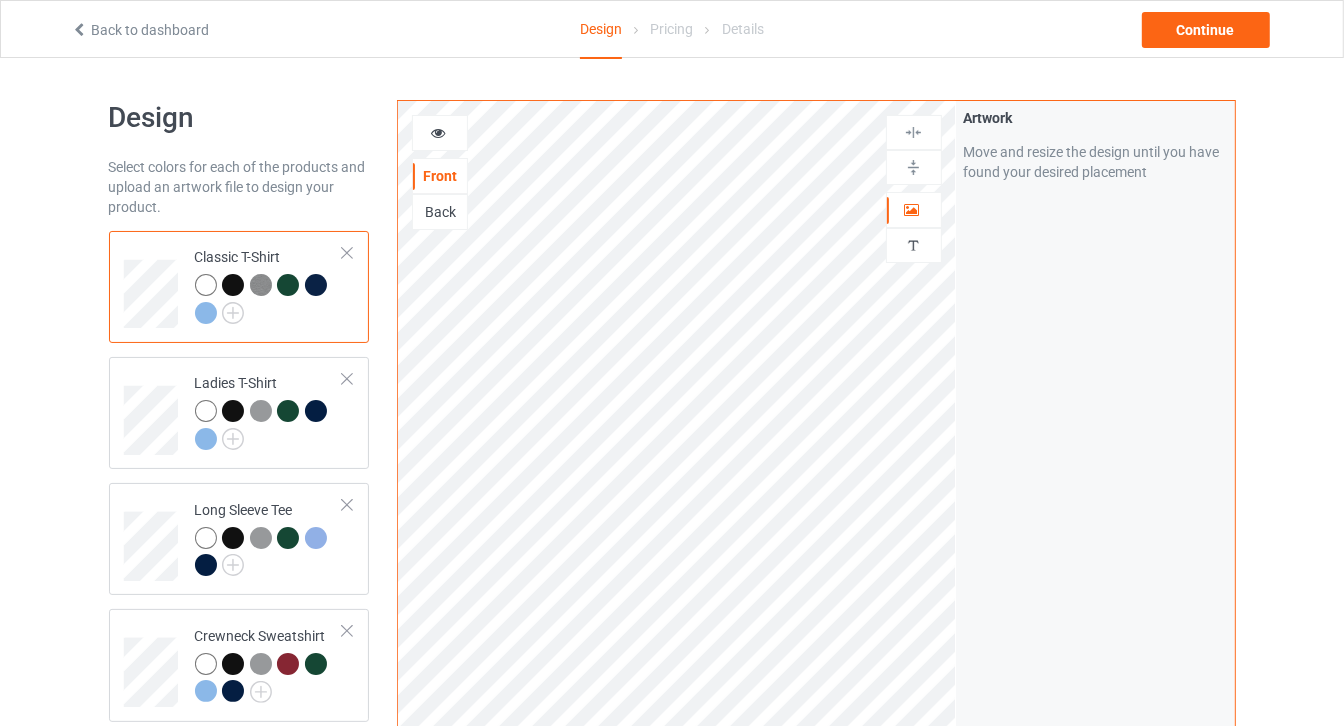 click at bounding box center [914, 167] 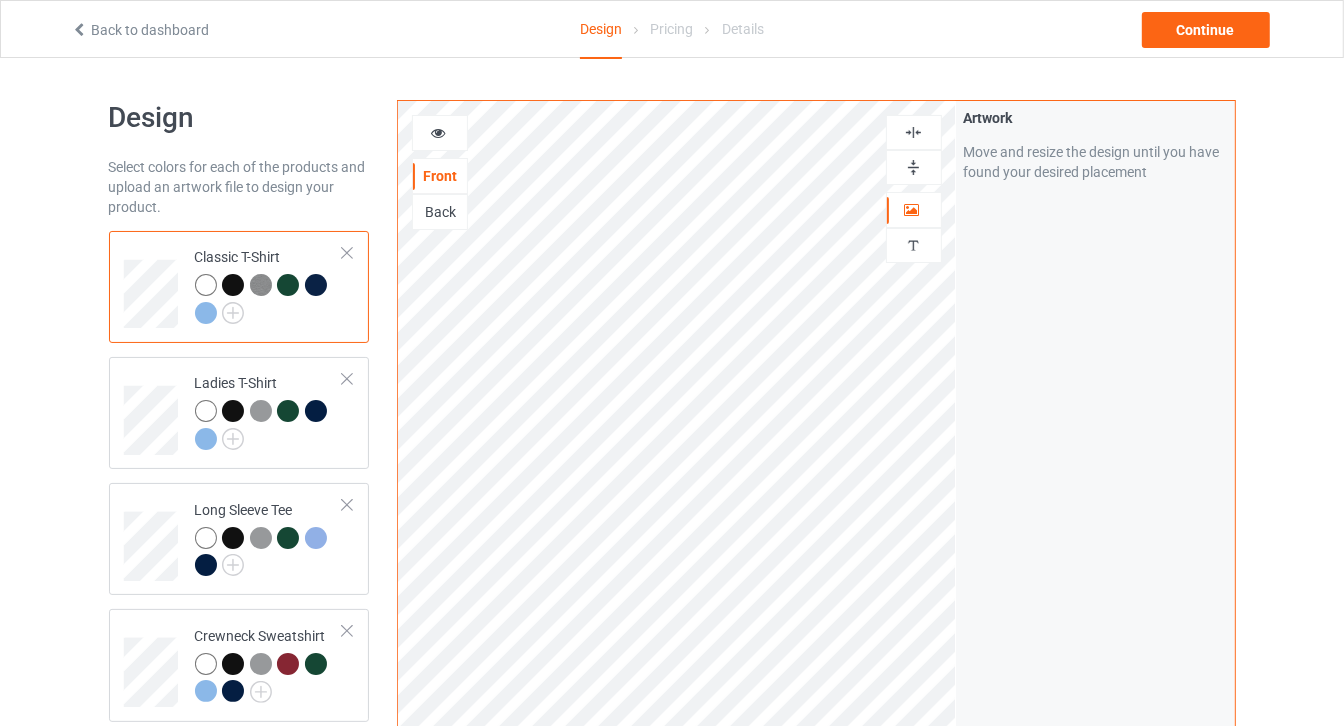 click at bounding box center (913, 167) 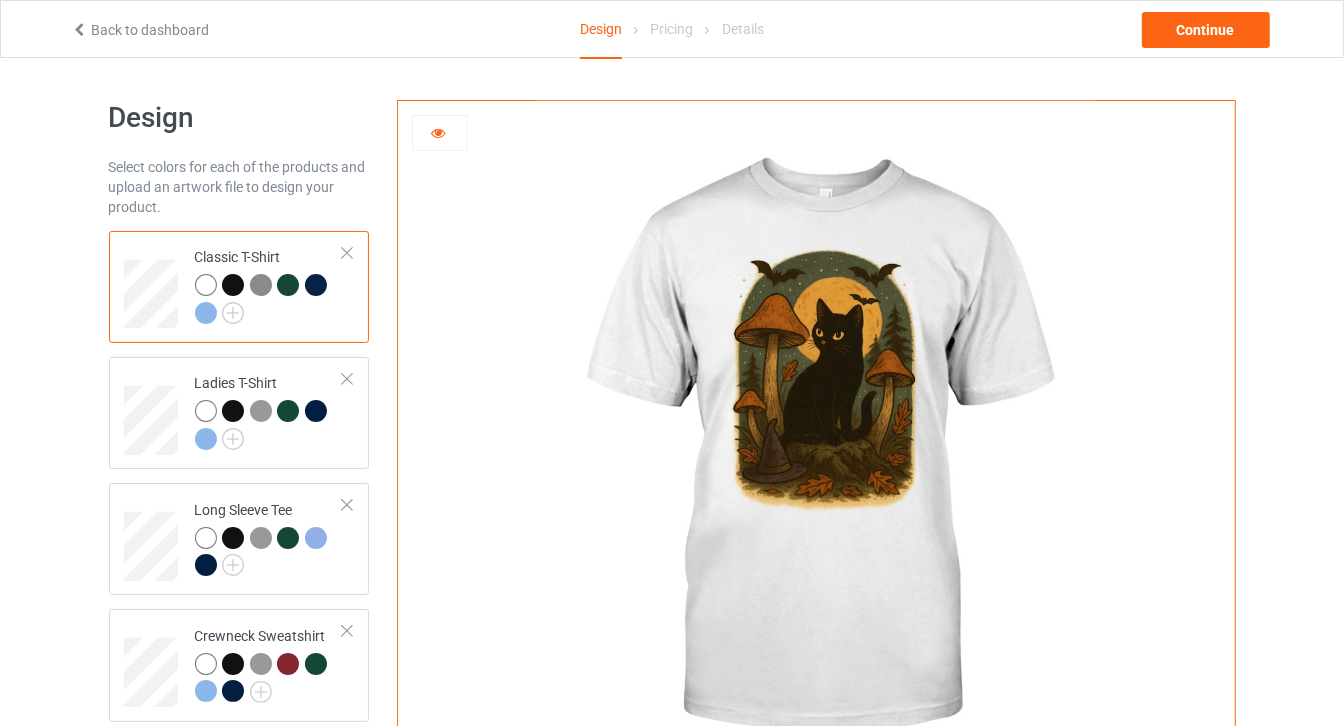 click at bounding box center [233, 285] 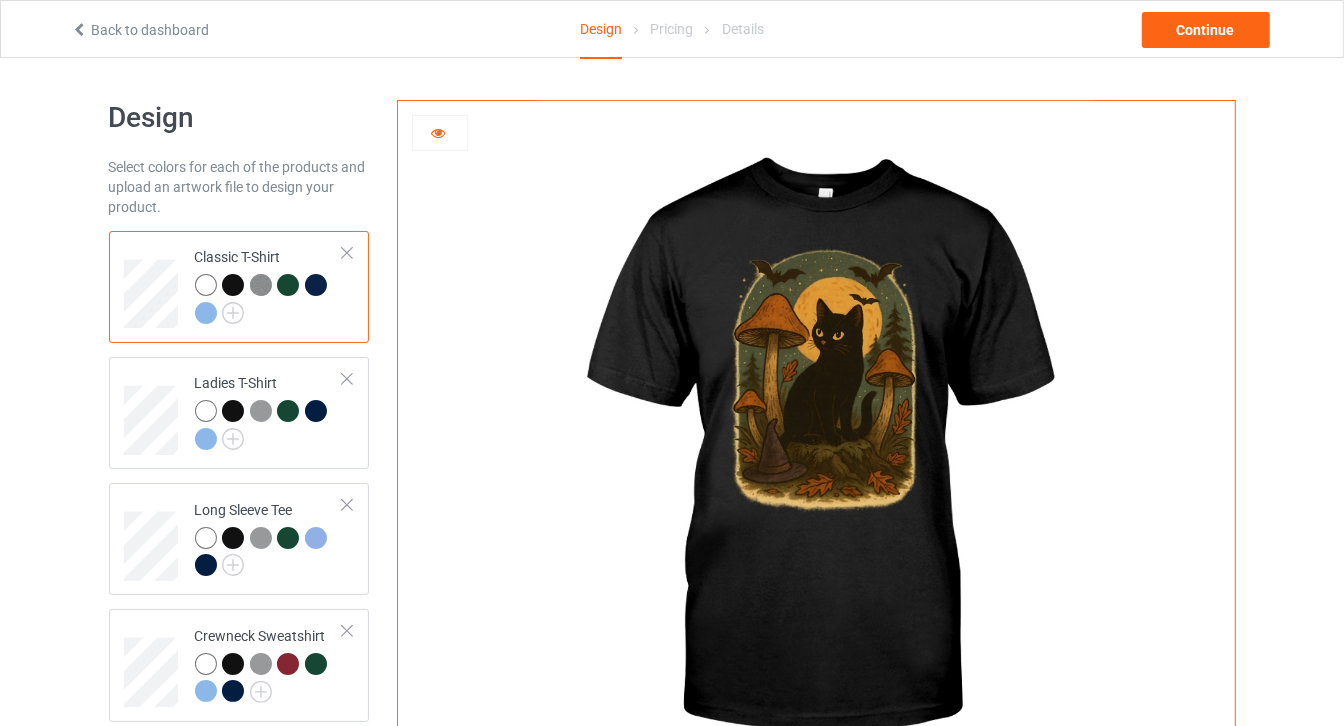 click at bounding box center [261, 285] 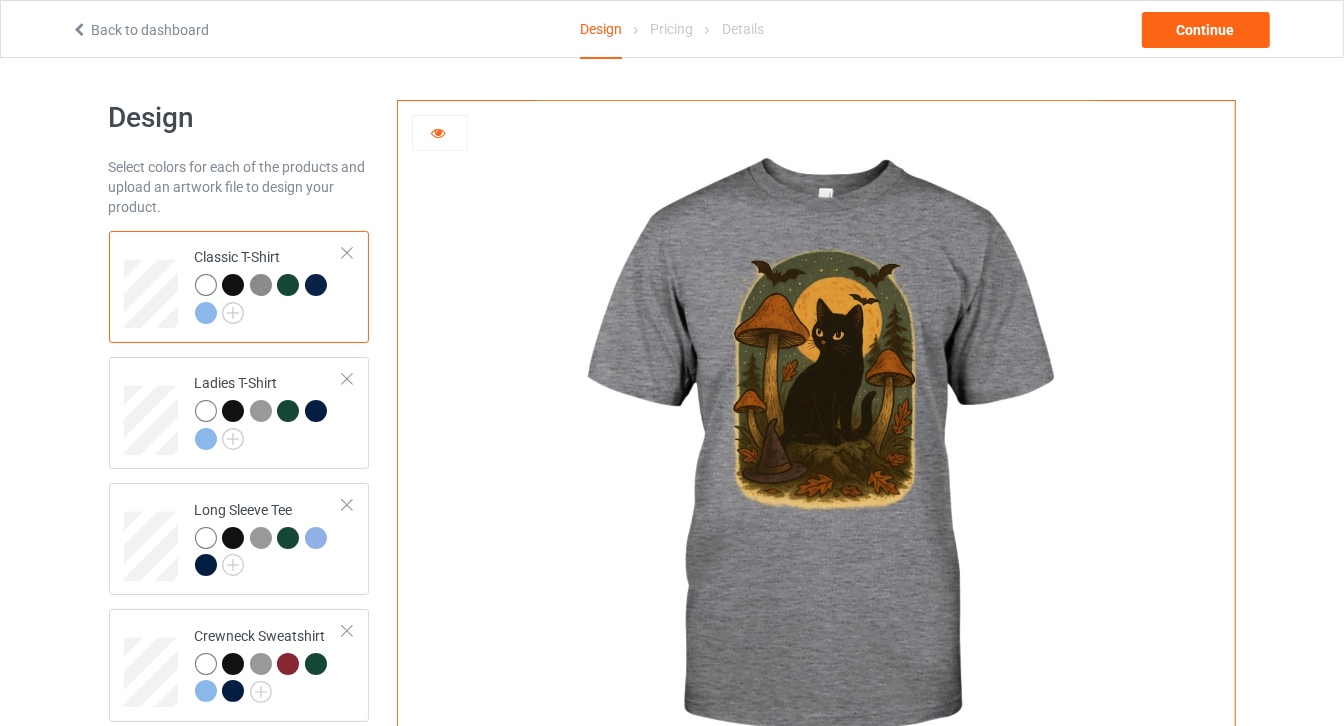 click at bounding box center (288, 285) 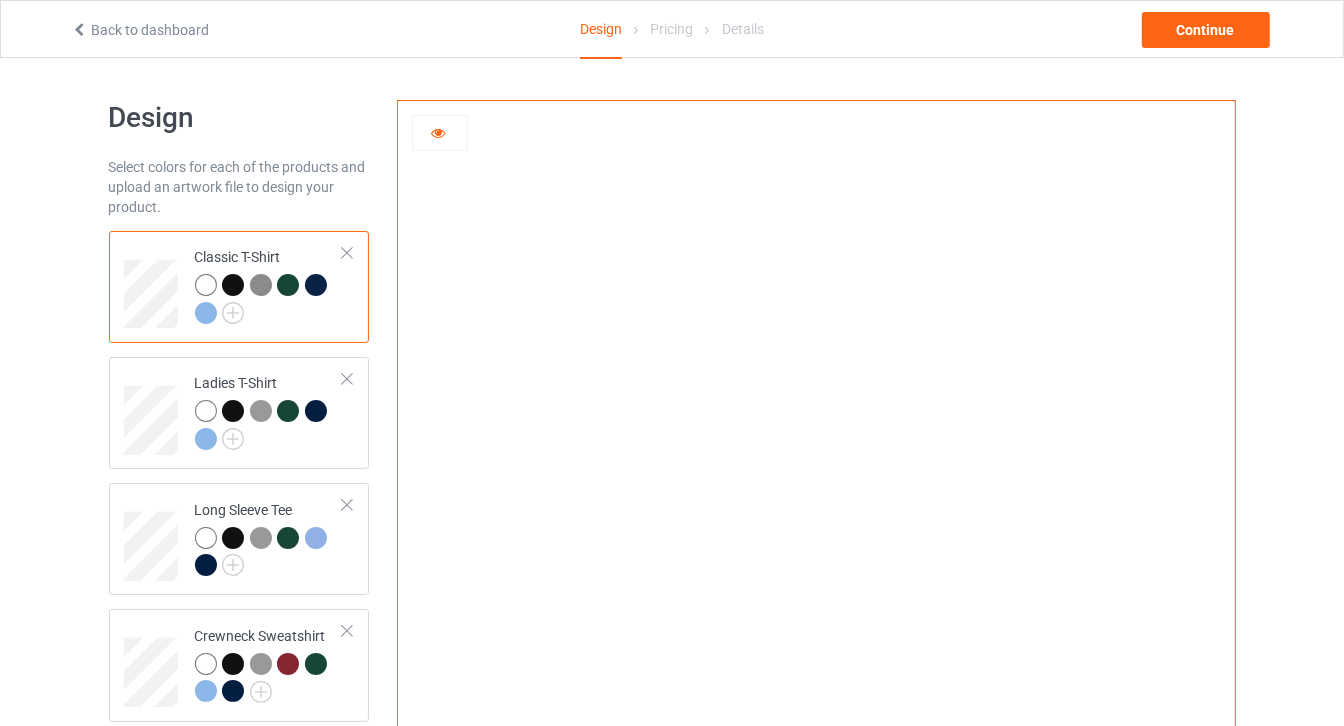 click at bounding box center (316, 285) 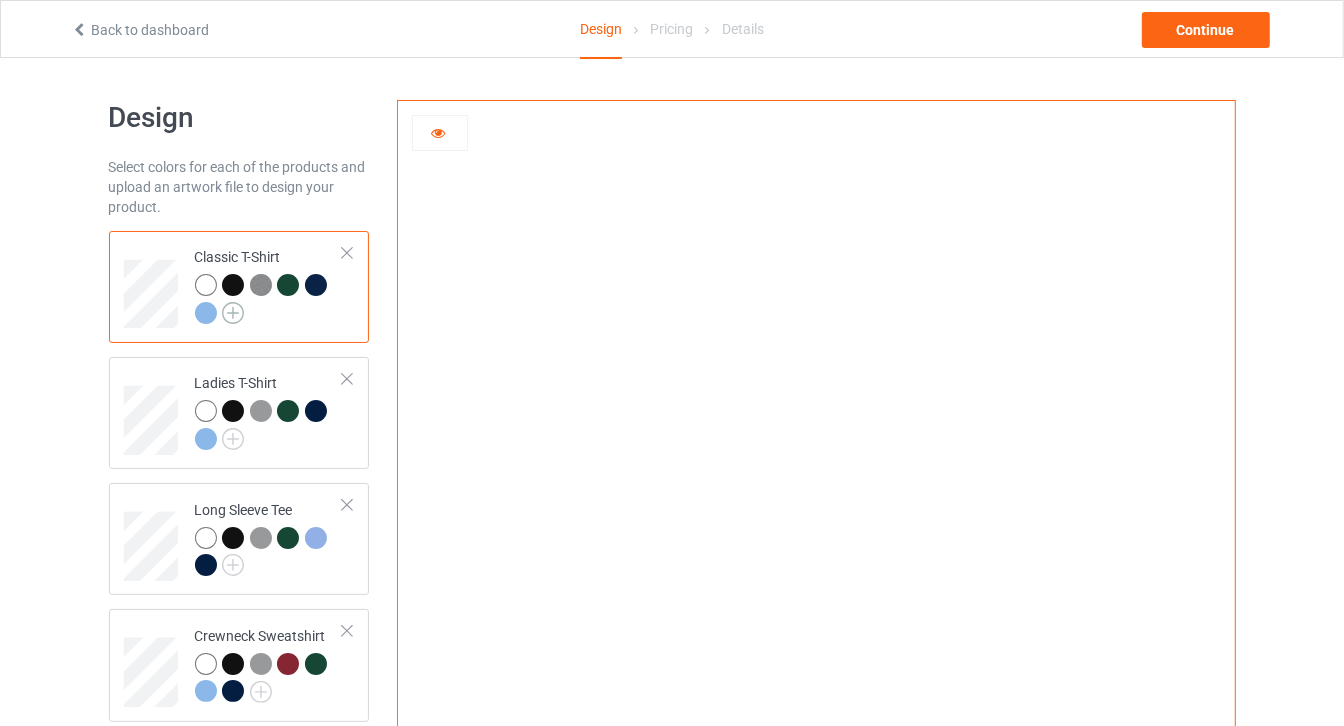 click at bounding box center [233, 313] 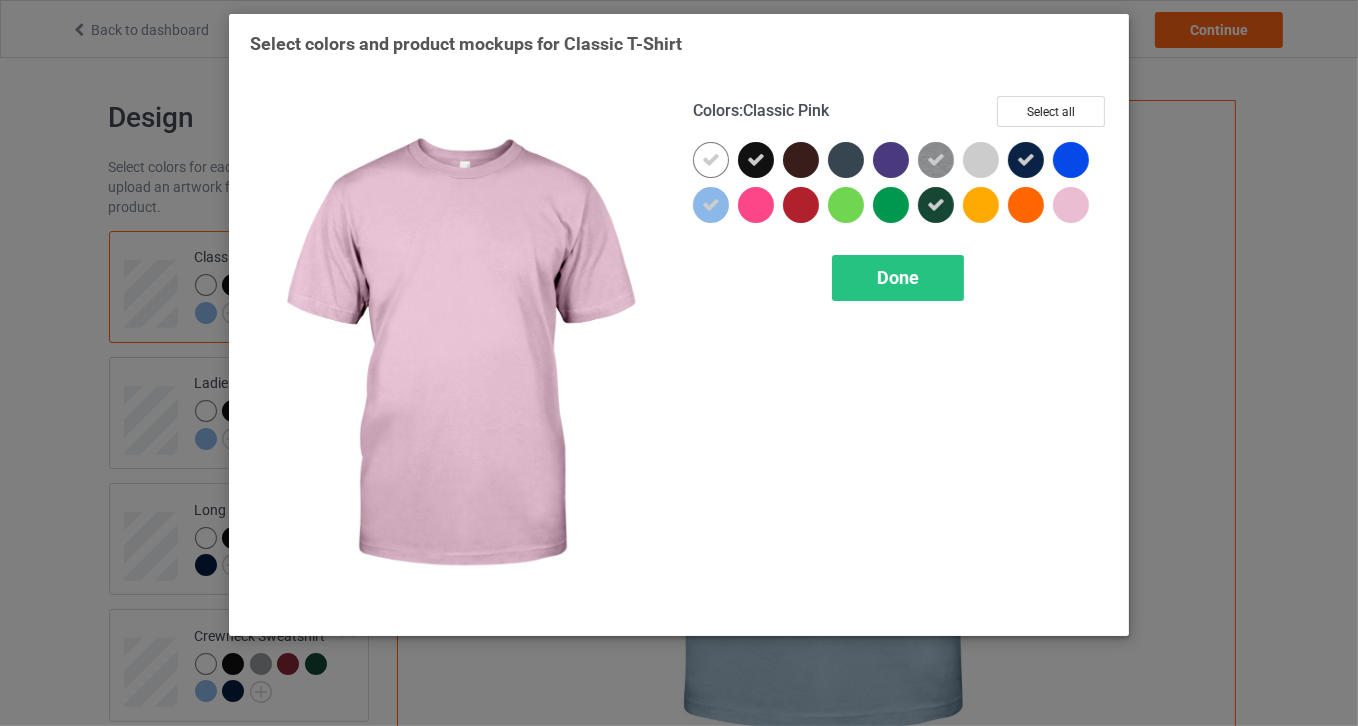 click at bounding box center (1071, 205) 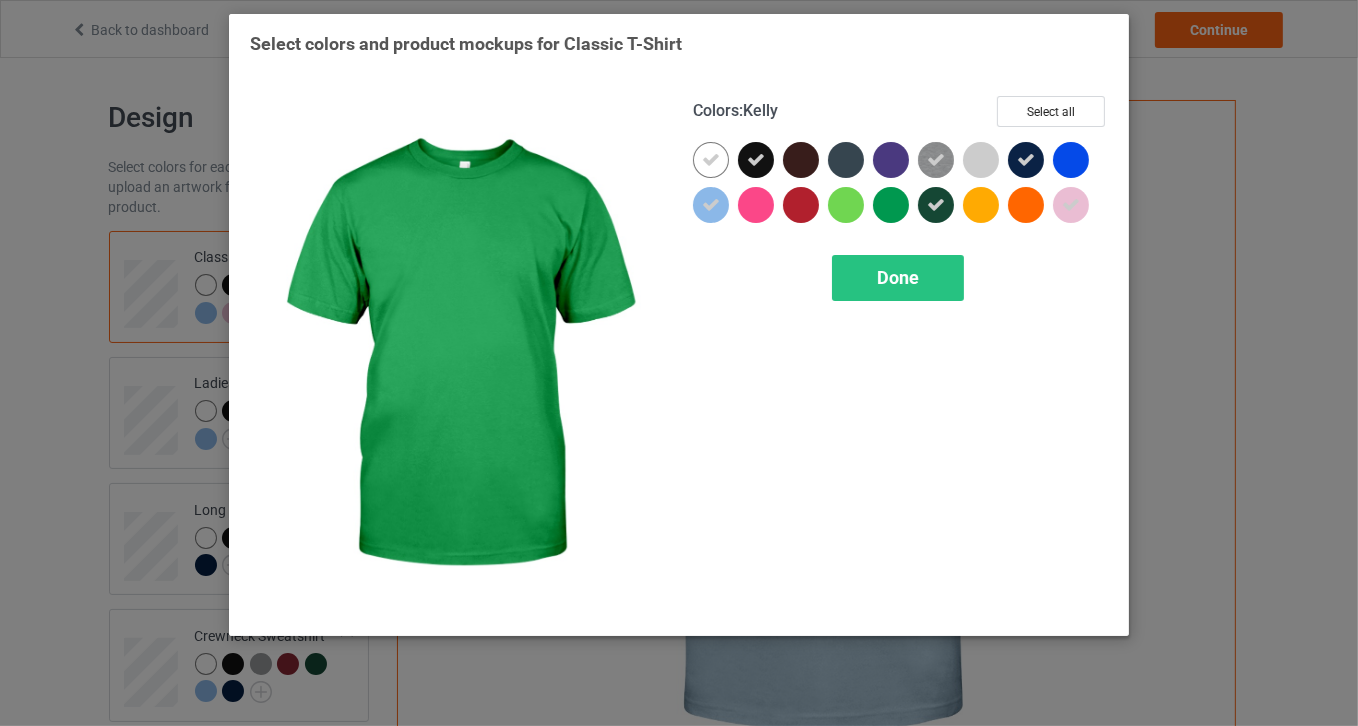 click at bounding box center [891, 205] 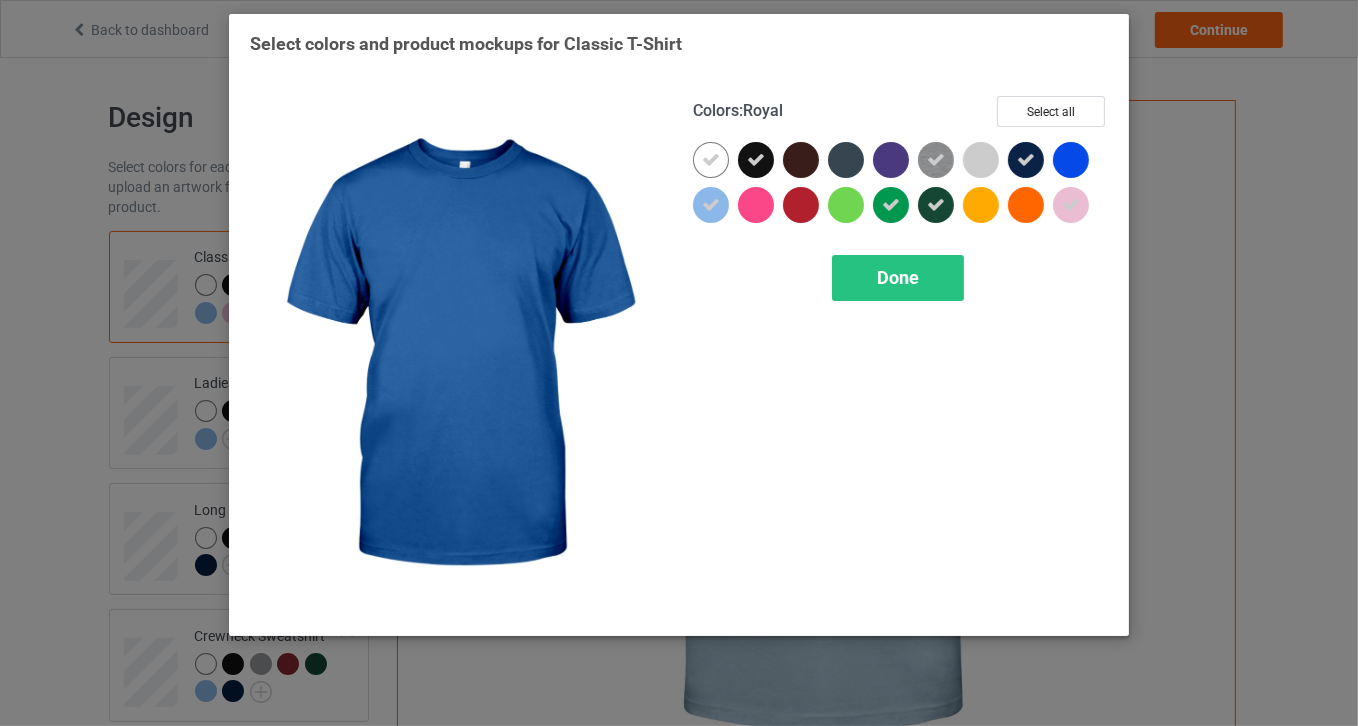 click at bounding box center [1071, 160] 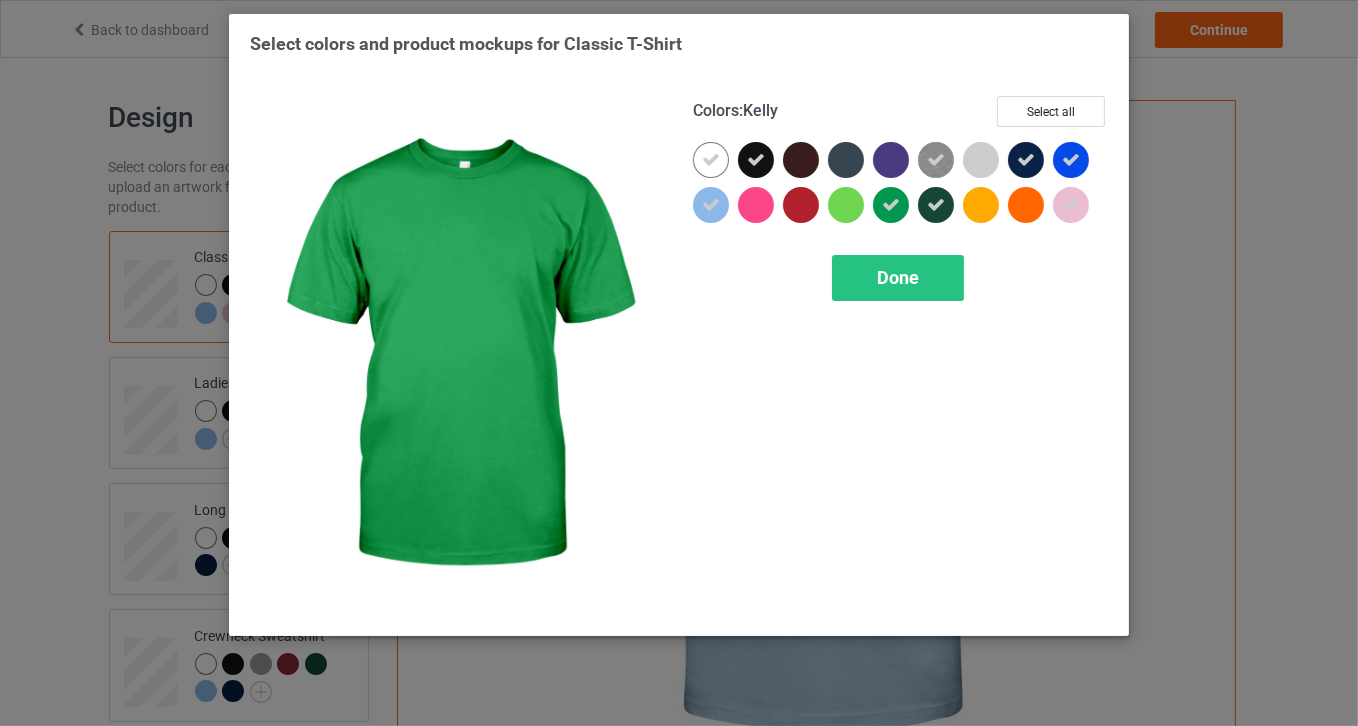 drag, startPoint x: 920, startPoint y: 280, endPoint x: 811, endPoint y: 143, distance: 175.07141 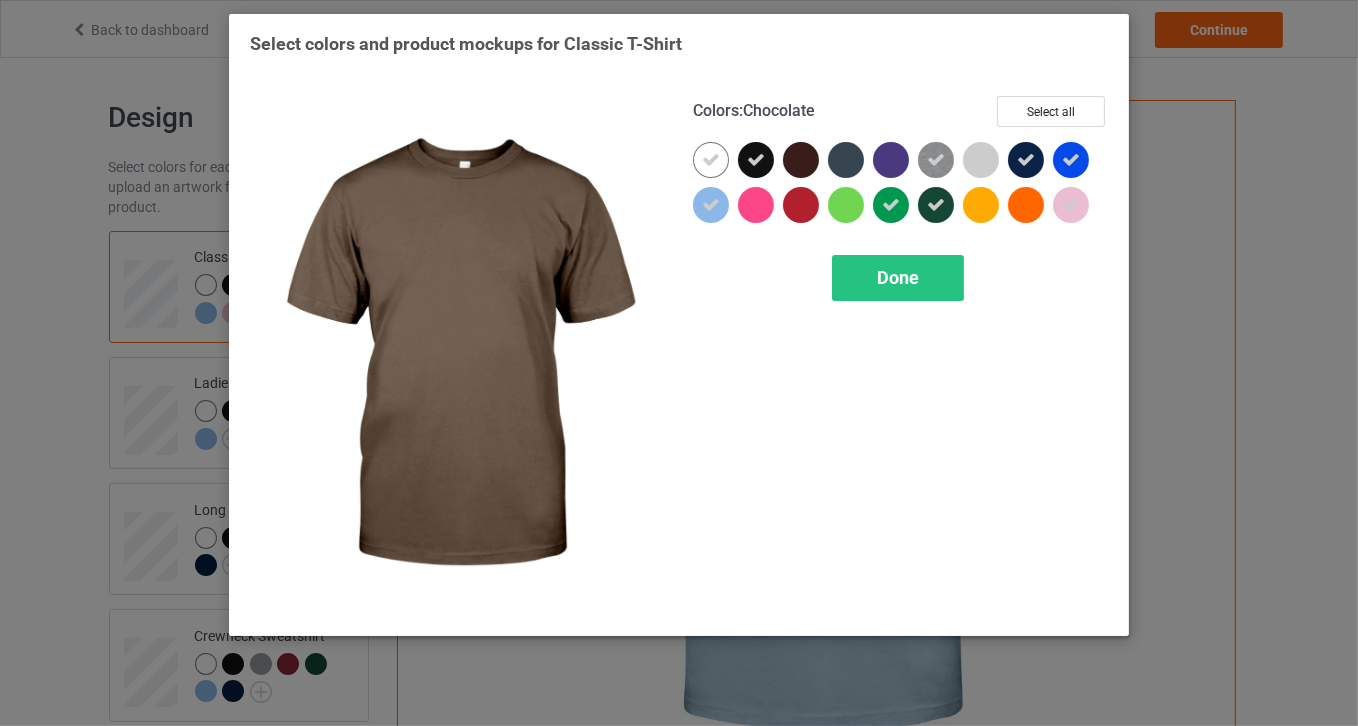 click at bounding box center (801, 160) 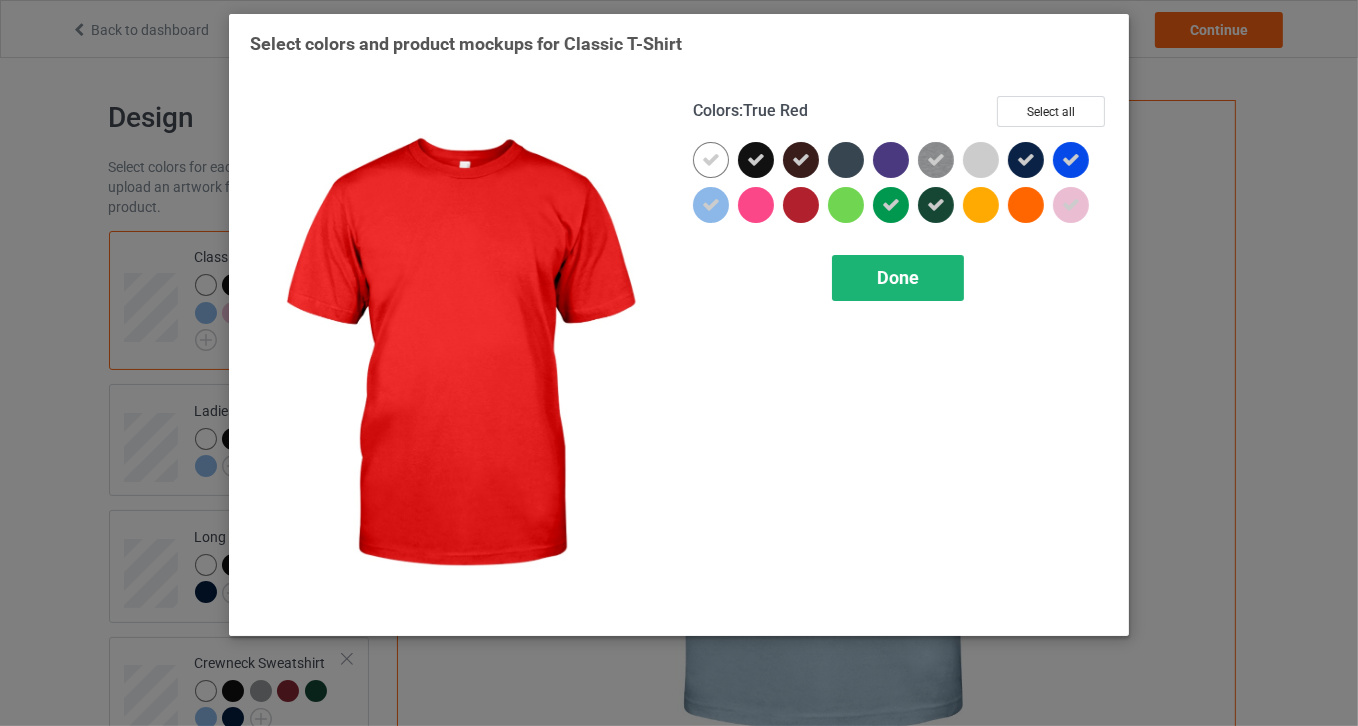 click on "Done" at bounding box center [898, 278] 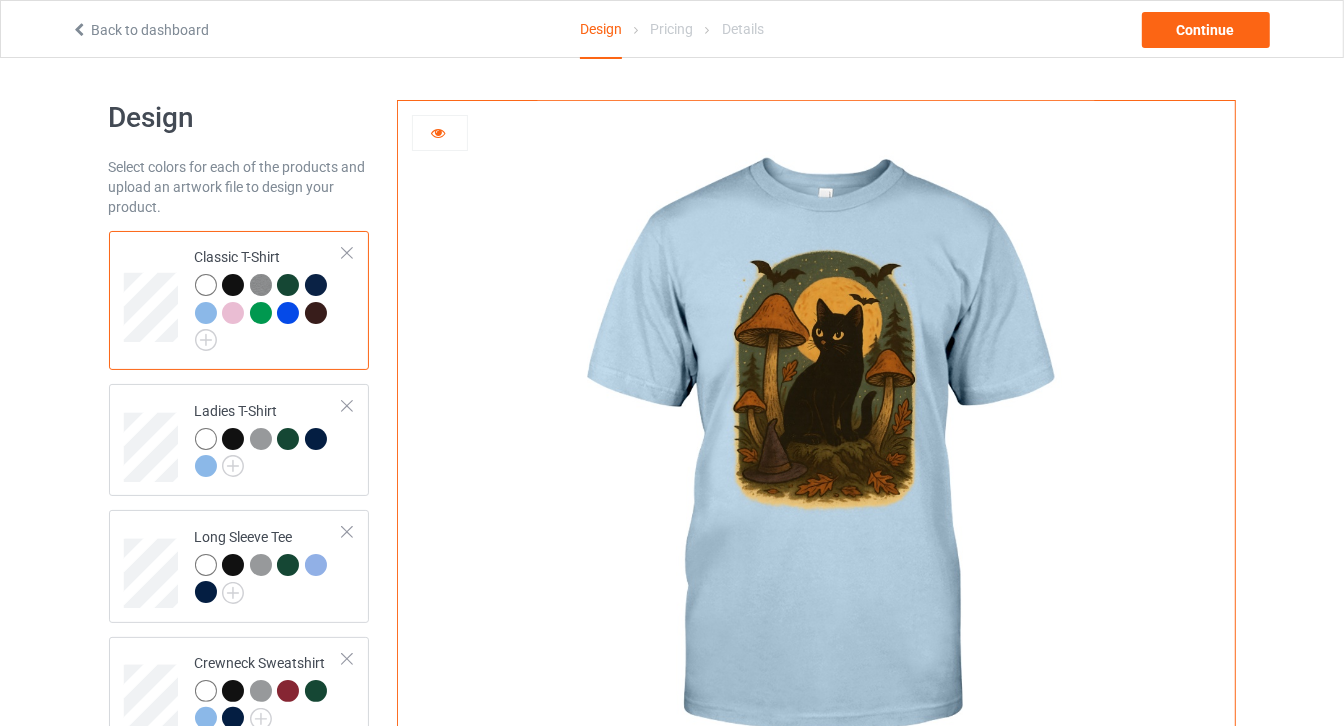 click at bounding box center (233, 313) 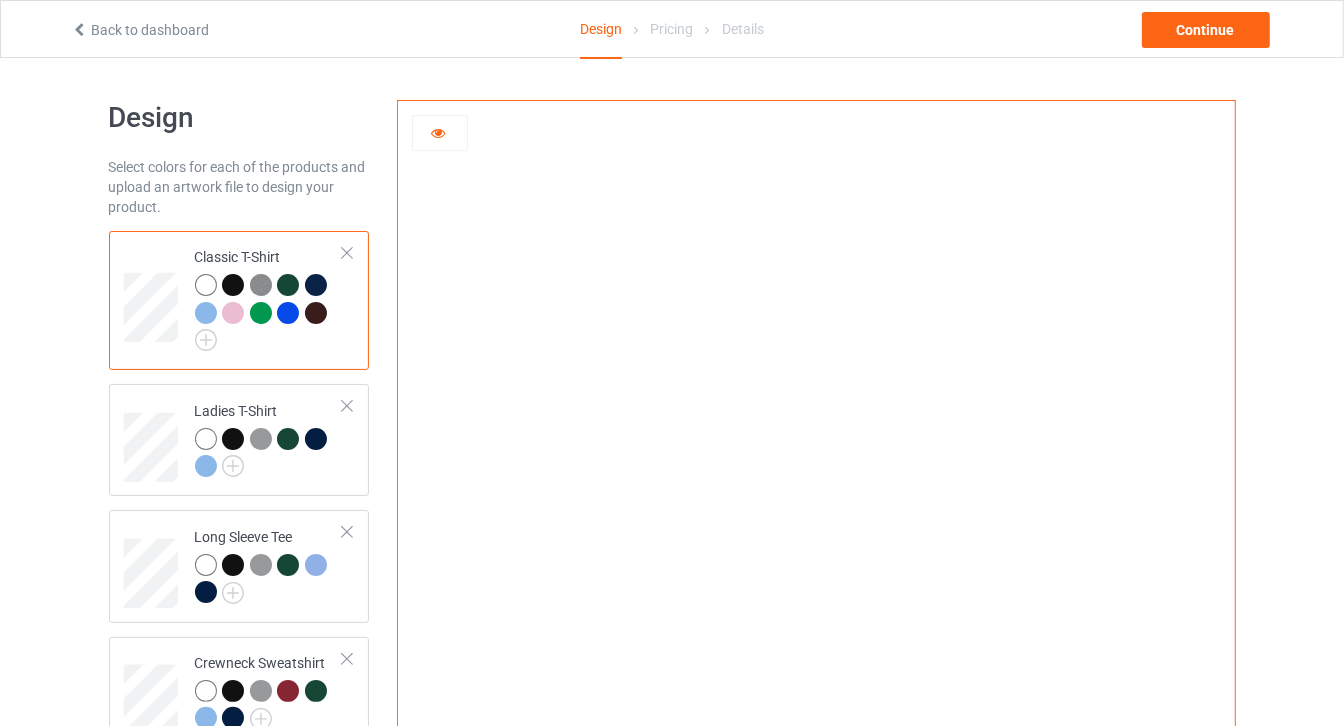 click at bounding box center (261, 313) 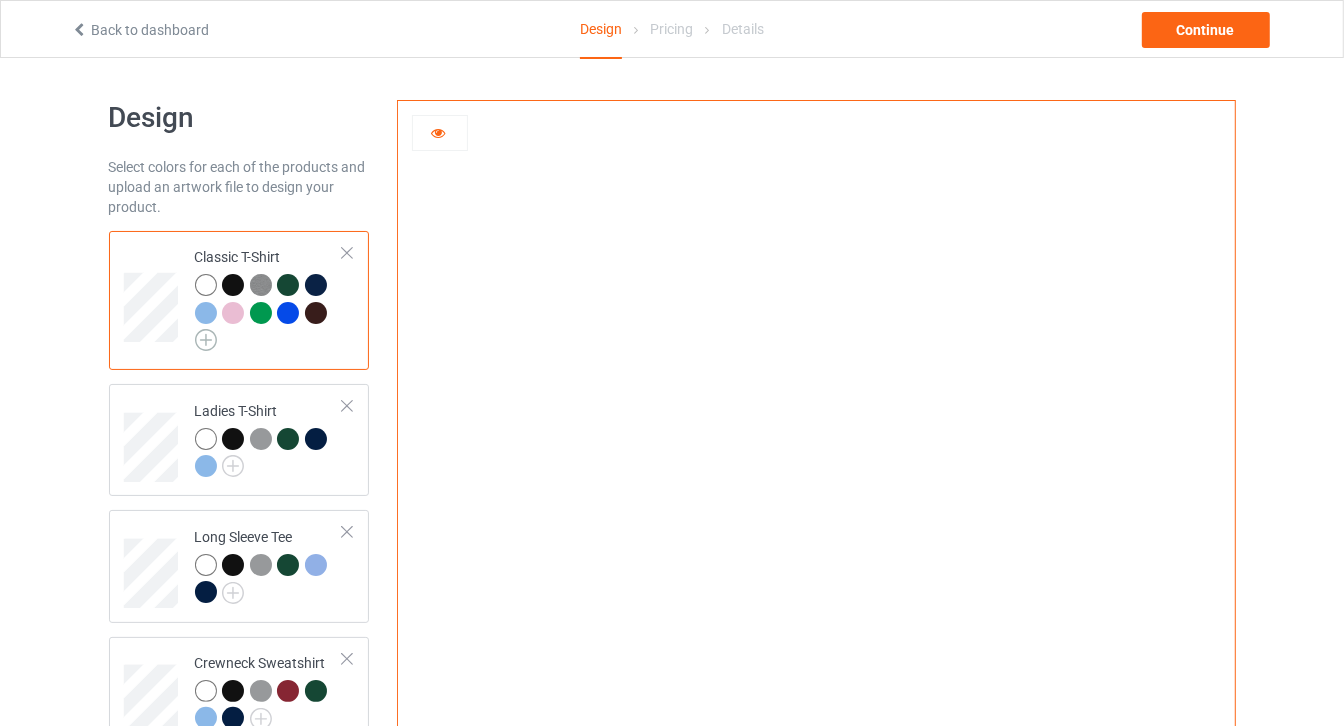 click at bounding box center (206, 340) 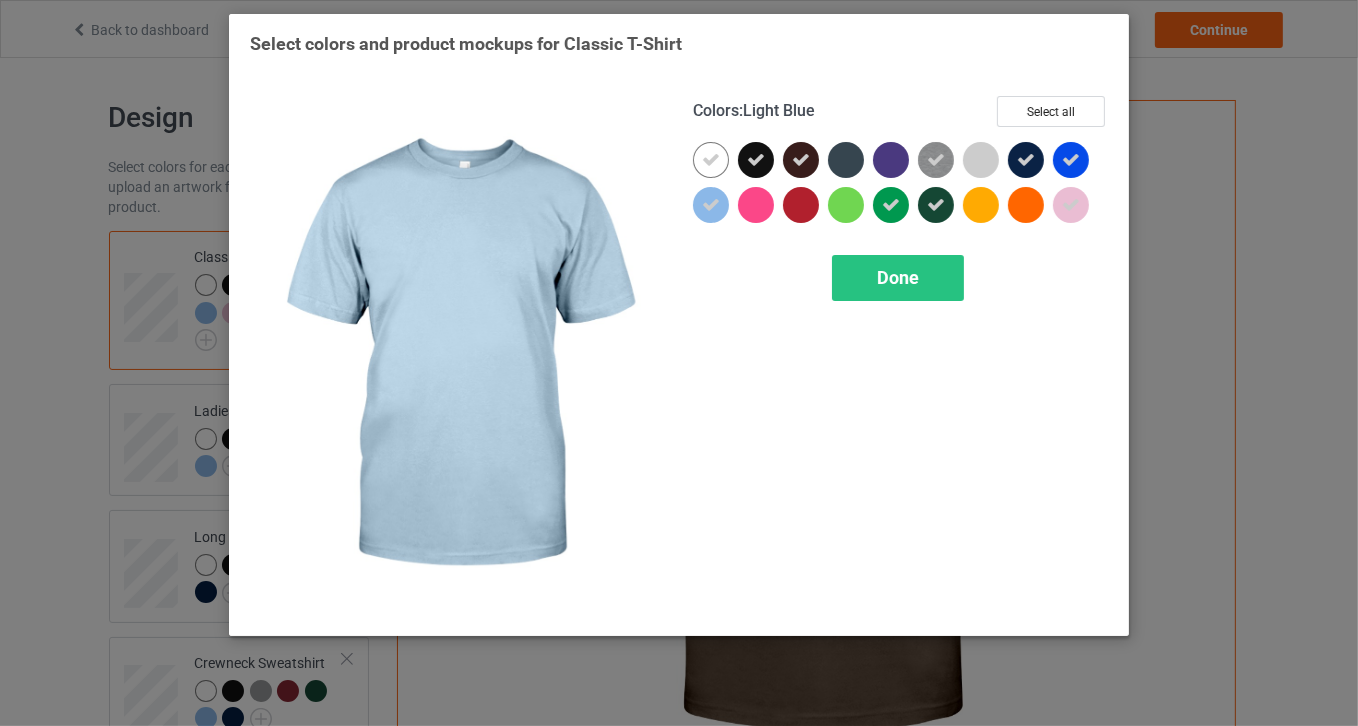 click at bounding box center (711, 205) 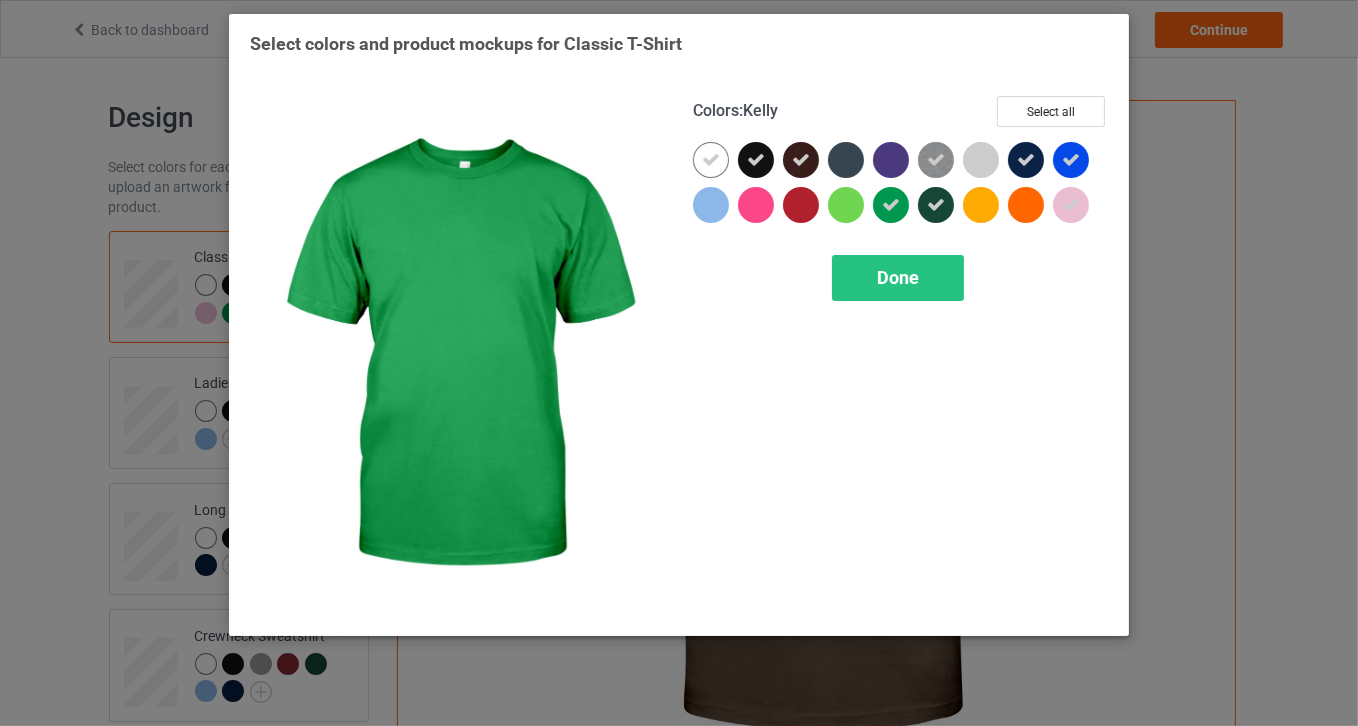 click at bounding box center [891, 205] 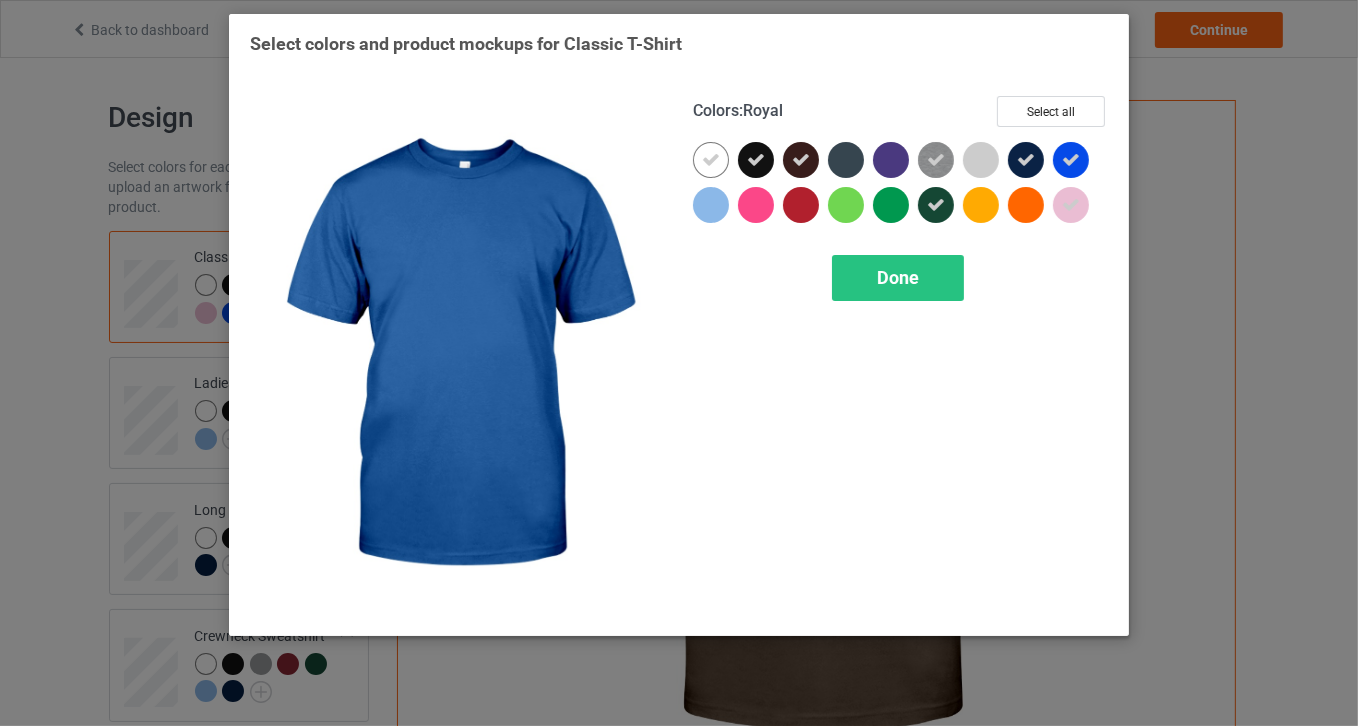 click at bounding box center [1071, 160] 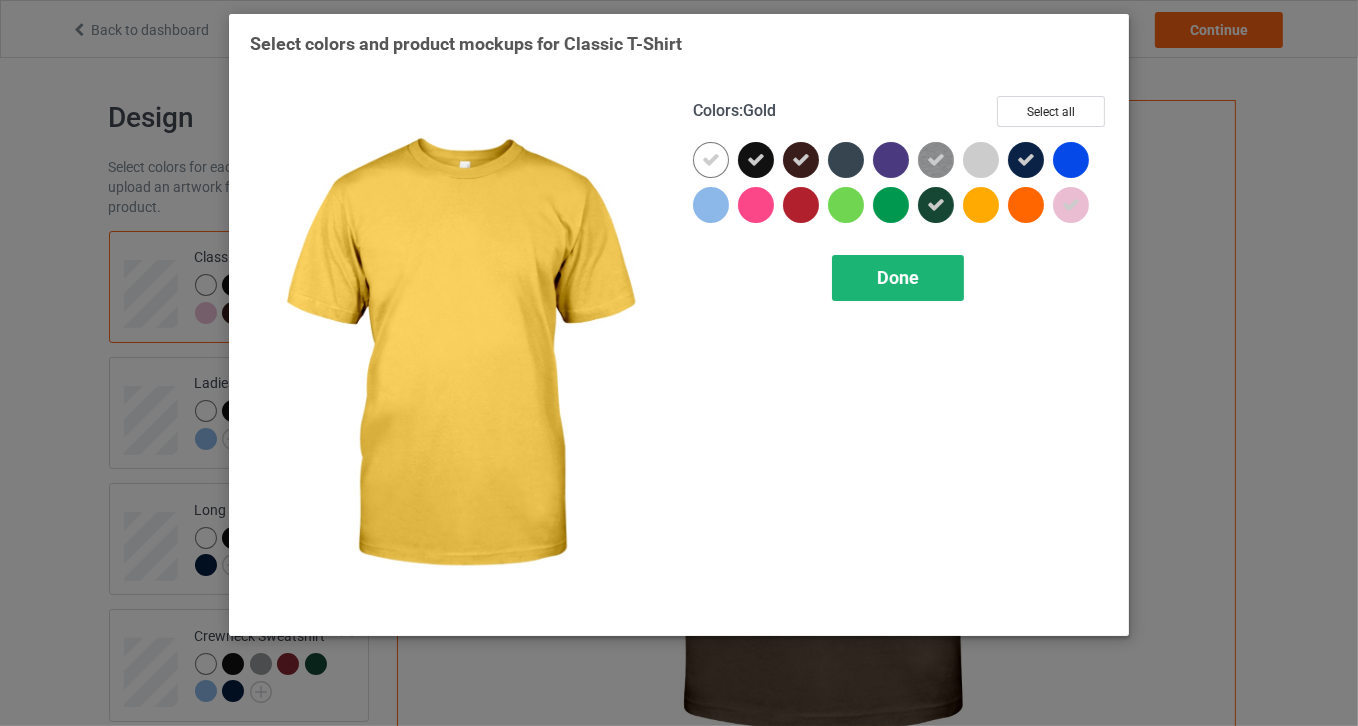 click on "Done" at bounding box center [898, 277] 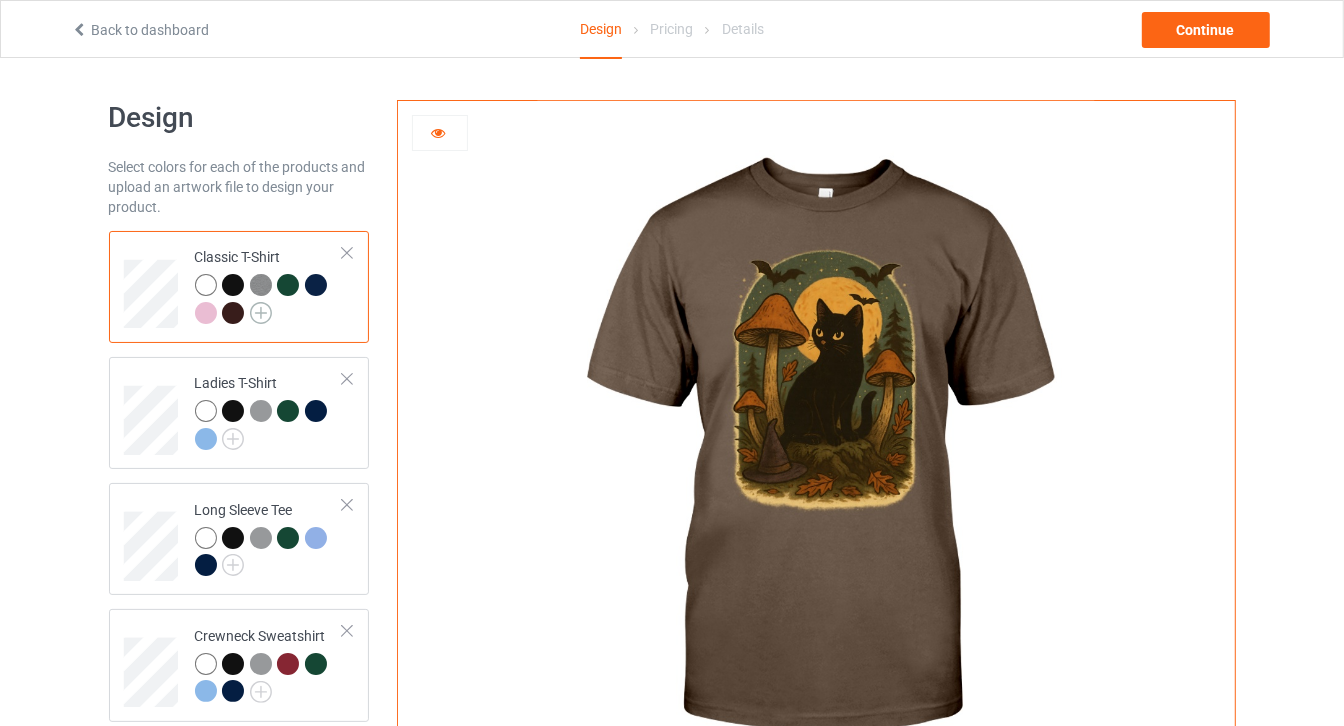 click at bounding box center [261, 313] 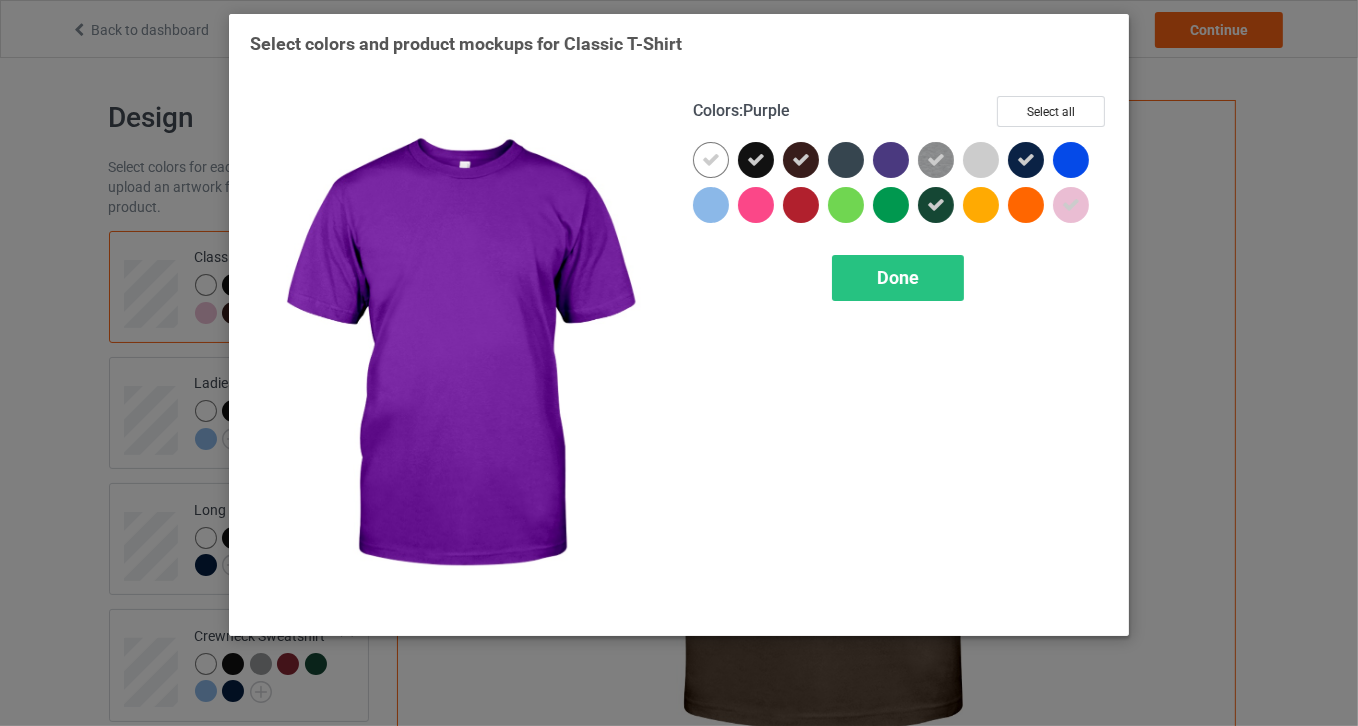click at bounding box center (891, 160) 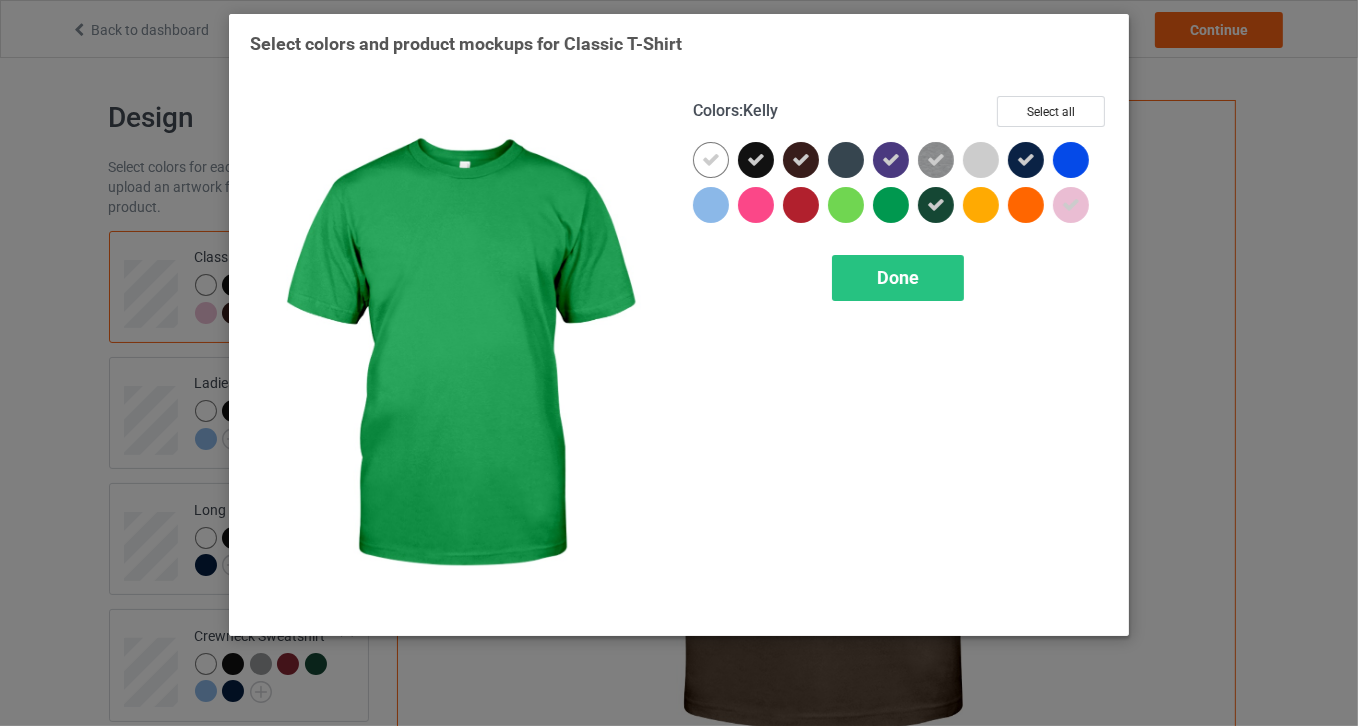 click on "Done" at bounding box center (898, 278) 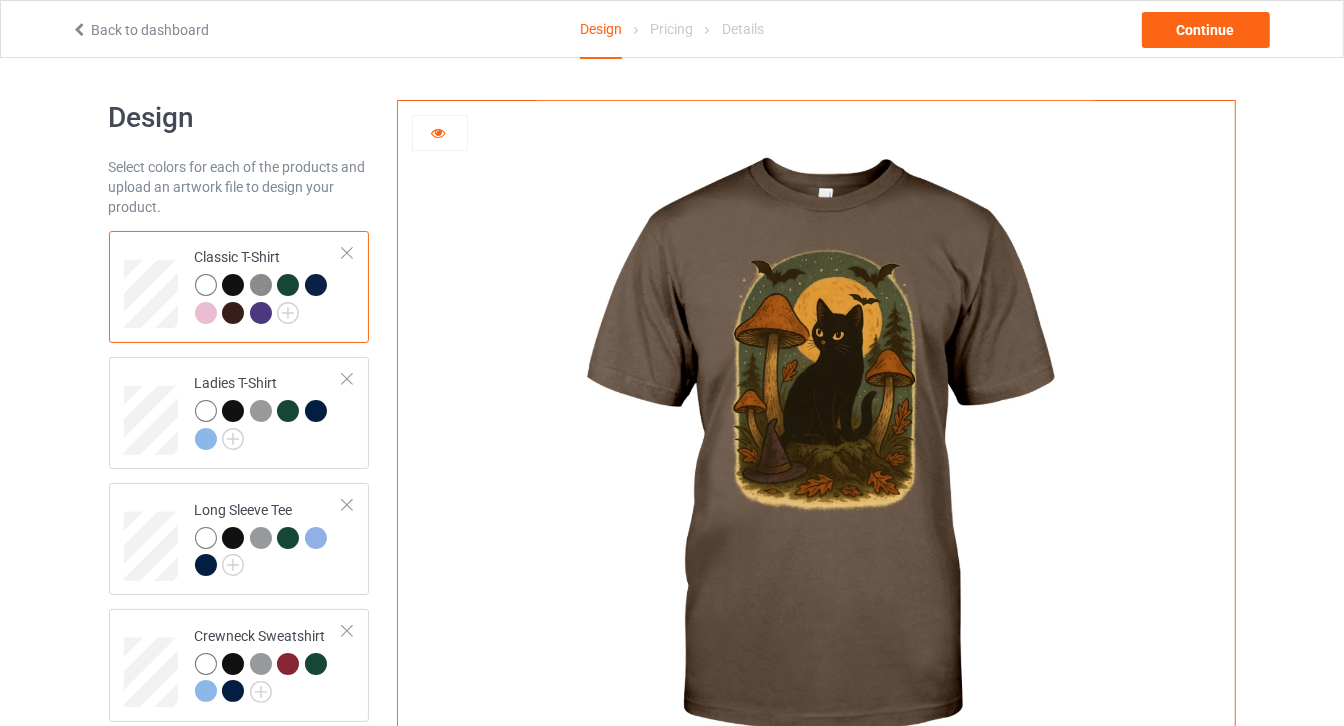 click at bounding box center [261, 313] 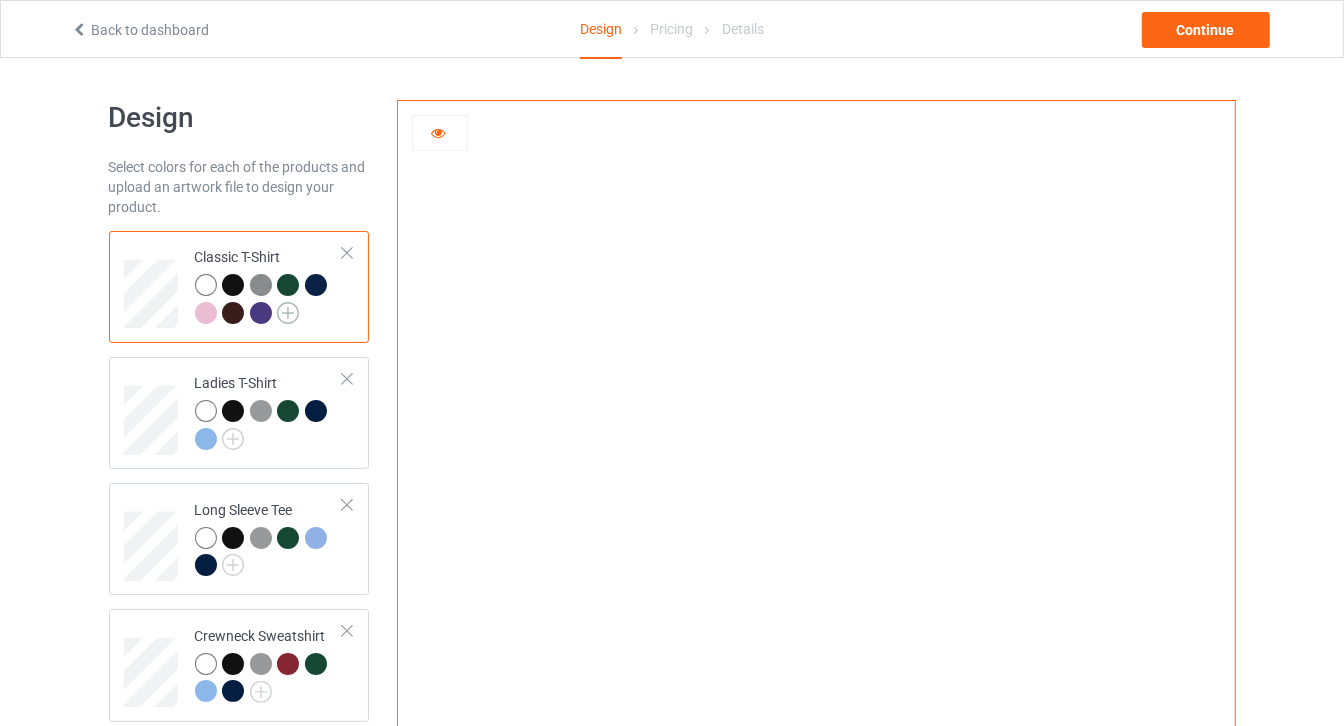 click at bounding box center (288, 313) 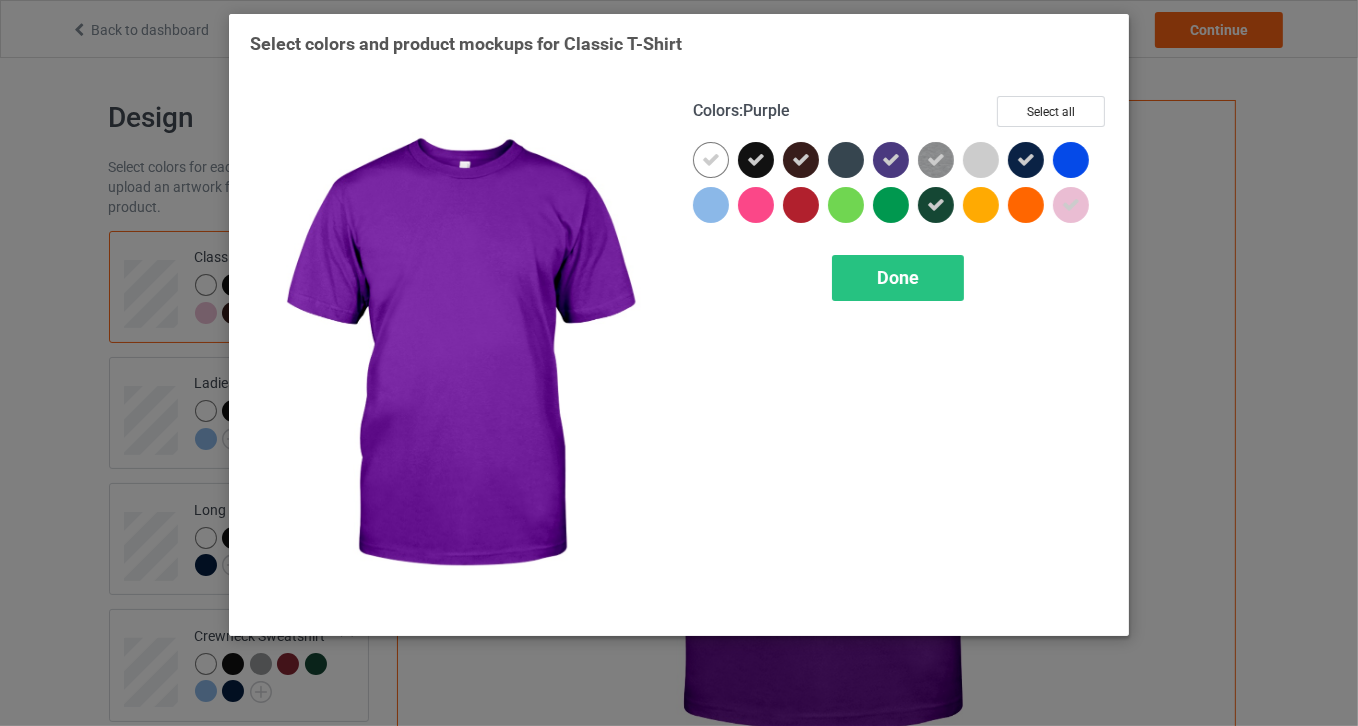 click at bounding box center (891, 160) 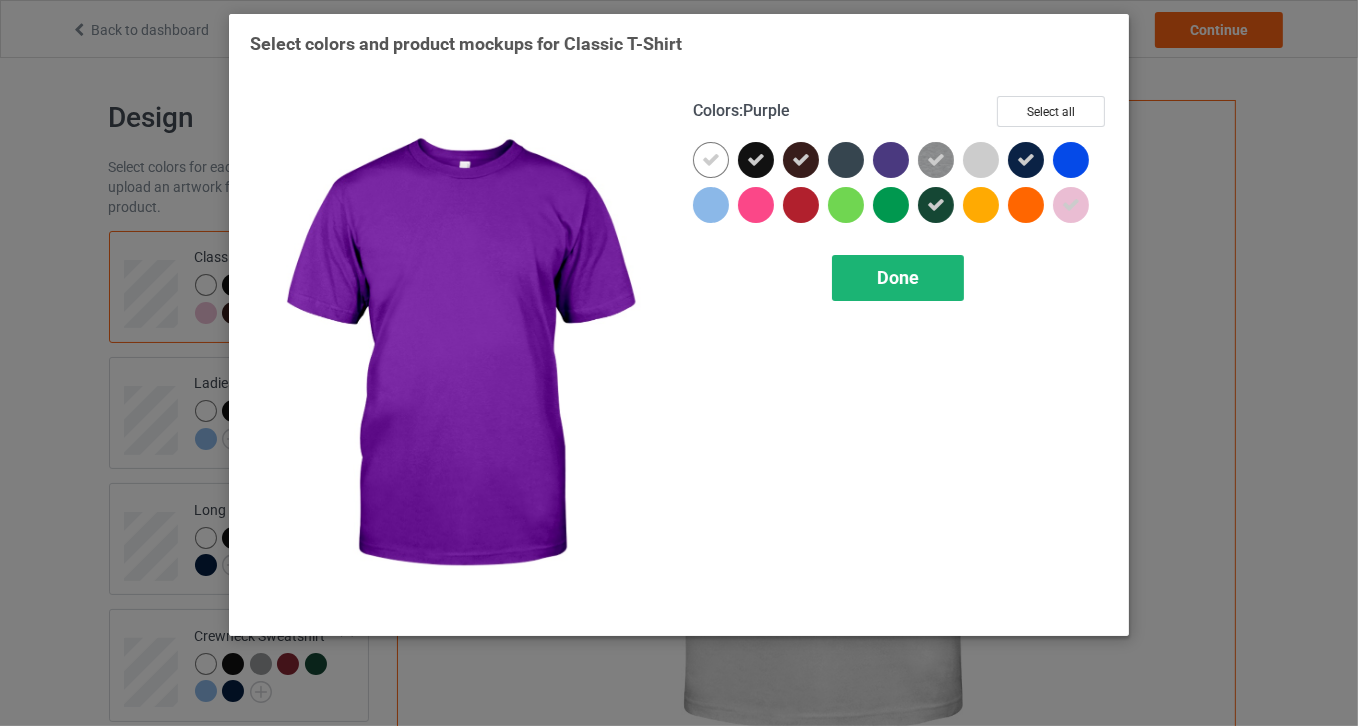 click on "Done" at bounding box center [898, 277] 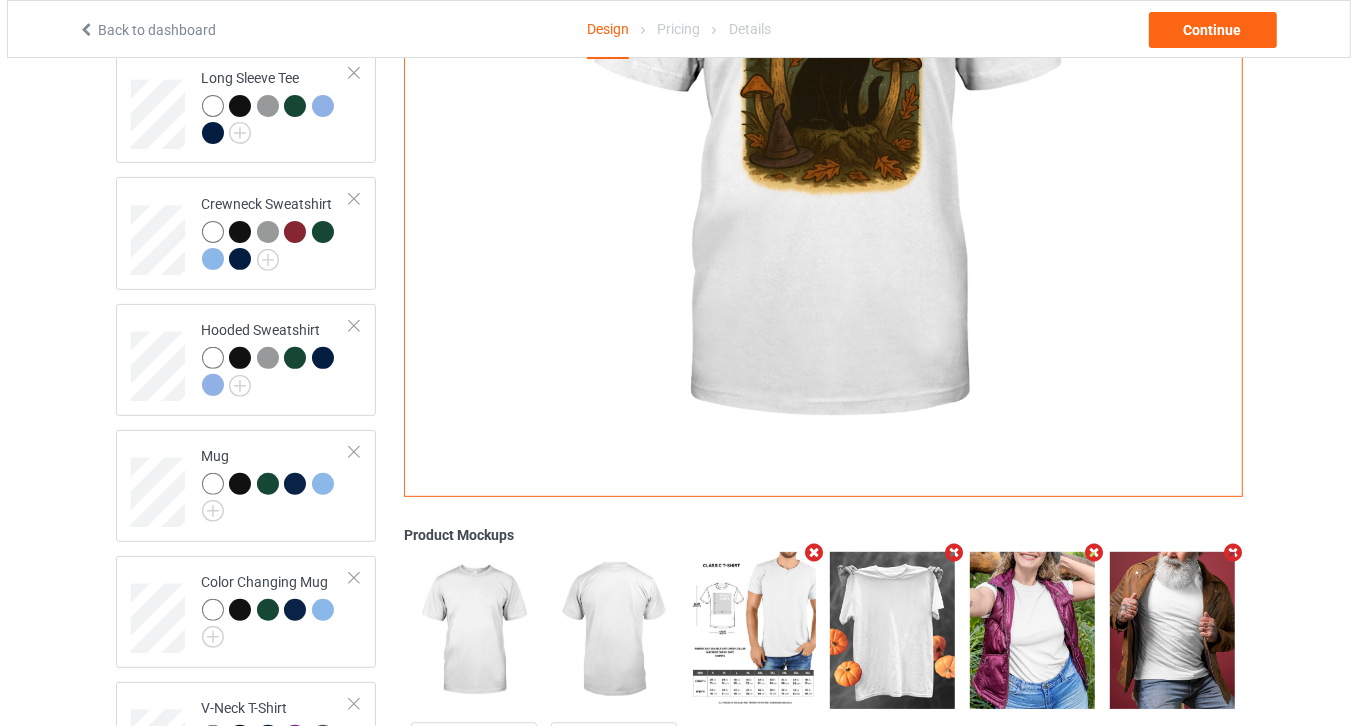 scroll, scrollTop: 633, scrollLeft: 0, axis: vertical 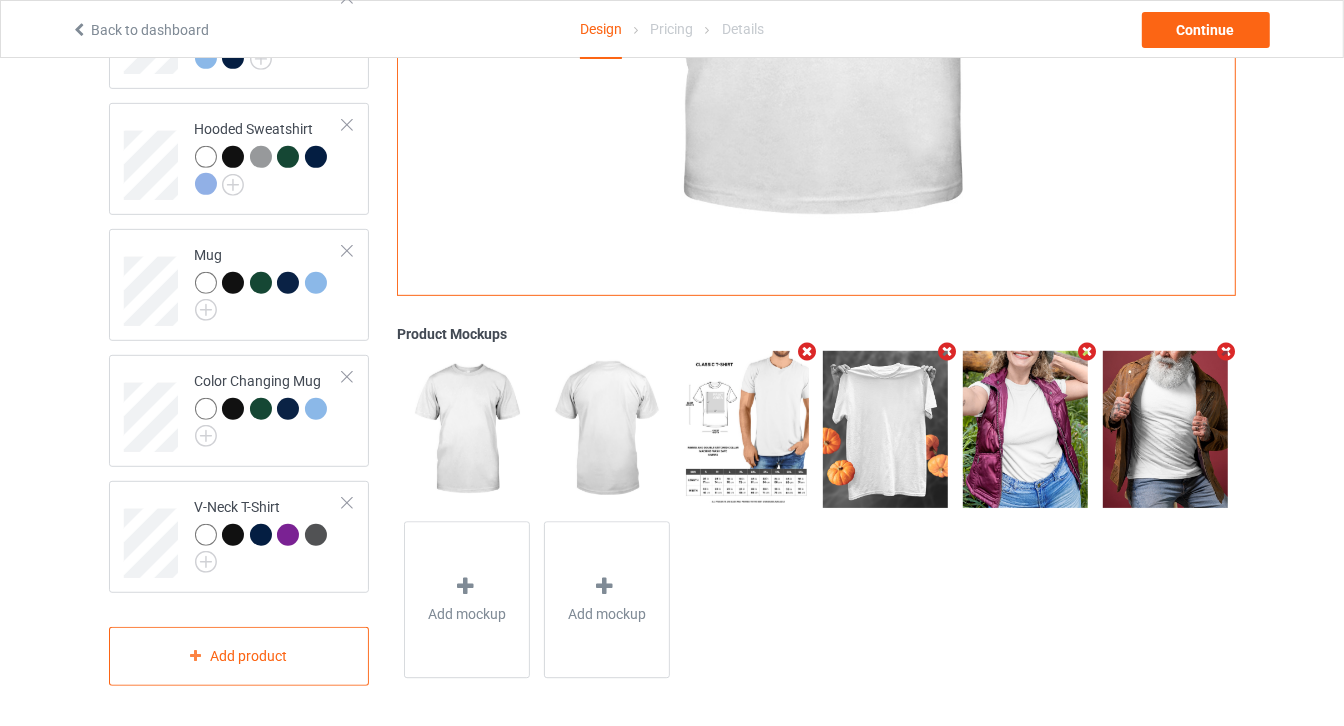 click at bounding box center [947, 351] 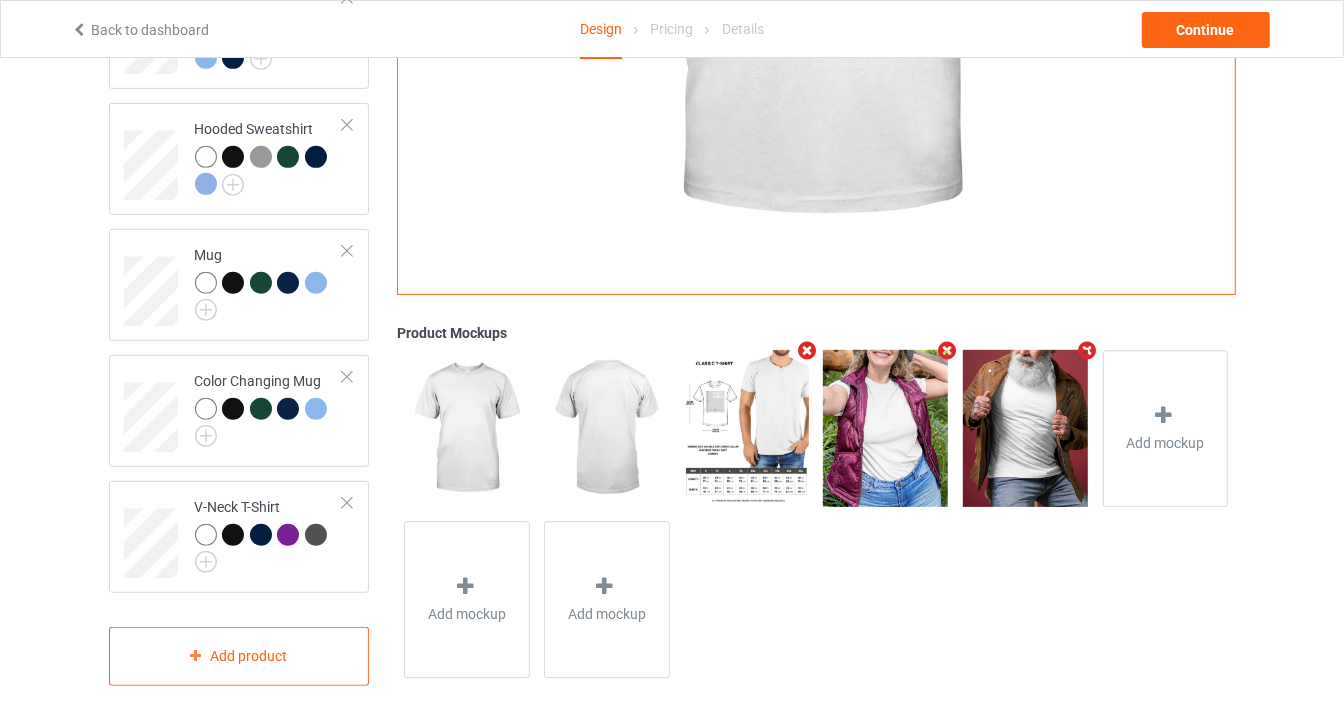 click at bounding box center (947, 351) 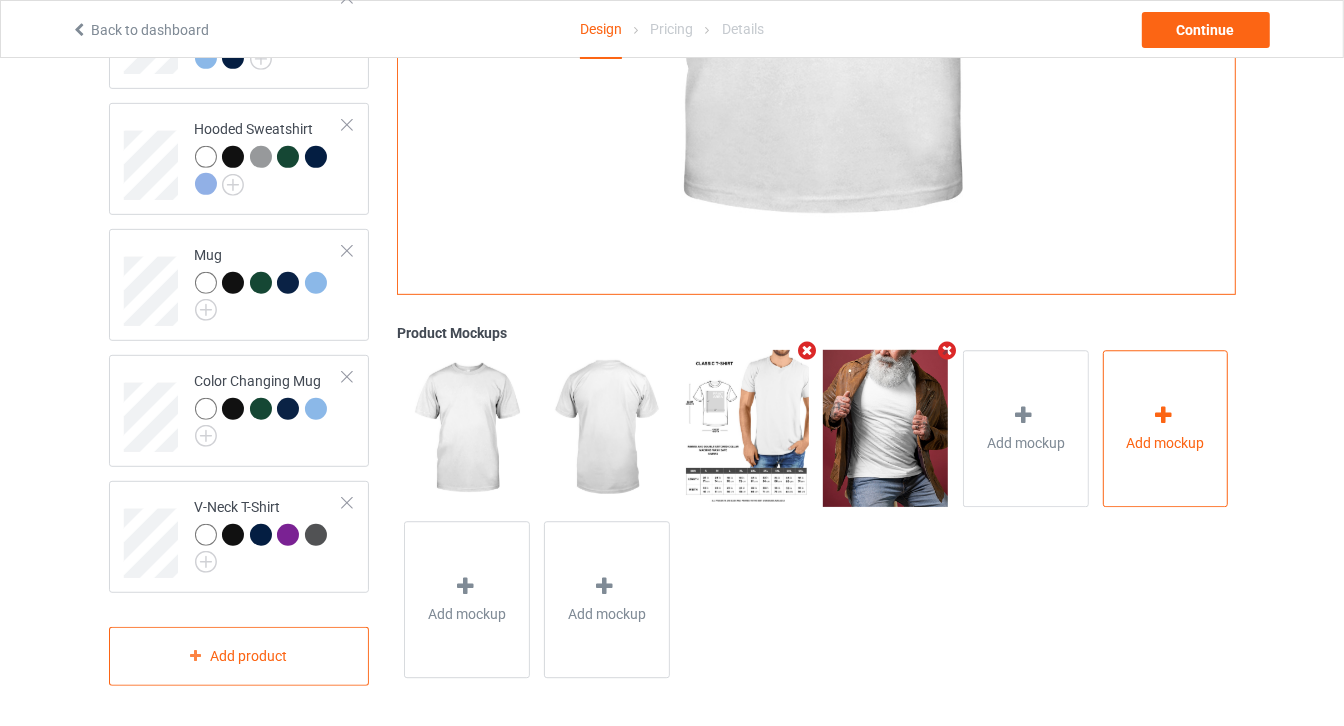 click on "Add mockup" at bounding box center (1166, 428) 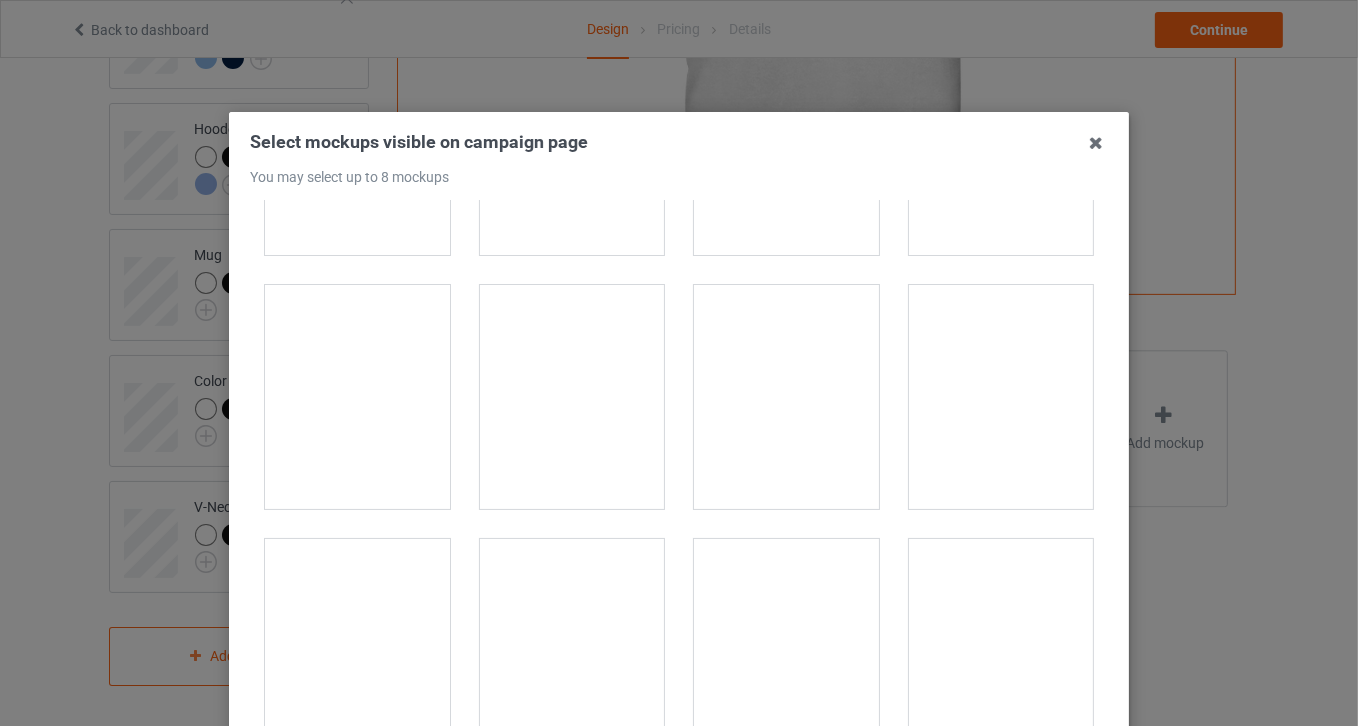 scroll, scrollTop: 5454, scrollLeft: 0, axis: vertical 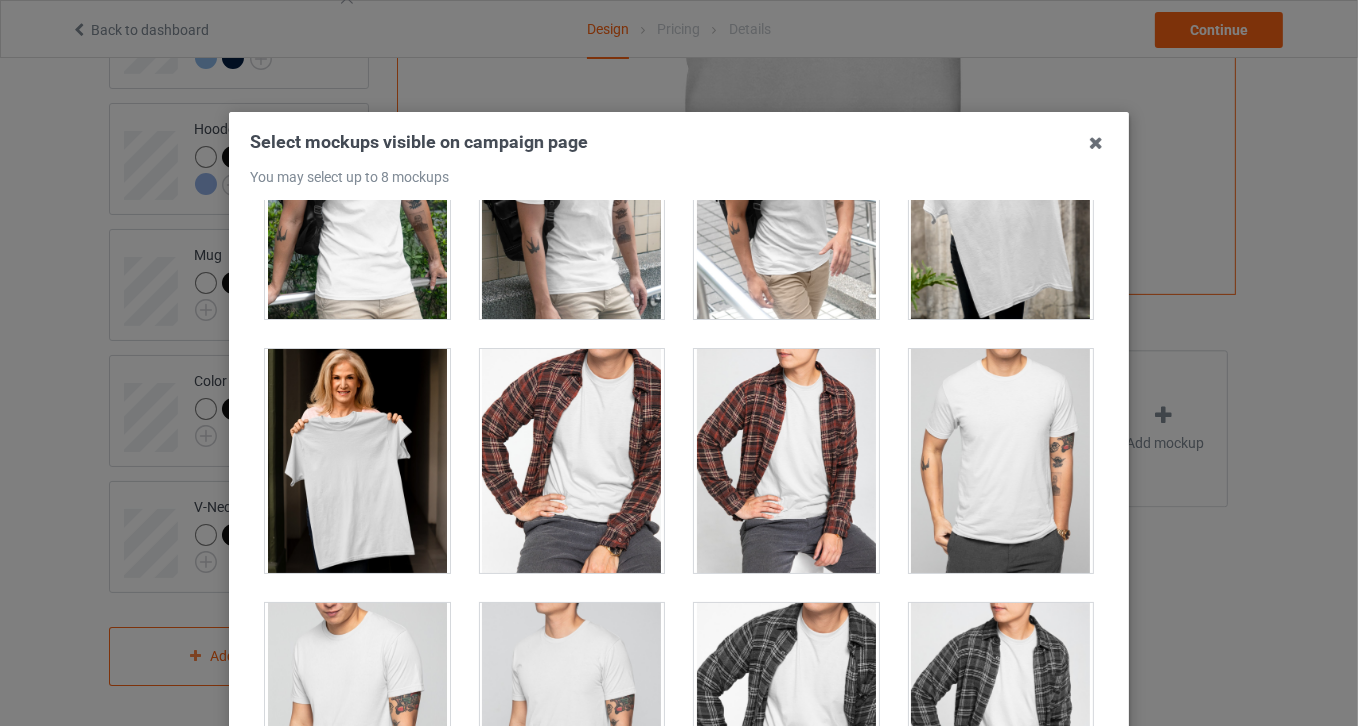 click at bounding box center (357, 461) 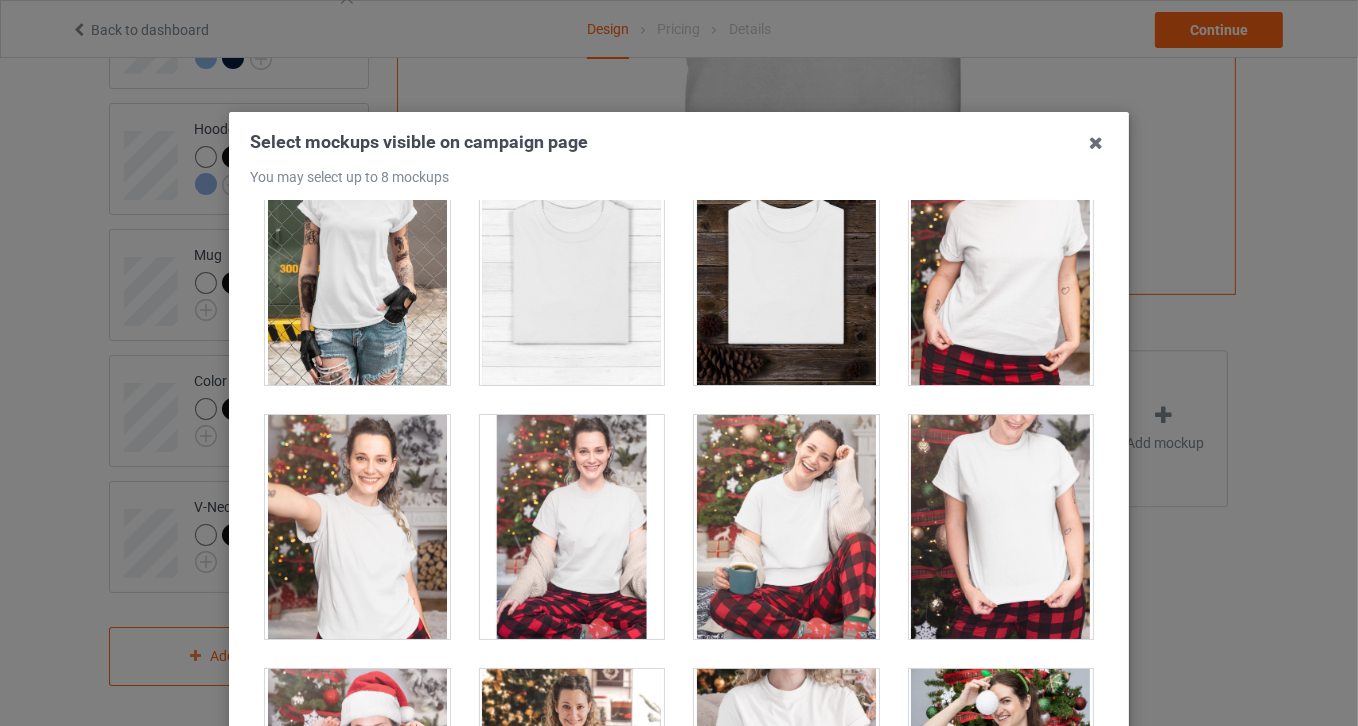 scroll, scrollTop: 20438, scrollLeft: 0, axis: vertical 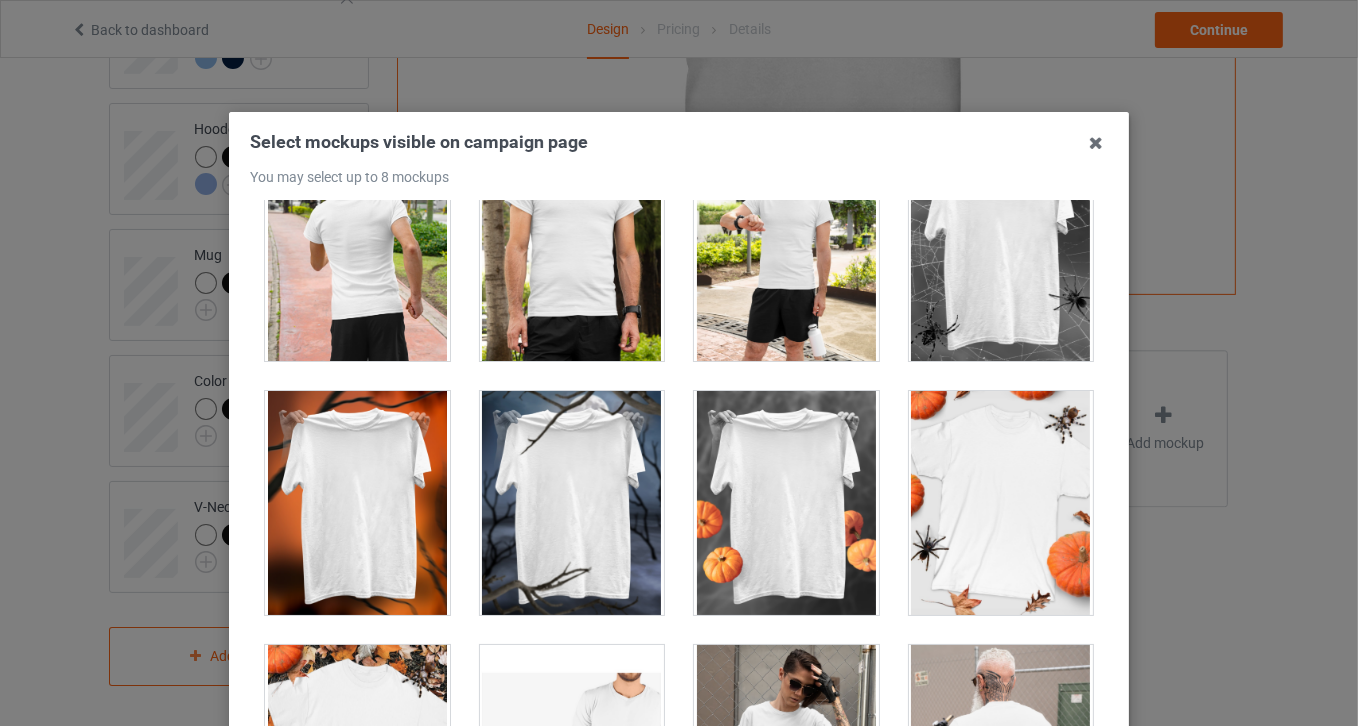 click at bounding box center (1001, 503) 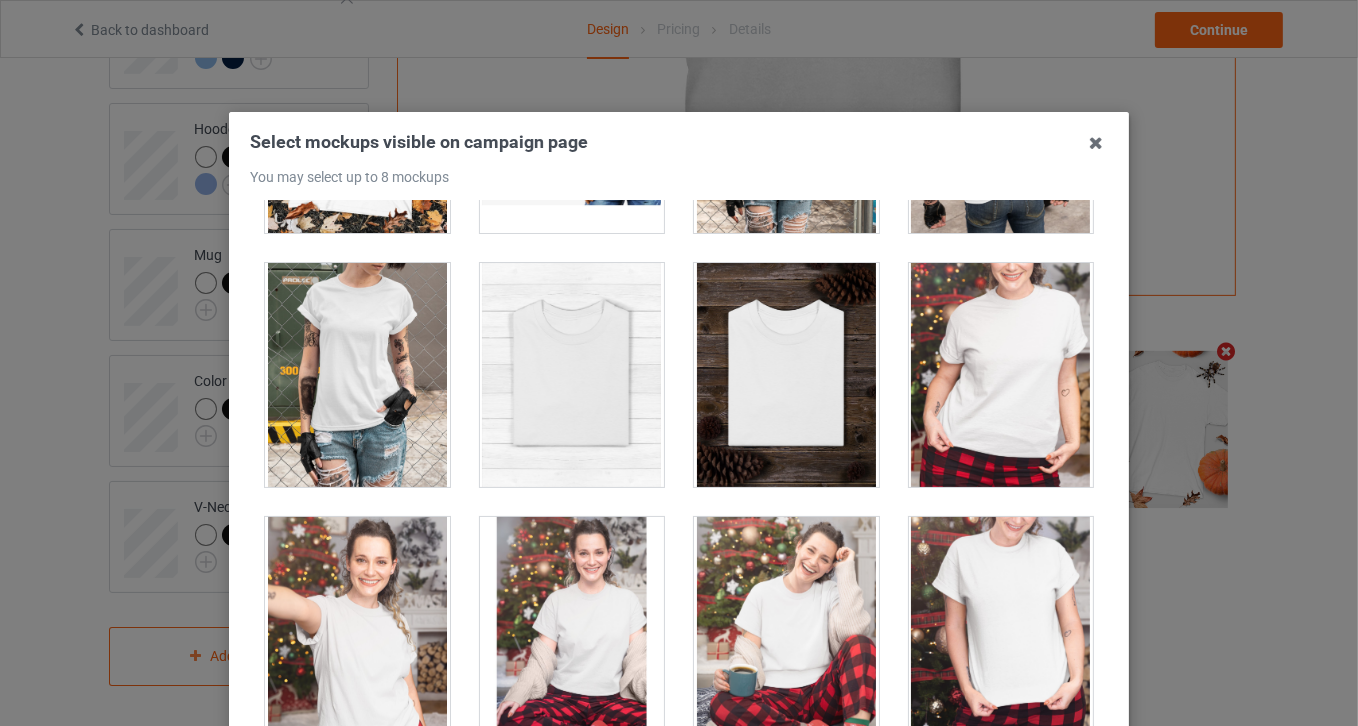 scroll, scrollTop: 20272, scrollLeft: 0, axis: vertical 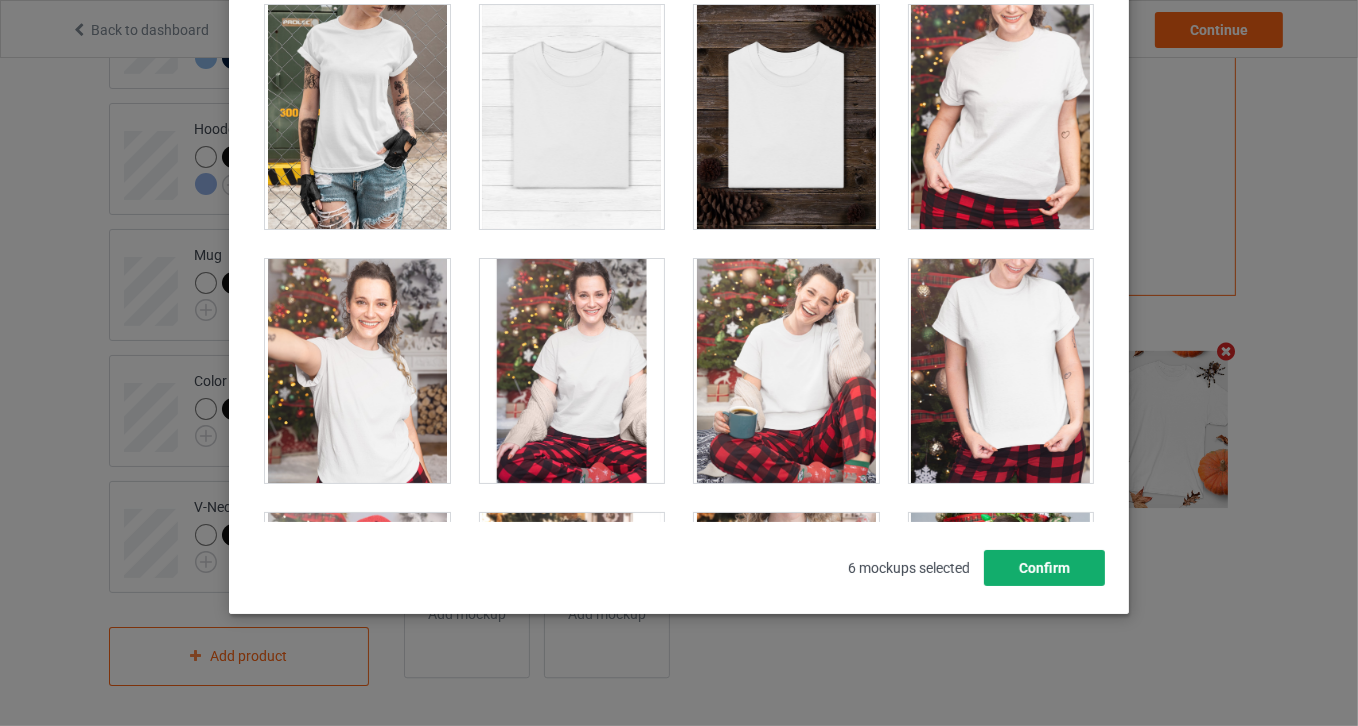 click on "Confirm" at bounding box center [1044, 568] 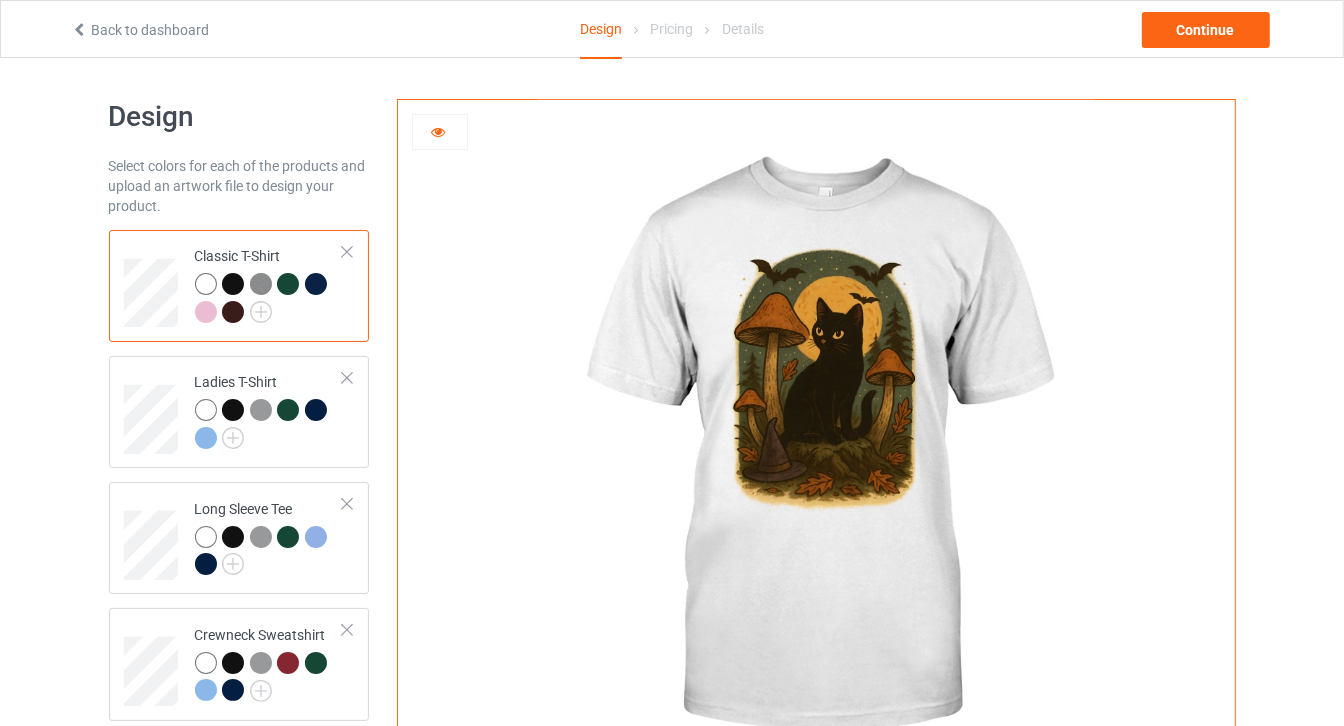 scroll, scrollTop: 0, scrollLeft: 0, axis: both 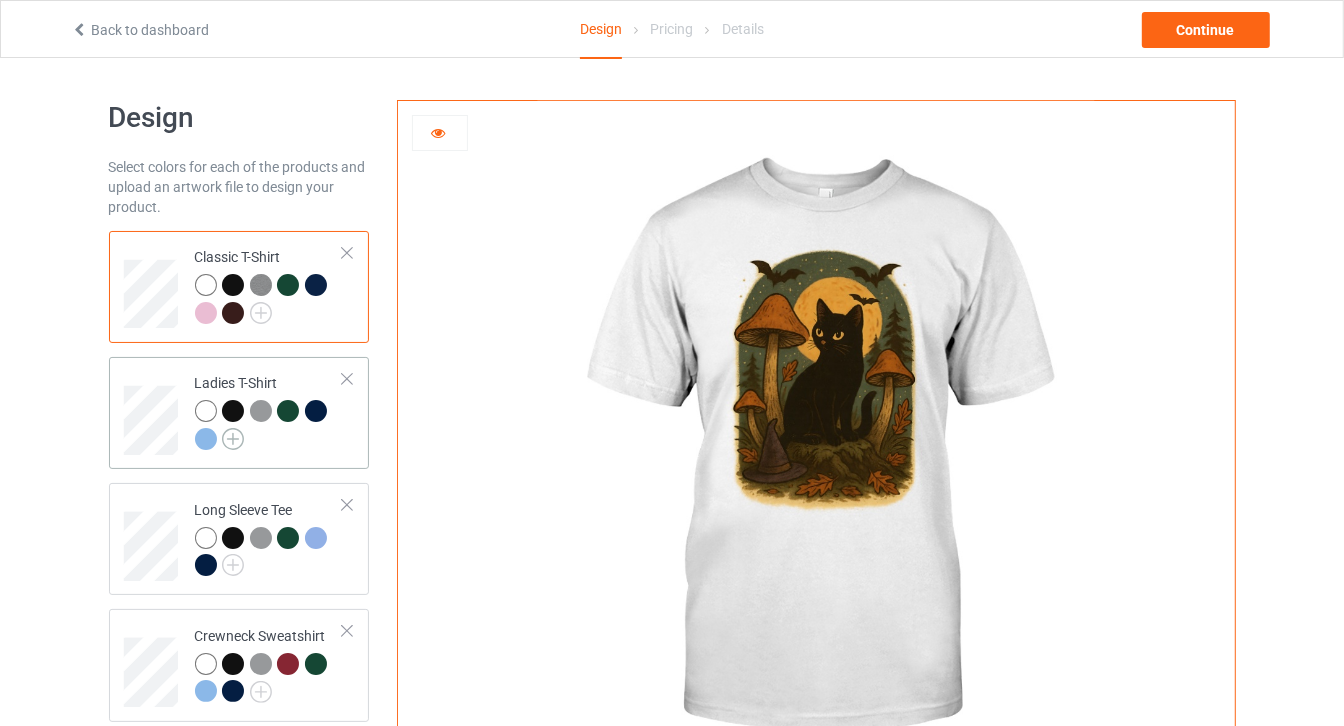 click at bounding box center (233, 439) 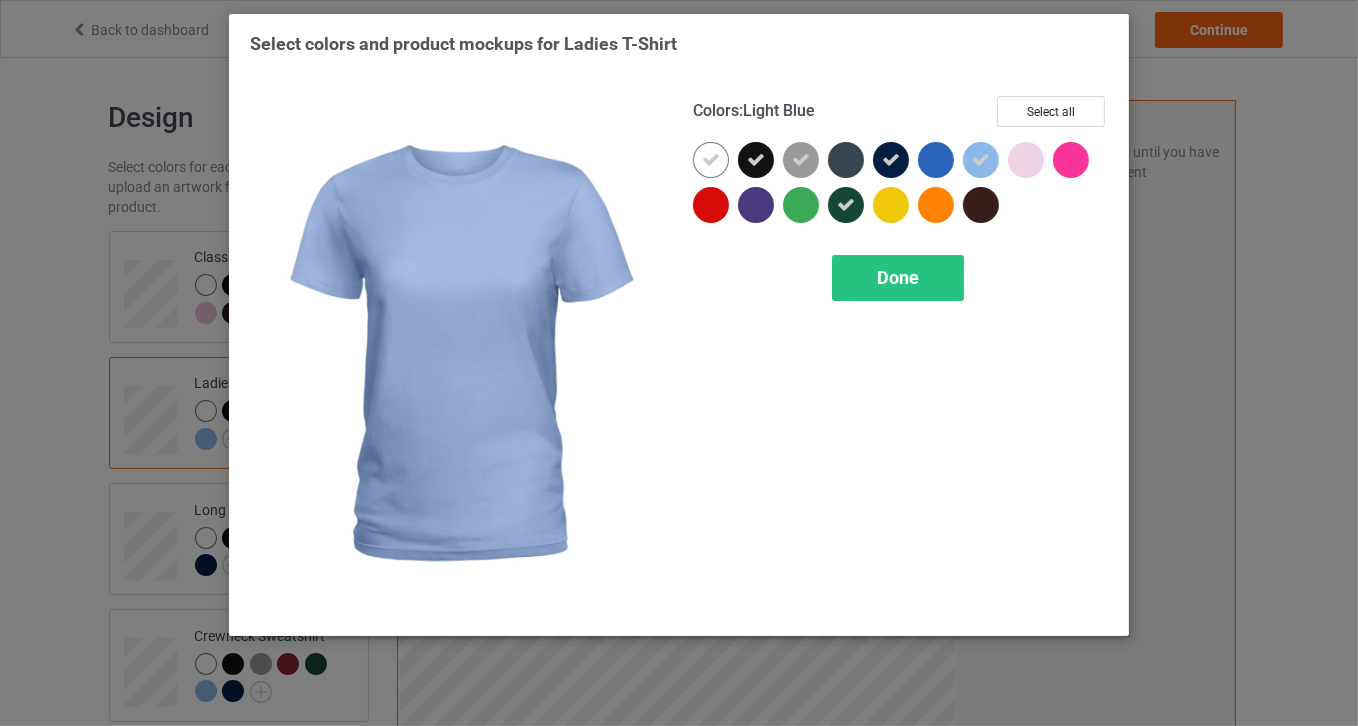 click at bounding box center (981, 160) 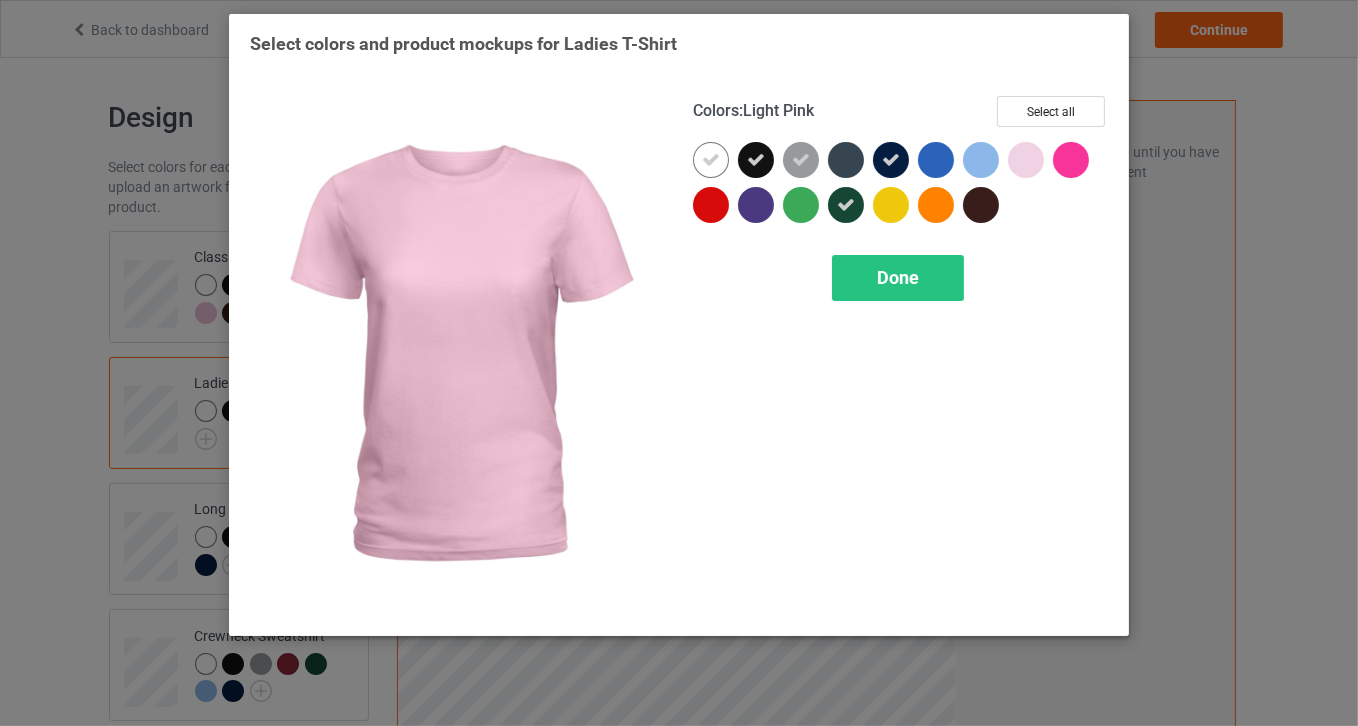 click at bounding box center [1026, 160] 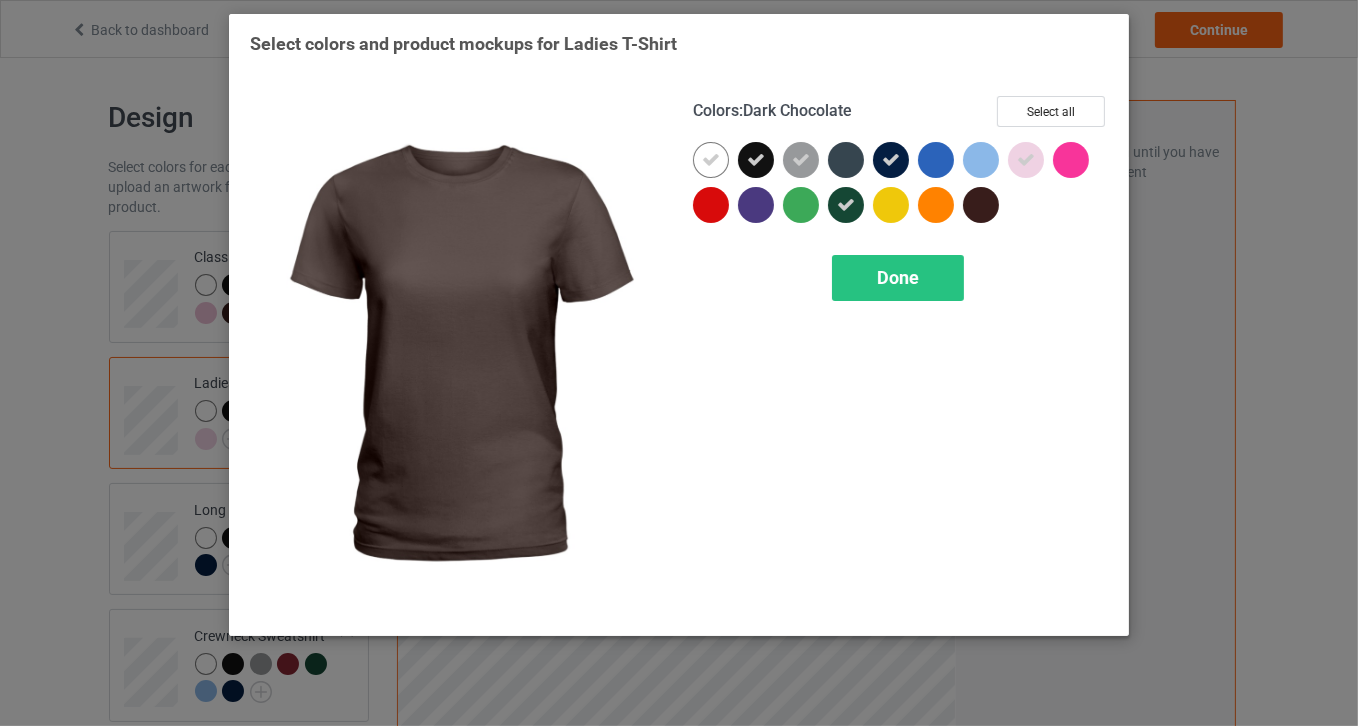 click at bounding box center [981, 205] 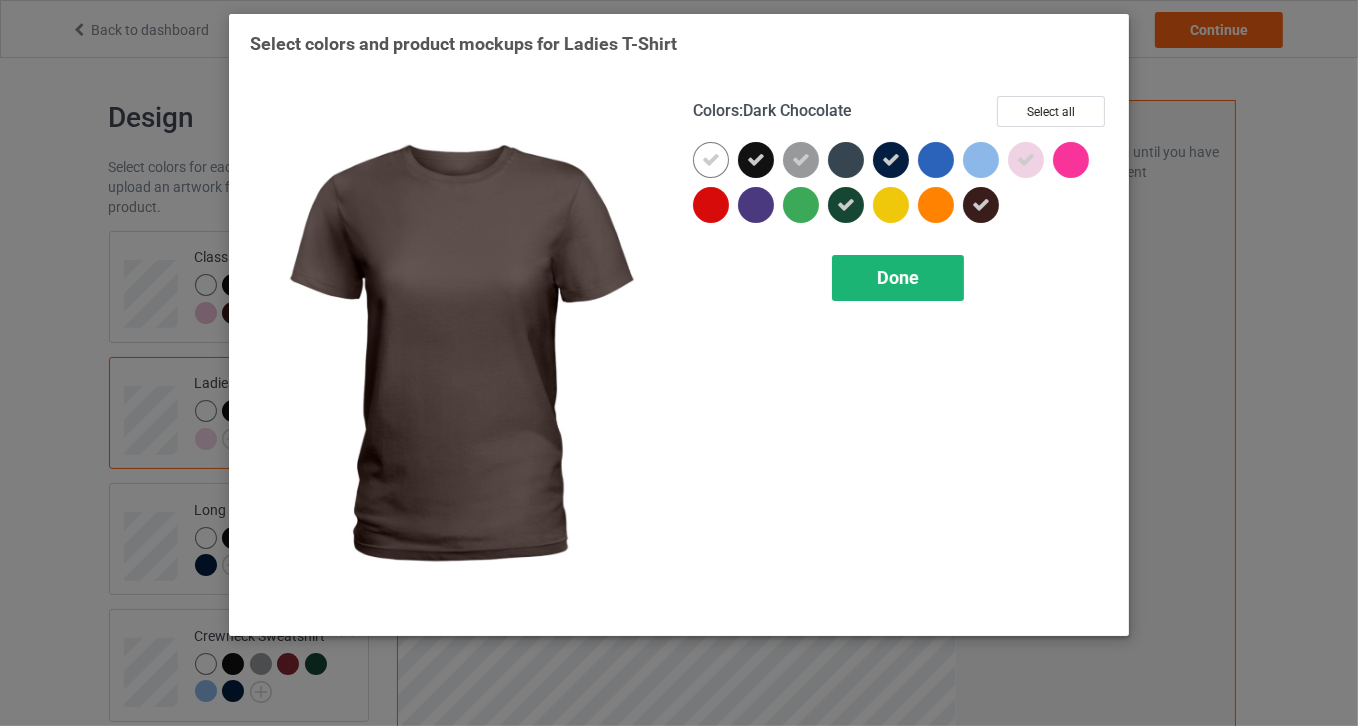 click on "Done" at bounding box center [898, 277] 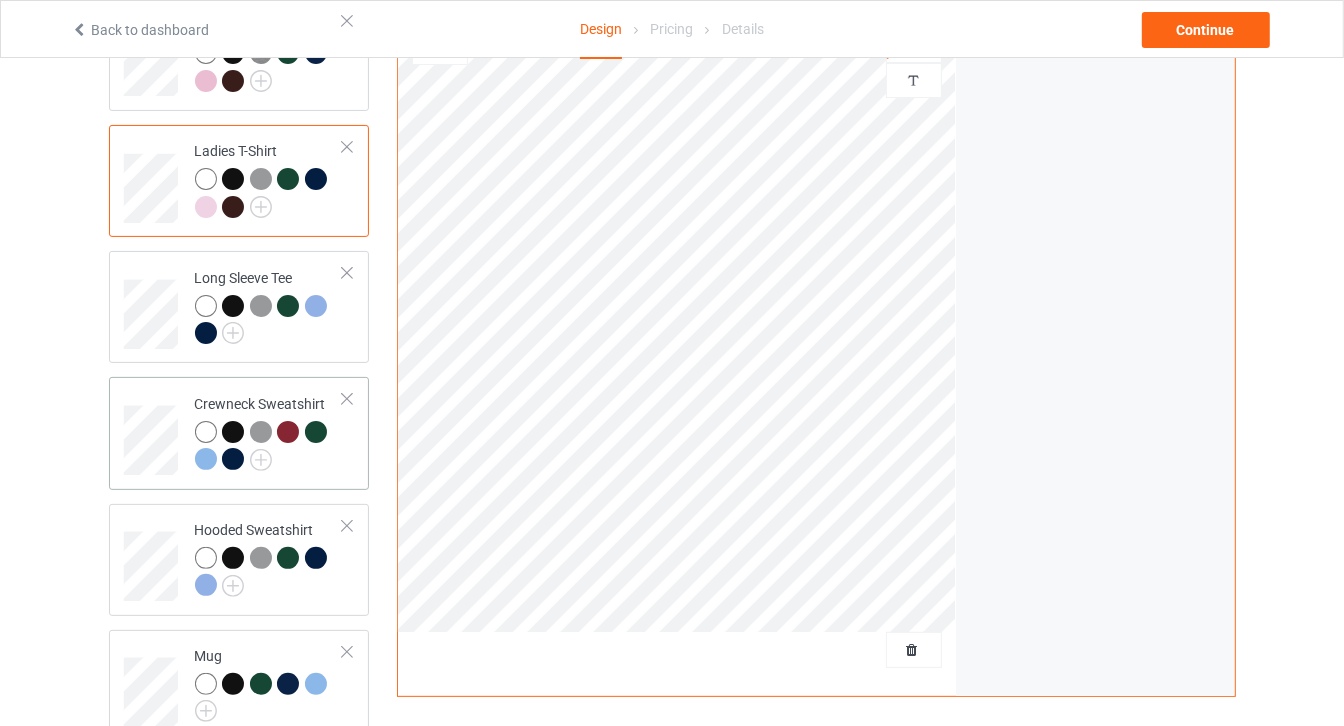 scroll, scrollTop: 272, scrollLeft: 0, axis: vertical 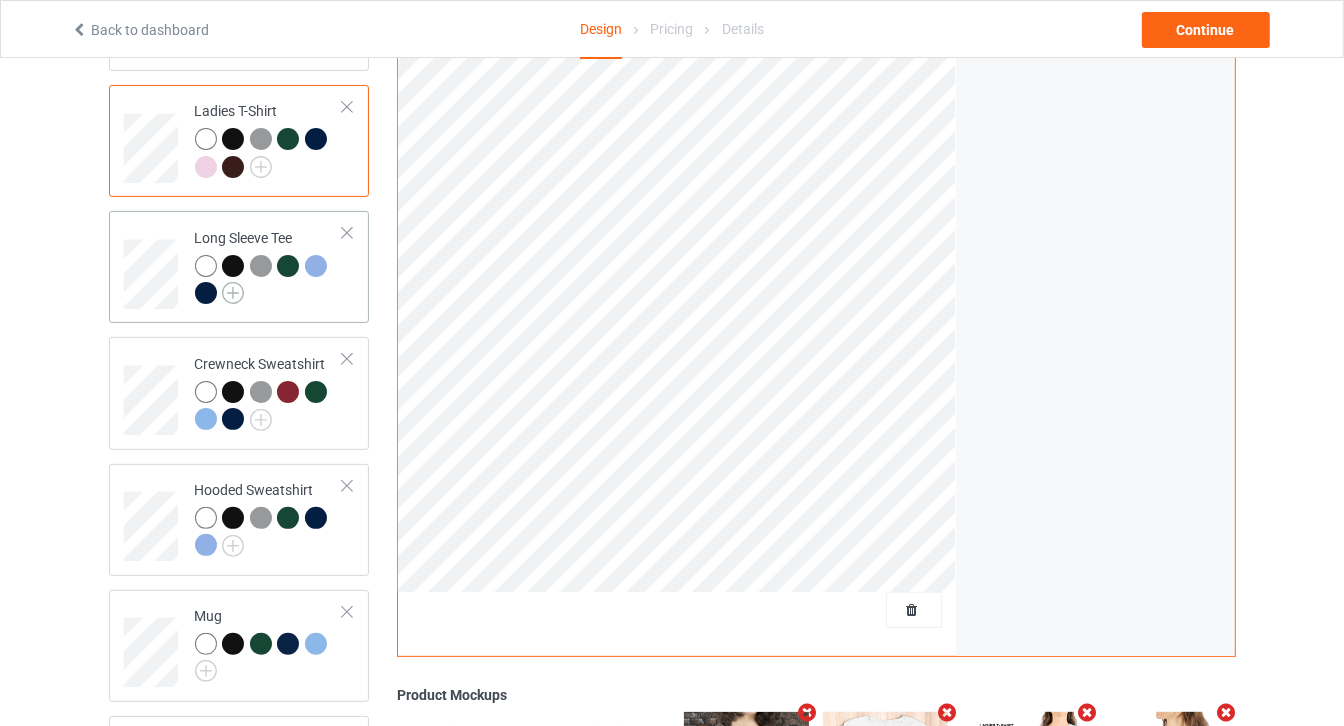 click at bounding box center [233, 293] 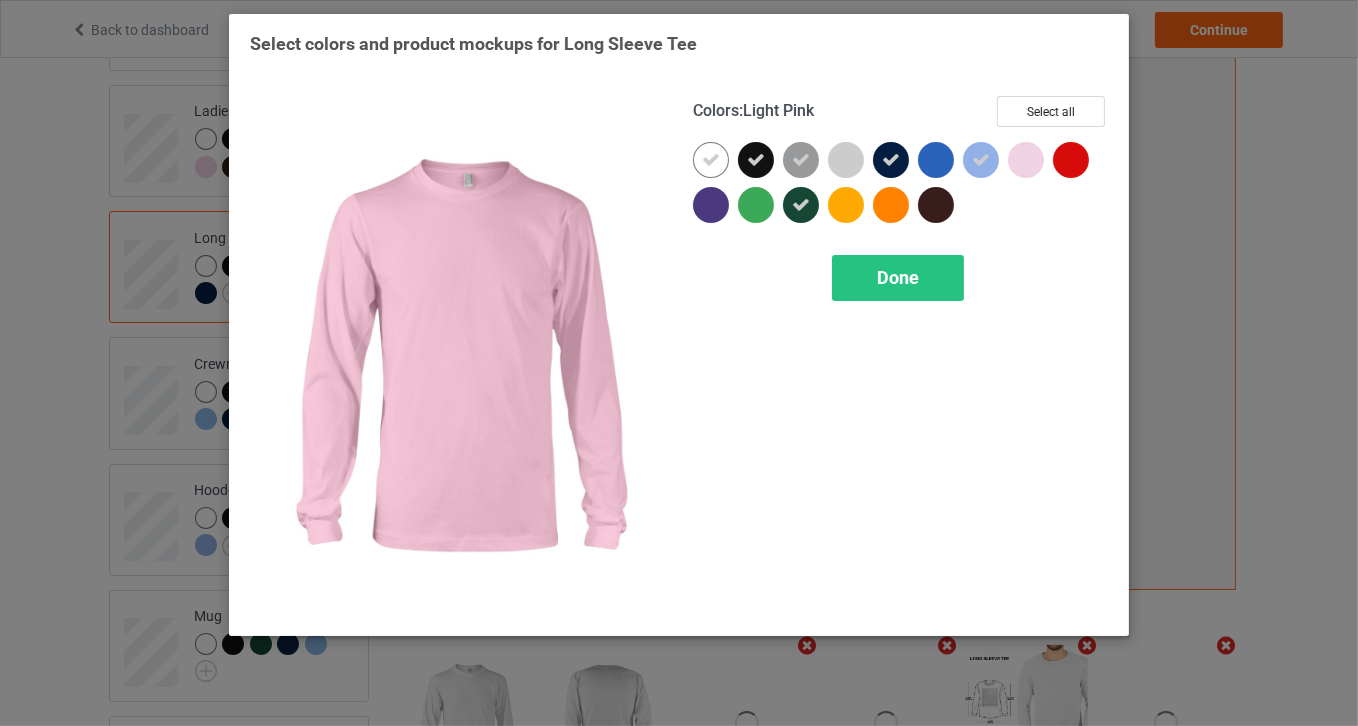 click at bounding box center (1026, 160) 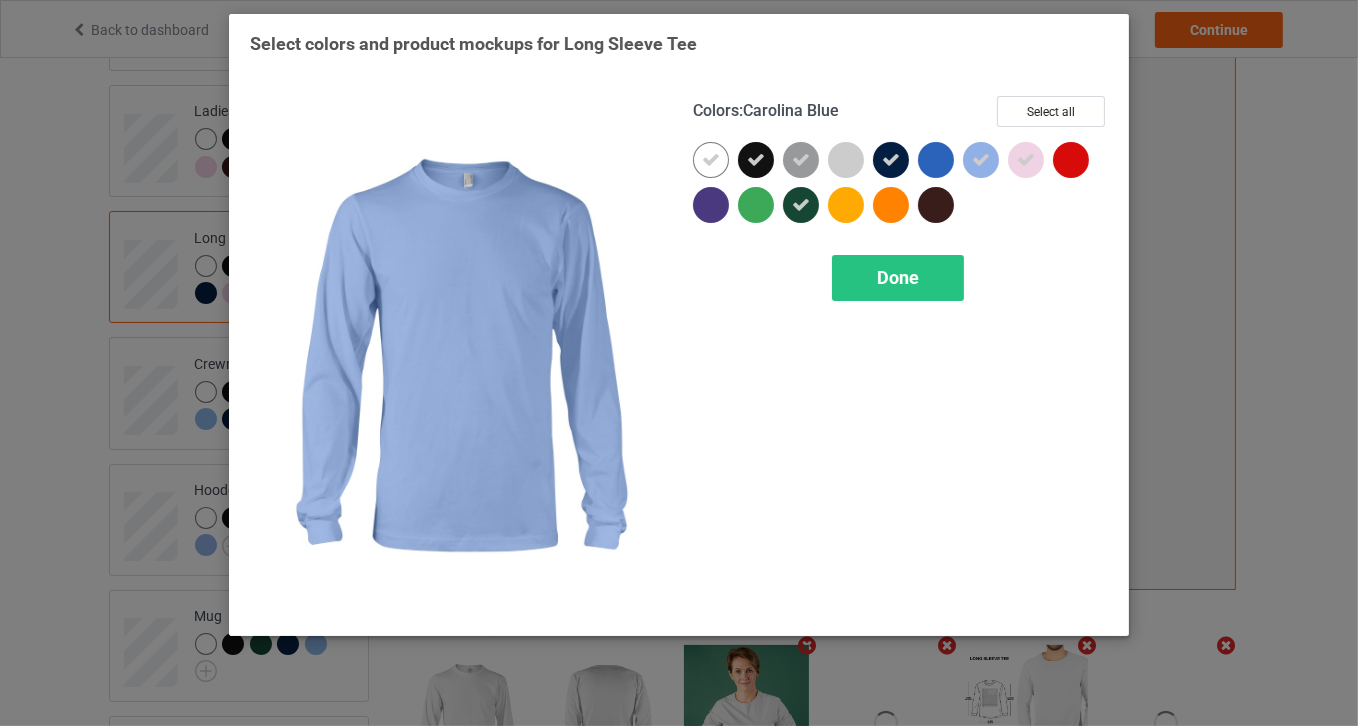 click at bounding box center [981, 160] 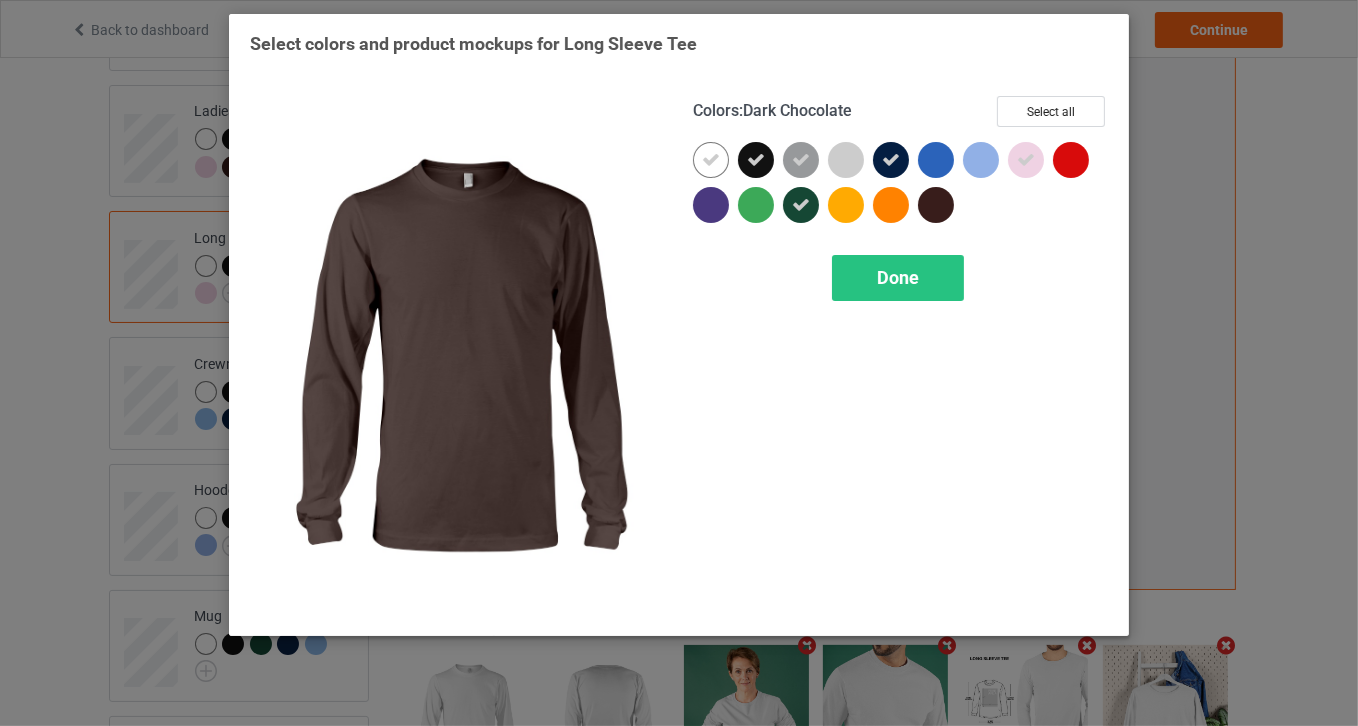 click at bounding box center [936, 205] 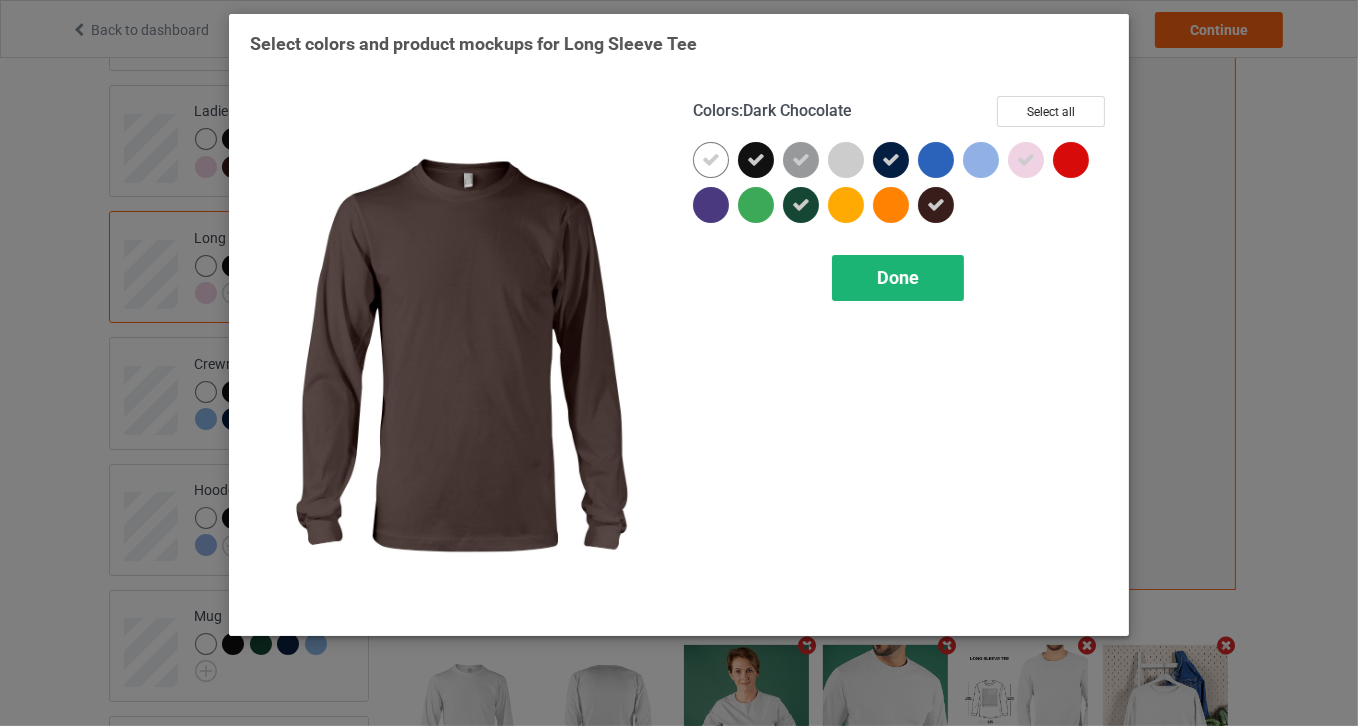 click on "Done" at bounding box center (898, 277) 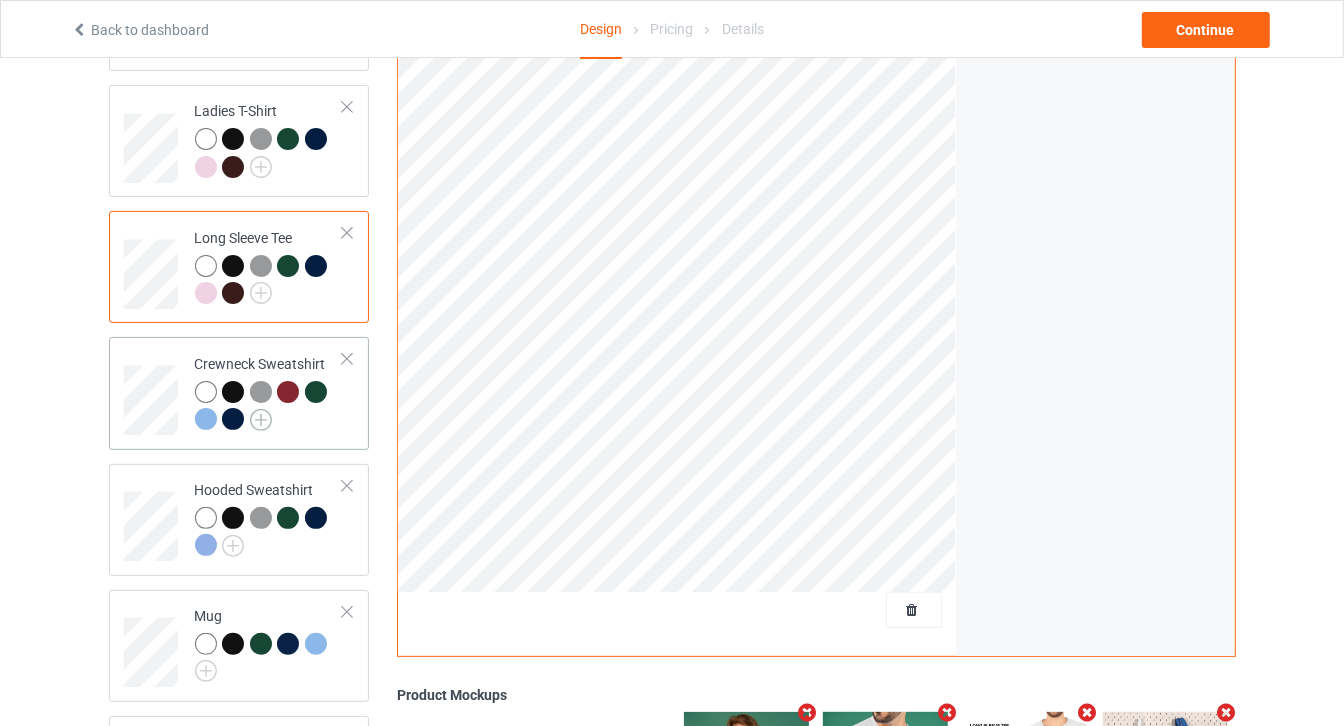 click at bounding box center (261, 420) 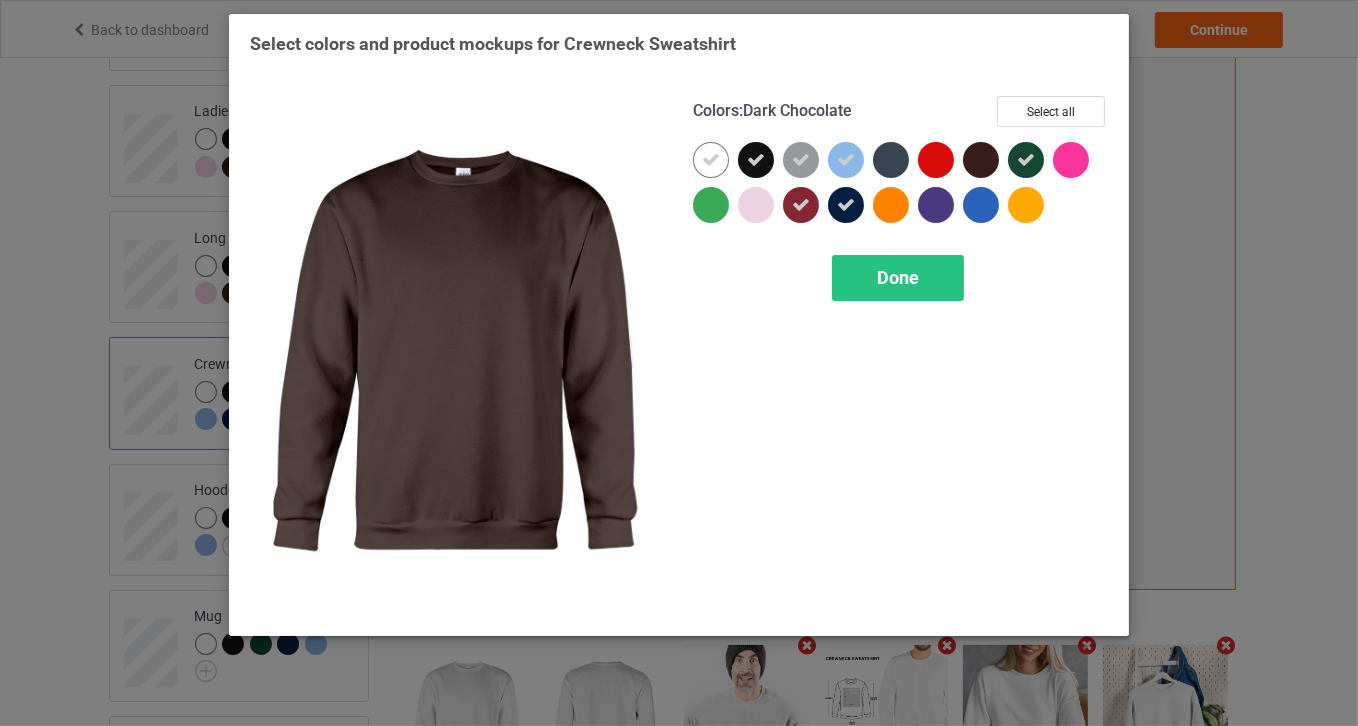 click at bounding box center [981, 160] 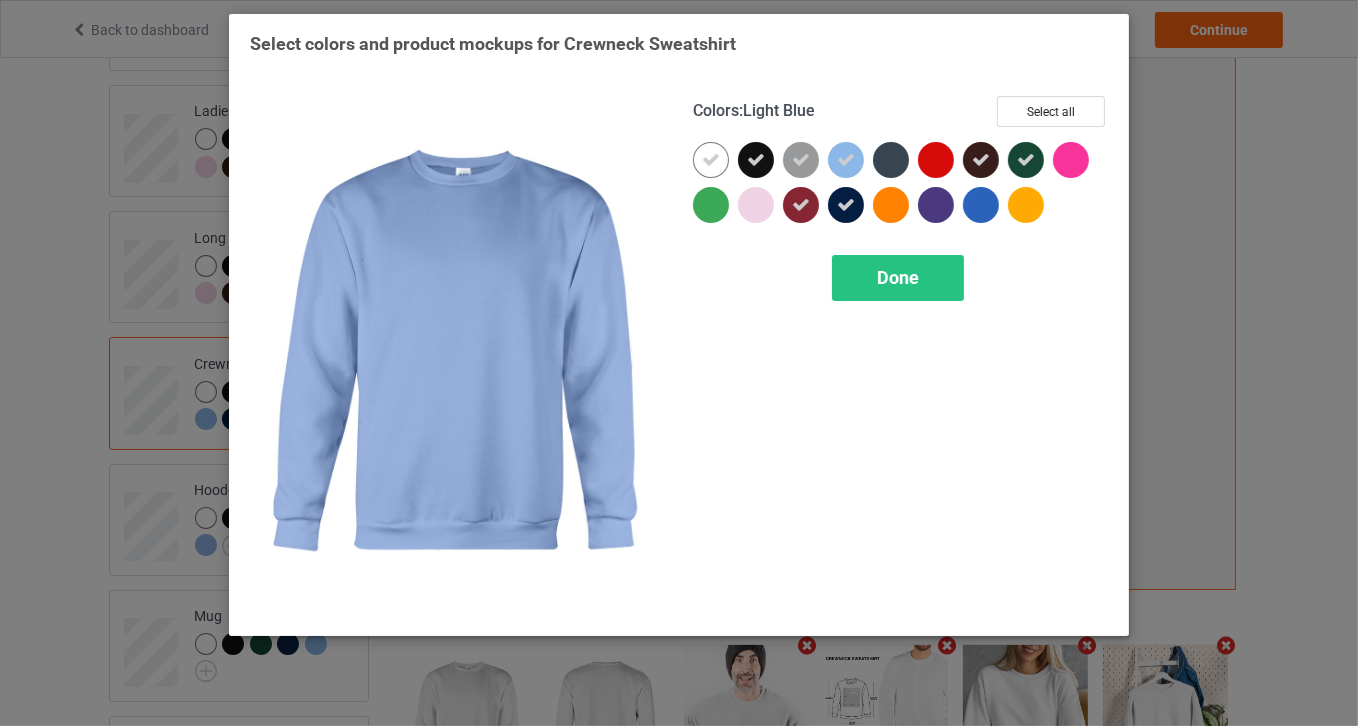 click at bounding box center (846, 160) 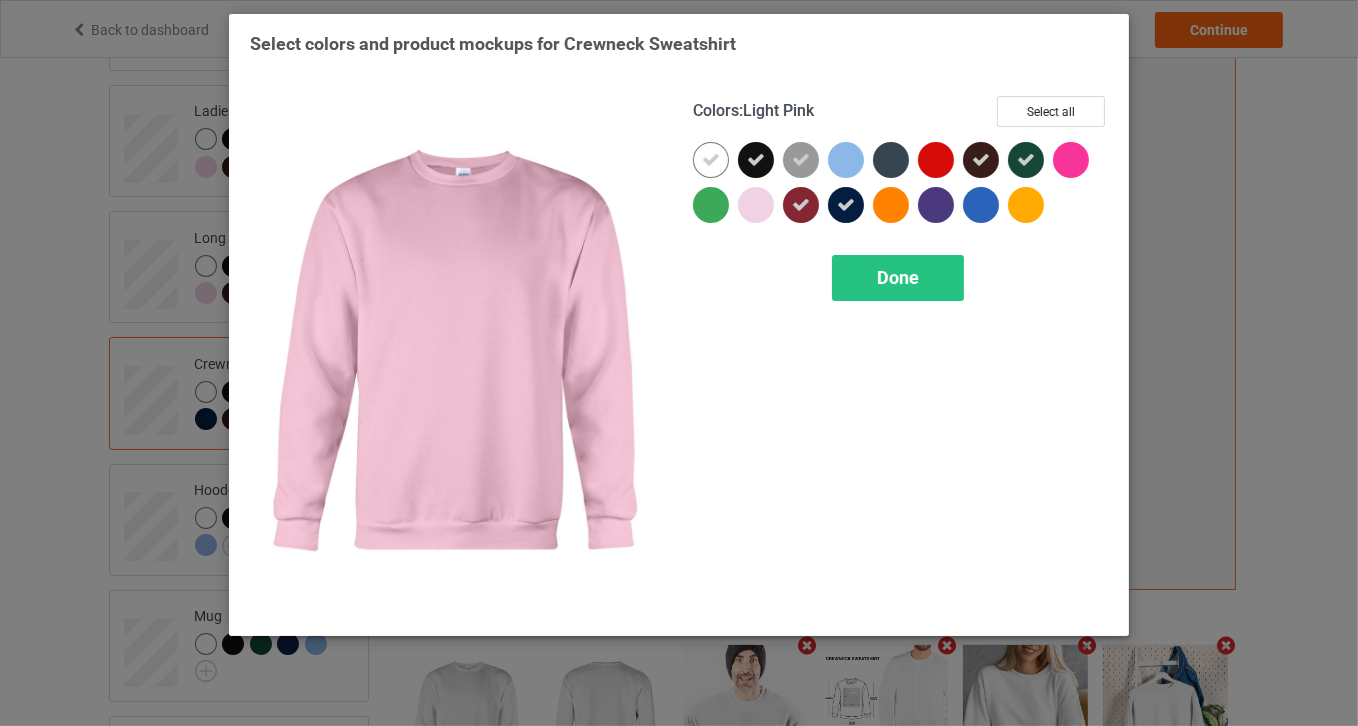click at bounding box center [756, 205] 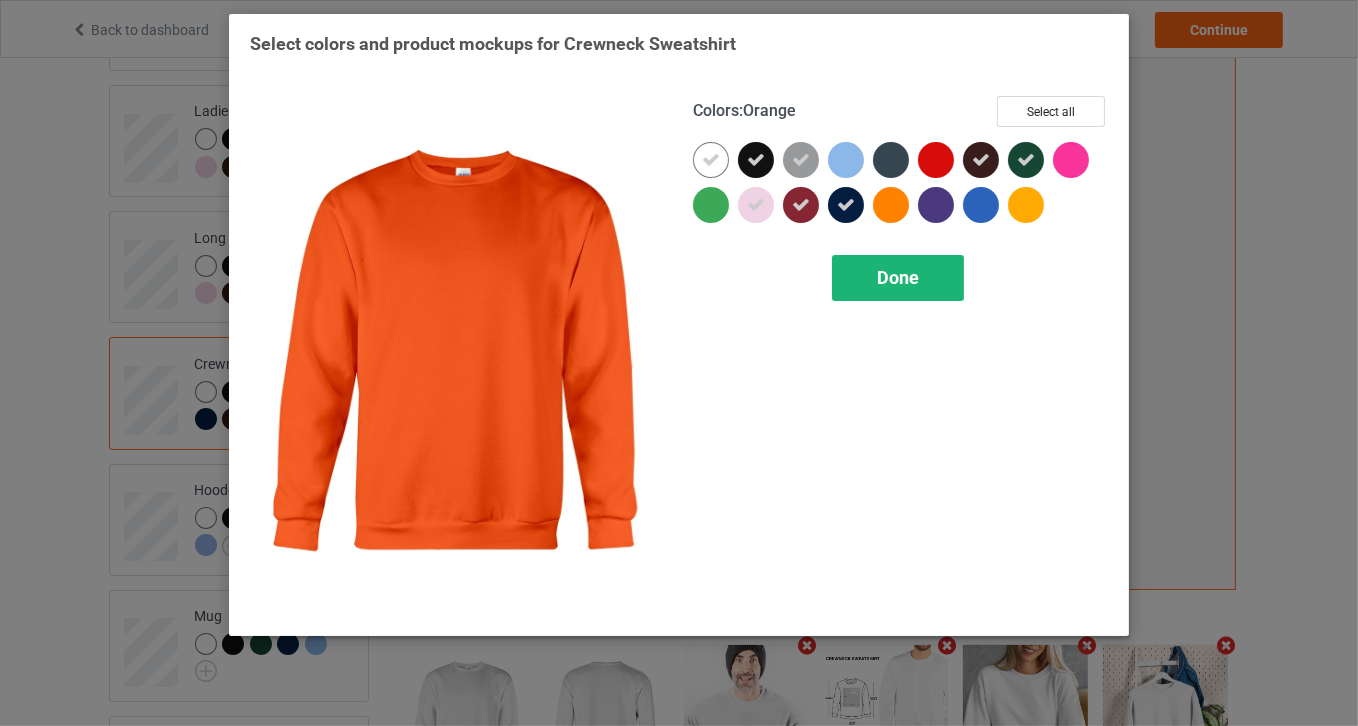 click on "Done" at bounding box center [898, 278] 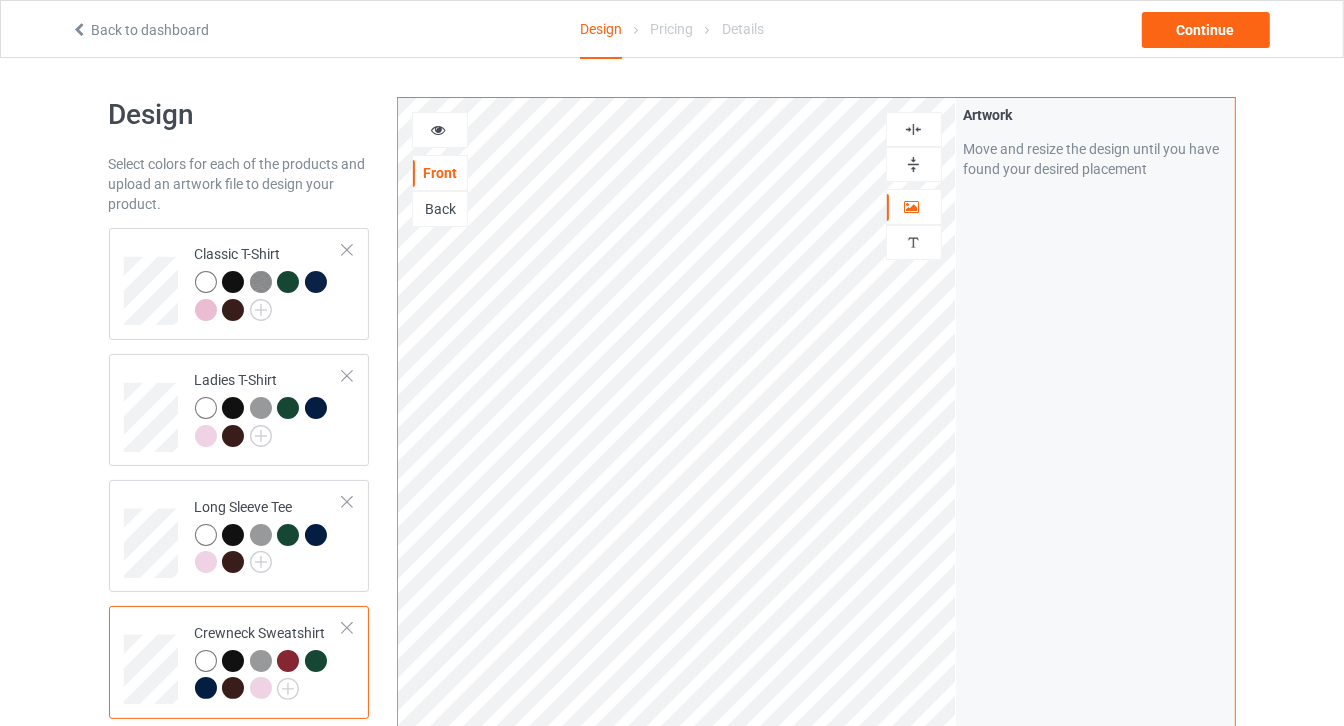scroll, scrollTop: 0, scrollLeft: 0, axis: both 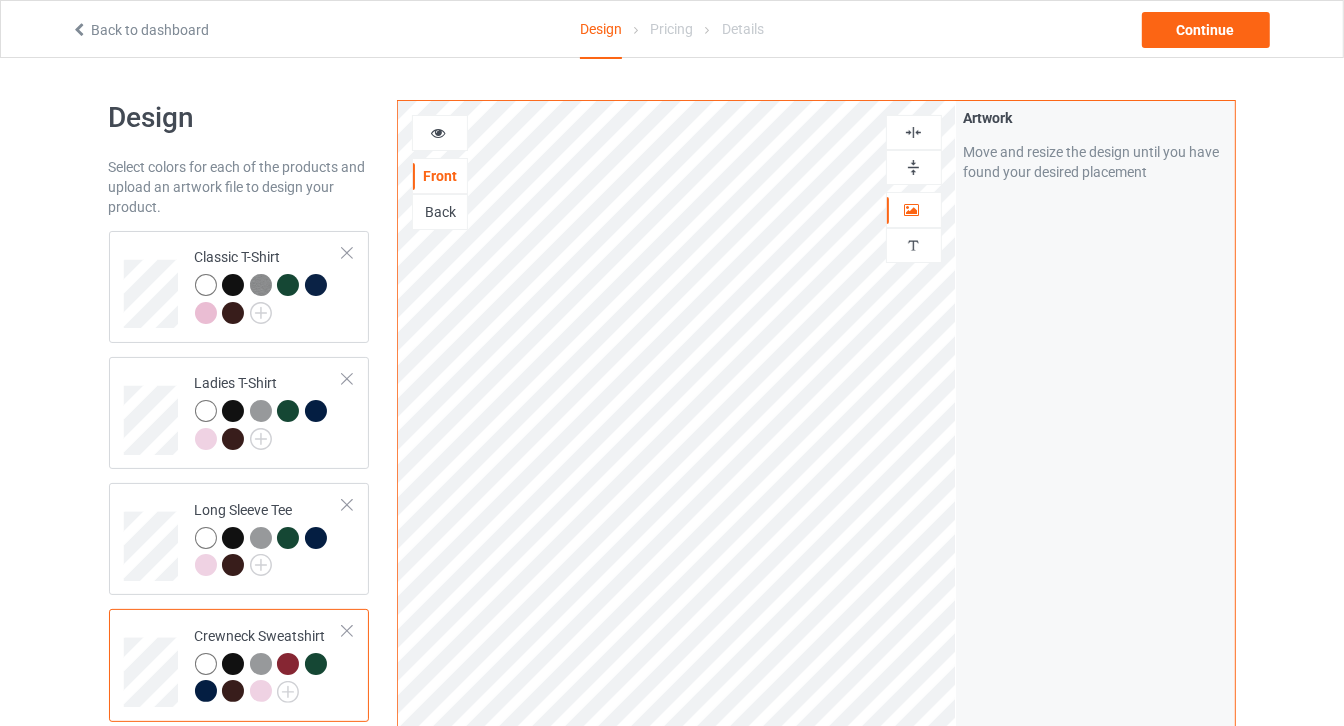 click at bounding box center [440, 133] 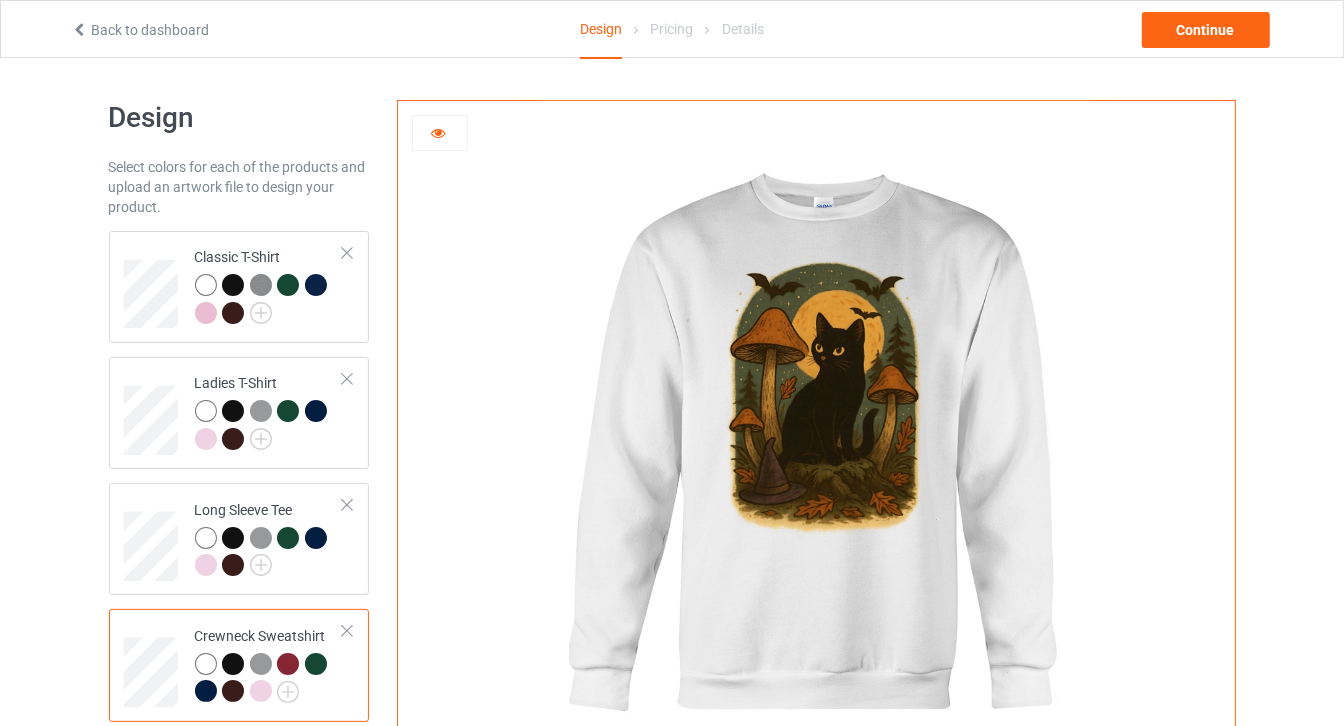 click at bounding box center (288, 664) 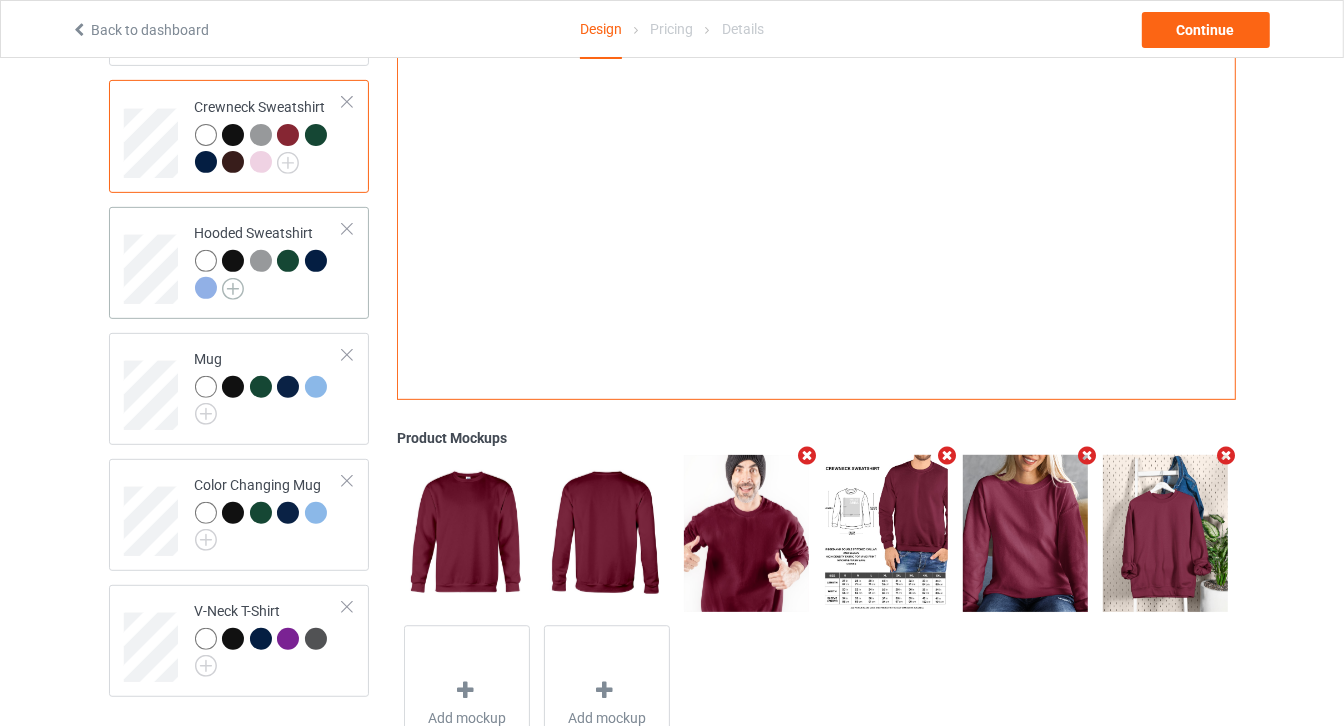 scroll, scrollTop: 452, scrollLeft: 0, axis: vertical 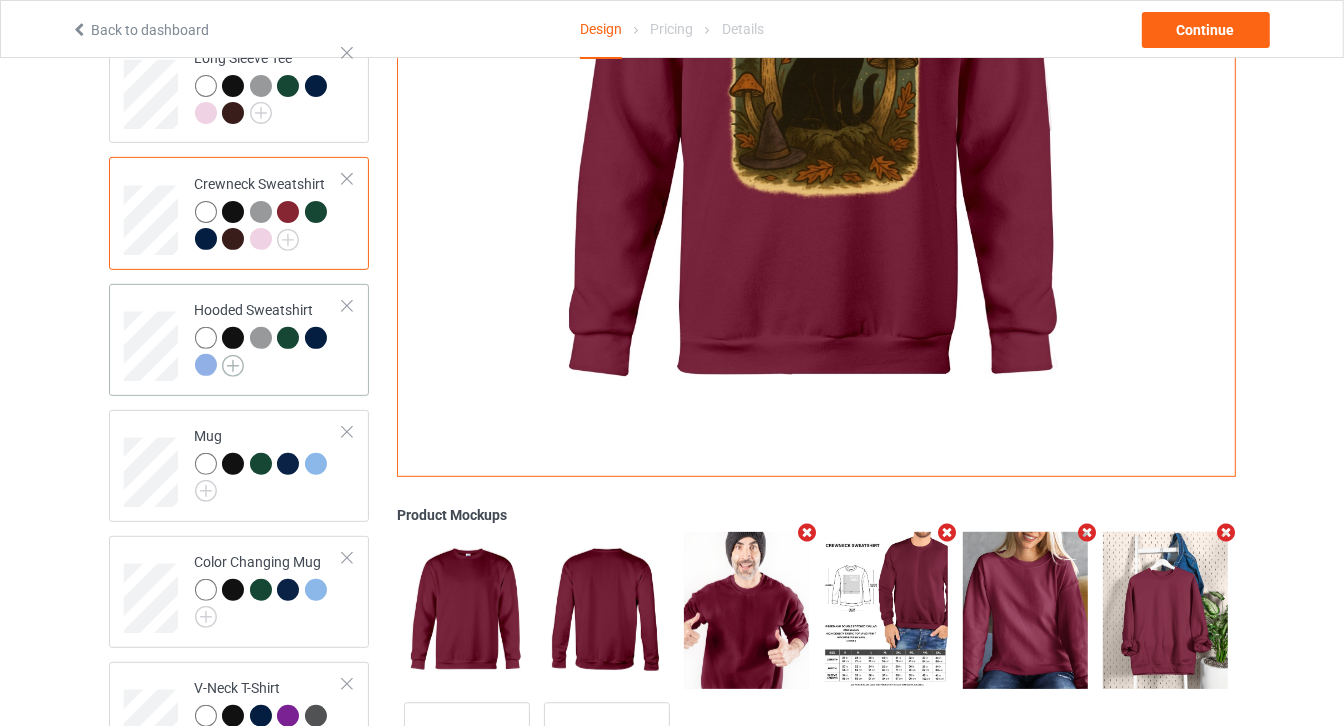 click at bounding box center (233, 366) 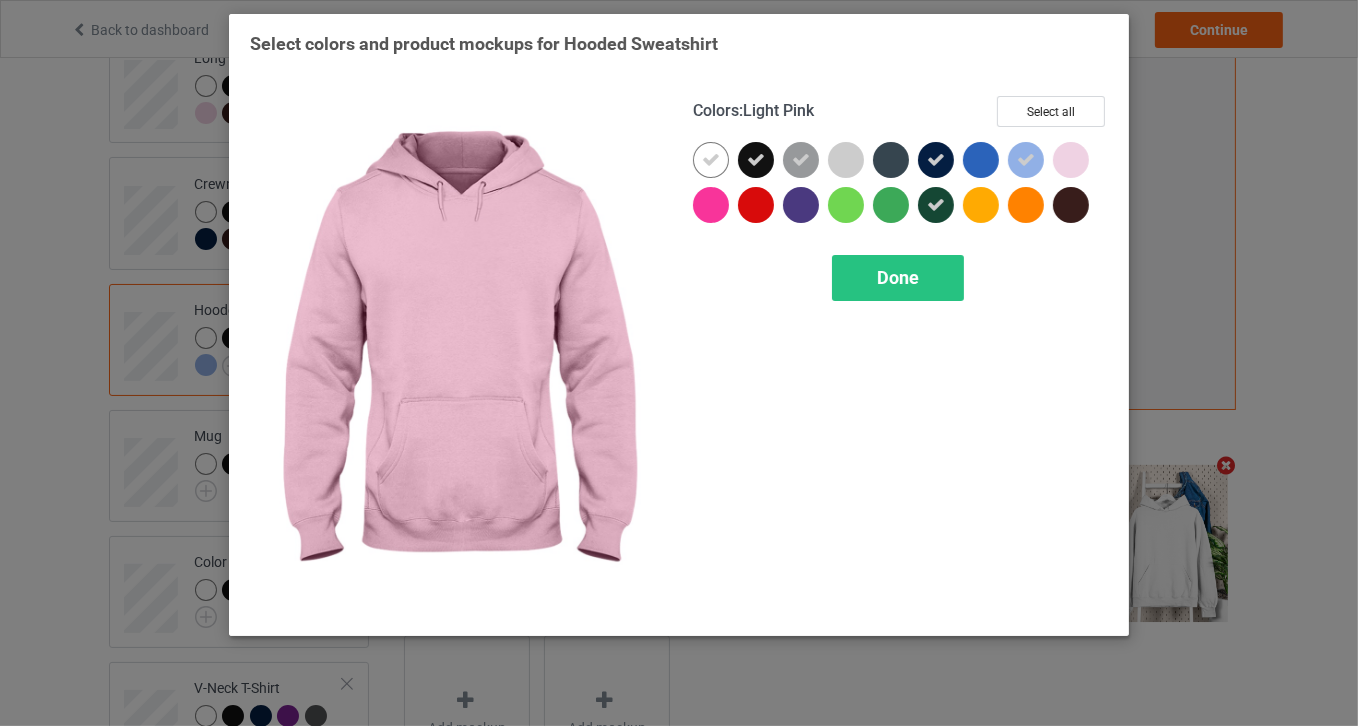 click at bounding box center (1071, 160) 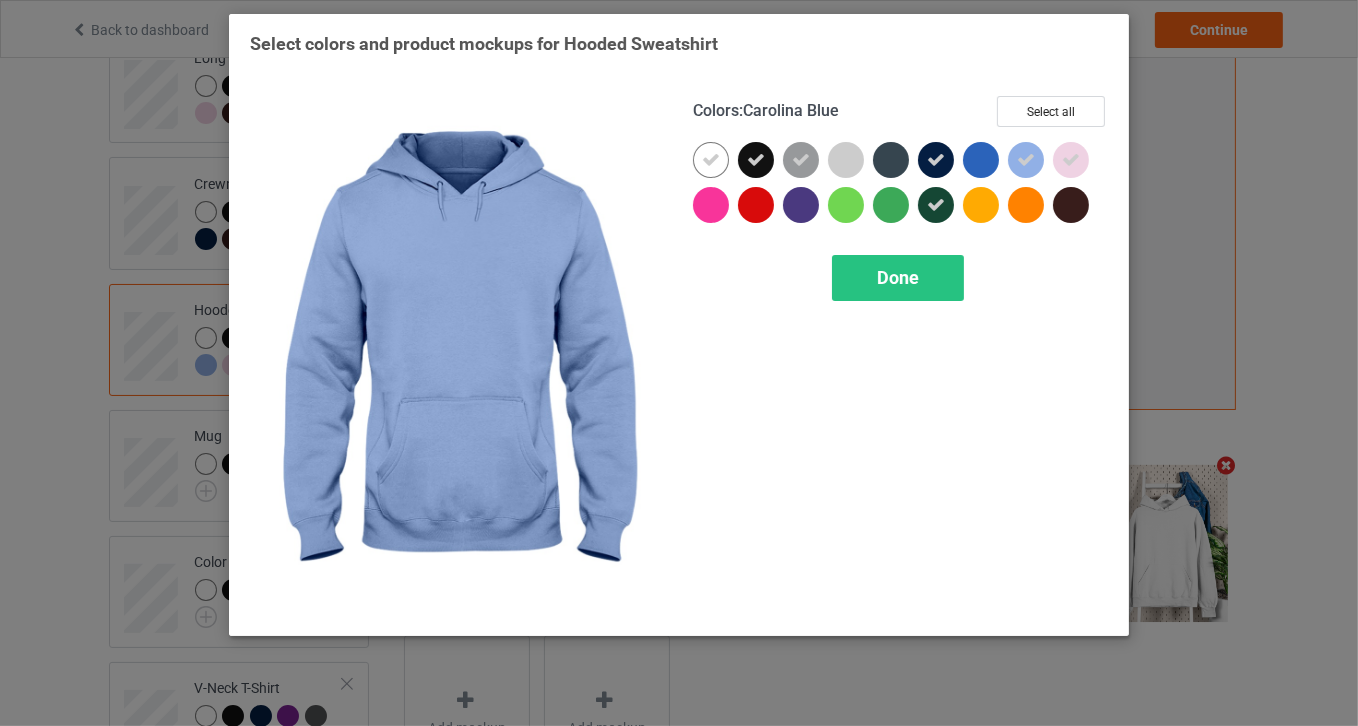 click at bounding box center [1026, 160] 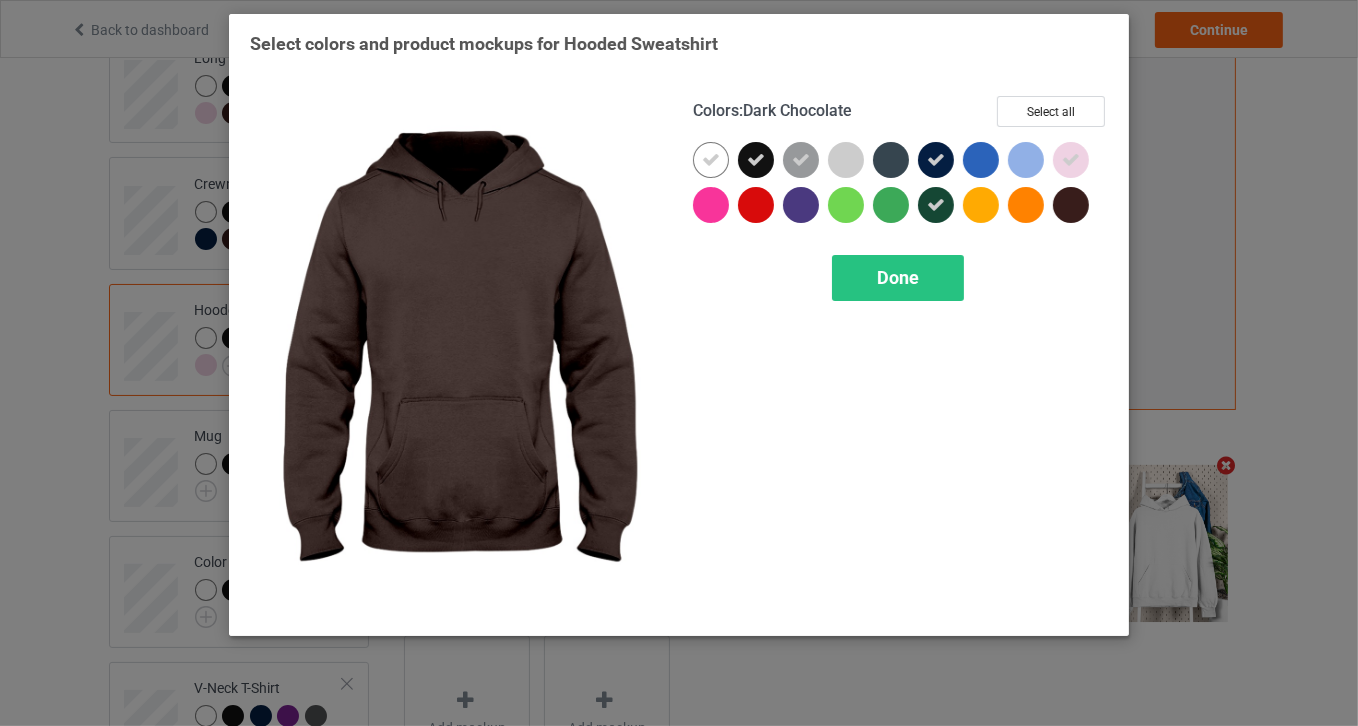 click at bounding box center [1071, 205] 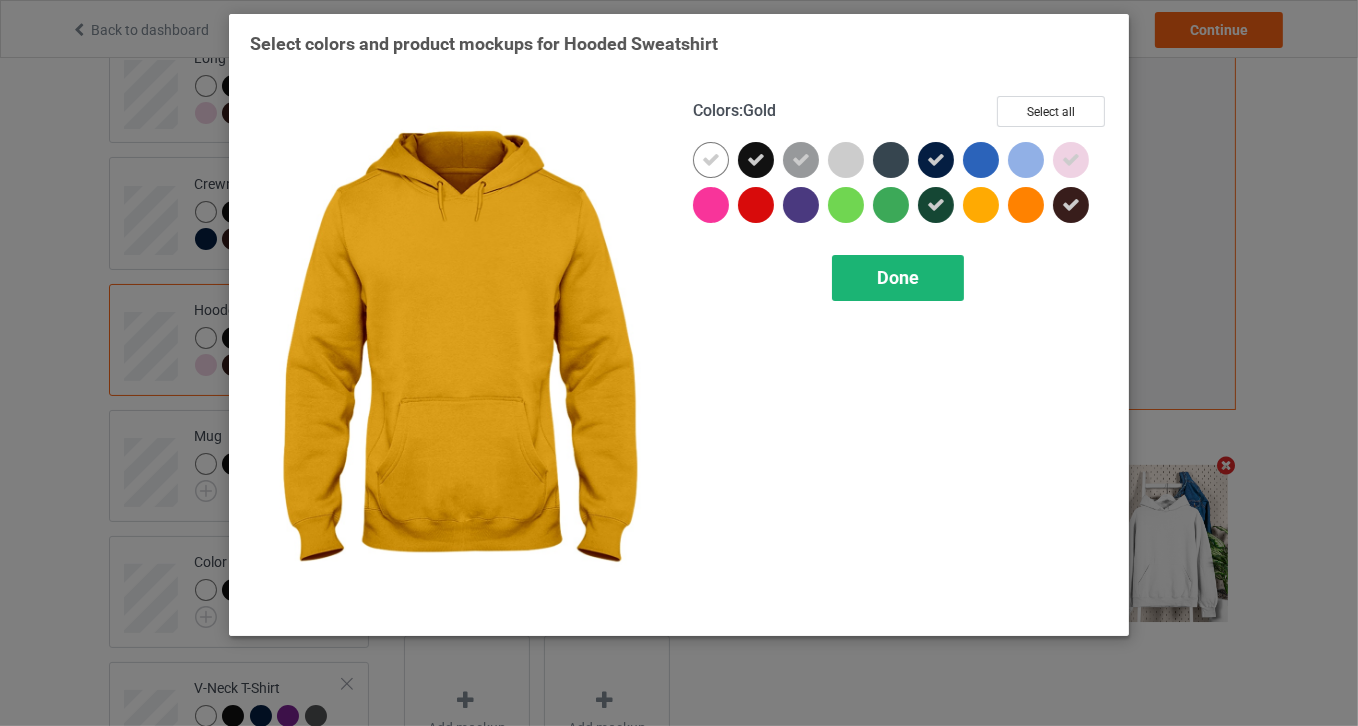 click on "Done" at bounding box center [898, 278] 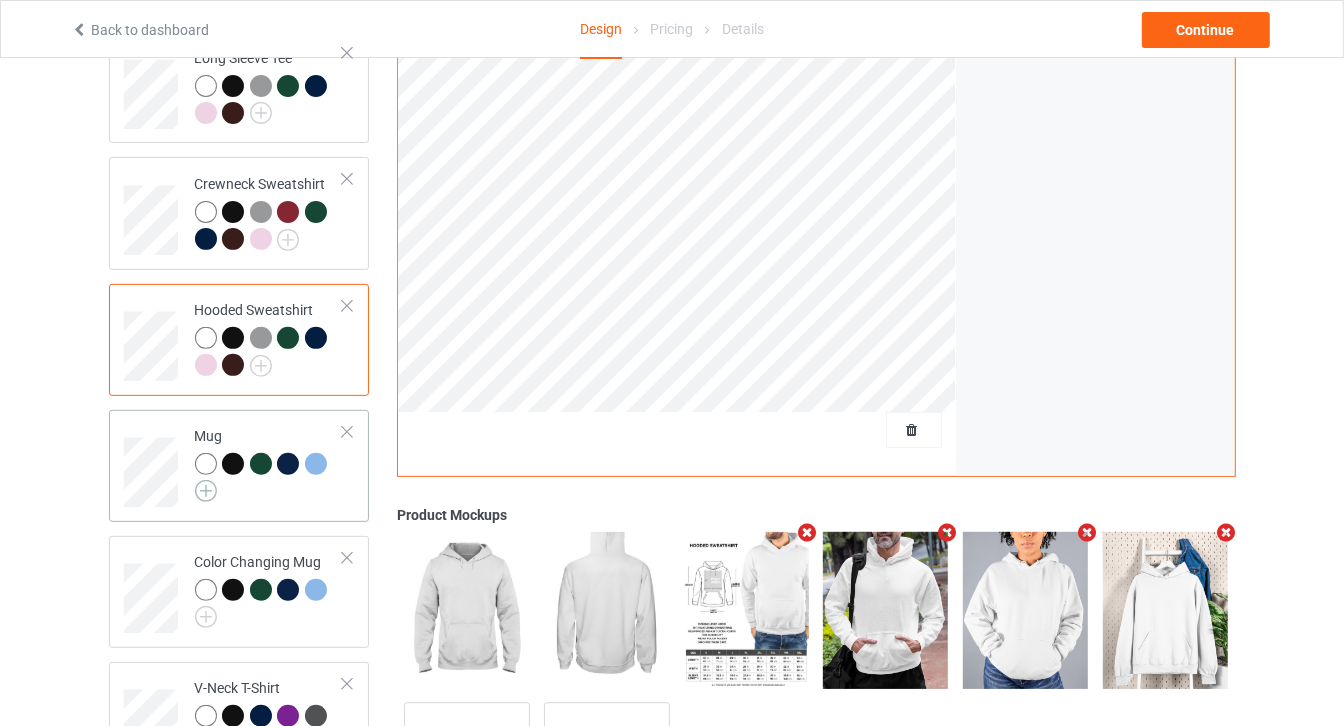 click at bounding box center (206, 491) 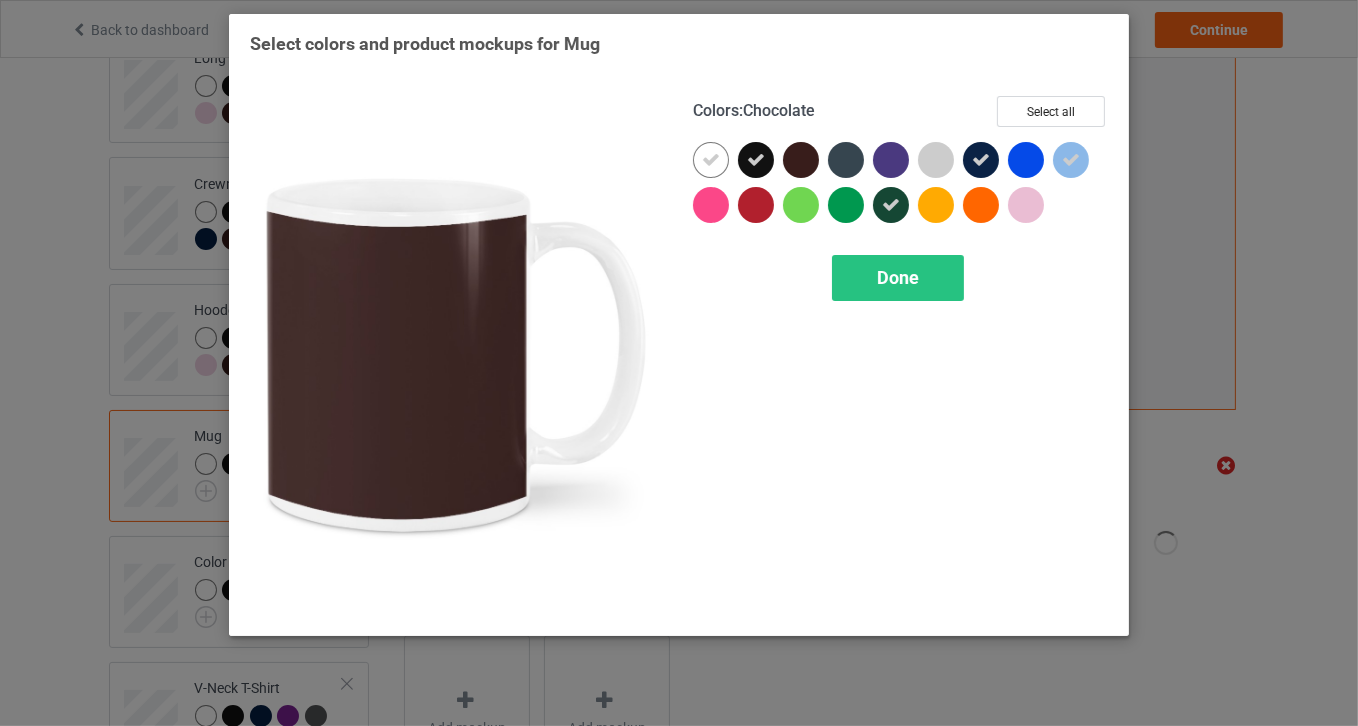click at bounding box center (801, 160) 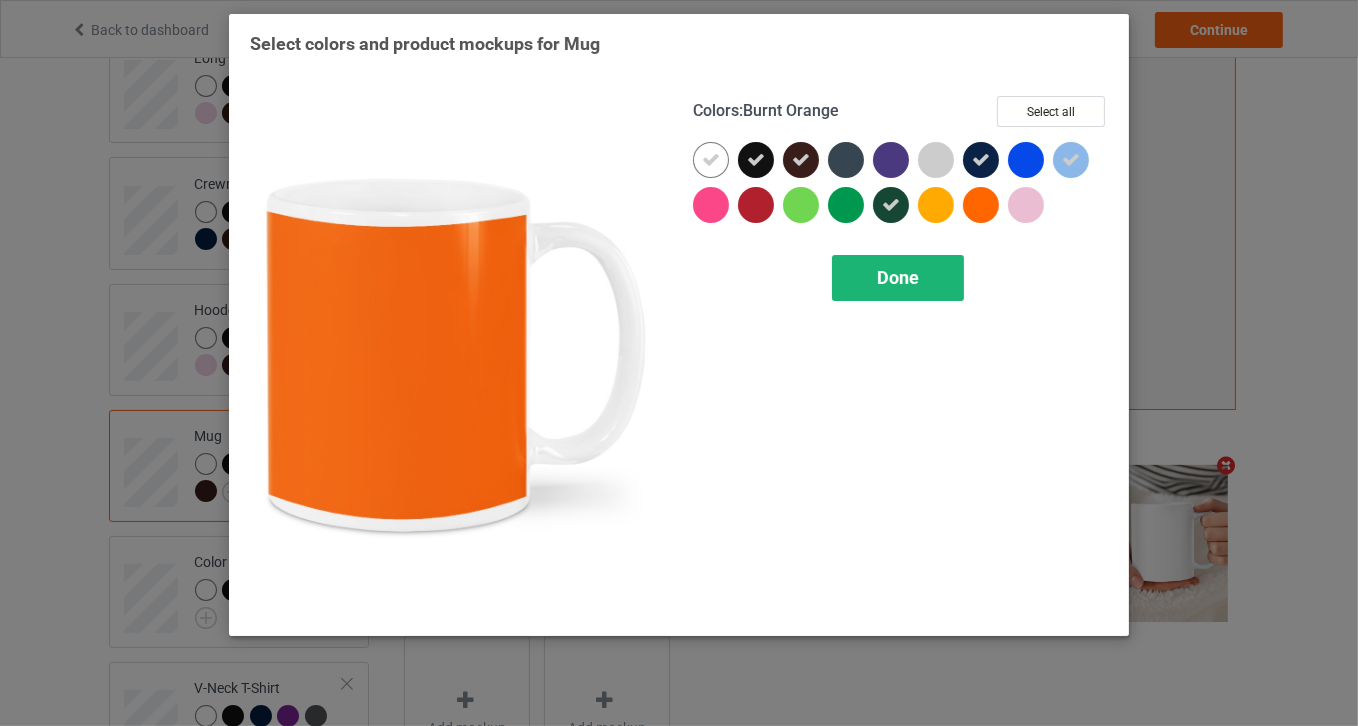 click on "Done" at bounding box center (898, 278) 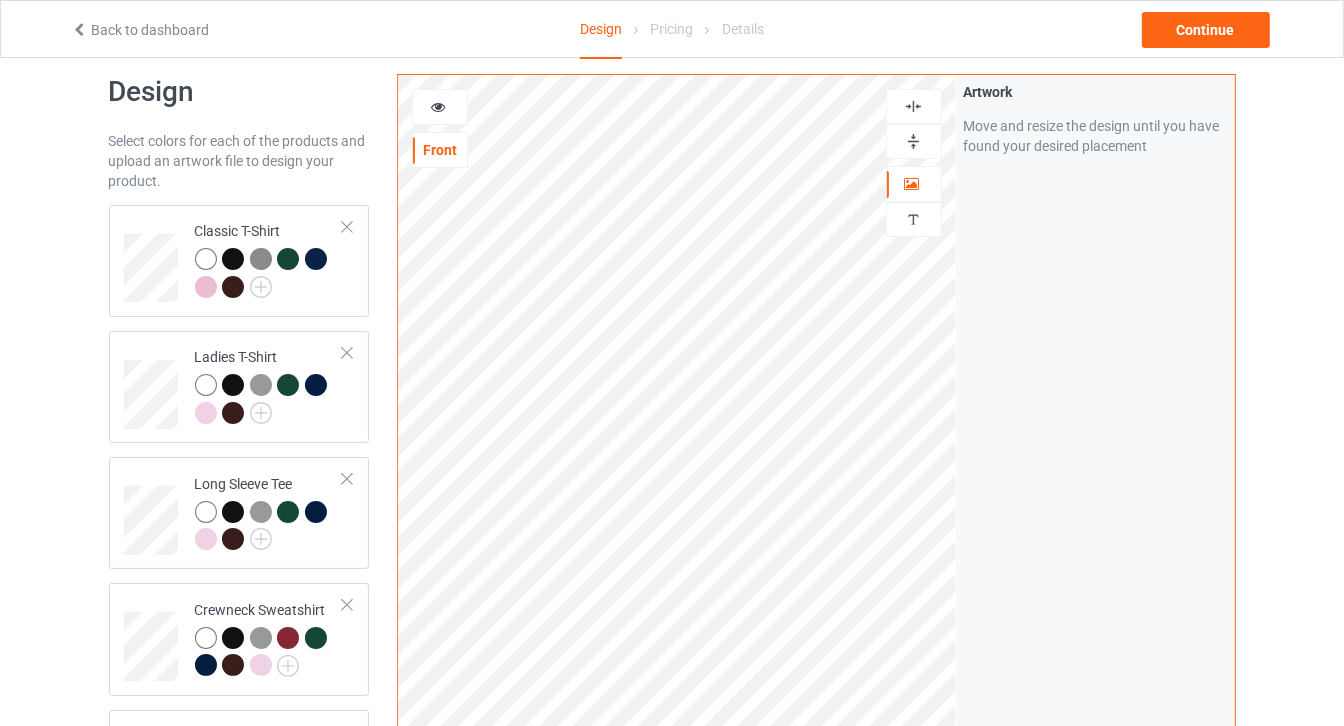 scroll, scrollTop: 0, scrollLeft: 0, axis: both 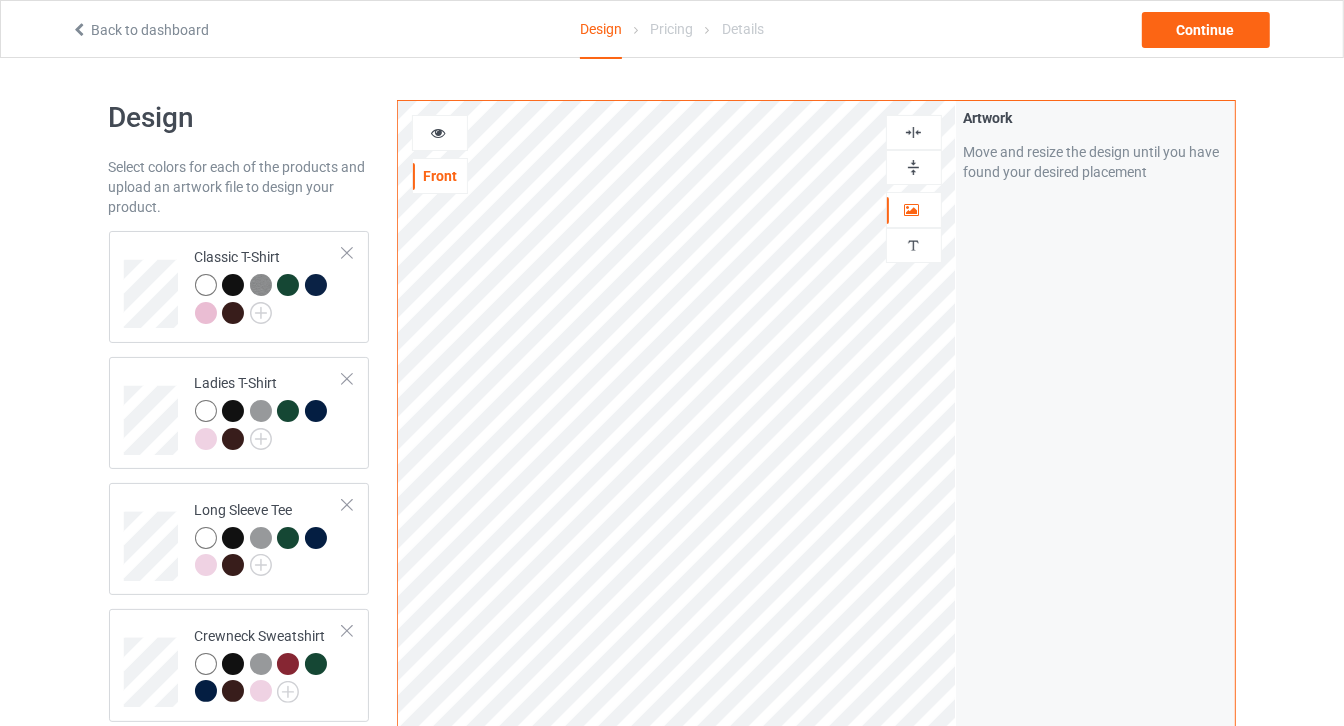 click at bounding box center [913, 167] 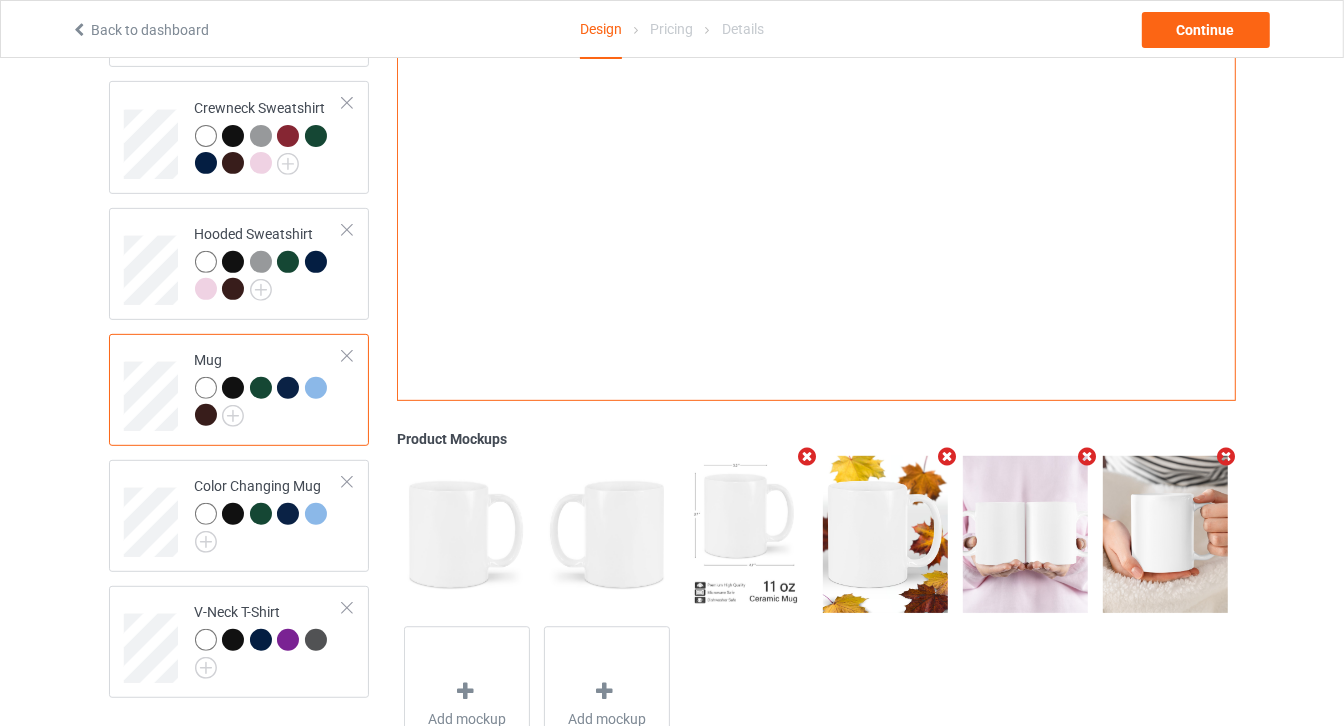 scroll, scrollTop: 545, scrollLeft: 0, axis: vertical 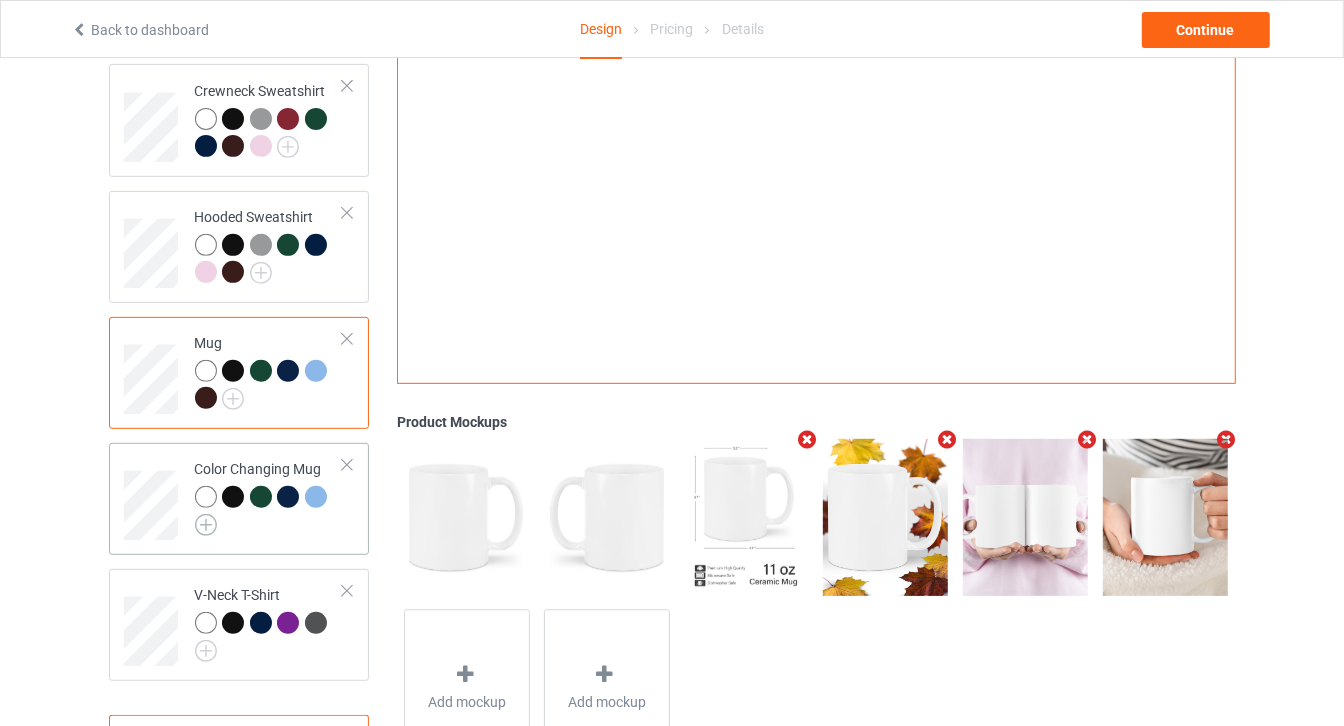 click at bounding box center [206, 525] 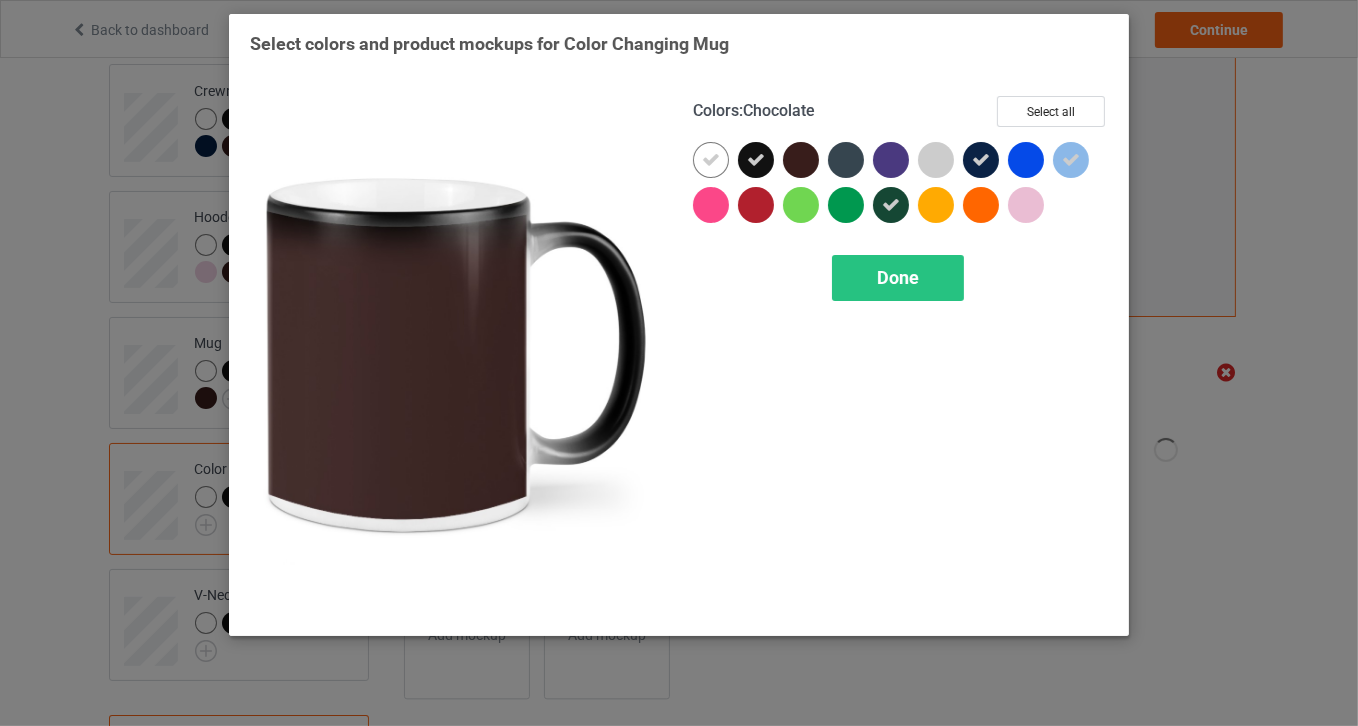 click at bounding box center (801, 160) 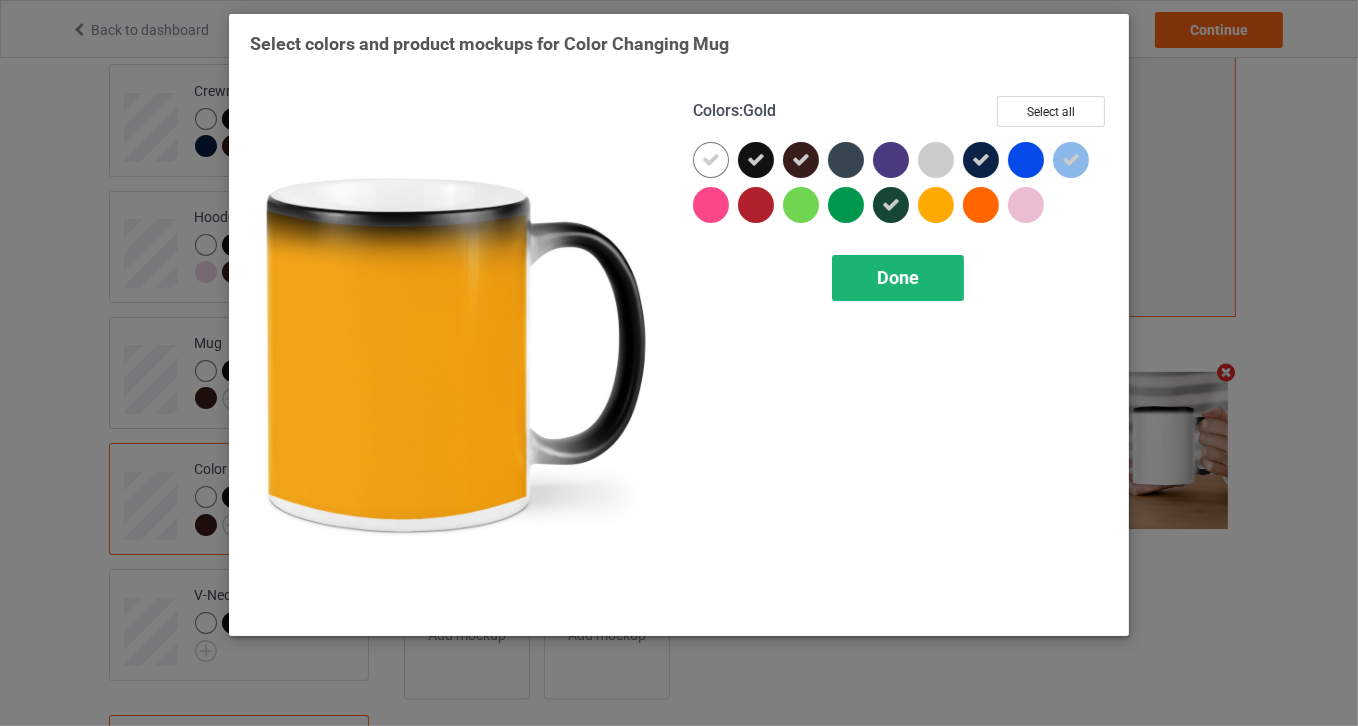 click on "Done" at bounding box center (898, 277) 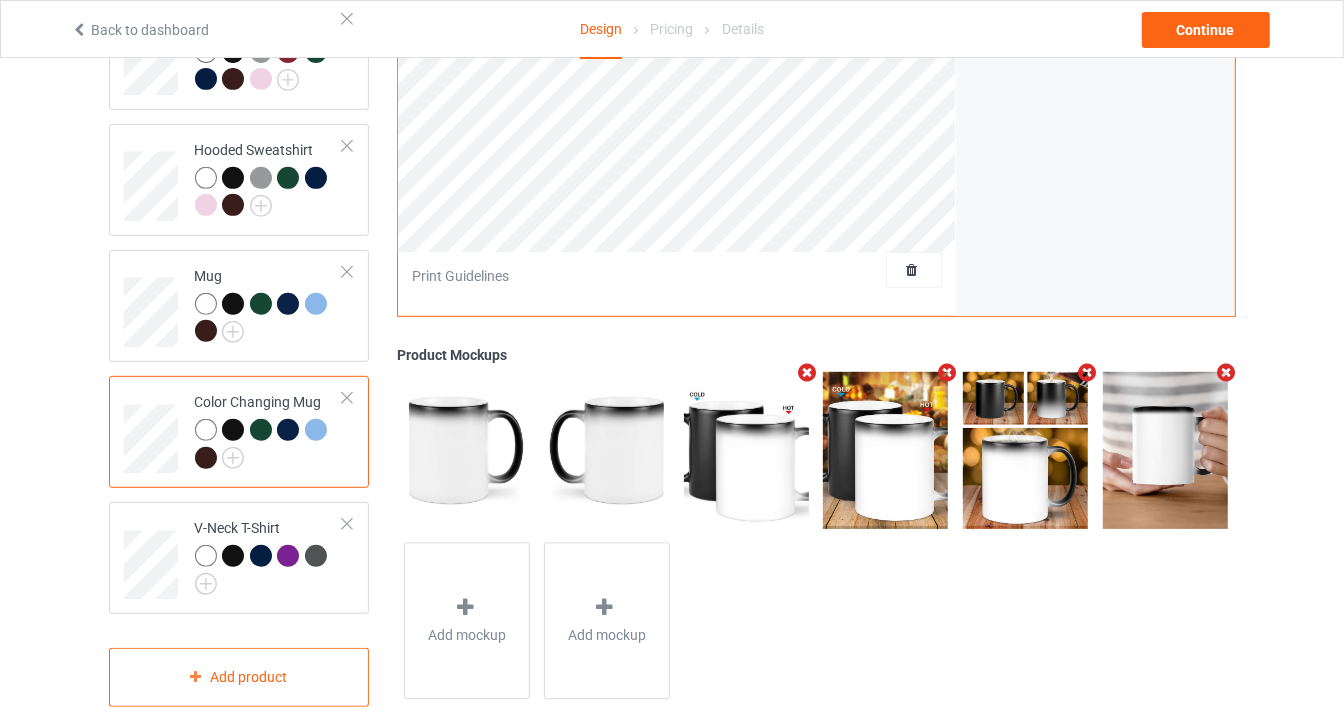 scroll, scrollTop: 633, scrollLeft: 0, axis: vertical 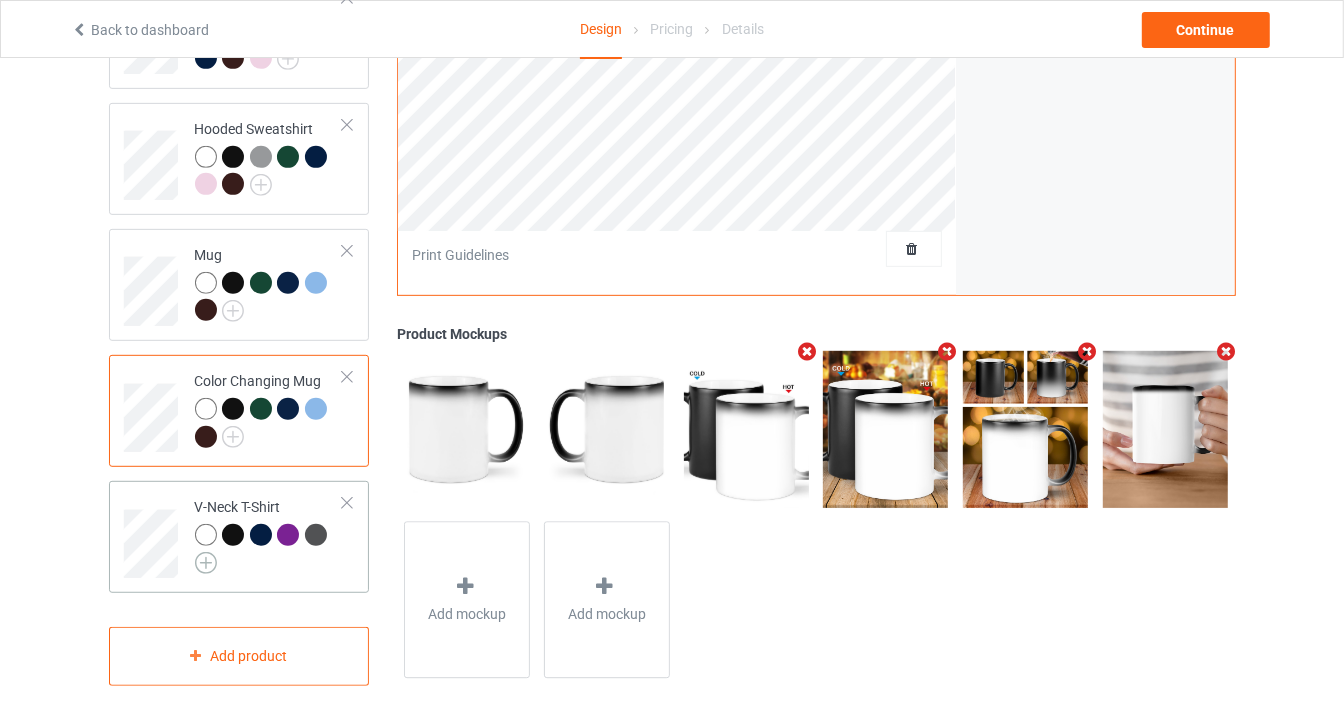 click at bounding box center (206, 563) 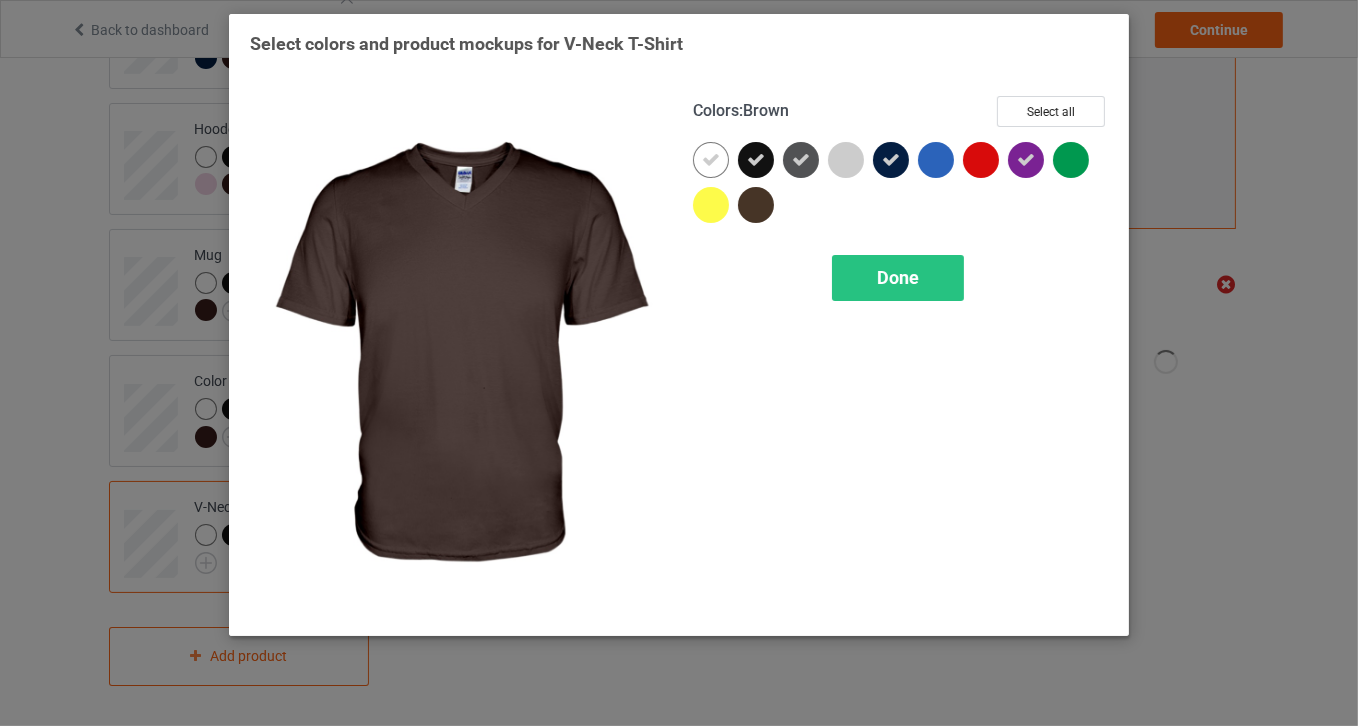 click at bounding box center (756, 205) 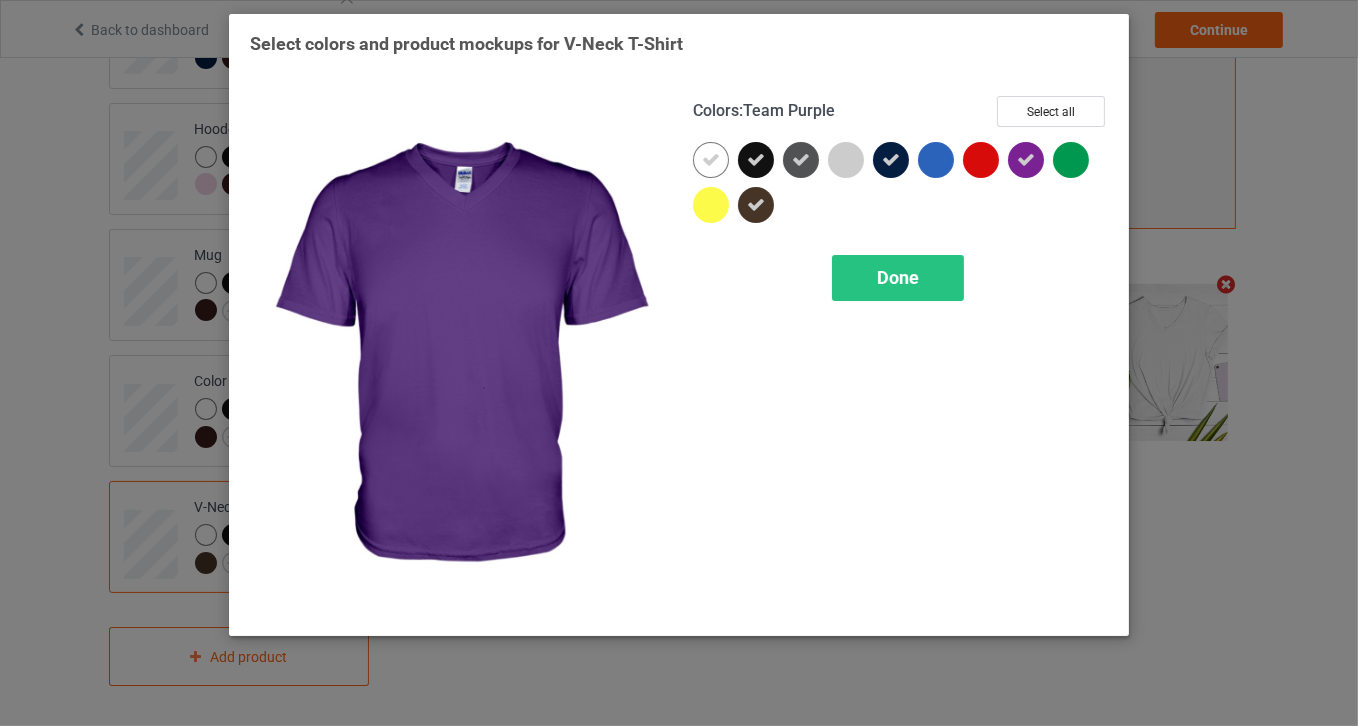 click at bounding box center [1026, 160] 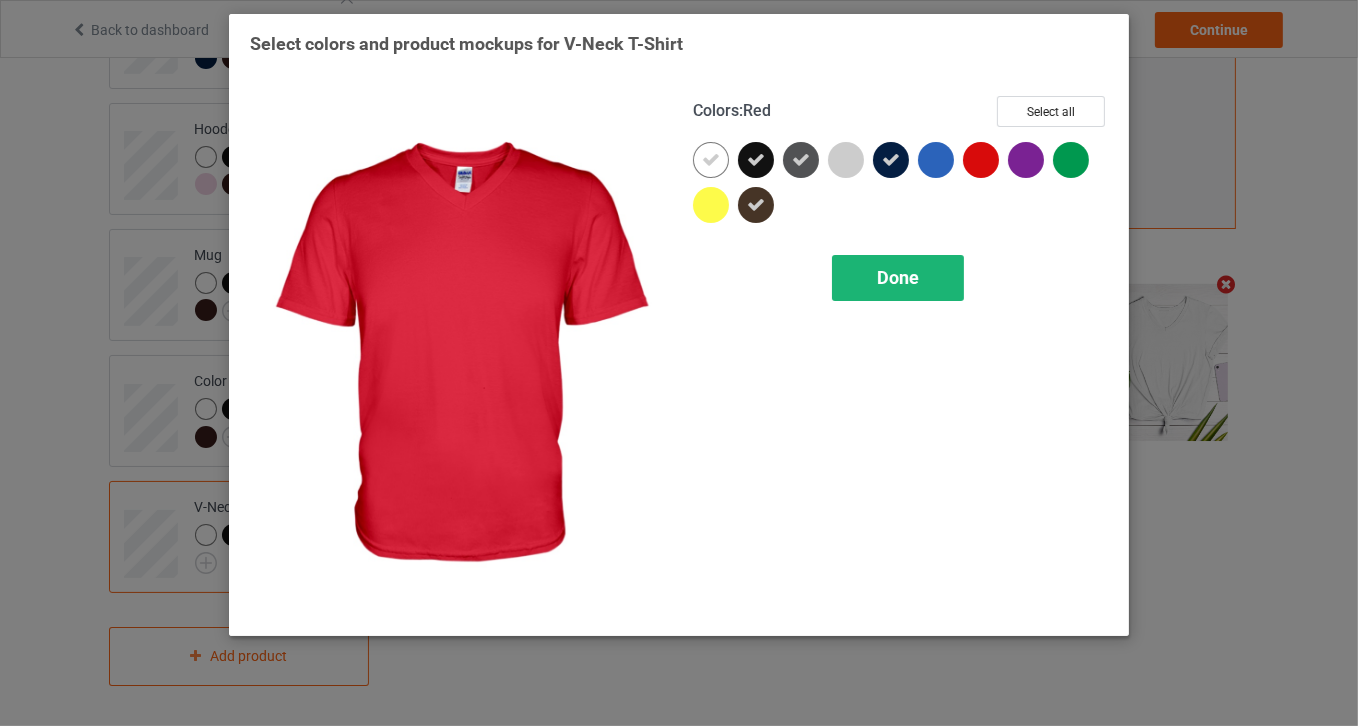 click on "Done" at bounding box center [898, 278] 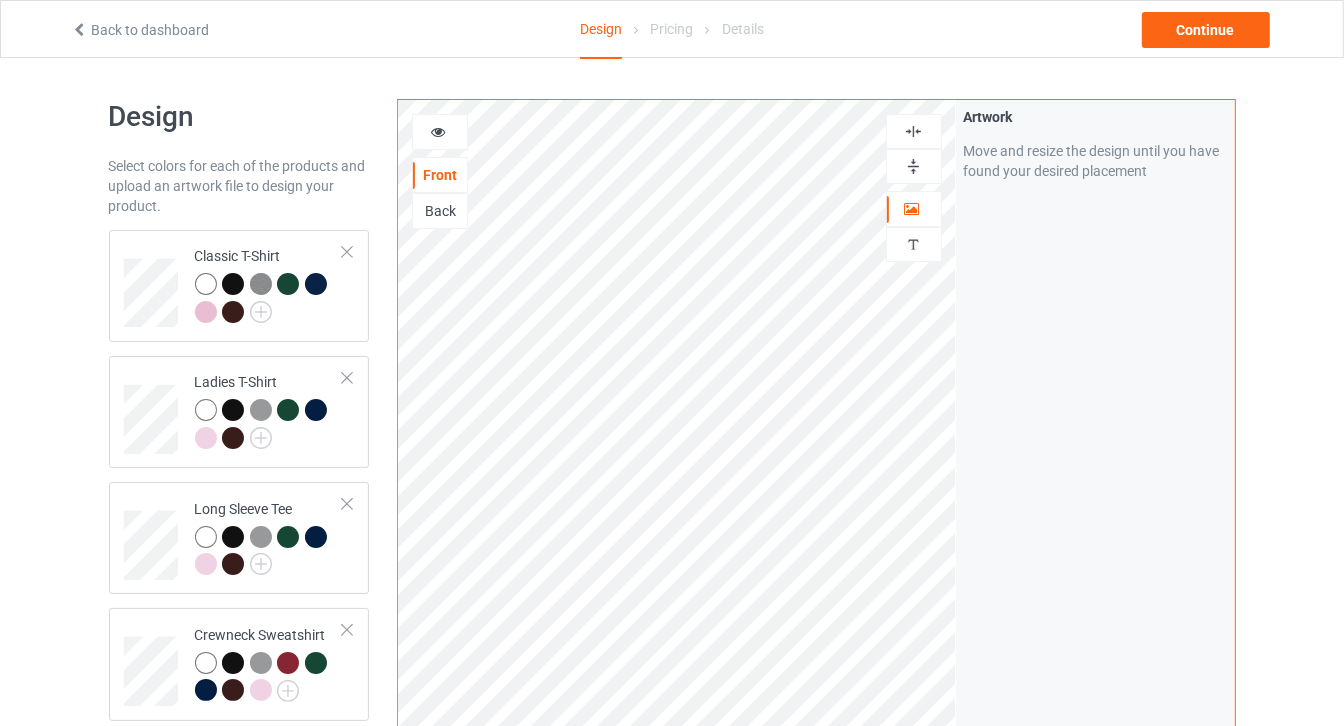 scroll, scrollTop: 0, scrollLeft: 0, axis: both 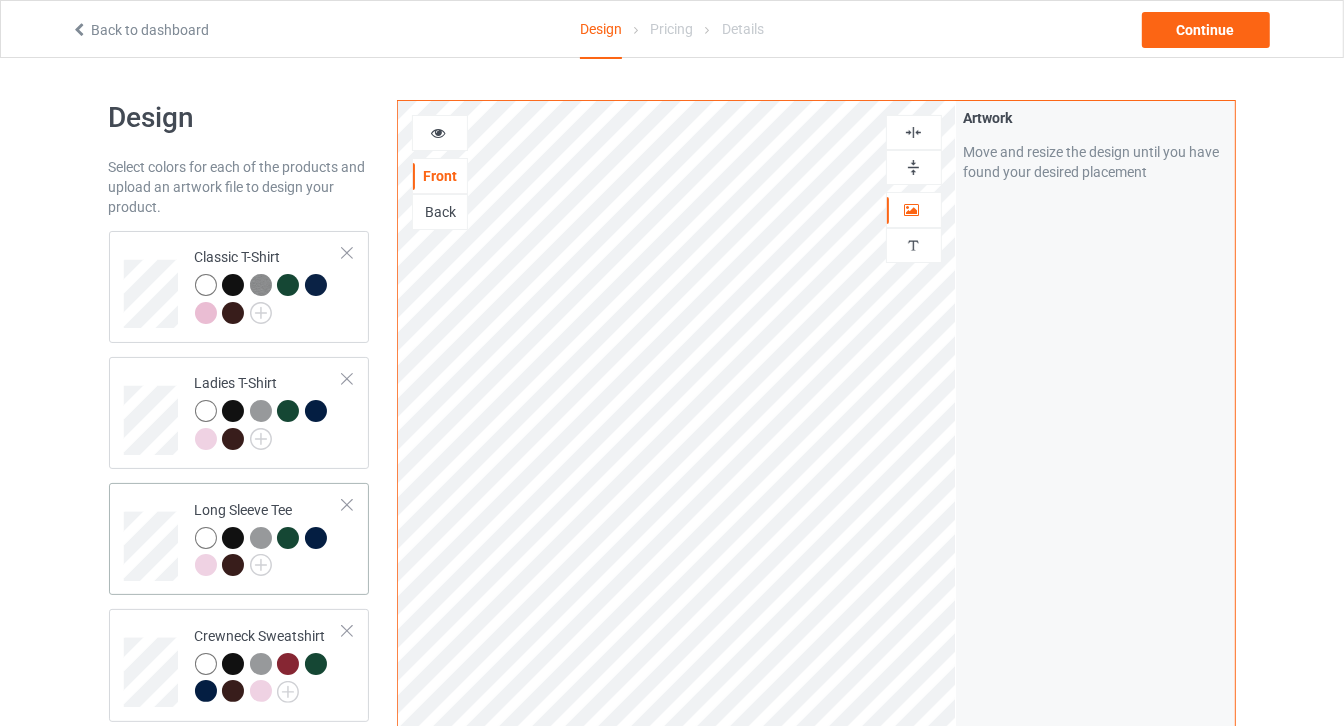 click on "Long Sleeve Tee" at bounding box center (269, 539) 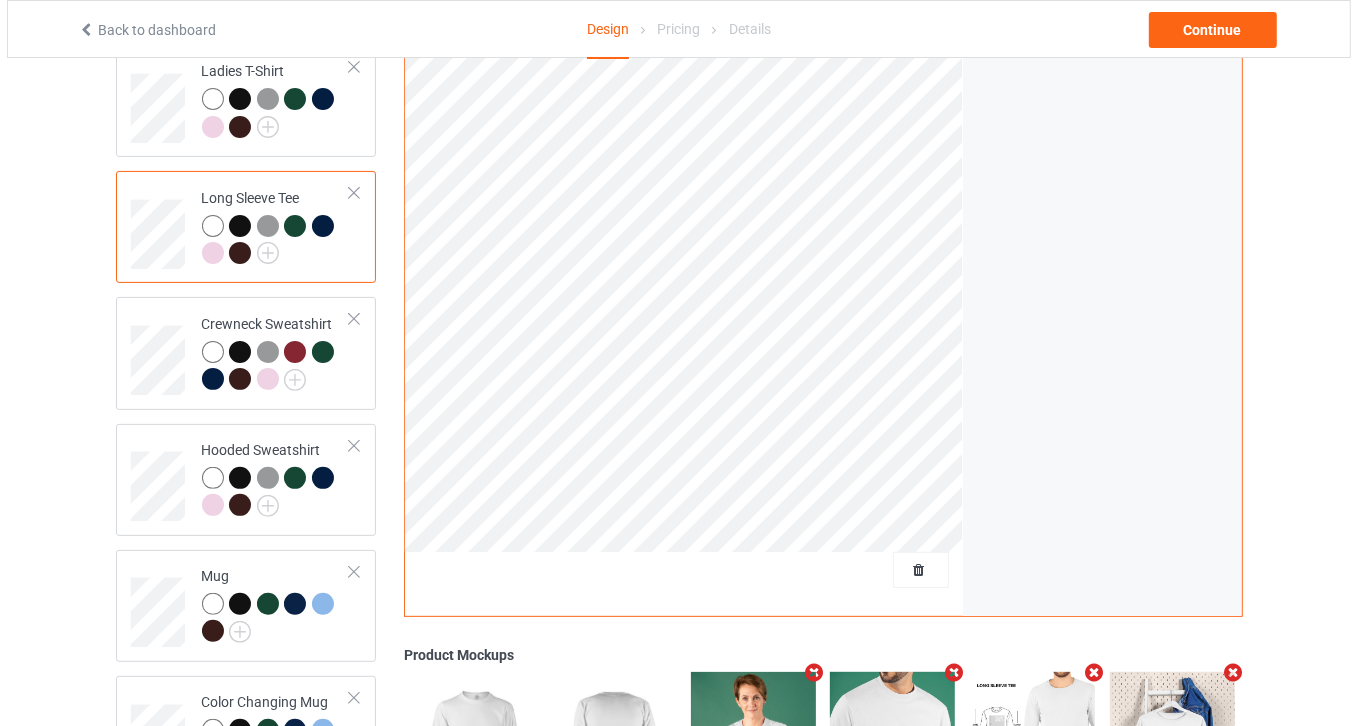 scroll, scrollTop: 545, scrollLeft: 0, axis: vertical 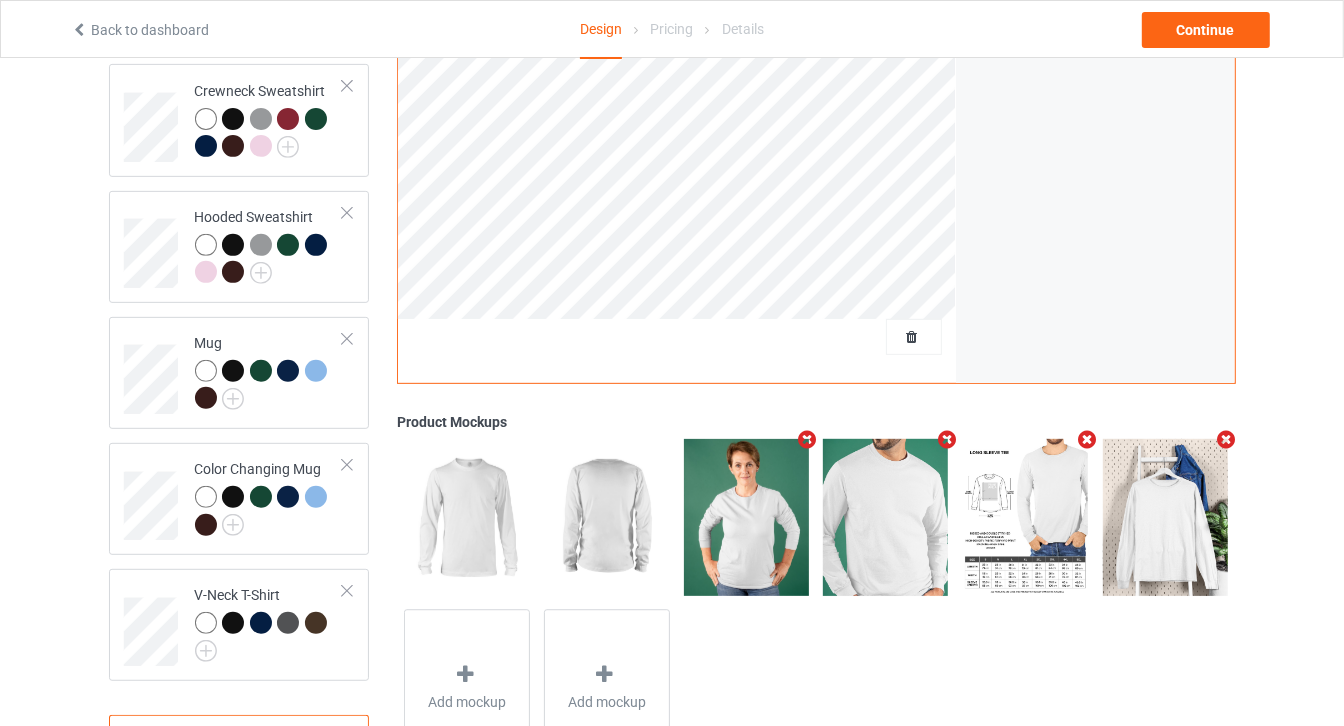 click at bounding box center (947, 440) 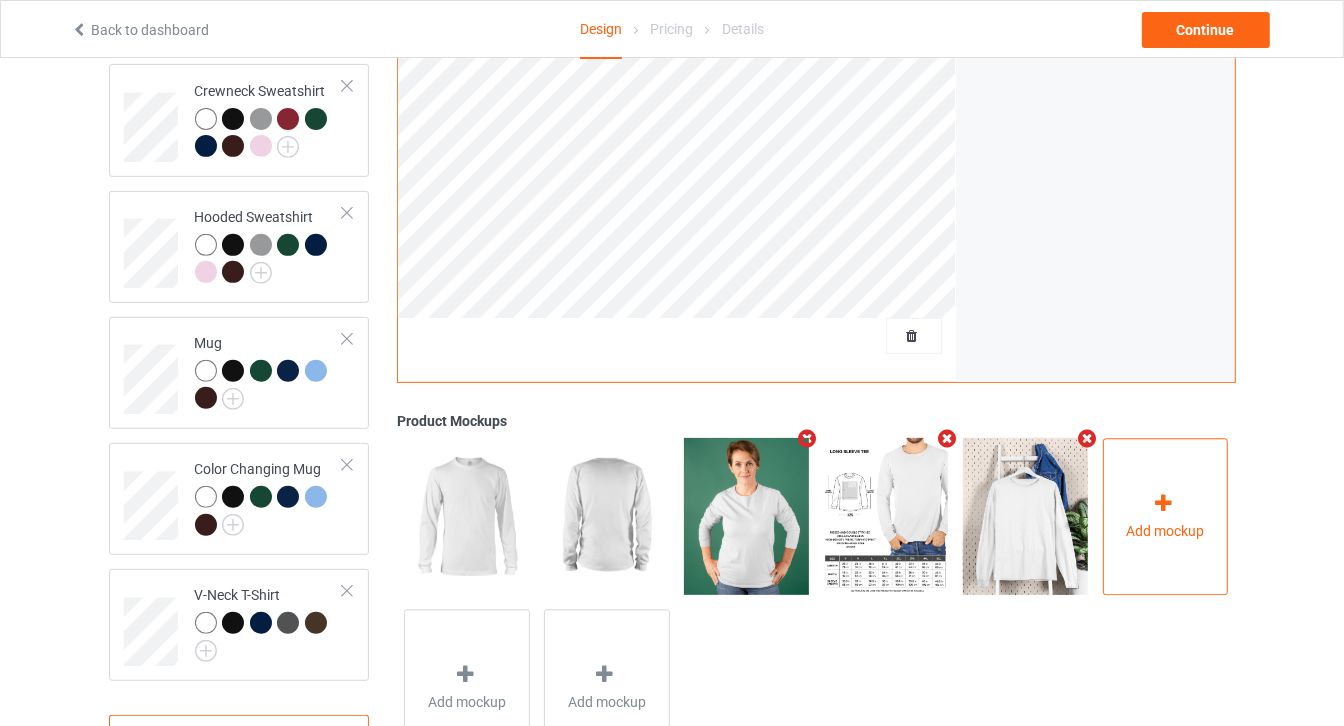 click on "Add mockup" at bounding box center (1166, 517) 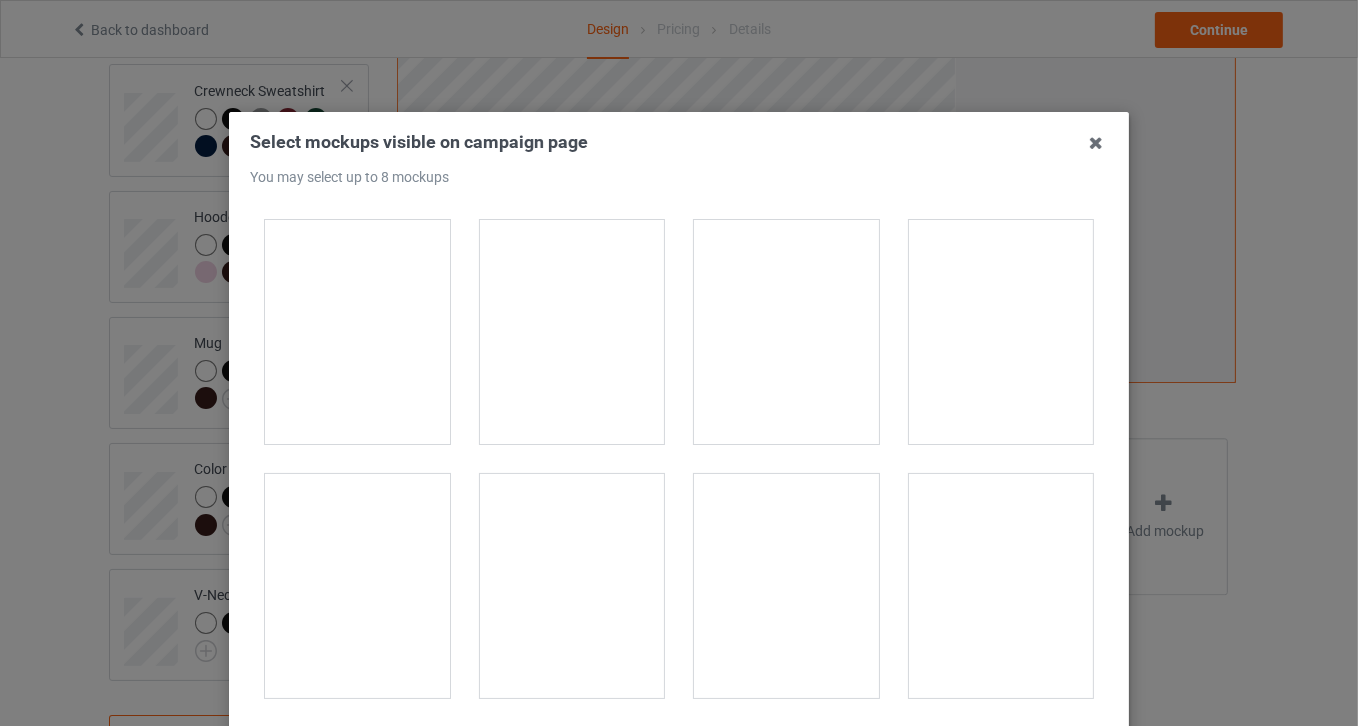scroll, scrollTop: 5313, scrollLeft: 0, axis: vertical 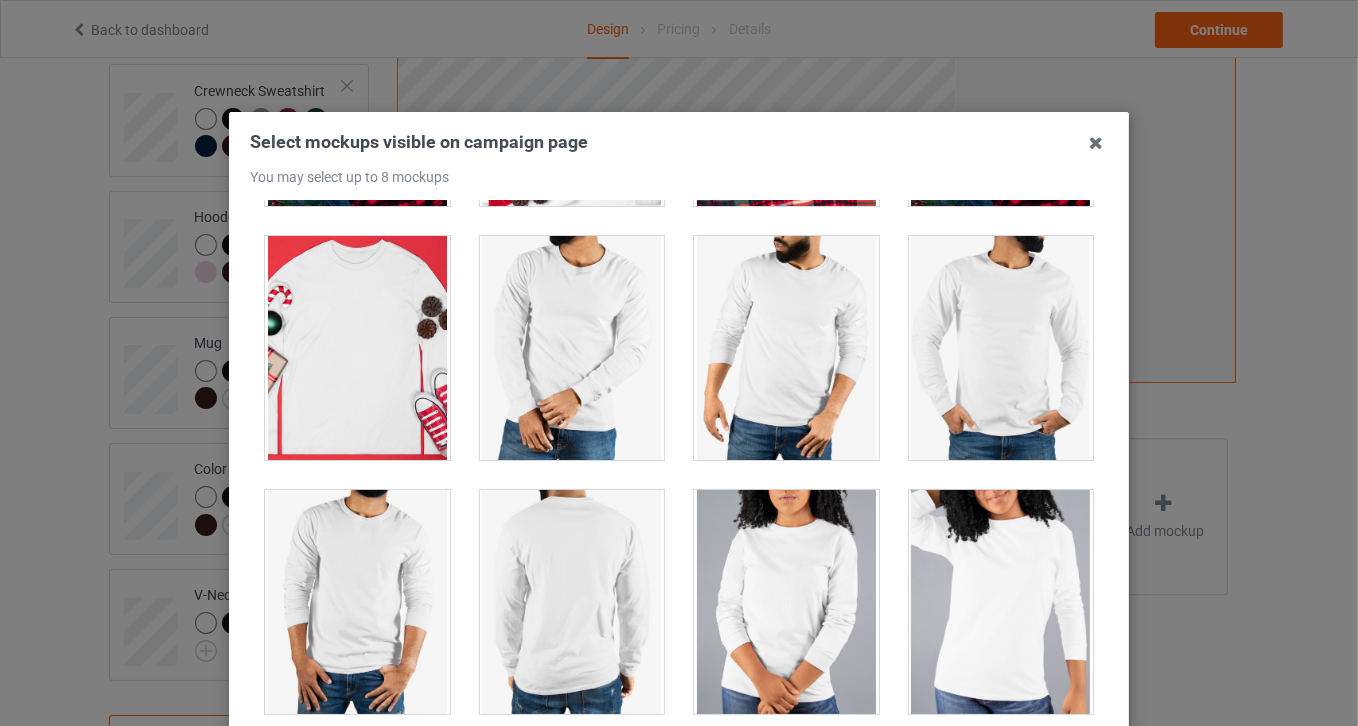 click at bounding box center [572, 348] 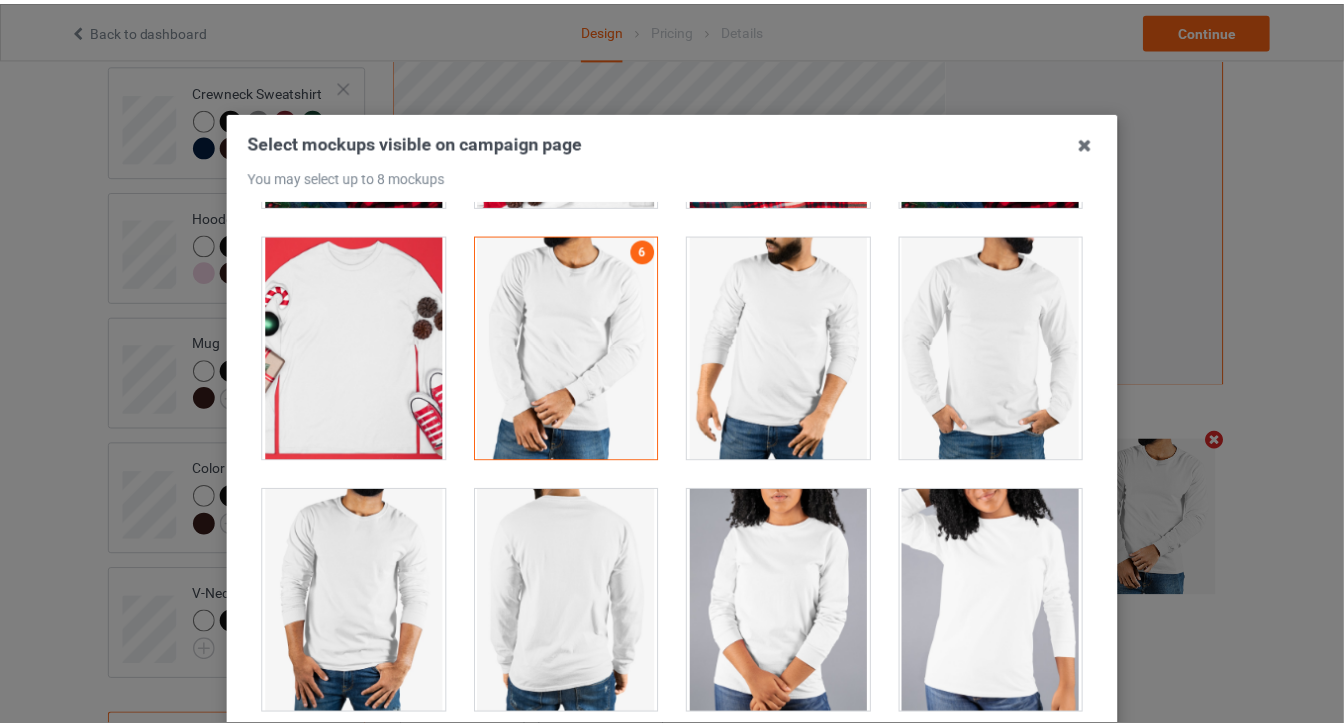 scroll, scrollTop: 258, scrollLeft: 0, axis: vertical 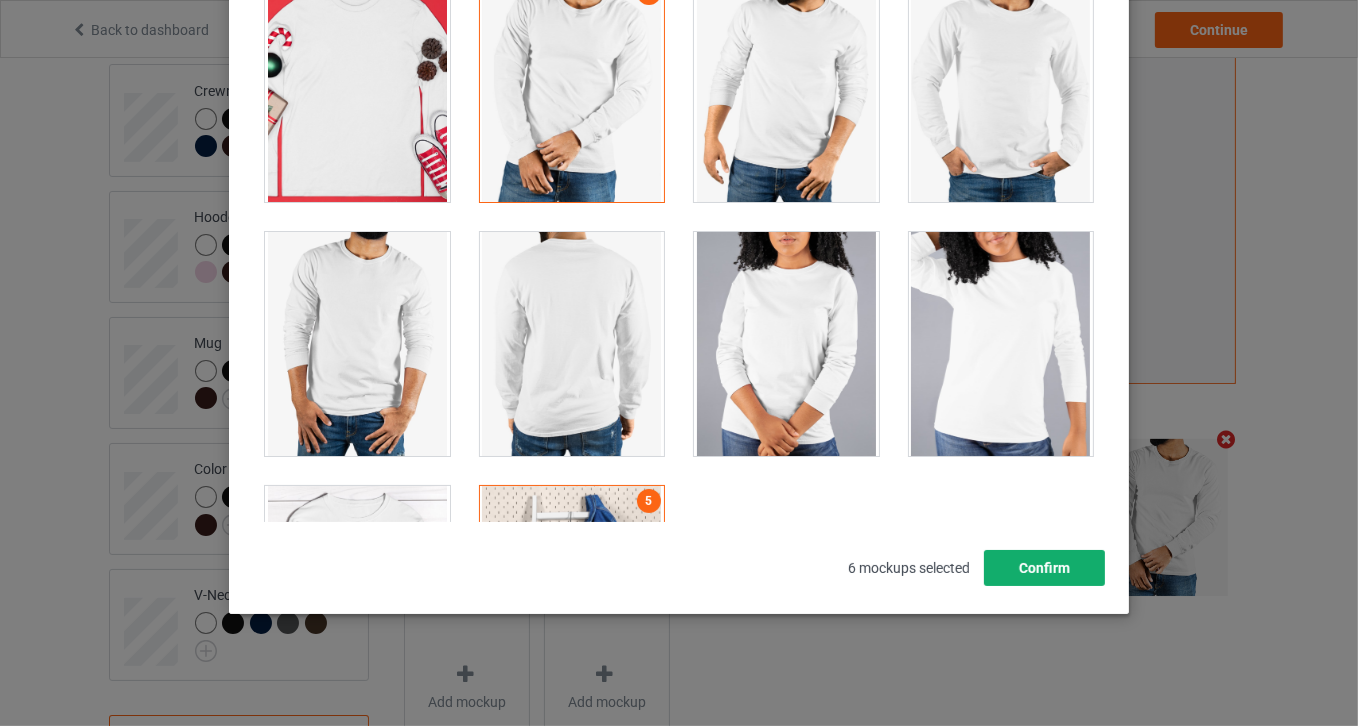 drag, startPoint x: 1067, startPoint y: 583, endPoint x: 1092, endPoint y: 571, distance: 27.730848 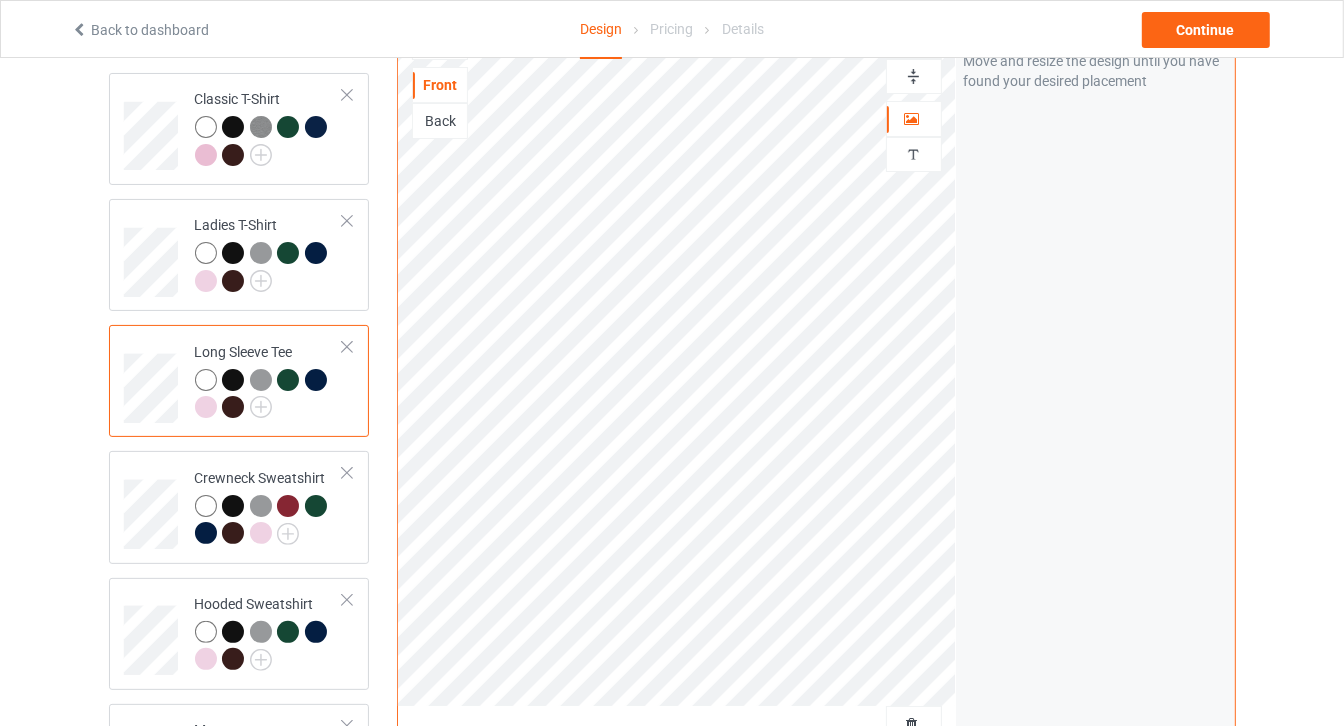 scroll, scrollTop: 0, scrollLeft: 0, axis: both 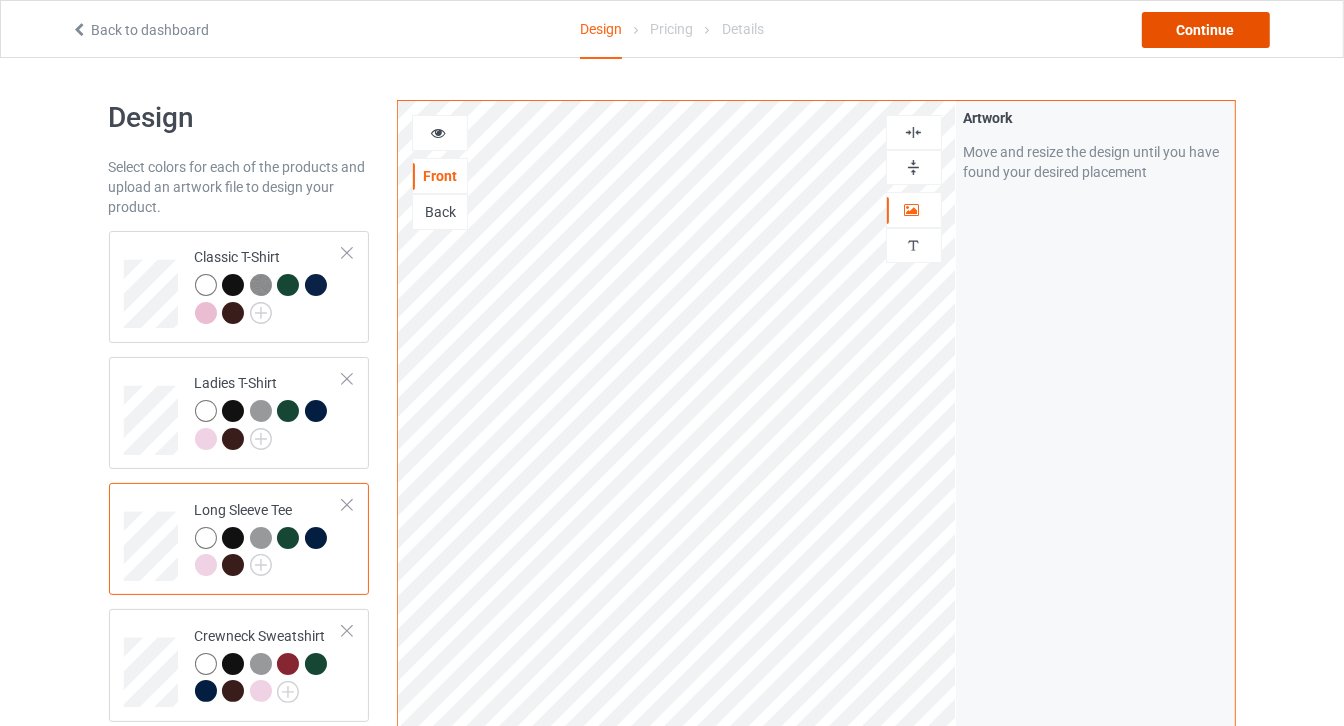 click on "Continue" at bounding box center [1206, 30] 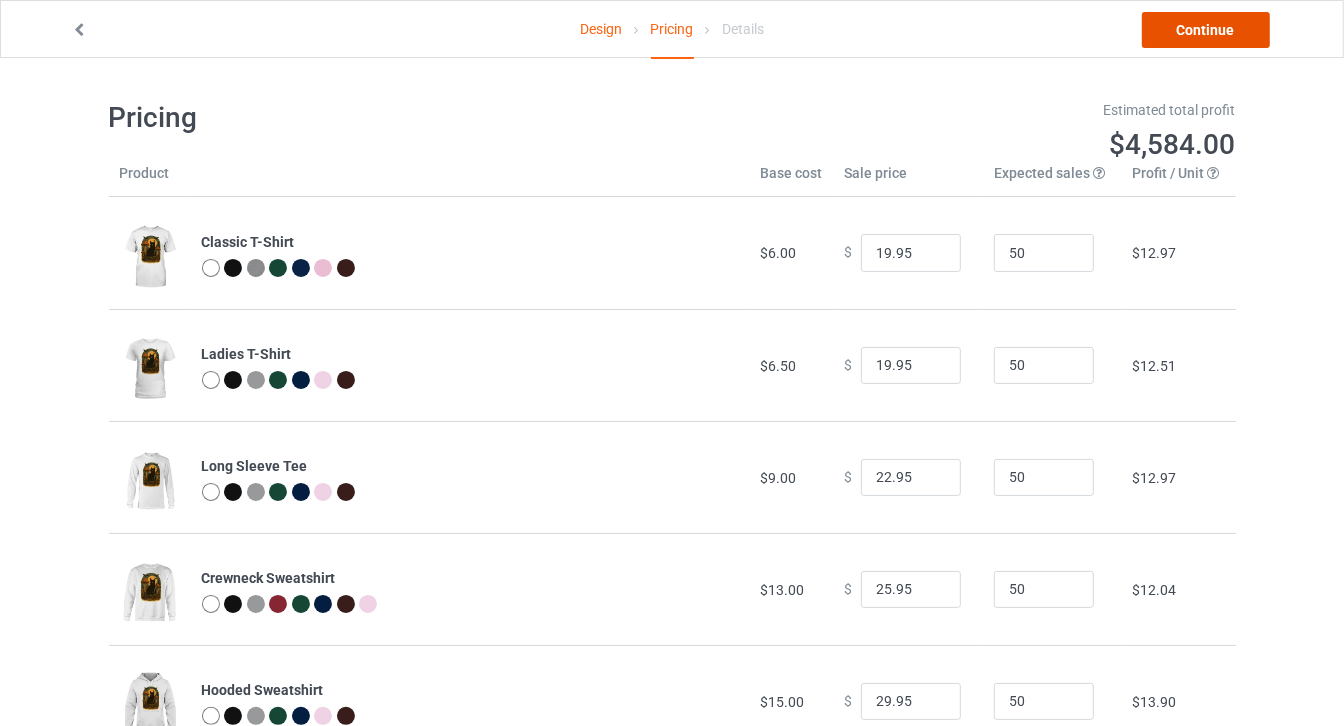 click on "Continue" at bounding box center [1206, 30] 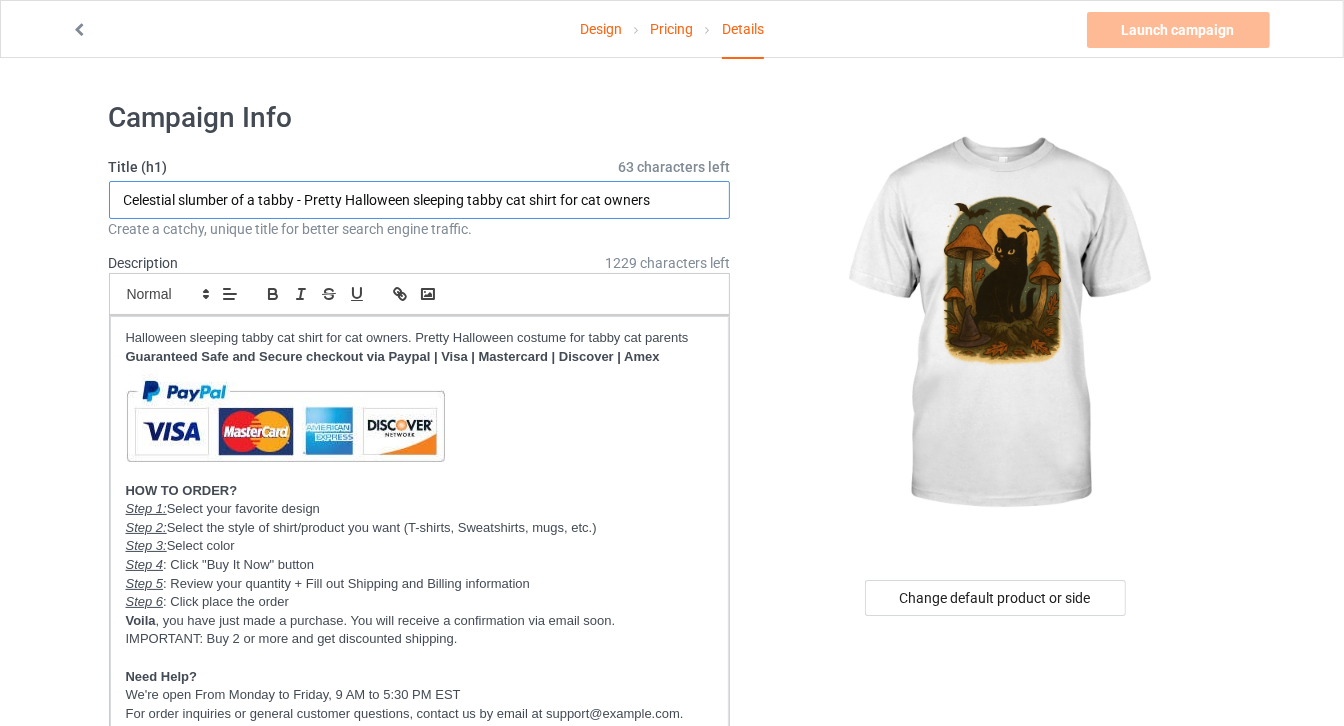 drag, startPoint x: 297, startPoint y: 198, endPoint x: 1, endPoint y: 212, distance: 296.3309 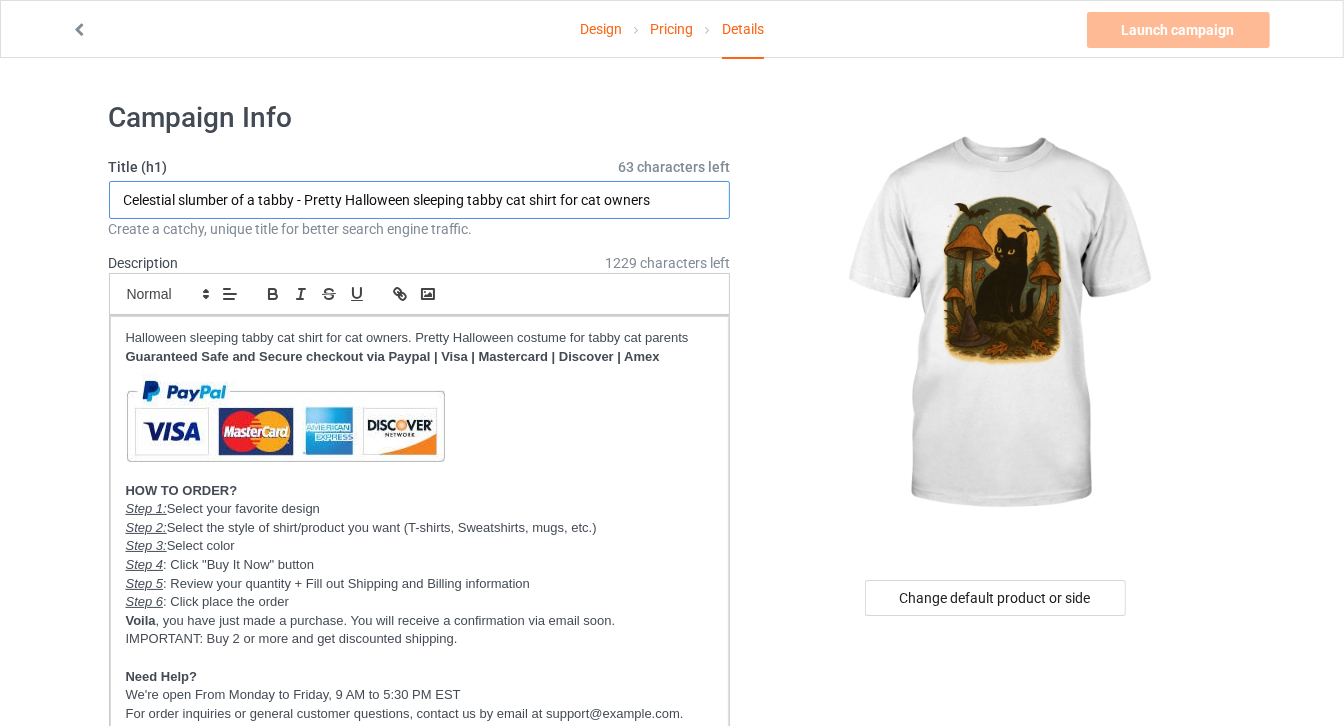 click on "Design Pricing Details Launch campaign Invalid campaign URL Campaign Info Title (h1) 63   characters left Celestial slumber of a tabby - Pretty Halloween sleeping tabby cat shirt for cat owners Create a catchy, unique title for better search engine traffic. Description 1229   characters left       Small Normal Large Big Huge                                                                                     Halloween sleeping tabby cat shirt for cat owners. Pretty Halloween costume for tabby cat parents Guaranteed Safe and Secure checkout via Paypal | Visa | Mastercard | Discover | Amex HOW TO ORDER? Step 1:  Select your favorite design Step 2:  Select the style of shirt/product you want (T-shirts, Sweatshirts, mugs, etc.) Step 3:  Select color Step 4 : Click "Buy It Now" button Step 5 : Review your quantity + Fill out Shipping and Billing information Step 6 : Click place the order Voila , you have just made a purchase. You will receive a confirmation via email soon. Need Help?  URL aestheticscup.com/ Catmas" at bounding box center [672, 1272] 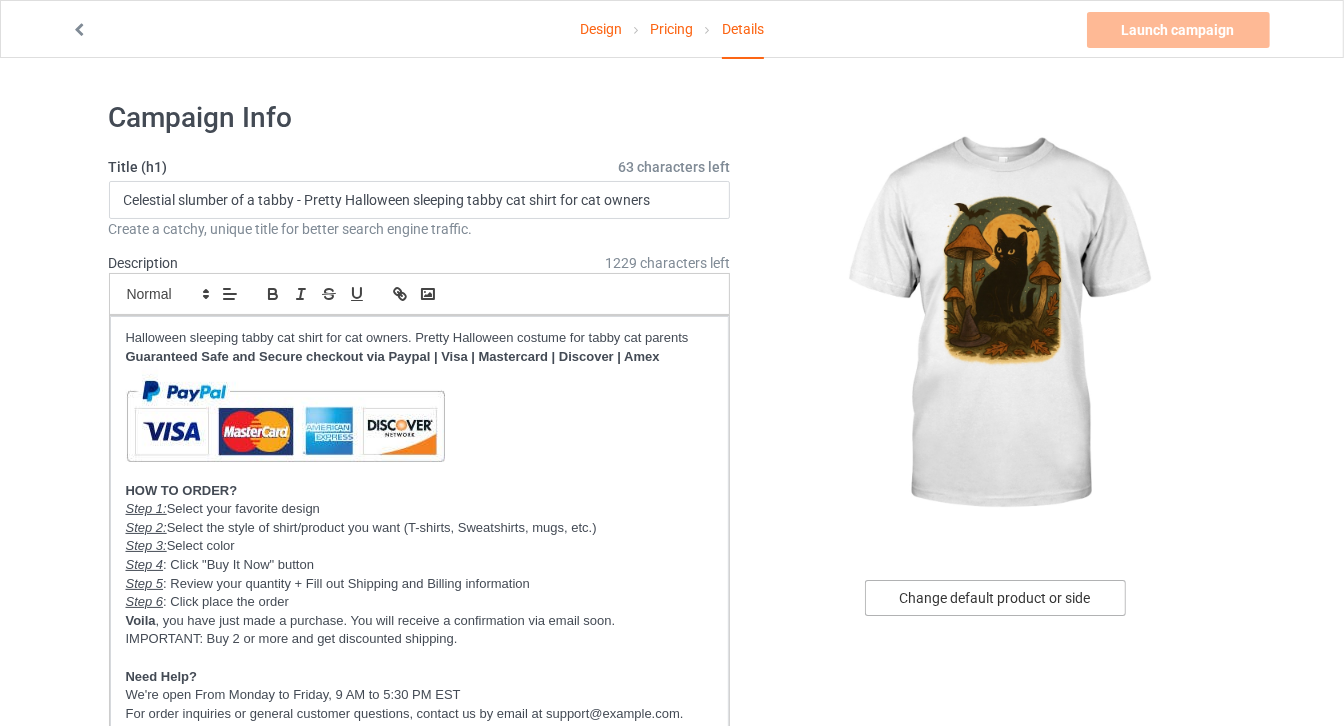 click on "Change default product or side" at bounding box center [995, 598] 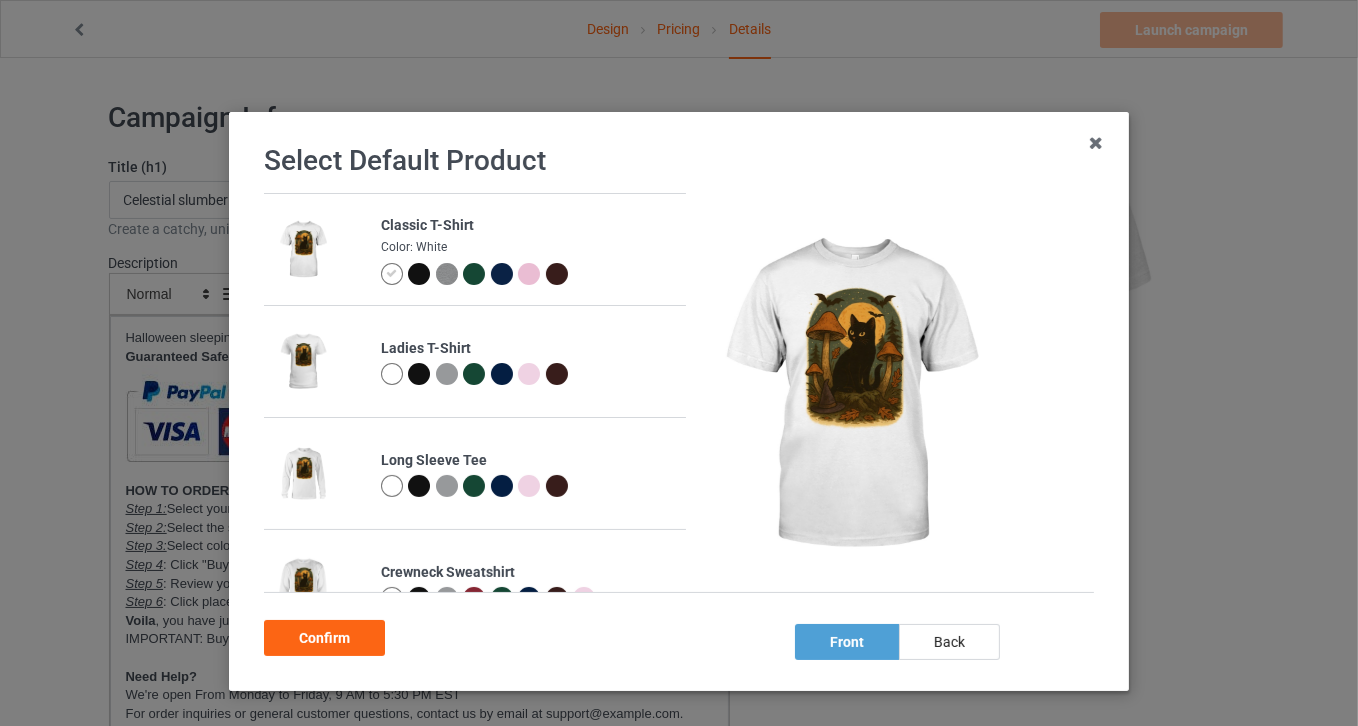 click at bounding box center [419, 274] 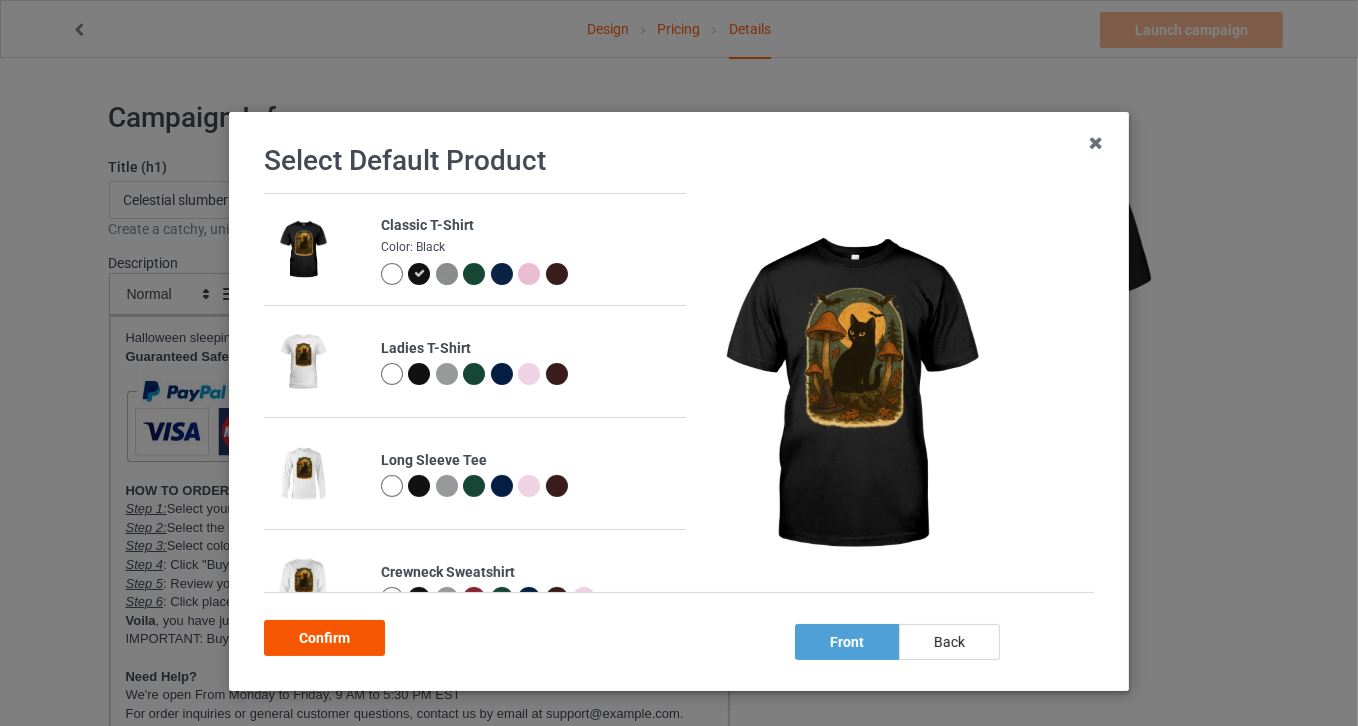 click on "Confirm" at bounding box center (324, 638) 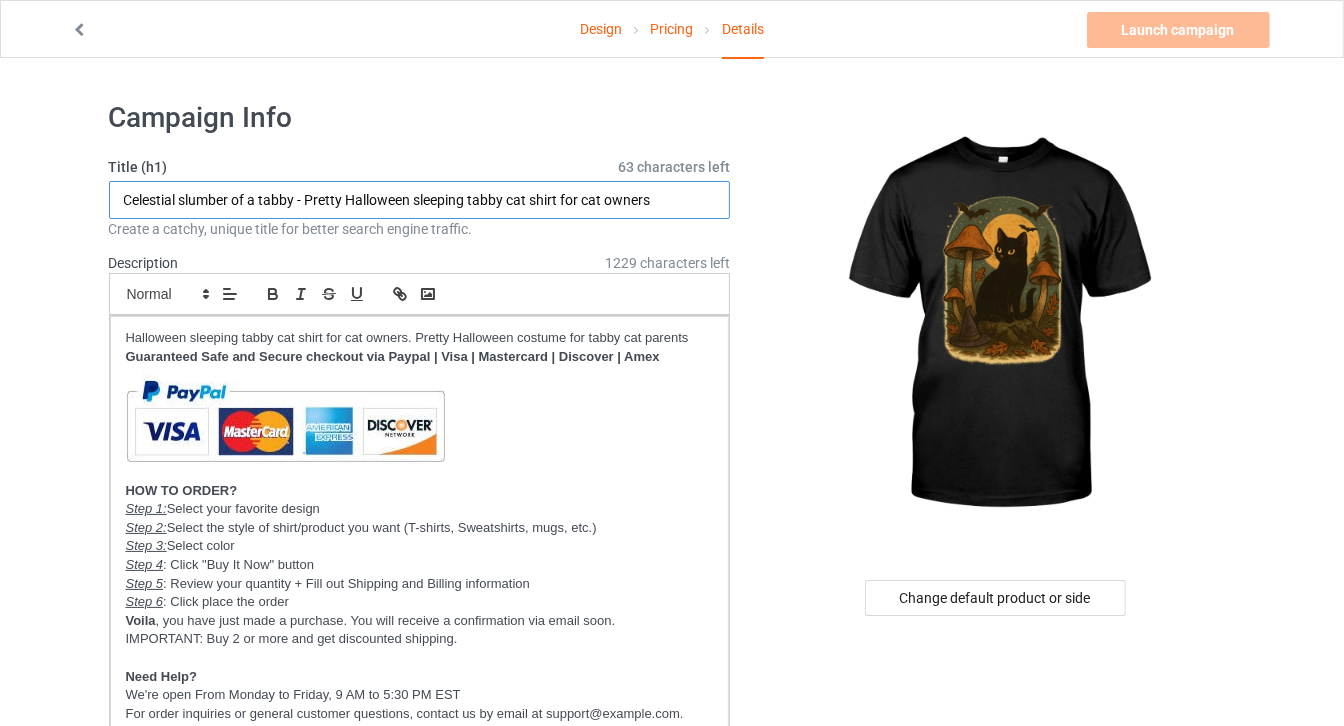 drag, startPoint x: 295, startPoint y: 194, endPoint x: 78, endPoint y: 185, distance: 217.18655 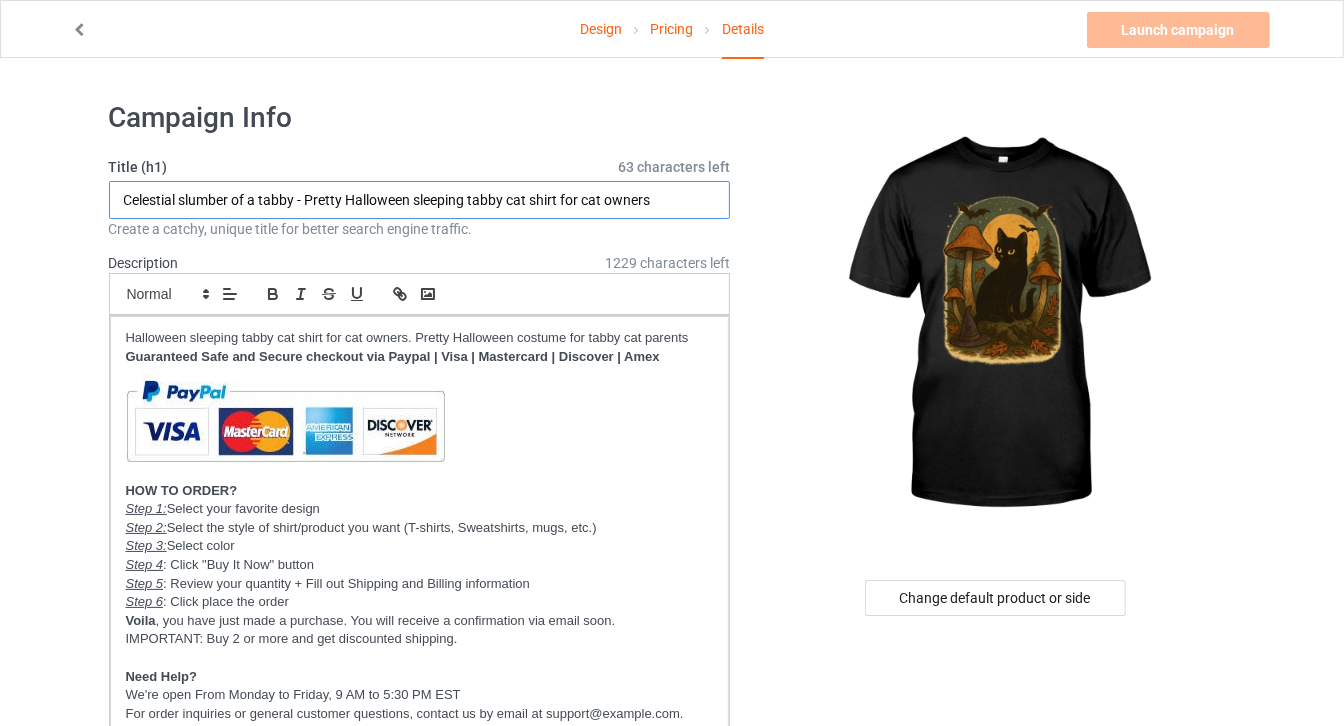 click on "Design Pricing Details Launch campaign Invalid campaign URL Campaign Info Title (h1) 63   characters left Celestial slumber of a tabby - Pretty Halloween sleeping tabby cat shirt for cat owners Create a catchy, unique title for better search engine traffic. Description 1229   characters left       Small Normal Large Big Huge                                                                                     Halloween sleeping tabby cat shirt for cat owners. Pretty Halloween costume for tabby cat parents Guaranteed Safe and Secure checkout via Paypal | Visa | Mastercard | Discover | Amex HOW TO ORDER? Step 1:  Select your favorite design Step 2:  Select the style of shirt/product you want (T-shirts, Sweatshirts, mugs, etc.) Step 3:  Select color Step 4 : Click "Buy It Now" button Step 5 : Review your quantity + Fill out Shipping and Billing information Step 6 : Click place the order Voila , you have just made a purchase. You will receive a confirmation via email soon. Need Help?  URL aestheticscup.com/ Catmas" at bounding box center [672, 1272] 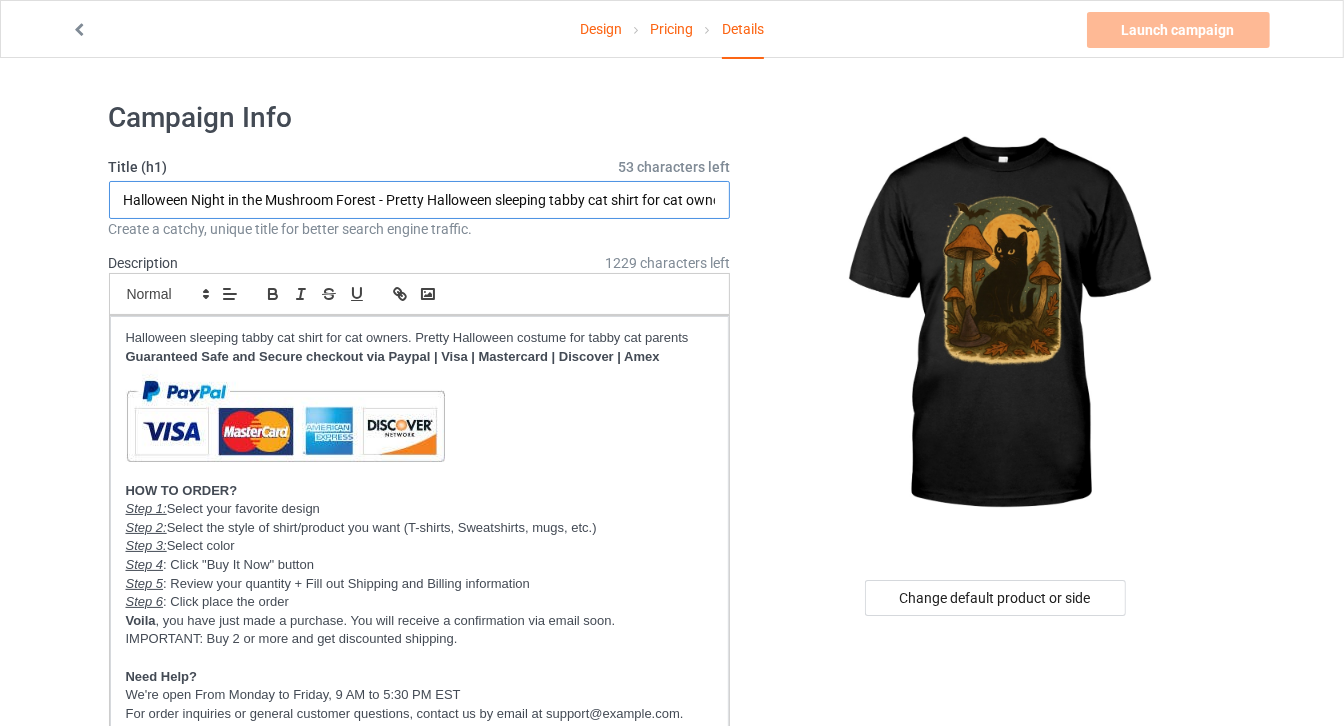 click on "Halloween Night in the Mushroom Forest - Pretty Halloween sleeping tabby cat shirt for cat owners" at bounding box center [420, 200] 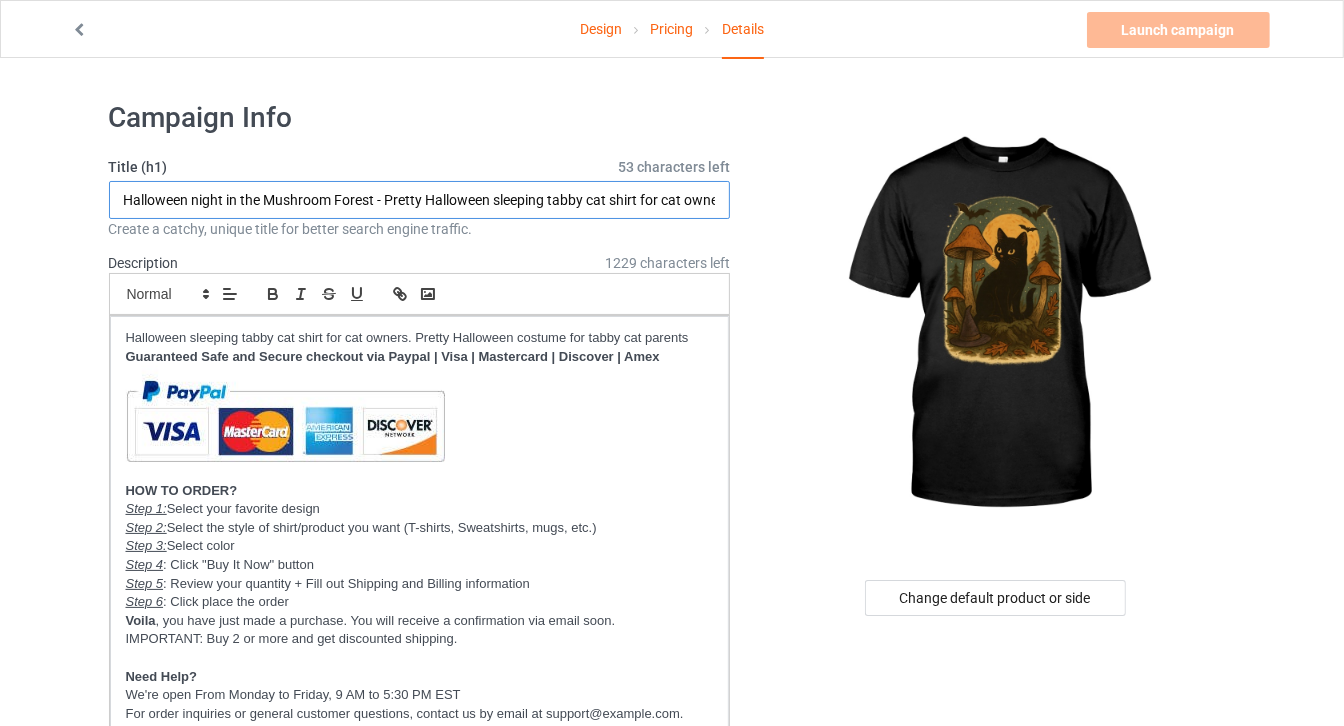 click on "Halloween night in the Mushroom Forest - Pretty Halloween sleeping tabby cat shirt for cat owners" at bounding box center (420, 200) 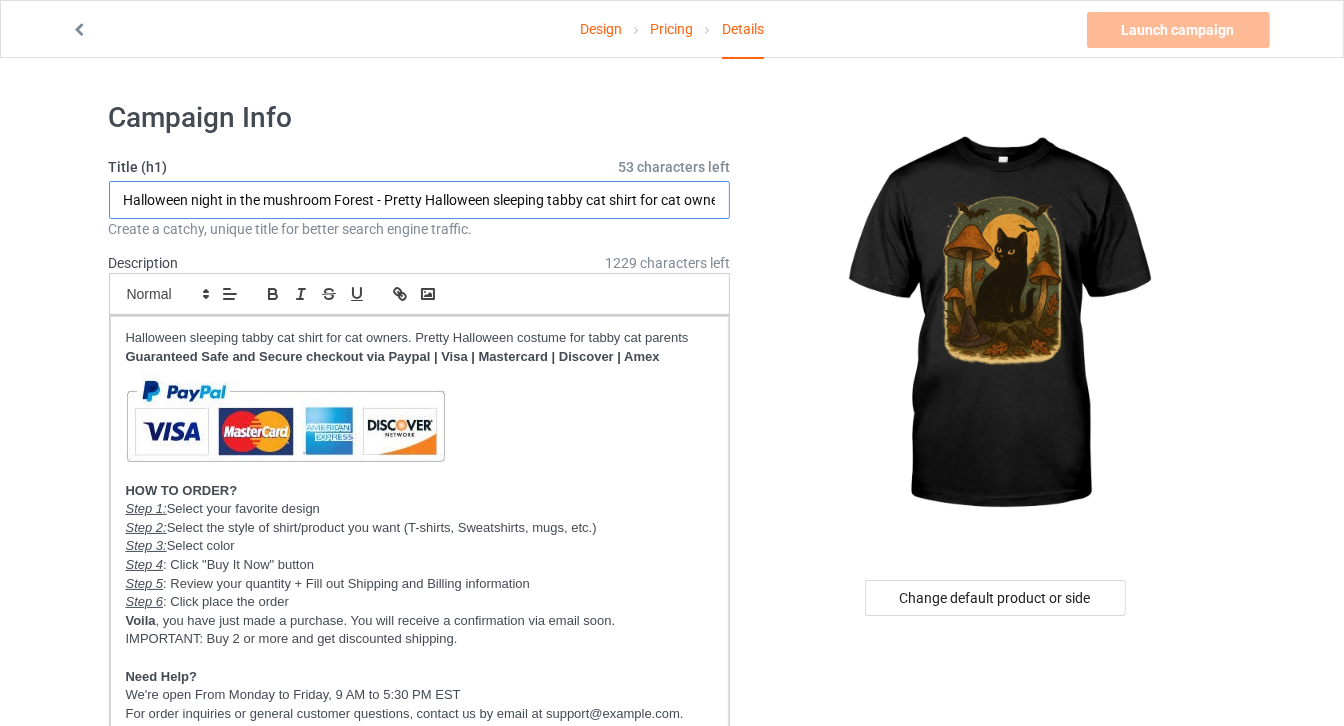 click on "Halloween night in the mushroom Forest - Pretty Halloween sleeping tabby cat shirt for cat owners" at bounding box center [420, 200] 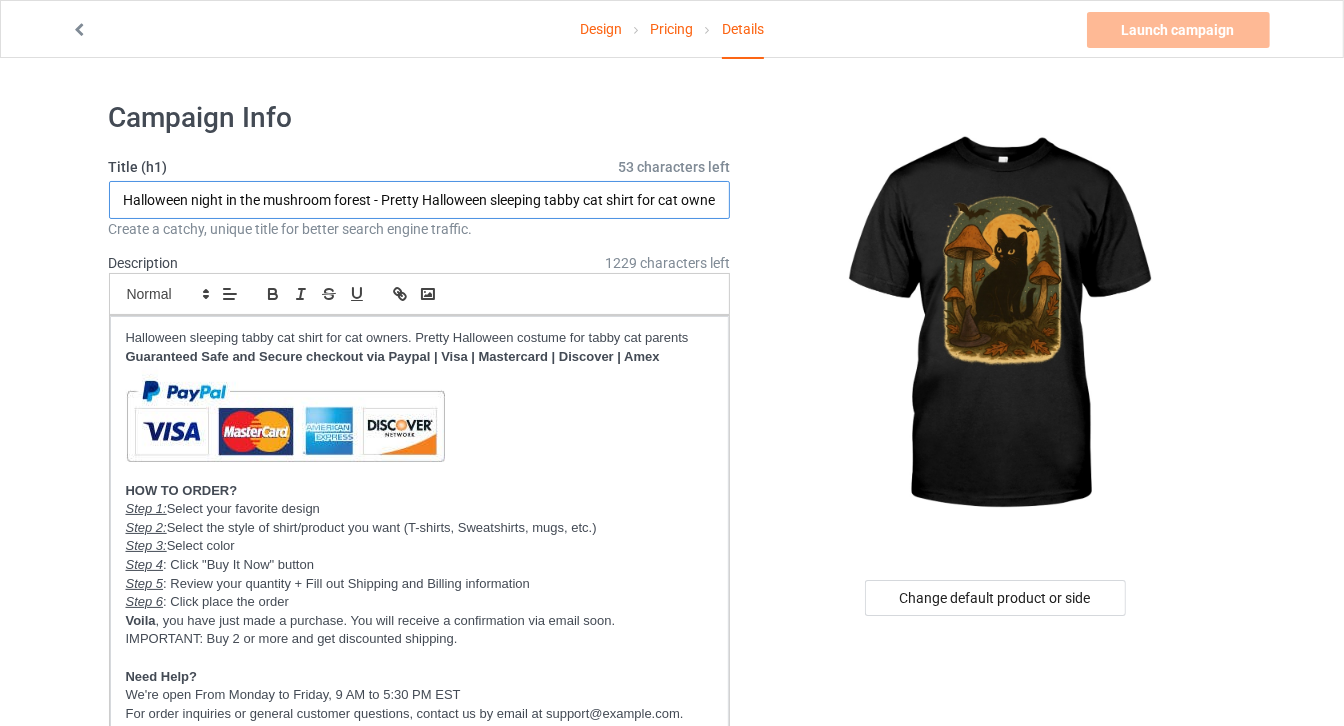 click on "Halloween night in the mushroom forest - Pretty Halloween sleeping tabby cat shirt for cat owners" at bounding box center (420, 200) 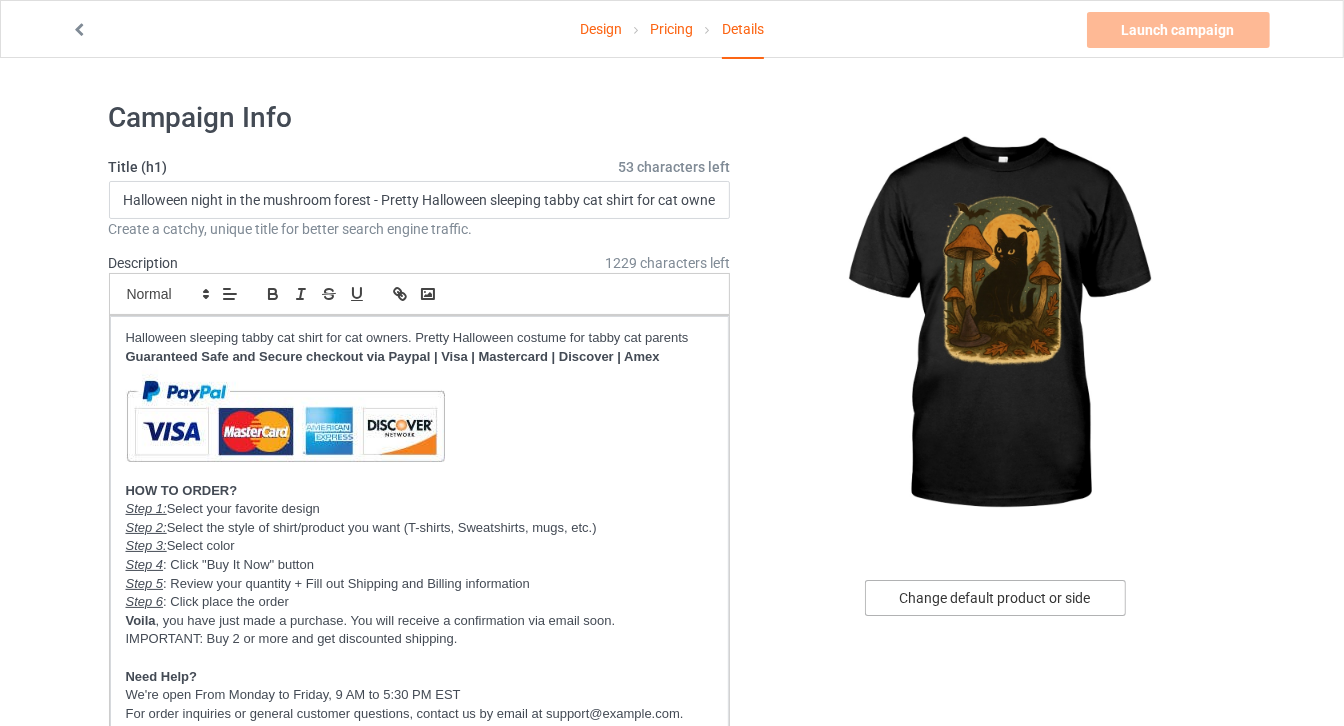click on "Change default product or side" at bounding box center [995, 598] 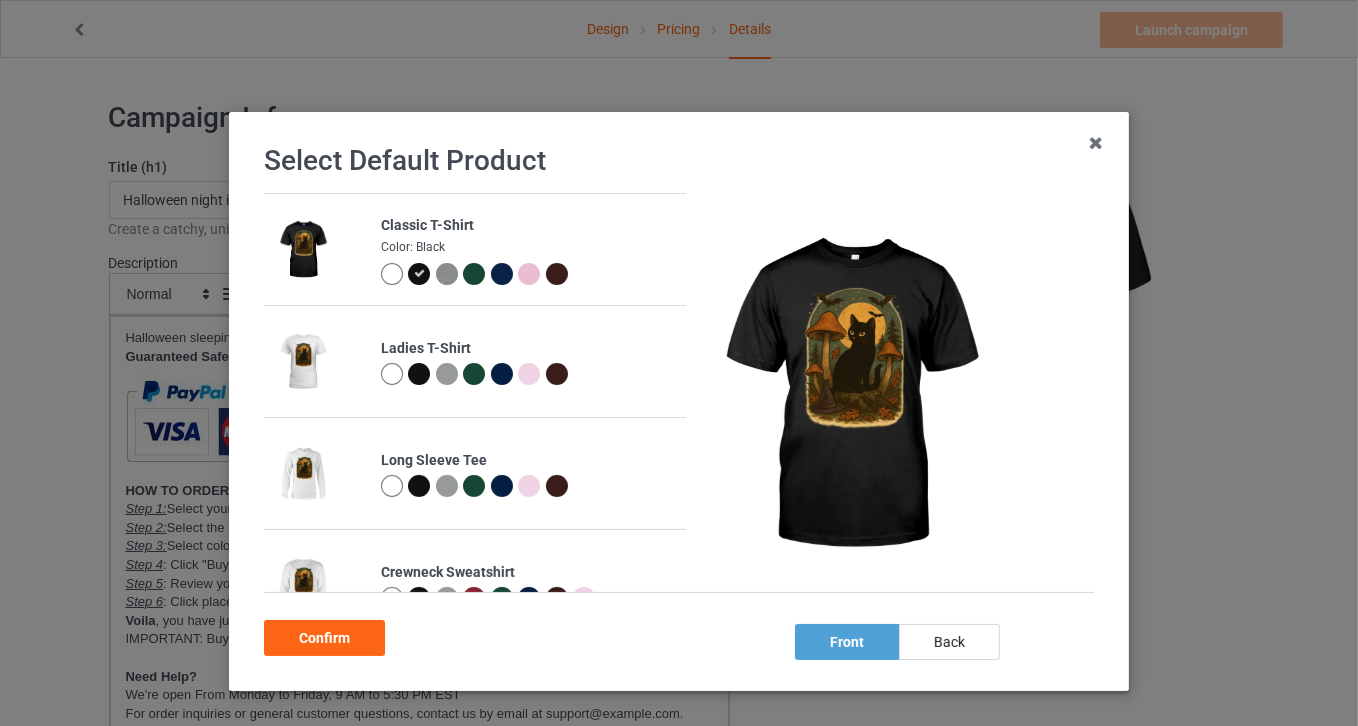 click at bounding box center (502, 274) 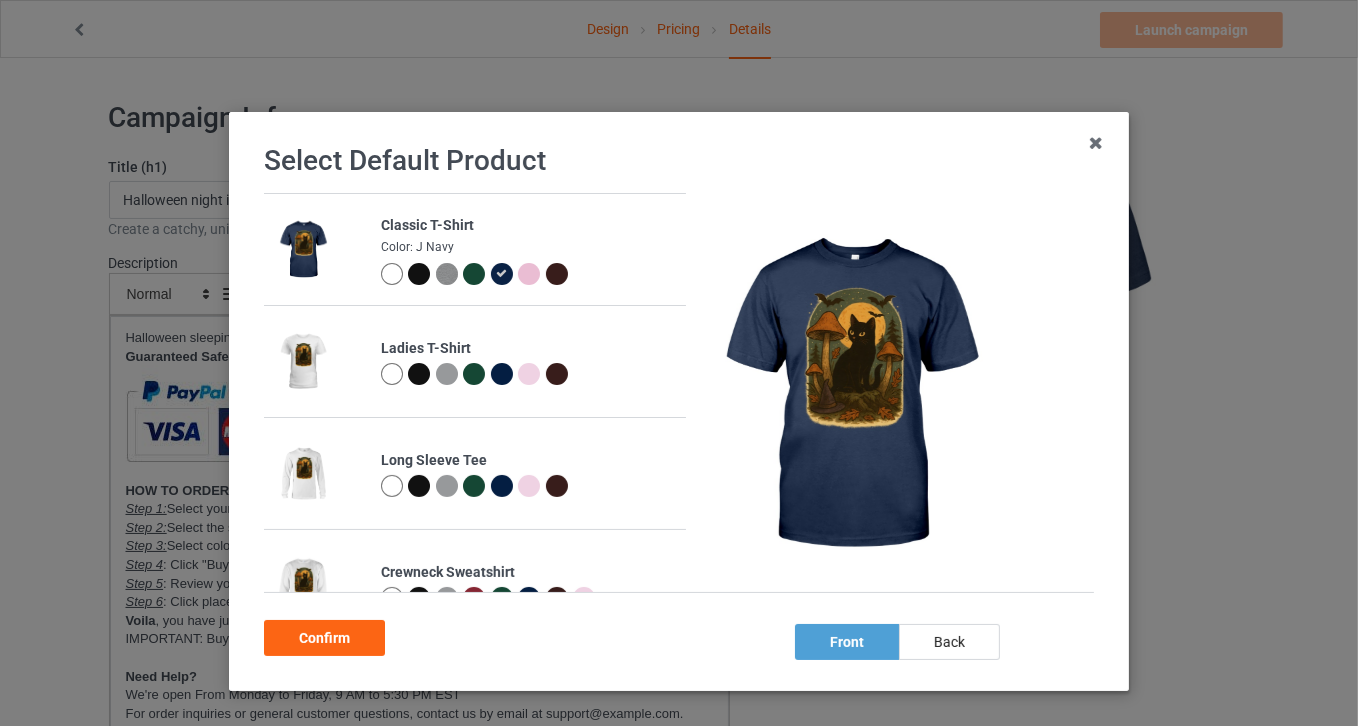 click at bounding box center (557, 274) 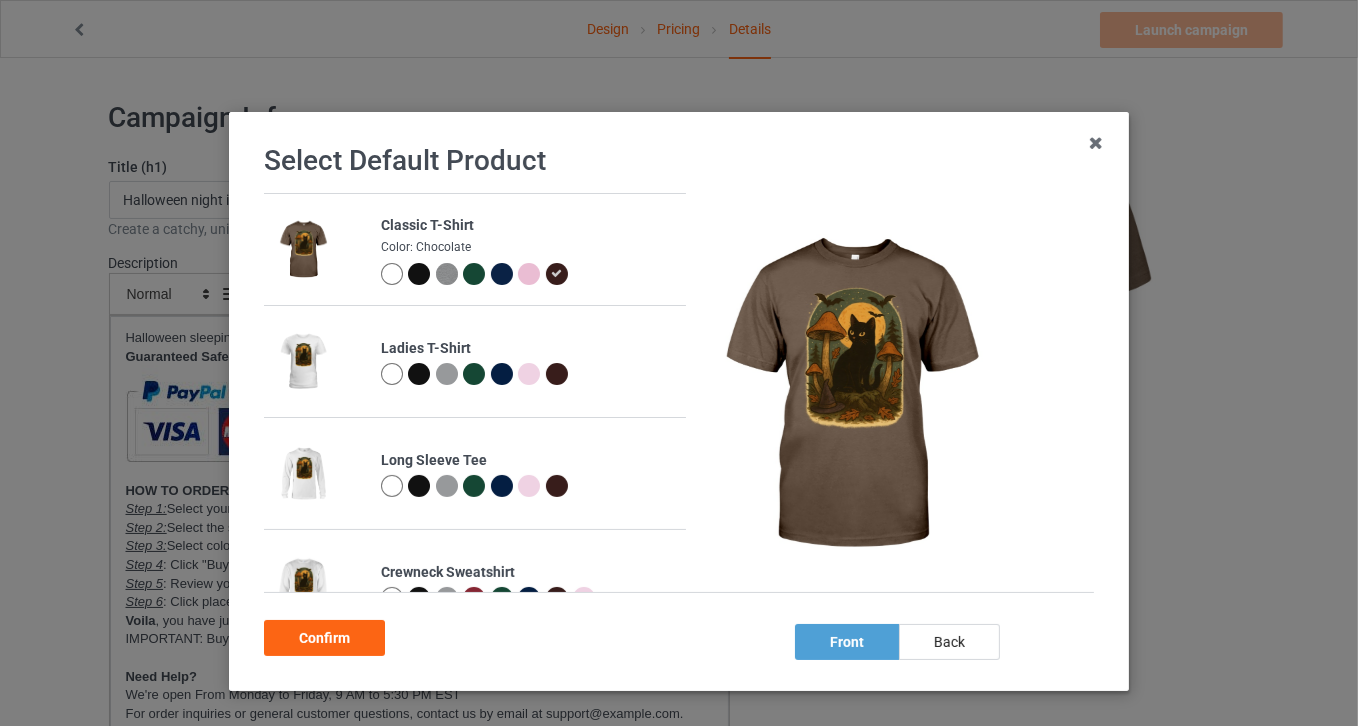 click at bounding box center (419, 274) 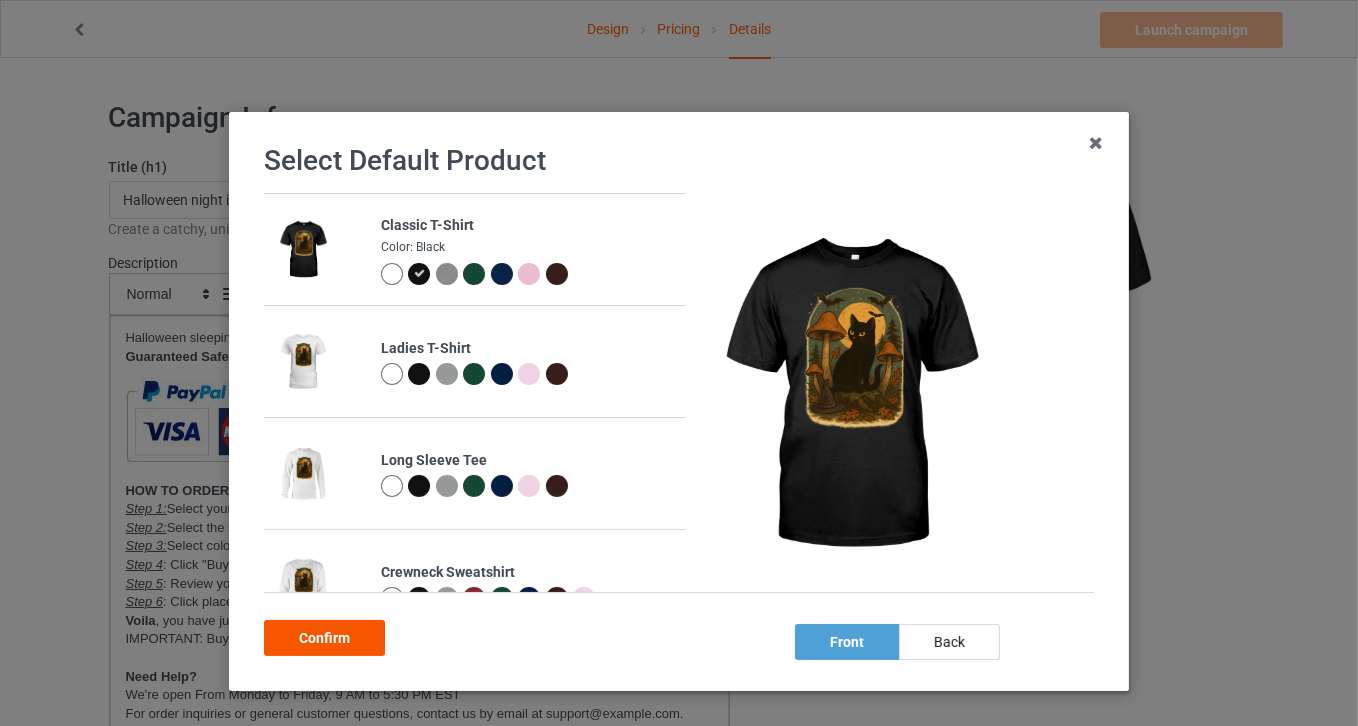 click on "Confirm" at bounding box center (324, 638) 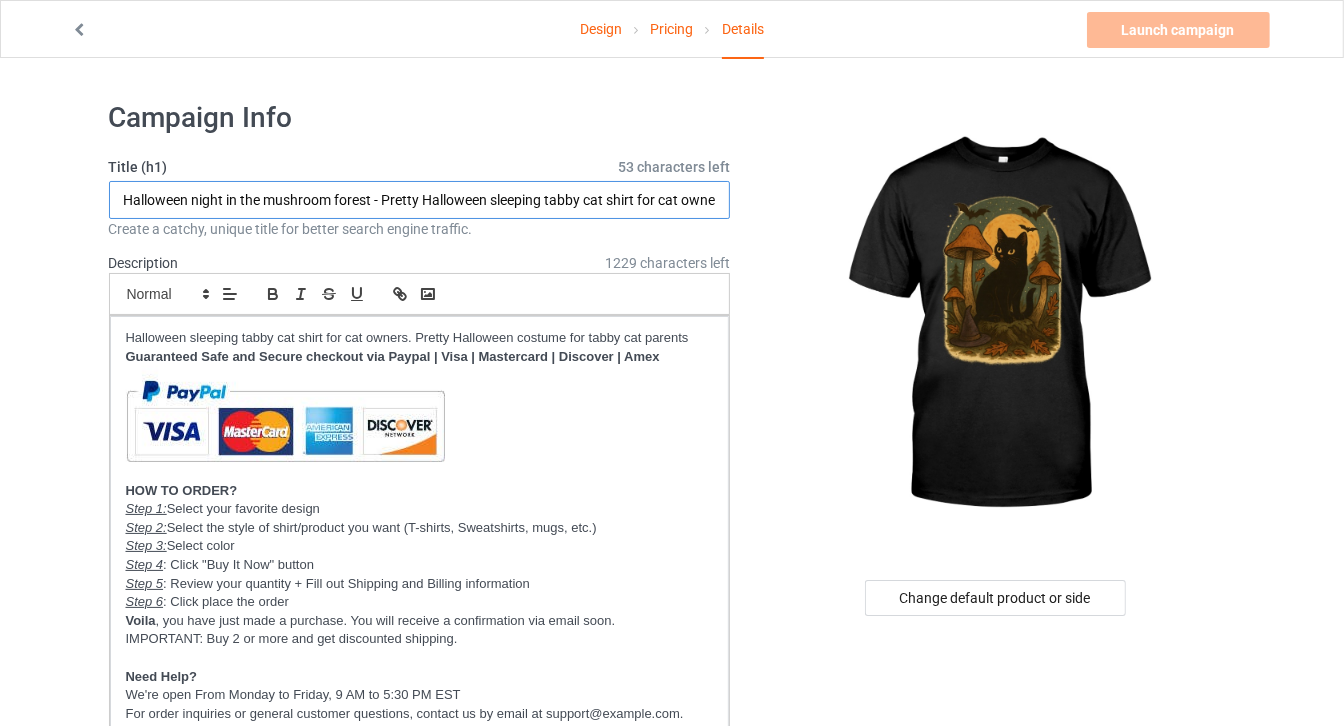 scroll, scrollTop: 0, scrollLeft: 14, axis: horizontal 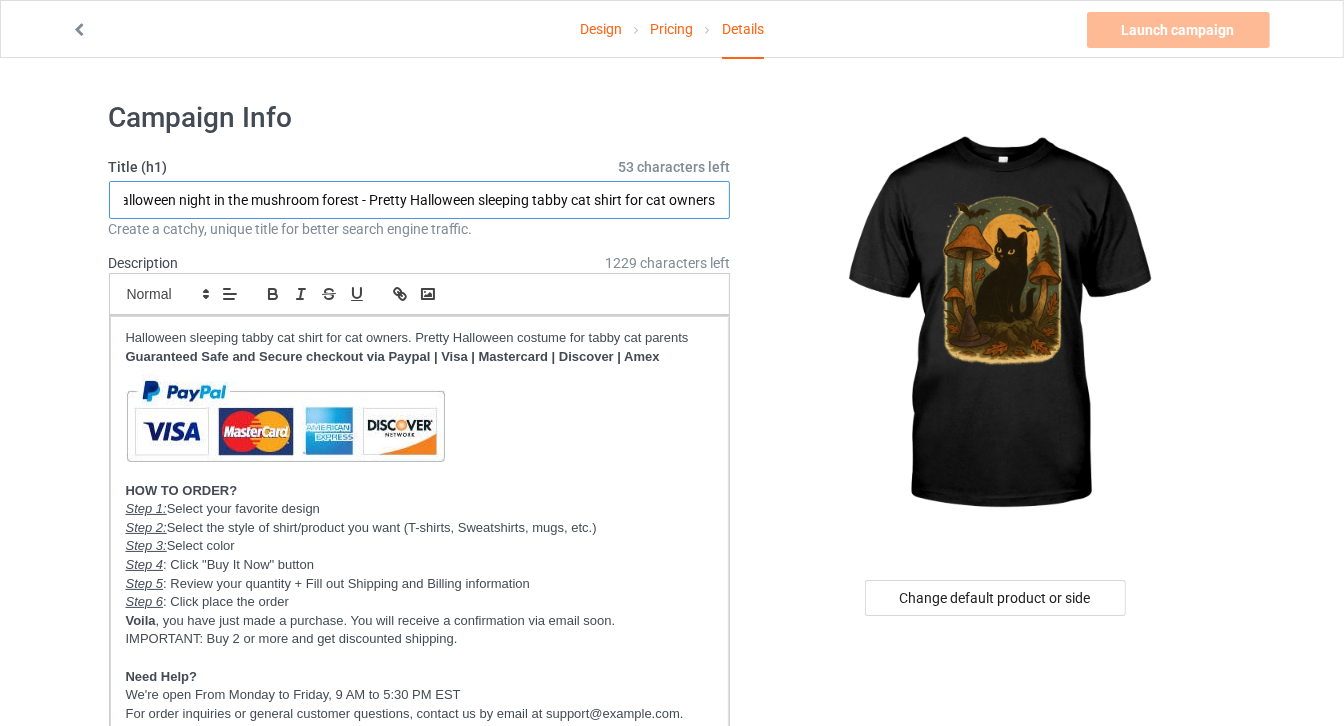 drag, startPoint x: 495, startPoint y: 196, endPoint x: 763, endPoint y: 201, distance: 268.04663 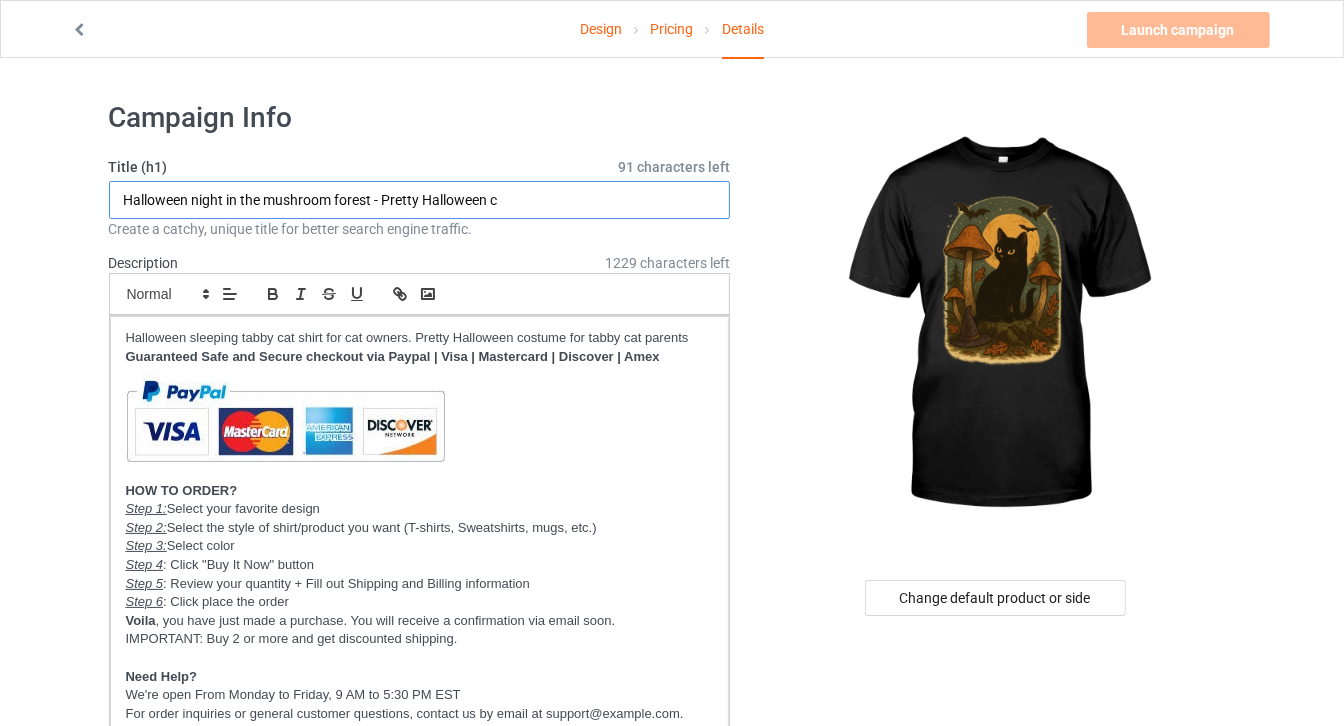 scroll, scrollTop: 0, scrollLeft: 0, axis: both 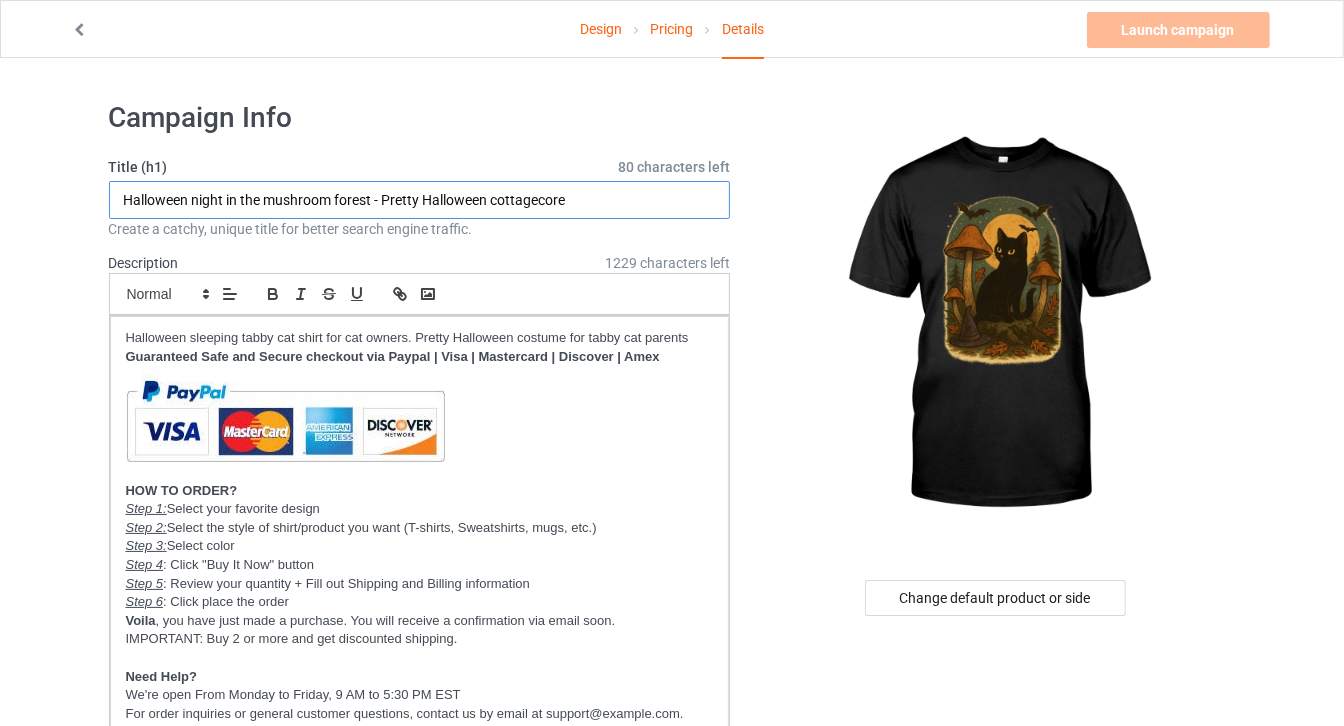 click on "Halloween night in the mushroom forest - Pretty Halloween cottagecore" at bounding box center (420, 200) 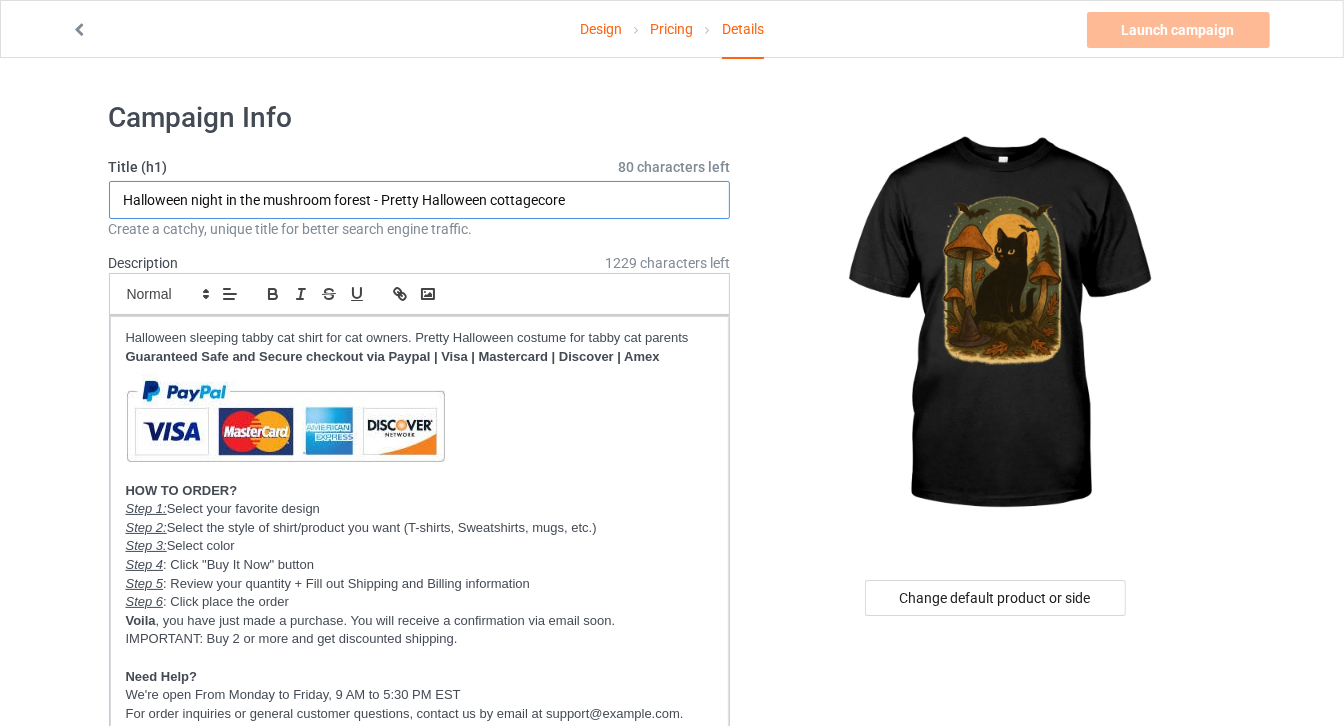 click on "Halloween night in the mushroom forest - Pretty Halloween cottagecore" at bounding box center [420, 200] 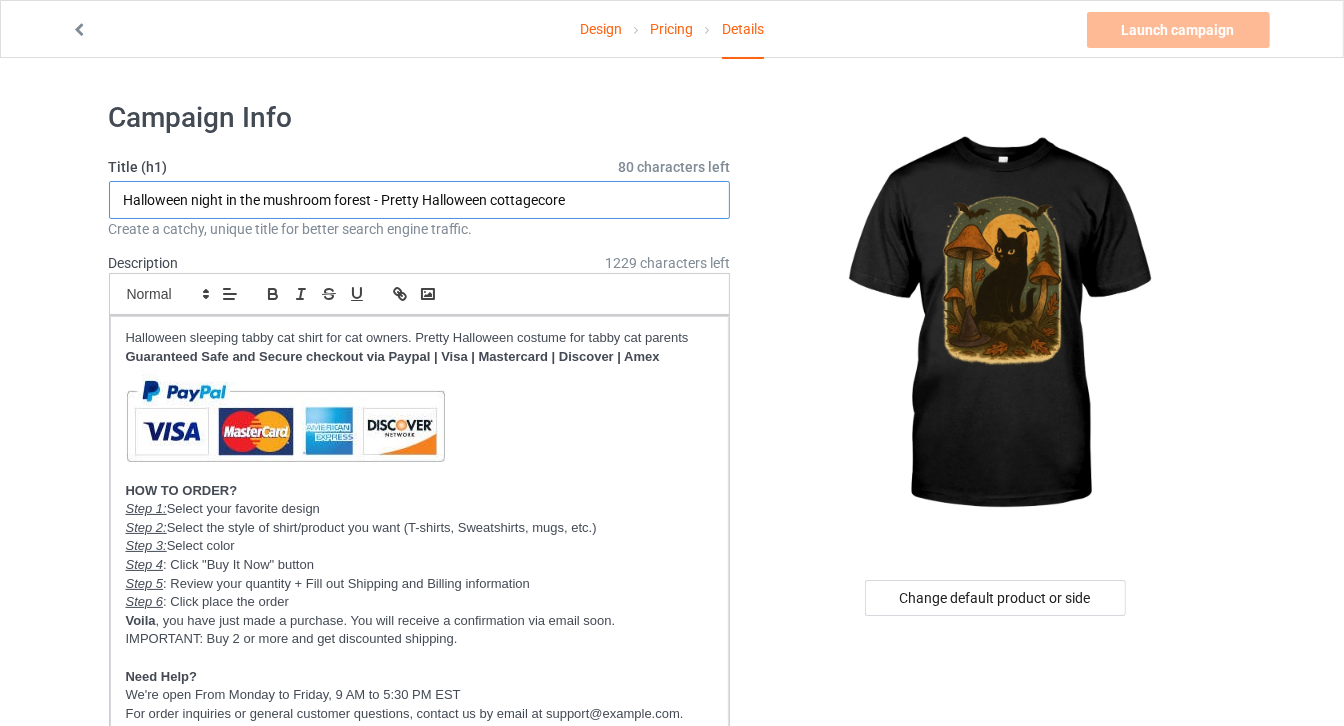 drag, startPoint x: 525, startPoint y: 202, endPoint x: 589, endPoint y: 192, distance: 64.77654 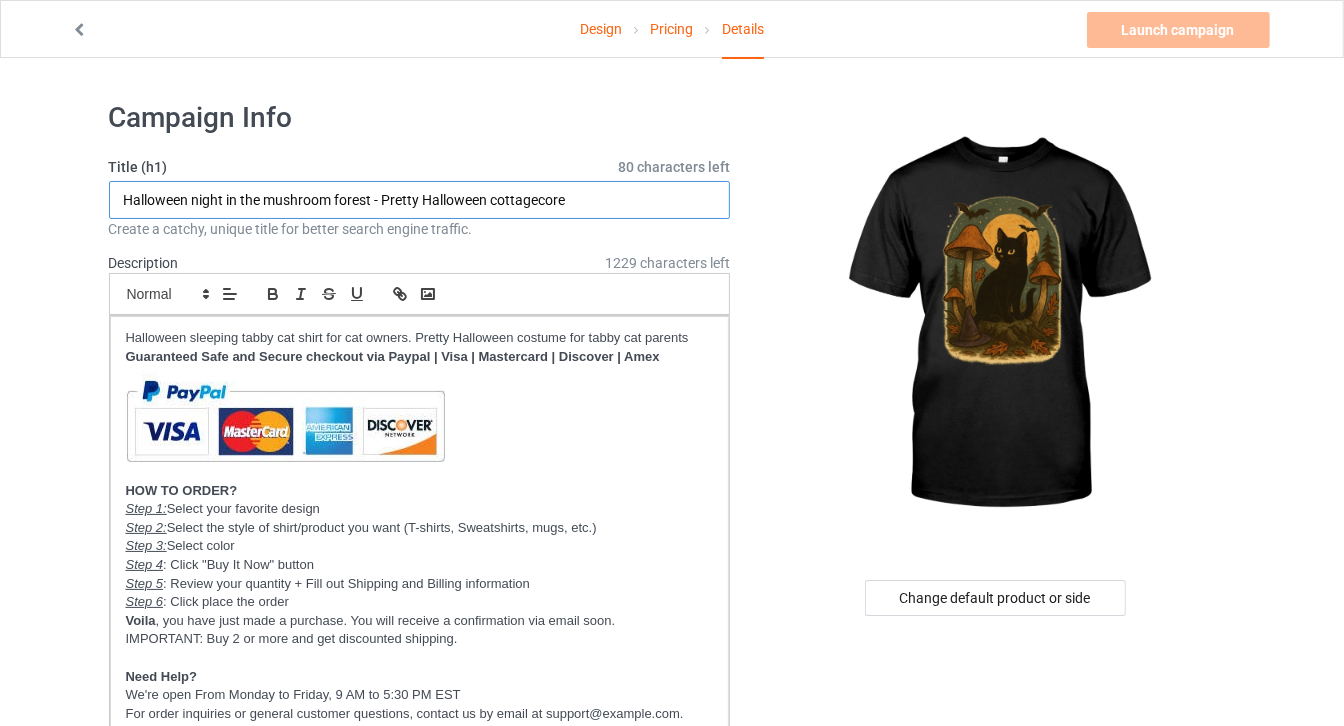 click on "Halloween night in the mushroom forest - Pretty Halloween cottagecore" at bounding box center [420, 200] 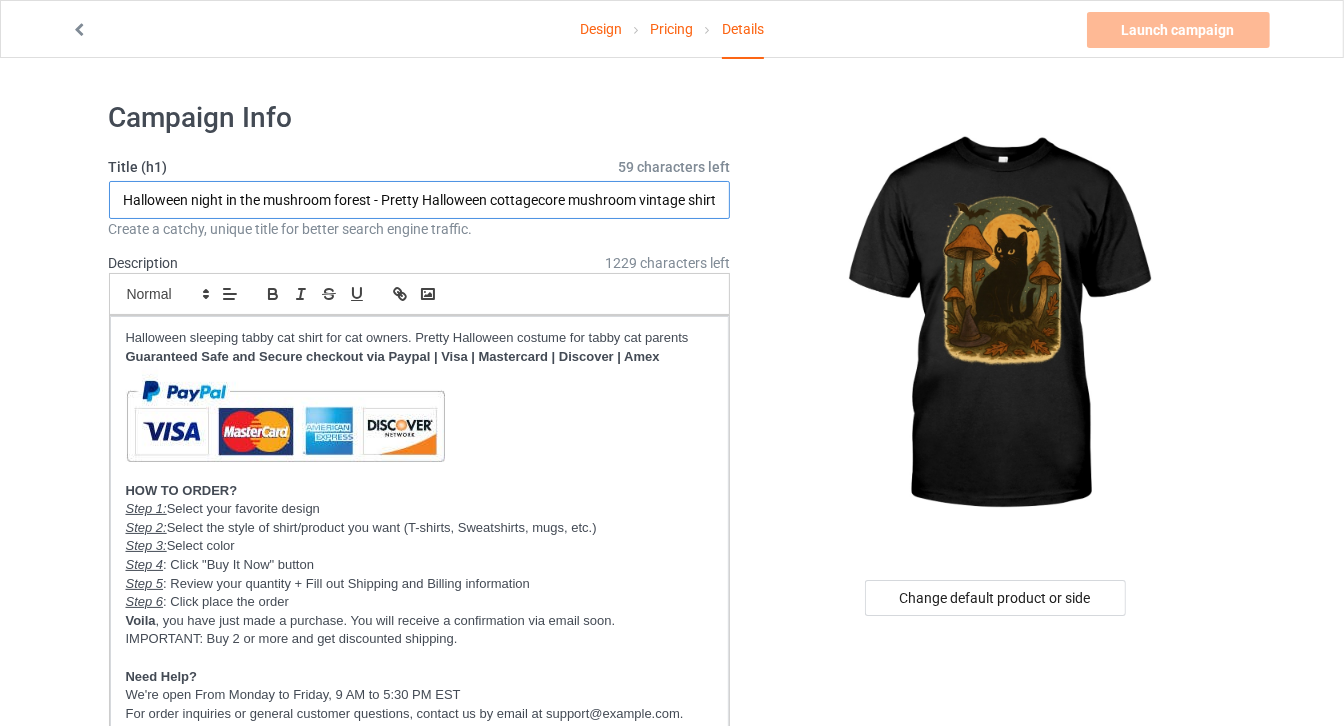 scroll, scrollTop: 0, scrollLeft: 3, axis: horizontal 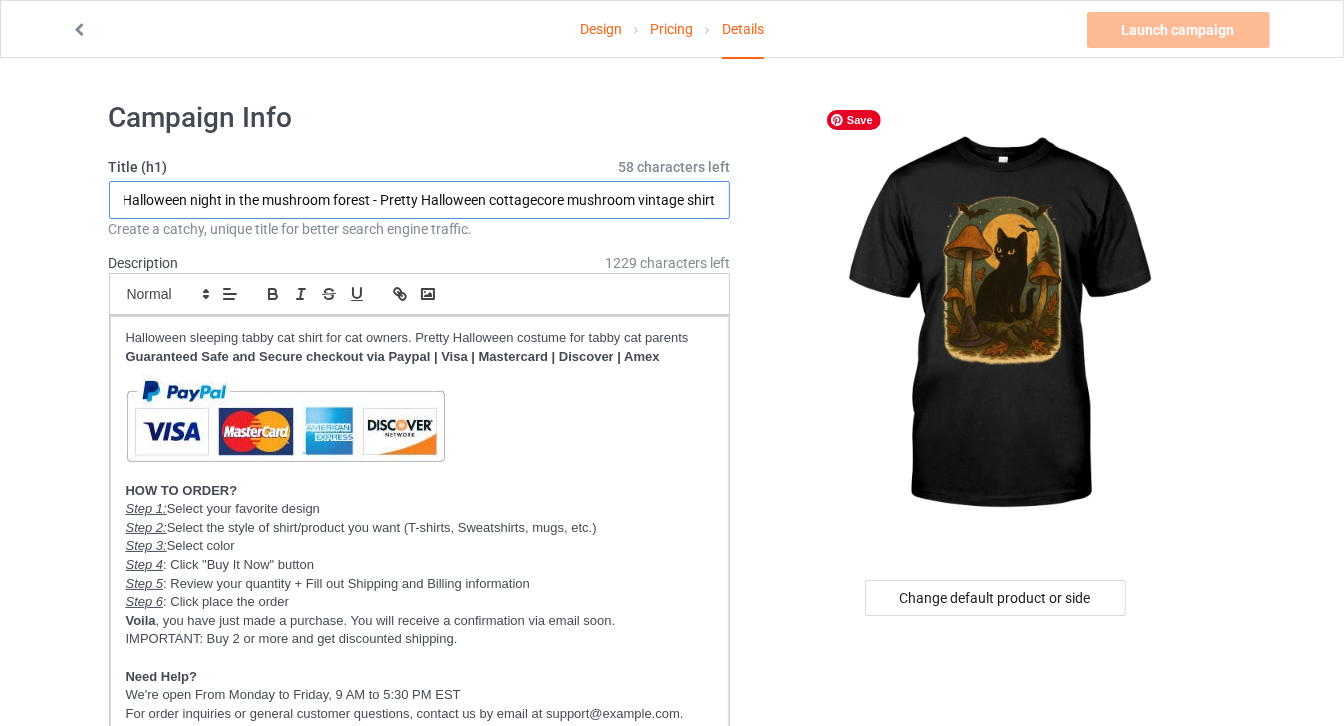 drag, startPoint x: 382, startPoint y: 199, endPoint x: 879, endPoint y: 189, distance: 497.1006 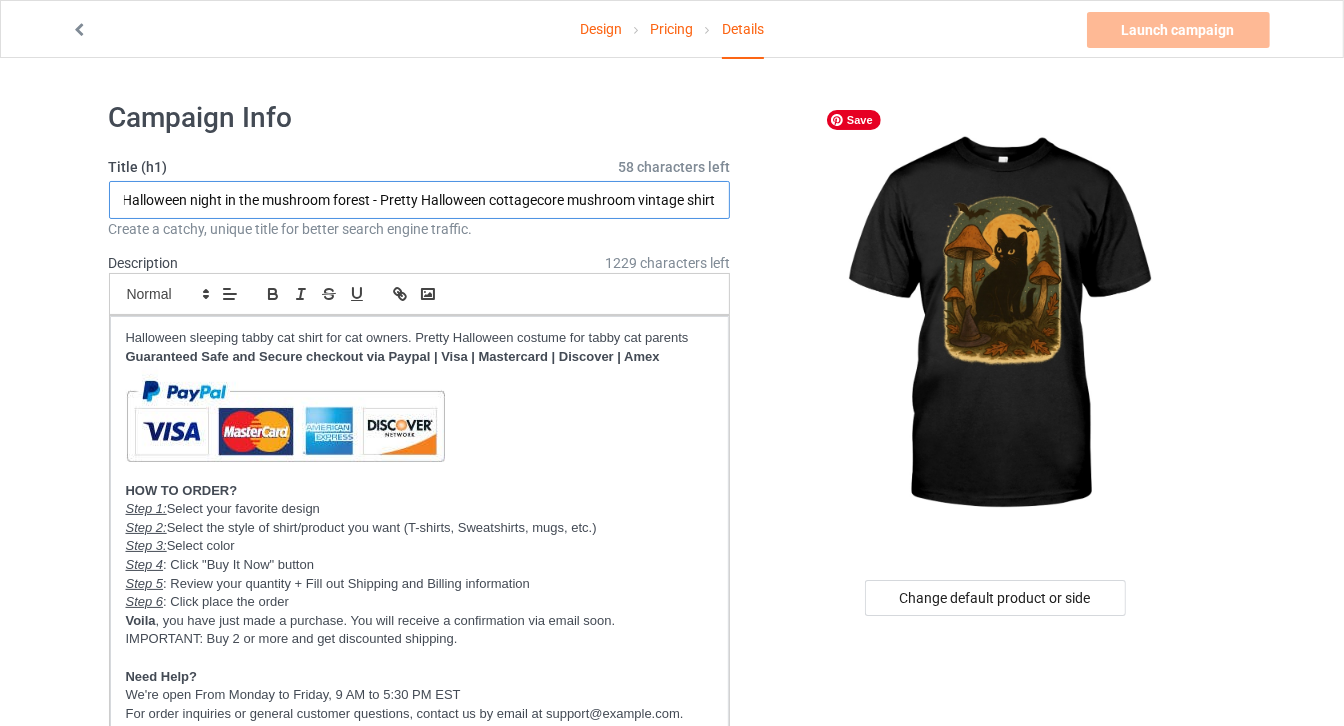 click on "Campaign Info Title (h1) 58   characters left Halloween night in the mushroom forest - Pretty Halloween cottagecore mushroom vintage shirt Create a catchy, unique title for better search engine traffic. Description 1229   characters left       Small Normal Large Big Huge                                                                                     Halloween sleeping tabby cat shirt for cat owners. Pretty Halloween costume for tabby cat parents Guaranteed Safe and Secure checkout via Paypal | Visa | Mastercard | Discover | Amex HOW TO ORDER? Step 1:  Select your favorite design Step 2:  Select the style of shirt/product you want (T-shirts, Sweatshirts, mugs, etc.) Step 3:  Select color Step 4 : Click "Buy It Now" button Step 5 : Review your quantity + Fill out Shipping and Billing information Step 6 : Click place the order Voila , you have just made a purchase. You will receive a confirmation via email soon. IMPORTANT: Buy 2 or more and get discounted shipping. Need Help?  URL aestheticscup.com/ Catmas" at bounding box center (672, 1272) 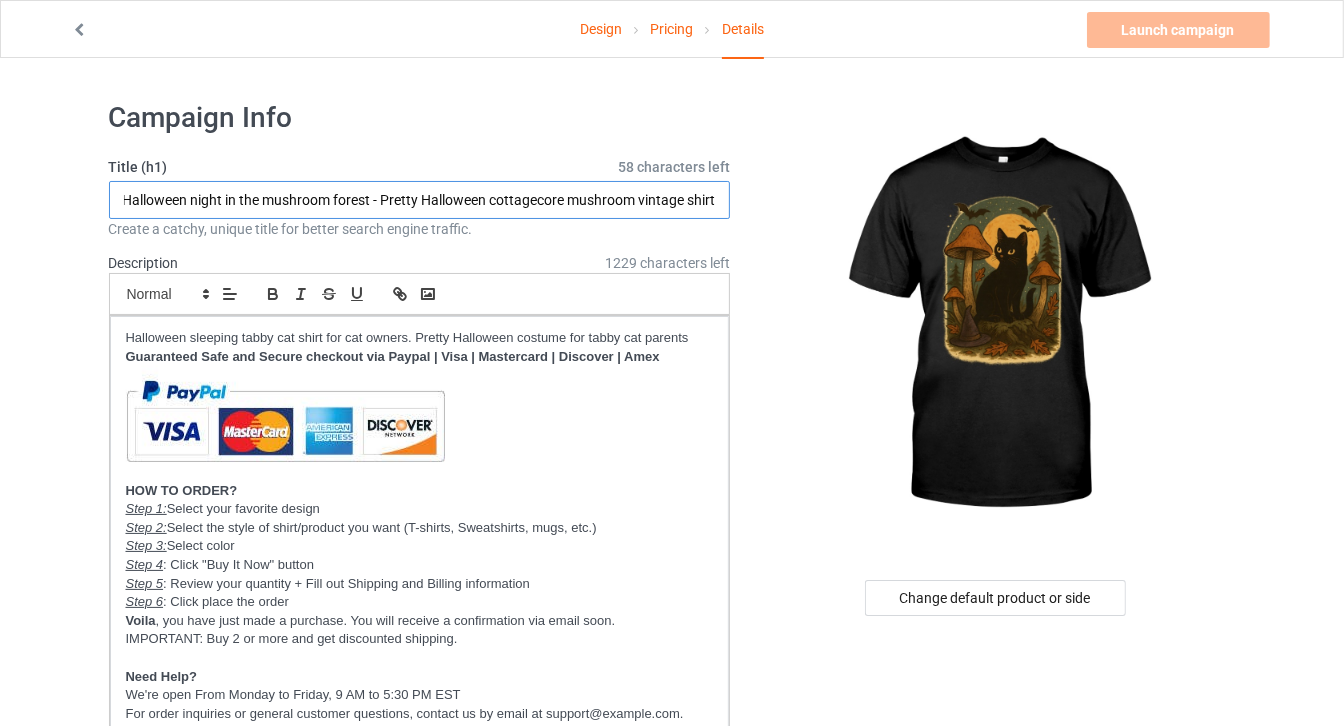 type on "Halloween night in the mushroom forest - Pretty Halloween cottagecore mushroom vintage shirt" 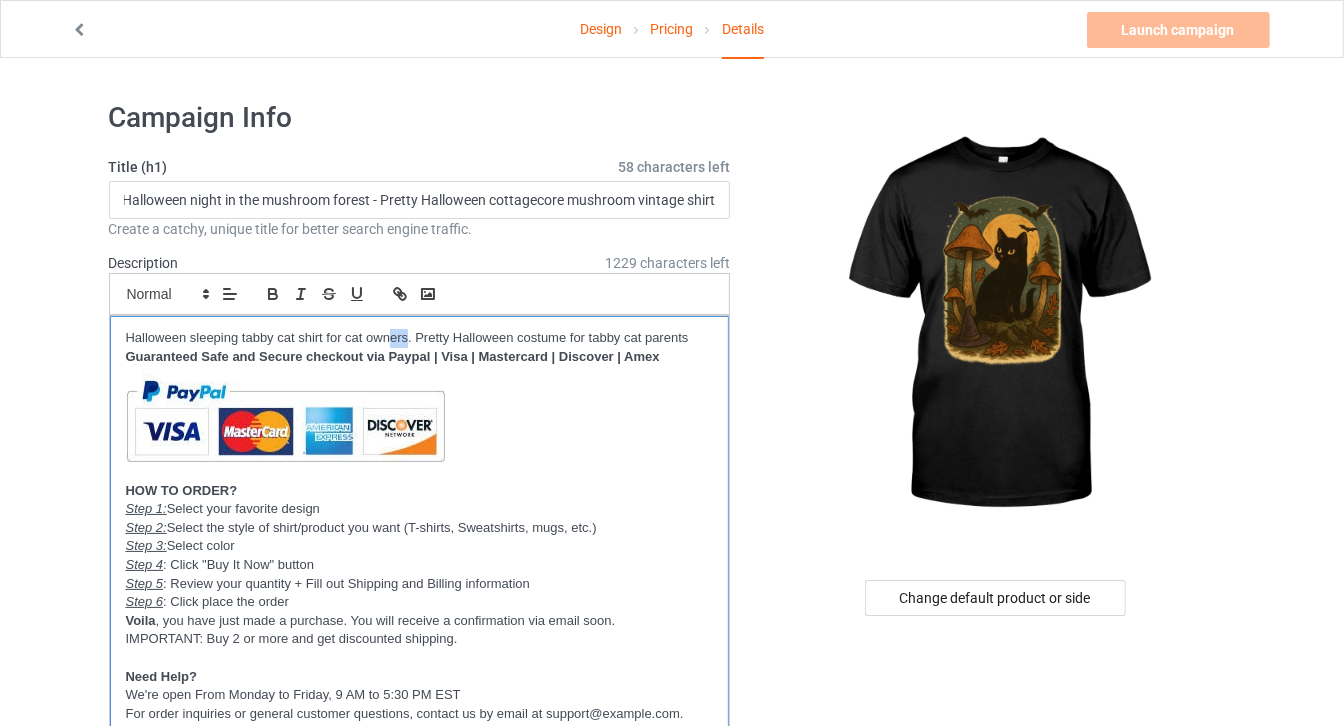 scroll, scrollTop: 0, scrollLeft: 0, axis: both 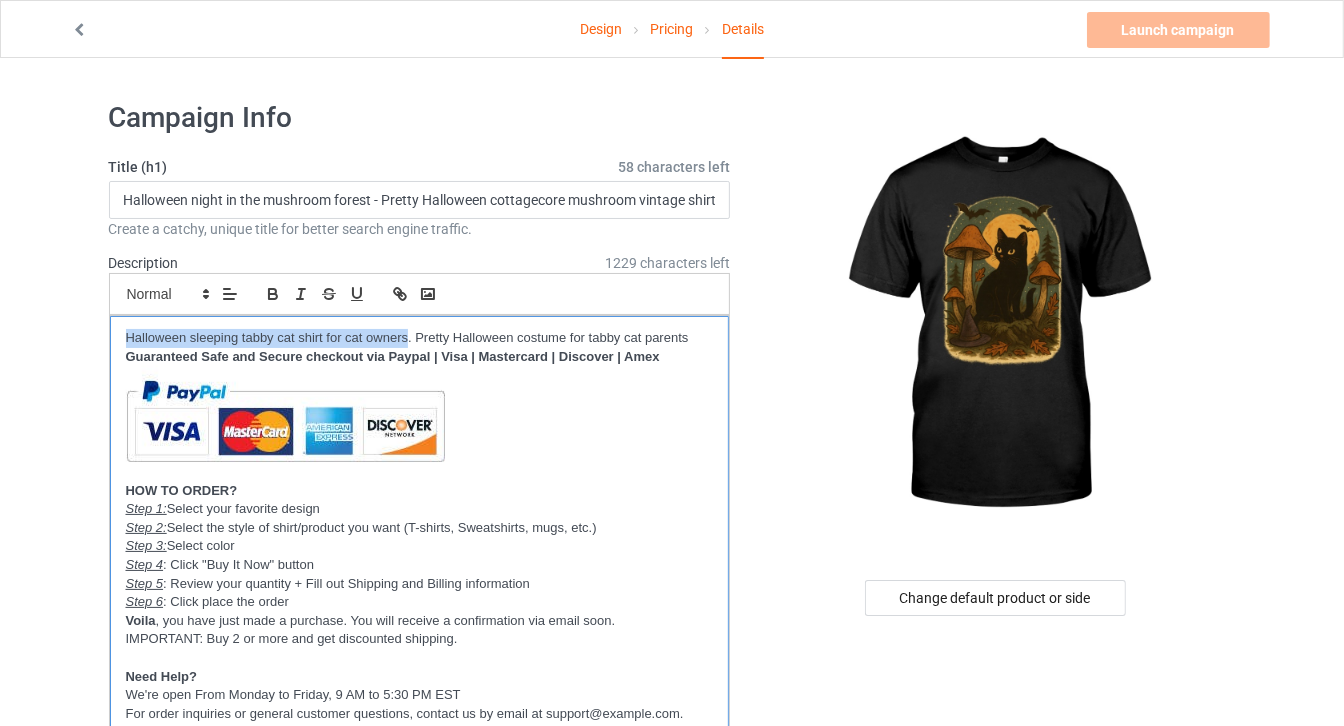 drag, startPoint x: 404, startPoint y: 331, endPoint x: 0, endPoint y: 331, distance: 404 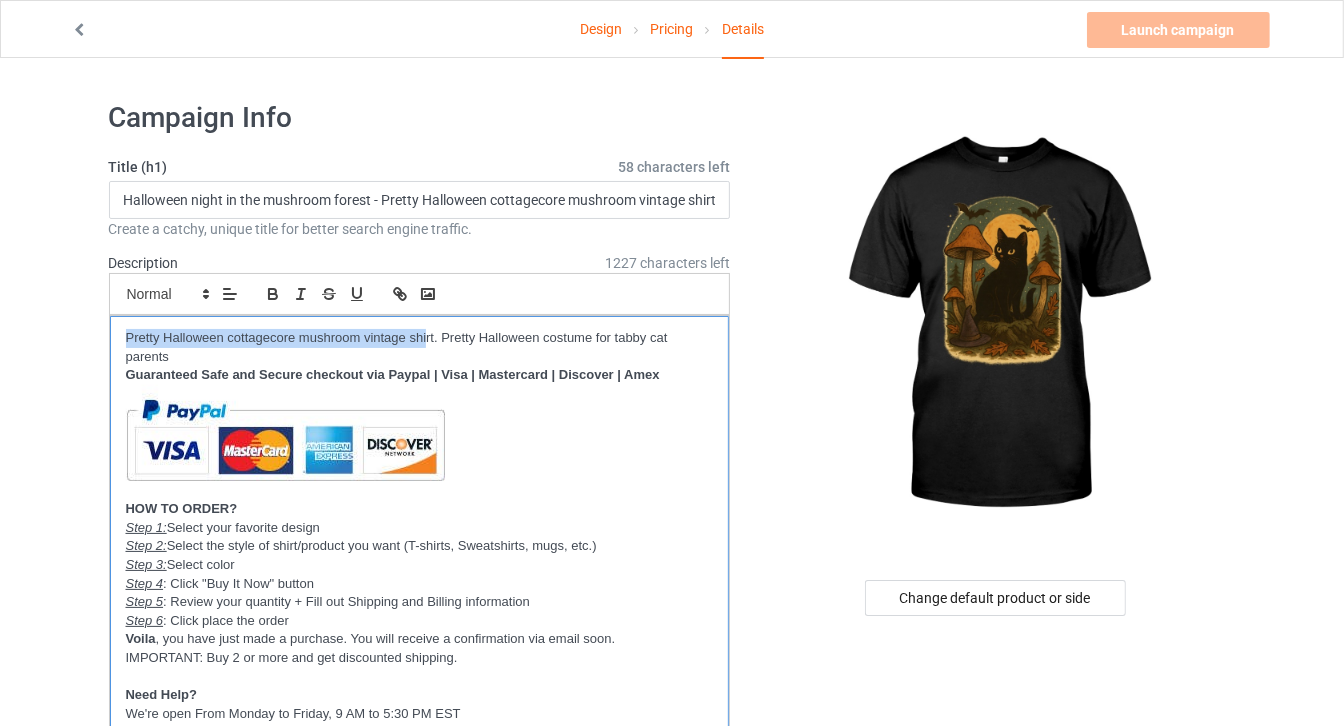 scroll, scrollTop: 0, scrollLeft: 0, axis: both 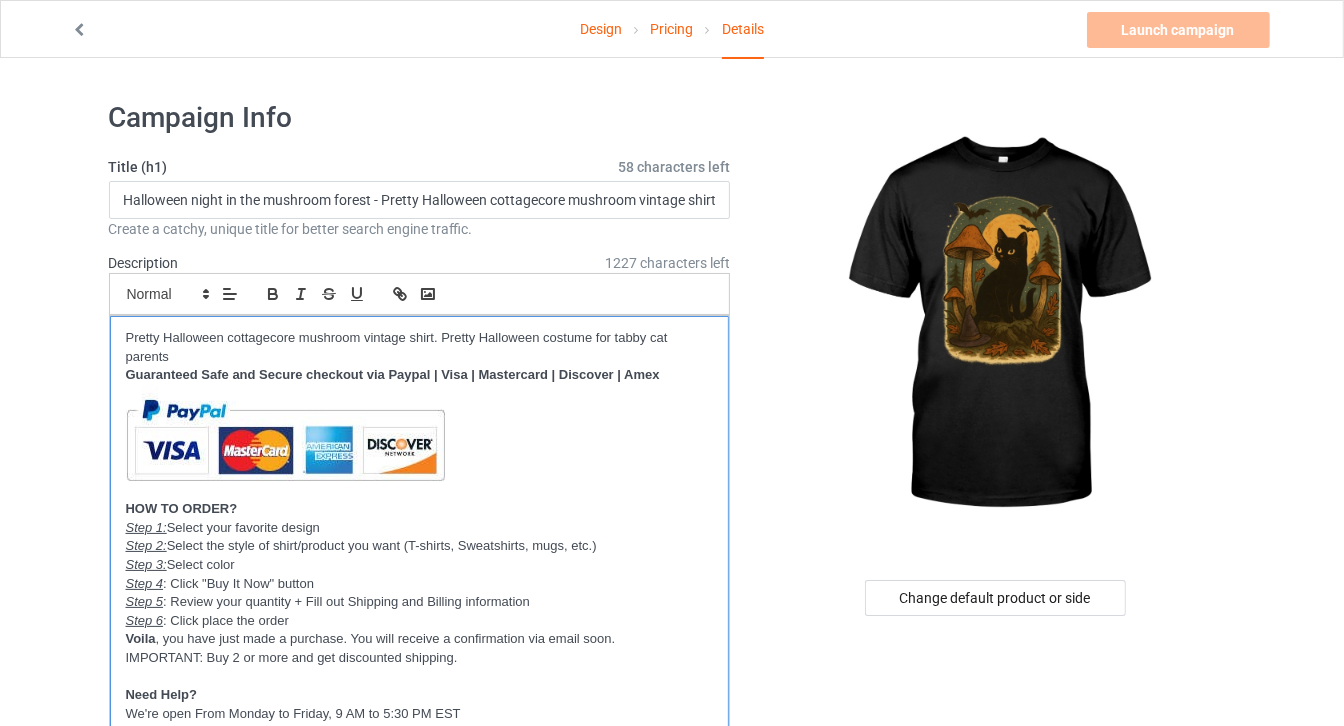 click on "Pretty Halloween cottagecore mushroom vintage shirt. Pretty Halloween costume for tabby cat parents" at bounding box center [420, 347] 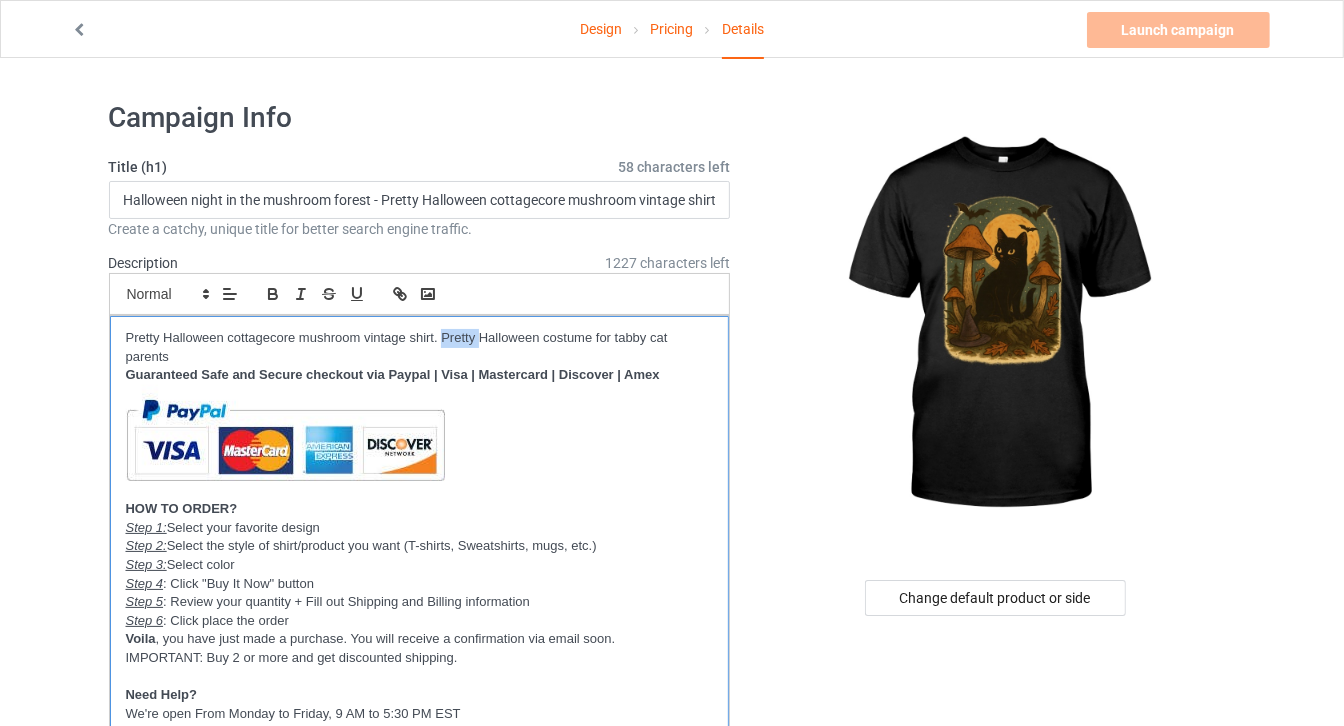 click on "Pretty Halloween cottagecore mushroom vintage shirt. Pretty Halloween costume for tabby cat parents" at bounding box center (420, 347) 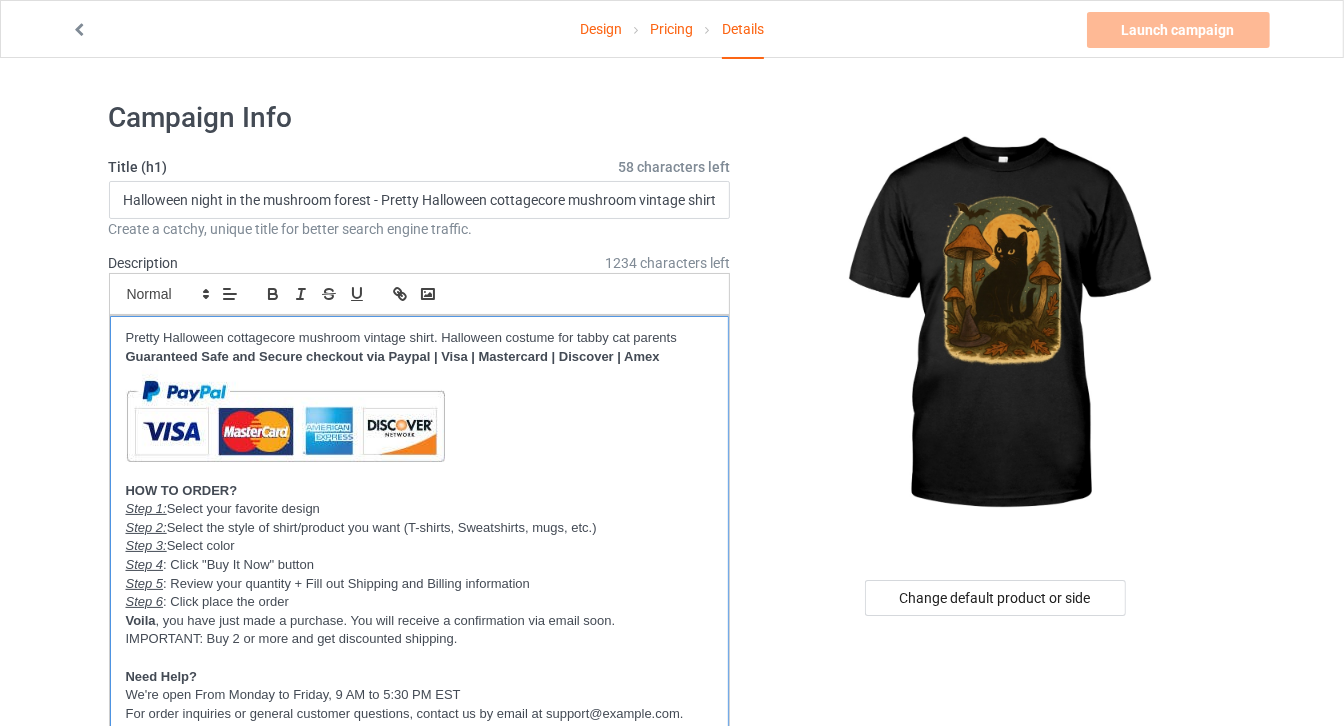 type 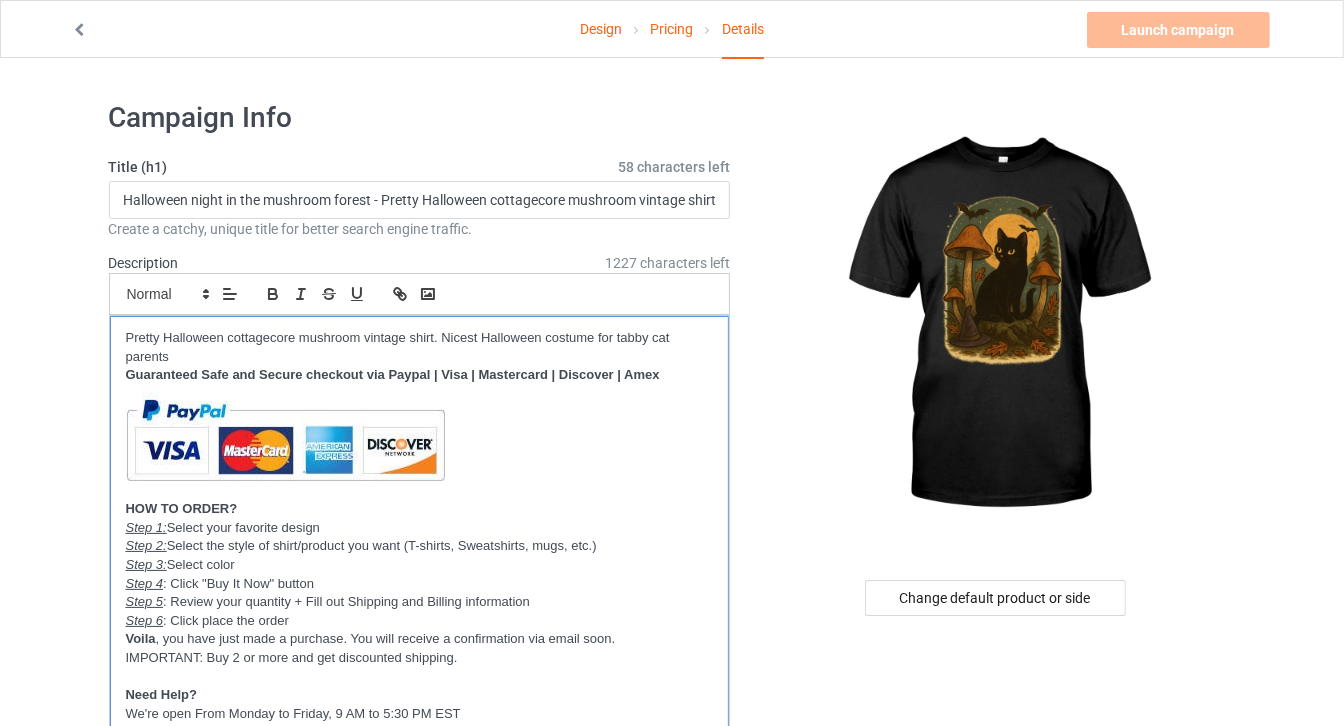 click on "Pretty Halloween cottagecore mushroom vintage shirt. Nicest Halloween costume for tabby cat parents" at bounding box center (420, 347) 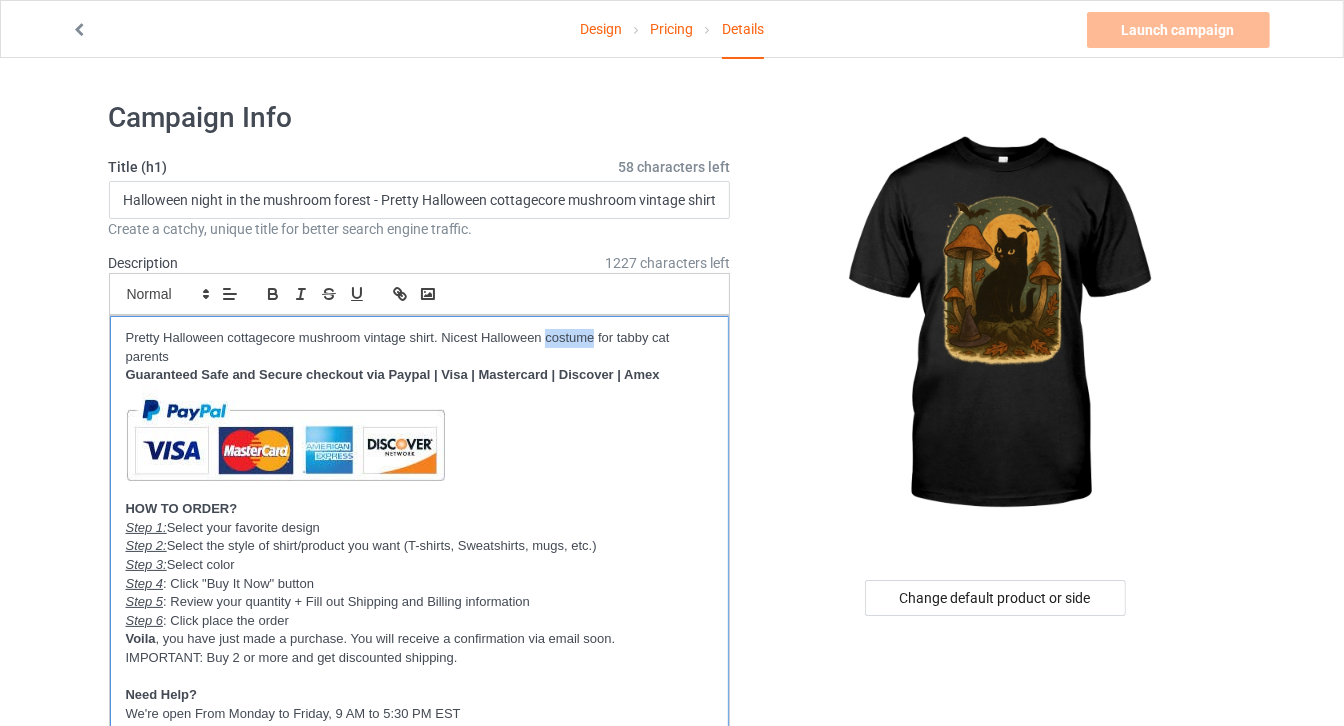 click on "Pretty Halloween cottagecore mushroom vintage shirt. Nicest Halloween costume for tabby cat parents" at bounding box center [420, 347] 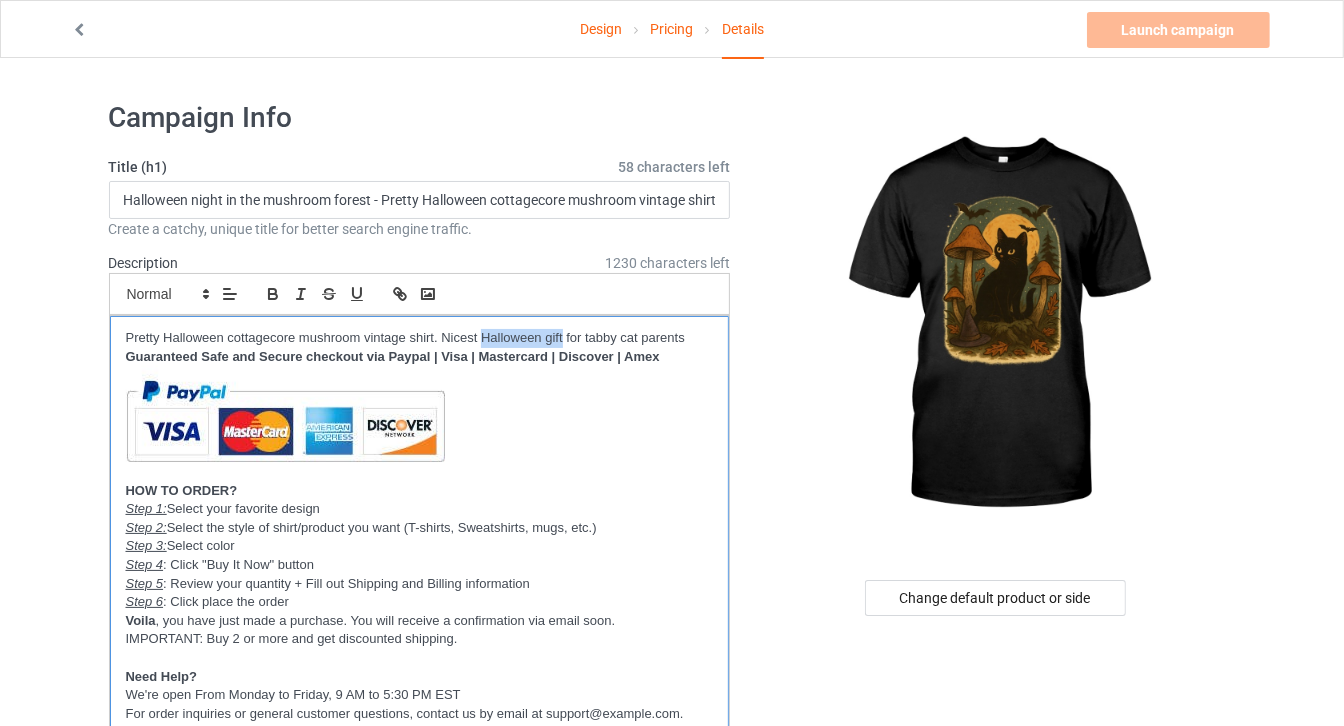 drag, startPoint x: 481, startPoint y: 334, endPoint x: 562, endPoint y: 332, distance: 81.02469 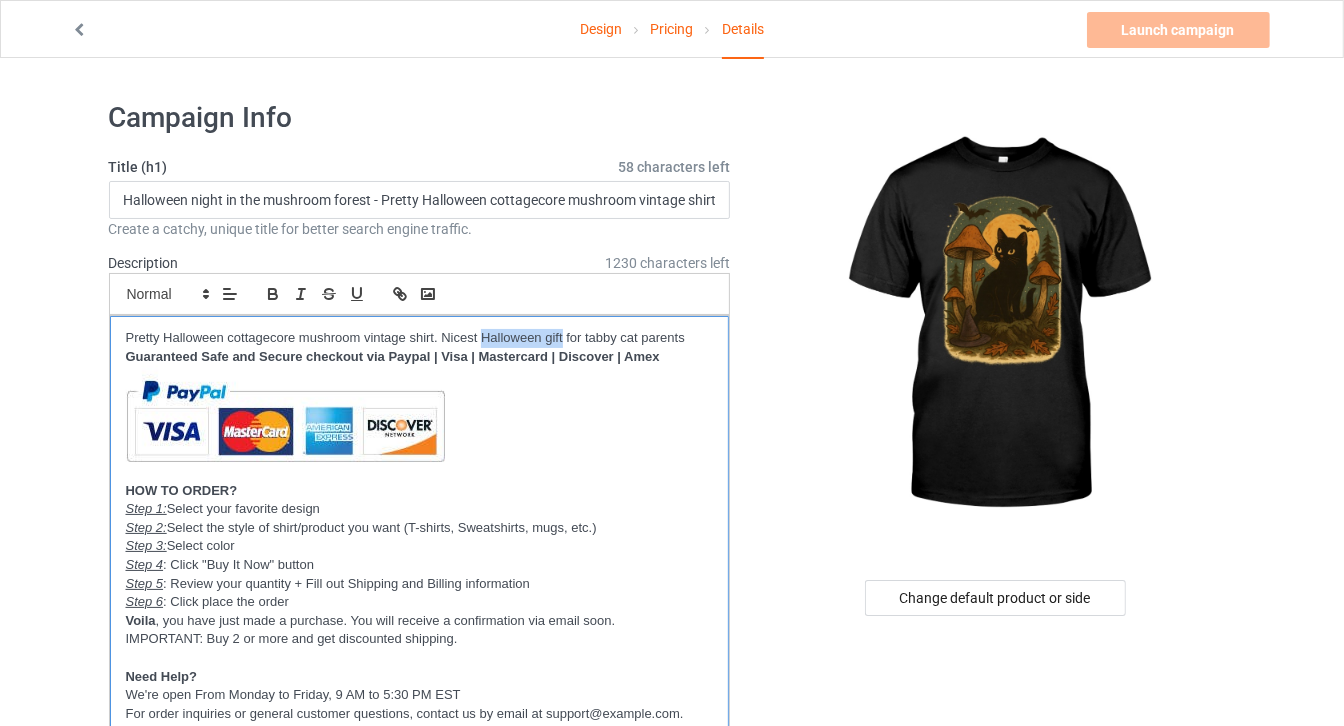 click on "Pretty Halloween cottagecore mushroom vintage shirt. Nicest Halloween gift for tabby cat parents" at bounding box center (420, 338) 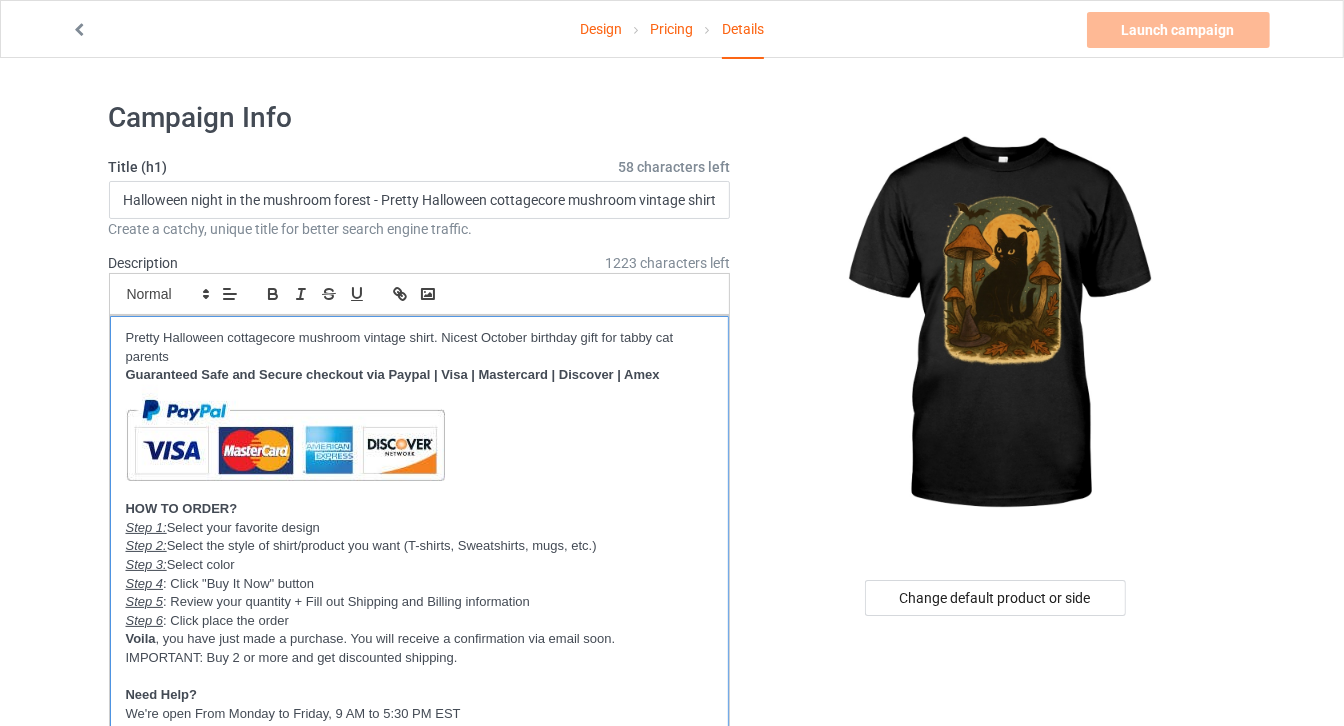 click on "Pretty Halloween cottagecore mushroom vintage shirt. Nicest October birthday gift for tabby cat parents" at bounding box center (420, 347) 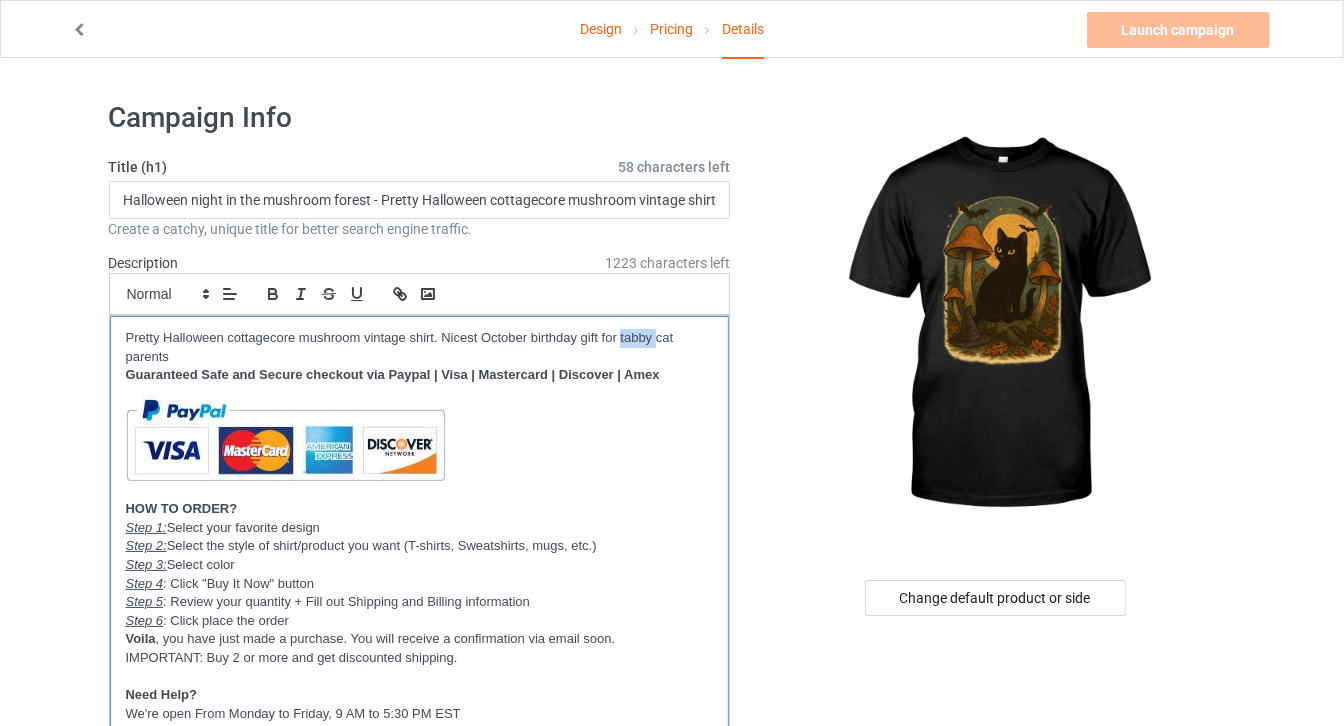 click on "Pretty Halloween cottagecore mushroom vintage shirt. Nicest October birthday gift for tabby cat parents" at bounding box center [420, 347] 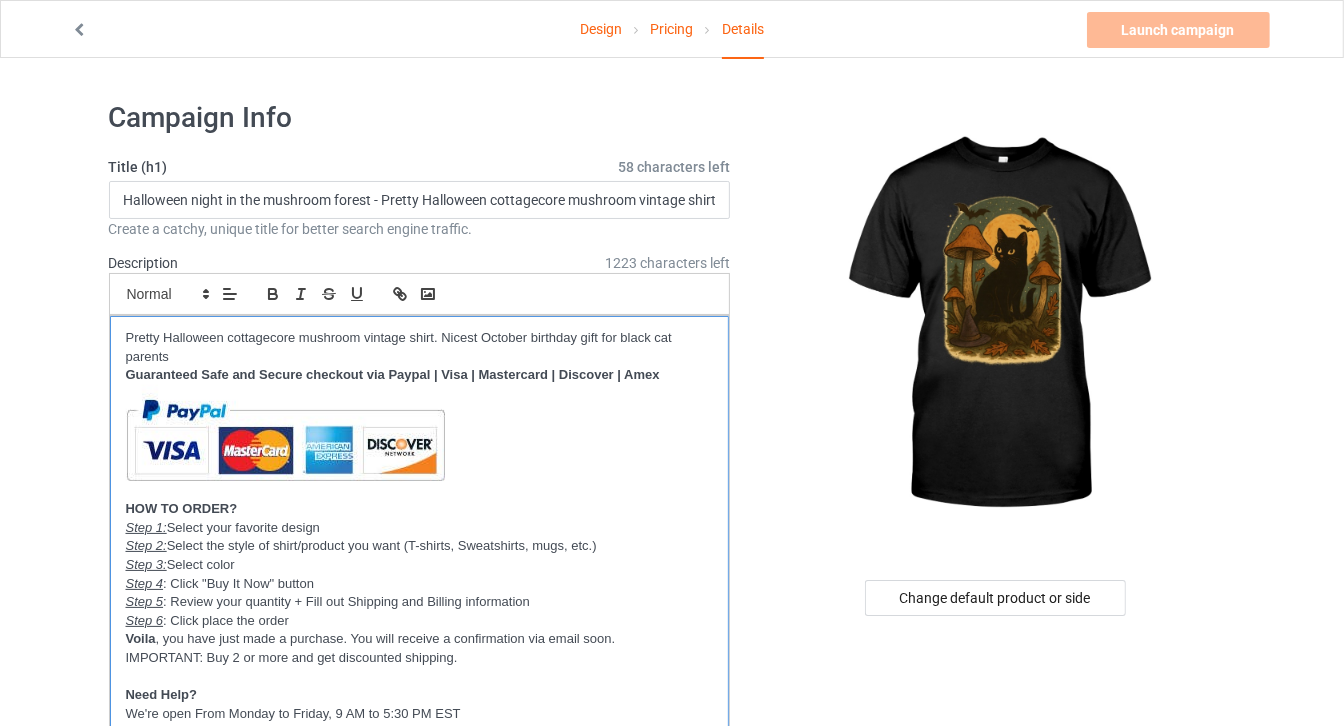 click on "vintage mushroom" at bounding box center [0, 0] 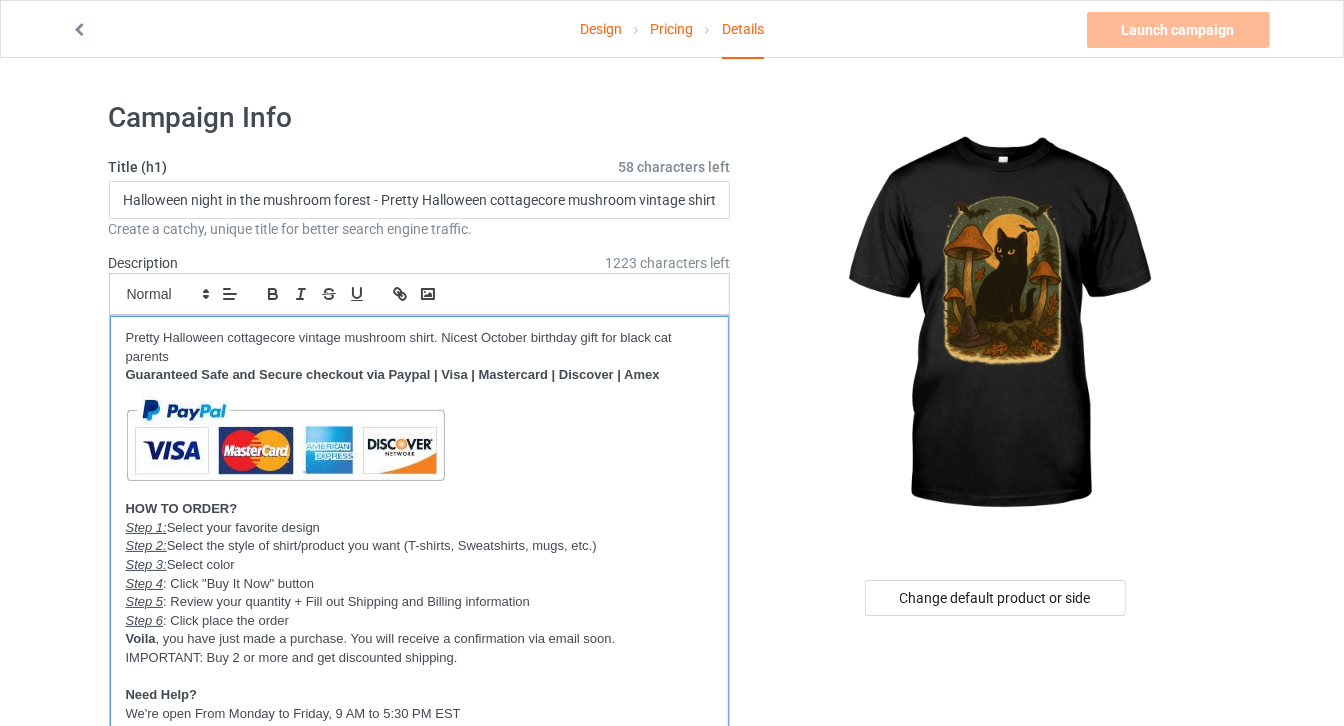 click on "Pretty Halloween cottagecore vintage mushroom shirt. Nicest October birthday gift for black cat parents" at bounding box center [420, 347] 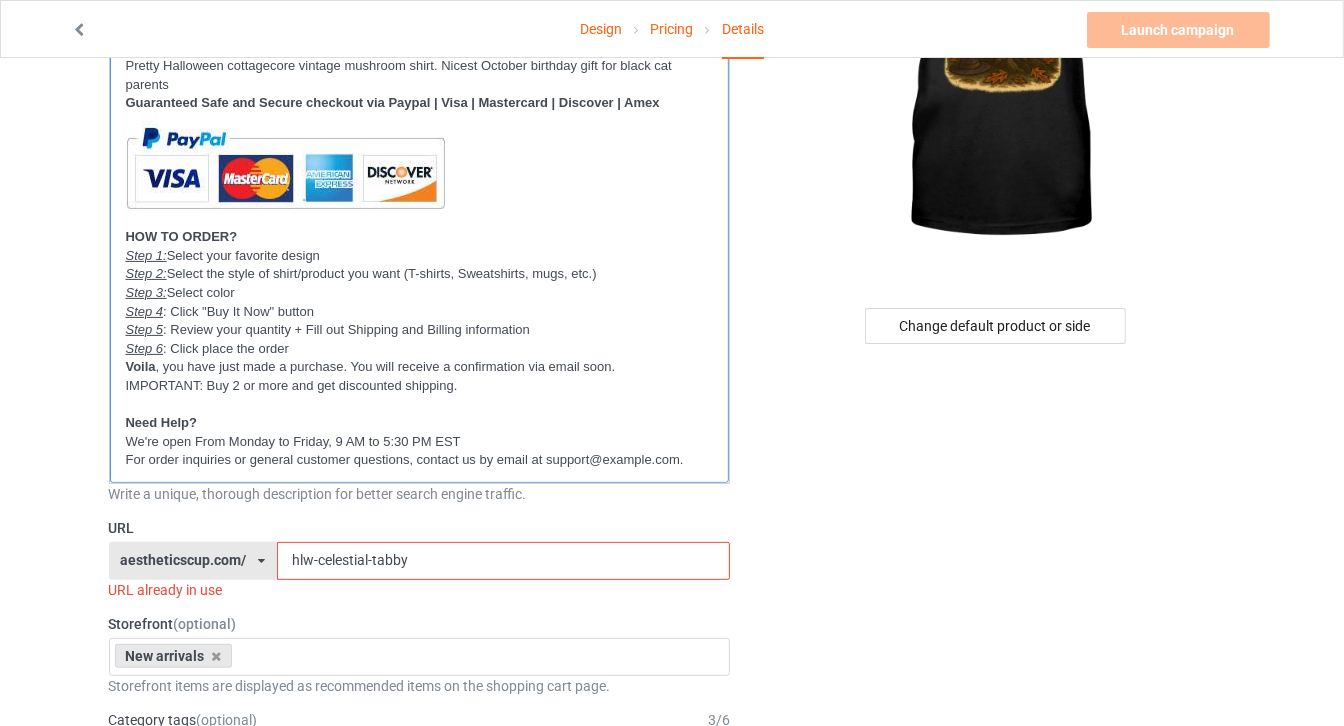 scroll, scrollTop: 363, scrollLeft: 0, axis: vertical 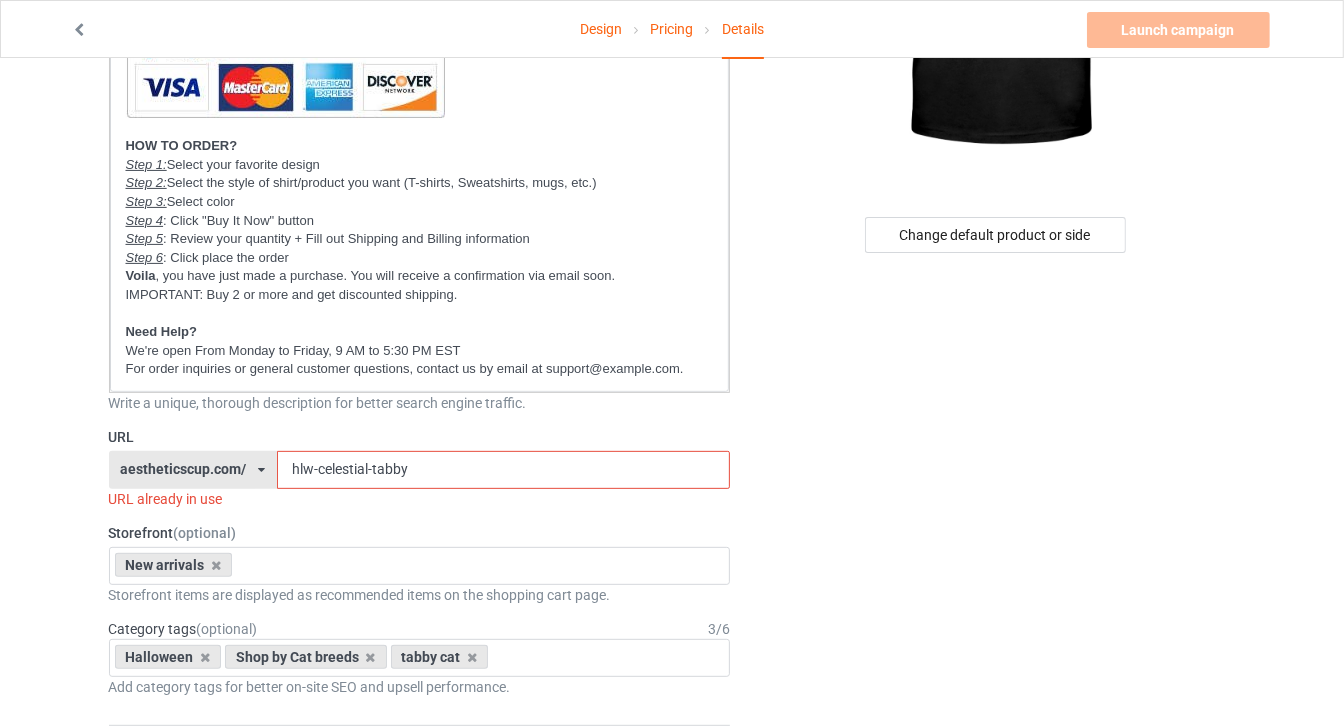 drag, startPoint x: 315, startPoint y: 460, endPoint x: 434, endPoint y: 449, distance: 119.507324 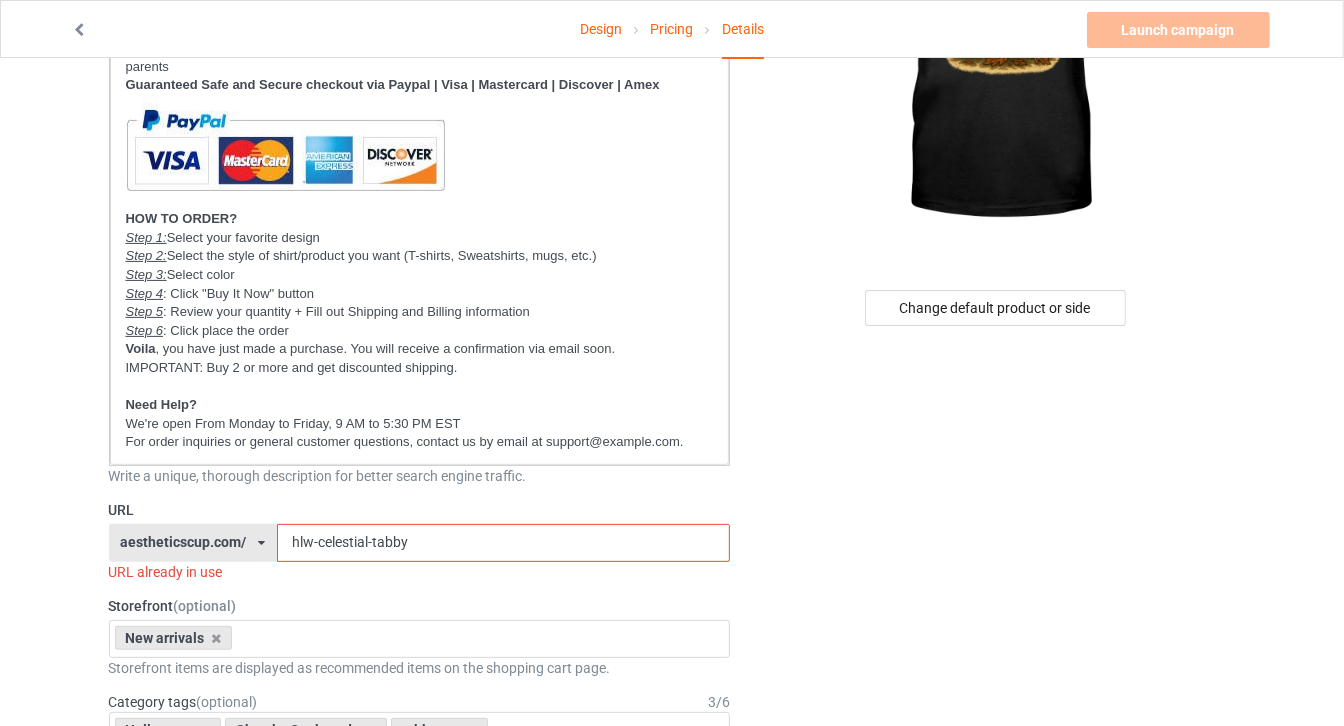 scroll, scrollTop: 363, scrollLeft: 0, axis: vertical 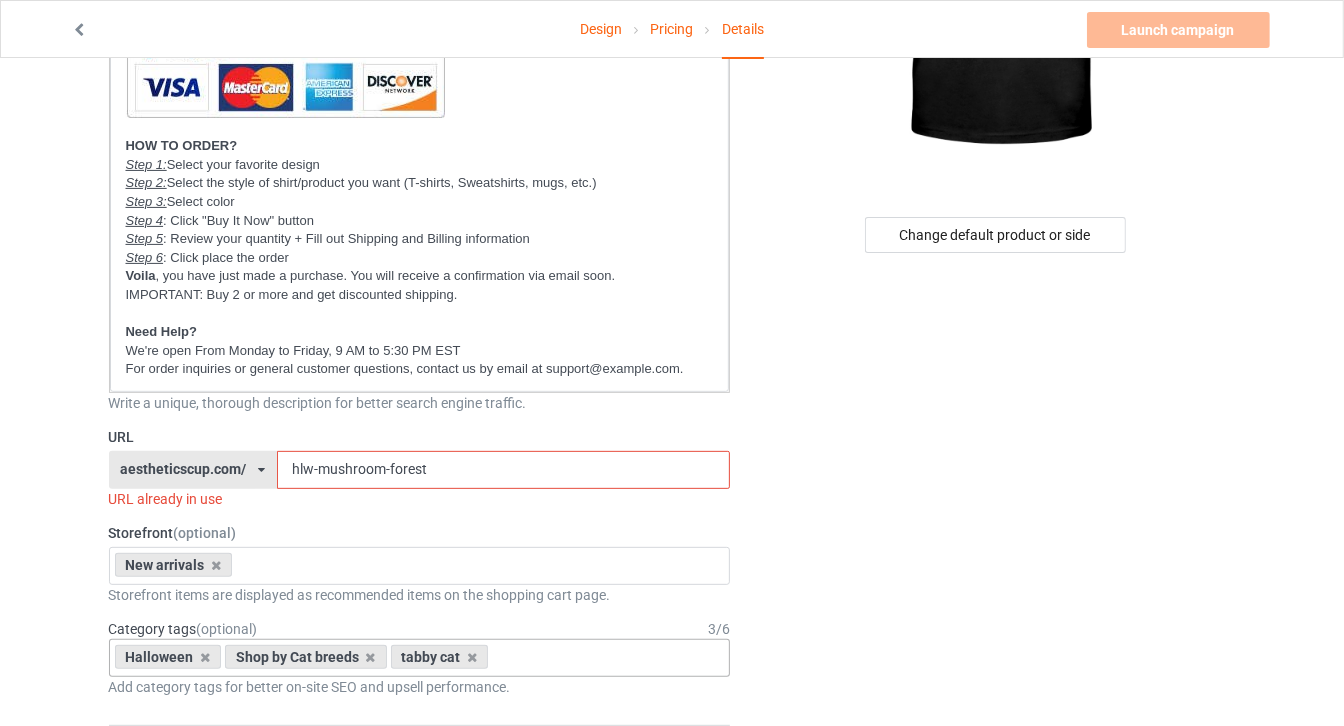 click on "tabby cat" at bounding box center (440, 657) 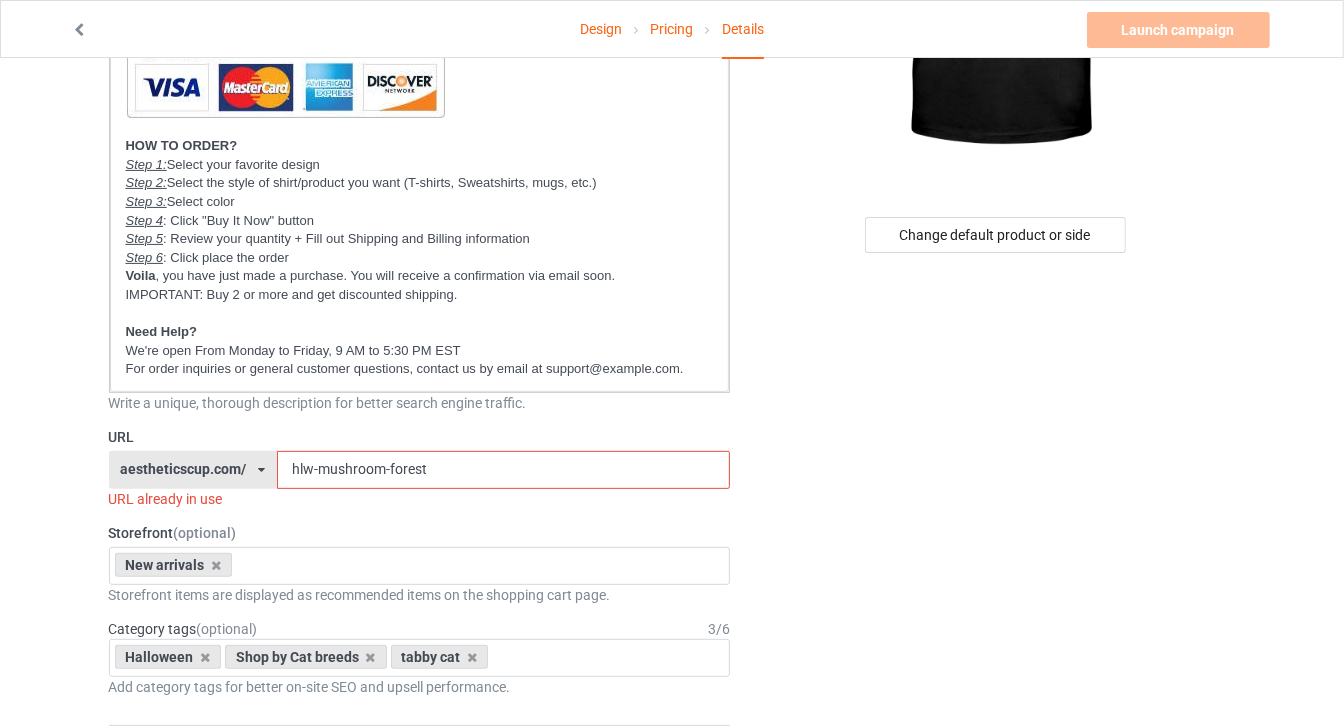 click on "hlw-mushroom-forest" at bounding box center [503, 470] 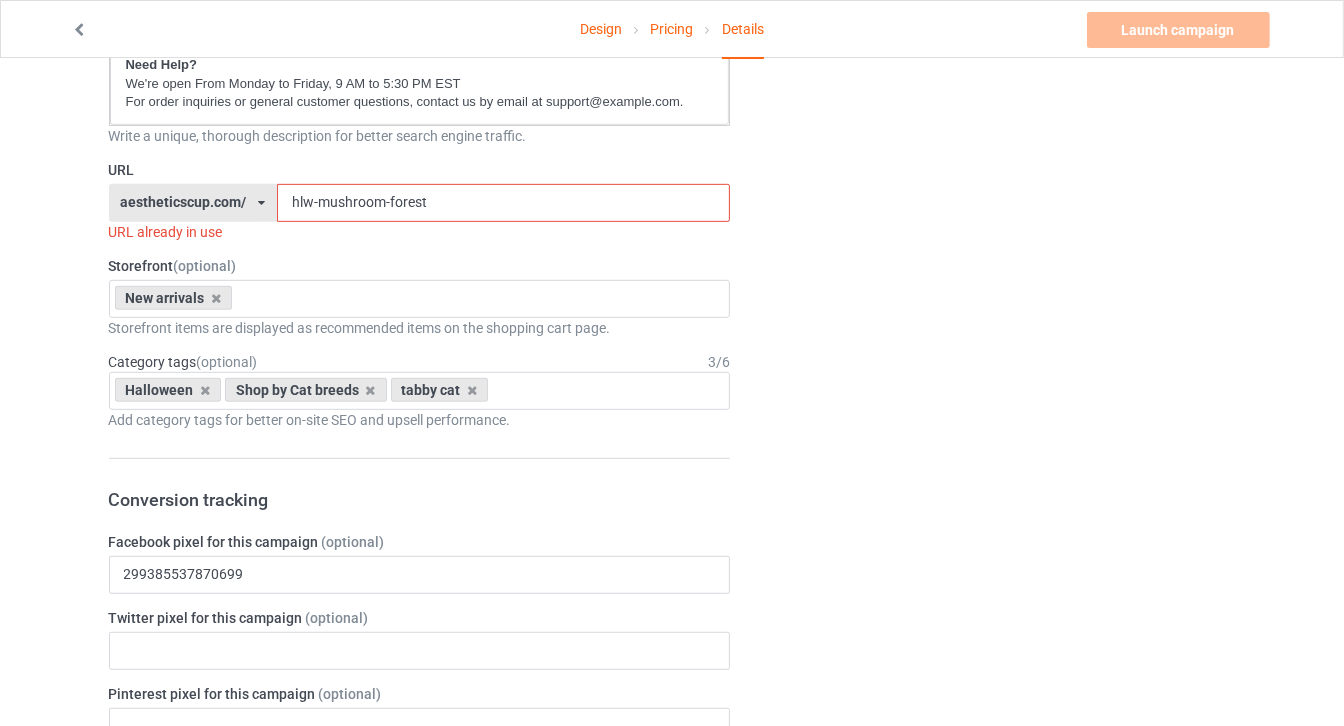 scroll, scrollTop: 636, scrollLeft: 0, axis: vertical 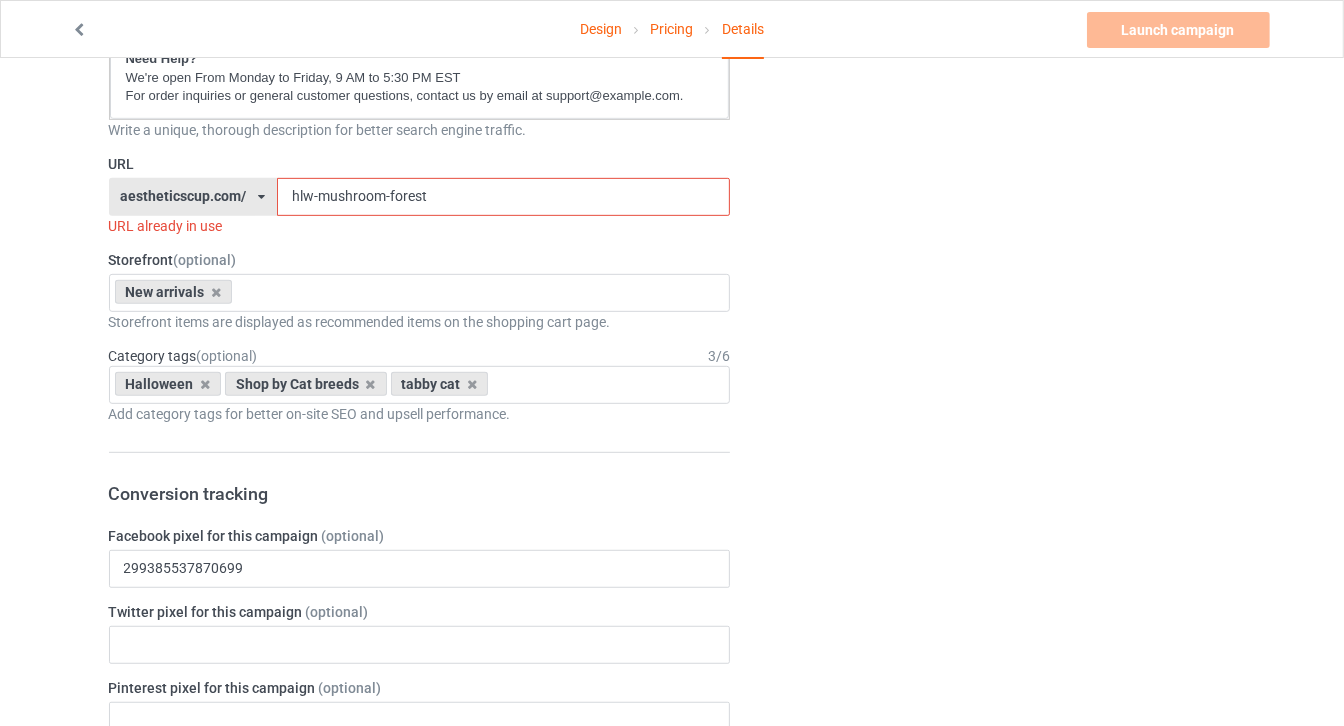 click on "hlw-mushroom-forest" at bounding box center [503, 197] 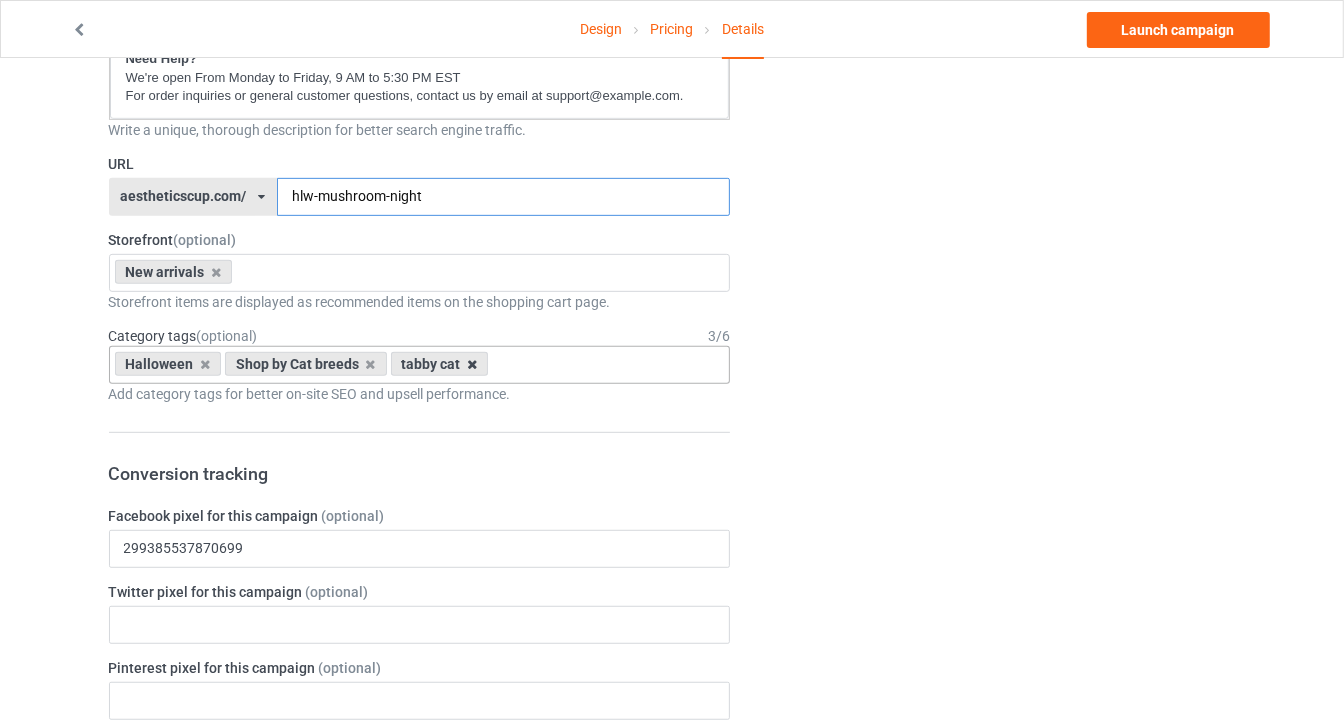 type on "hlw-mushroom-night" 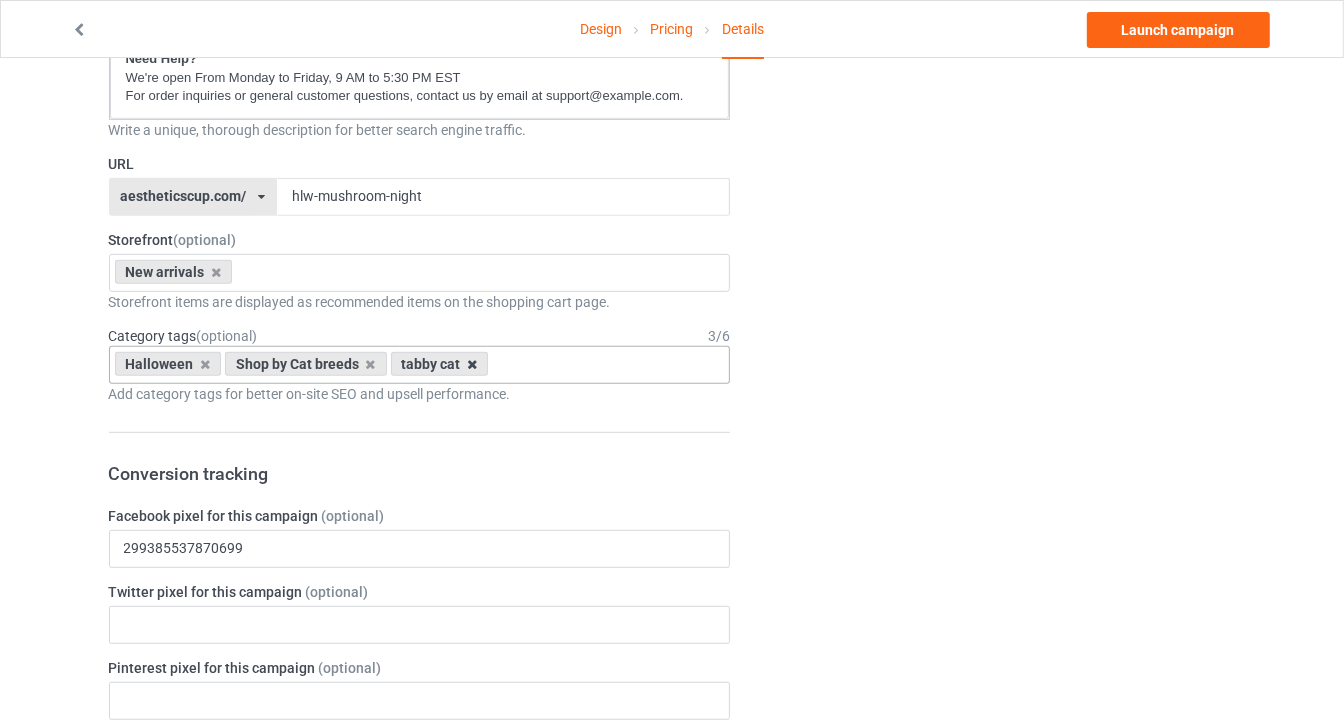 click at bounding box center (472, 364) 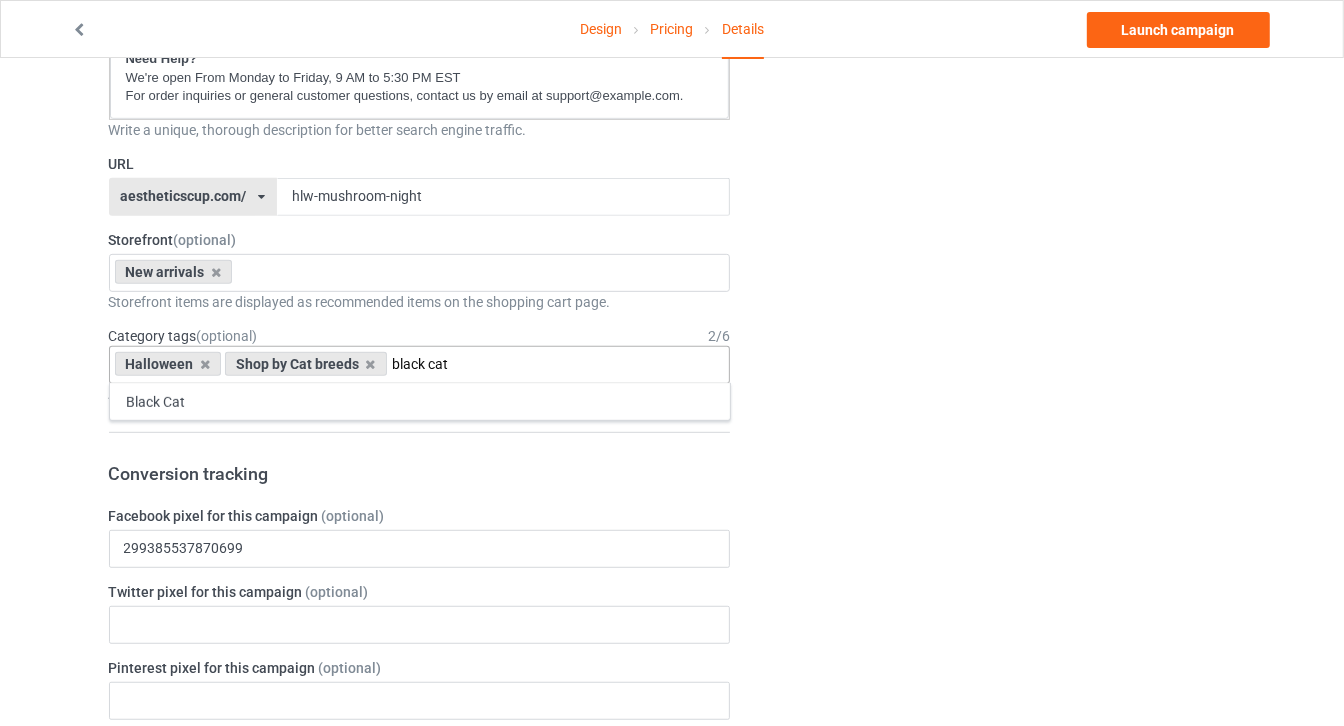 type on "black cat" 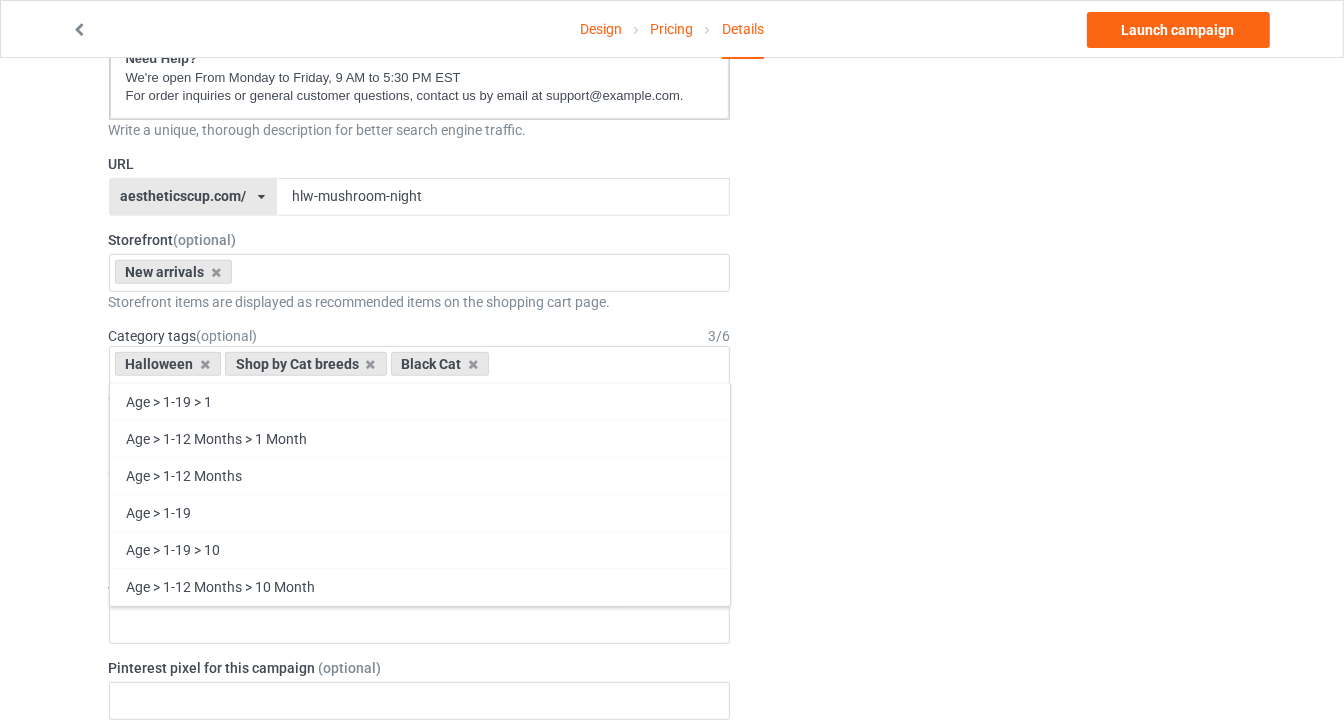 click on "Change default product or side" at bounding box center (996, 636) 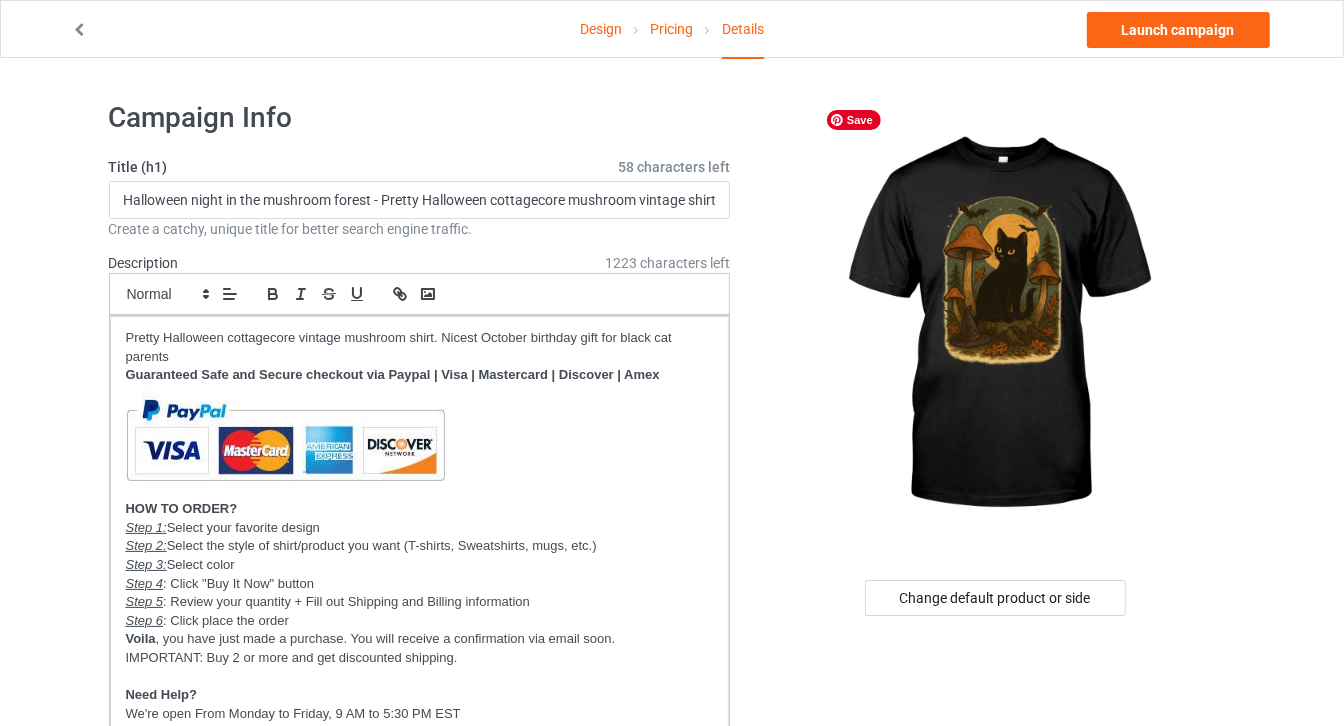 scroll, scrollTop: 636, scrollLeft: 0, axis: vertical 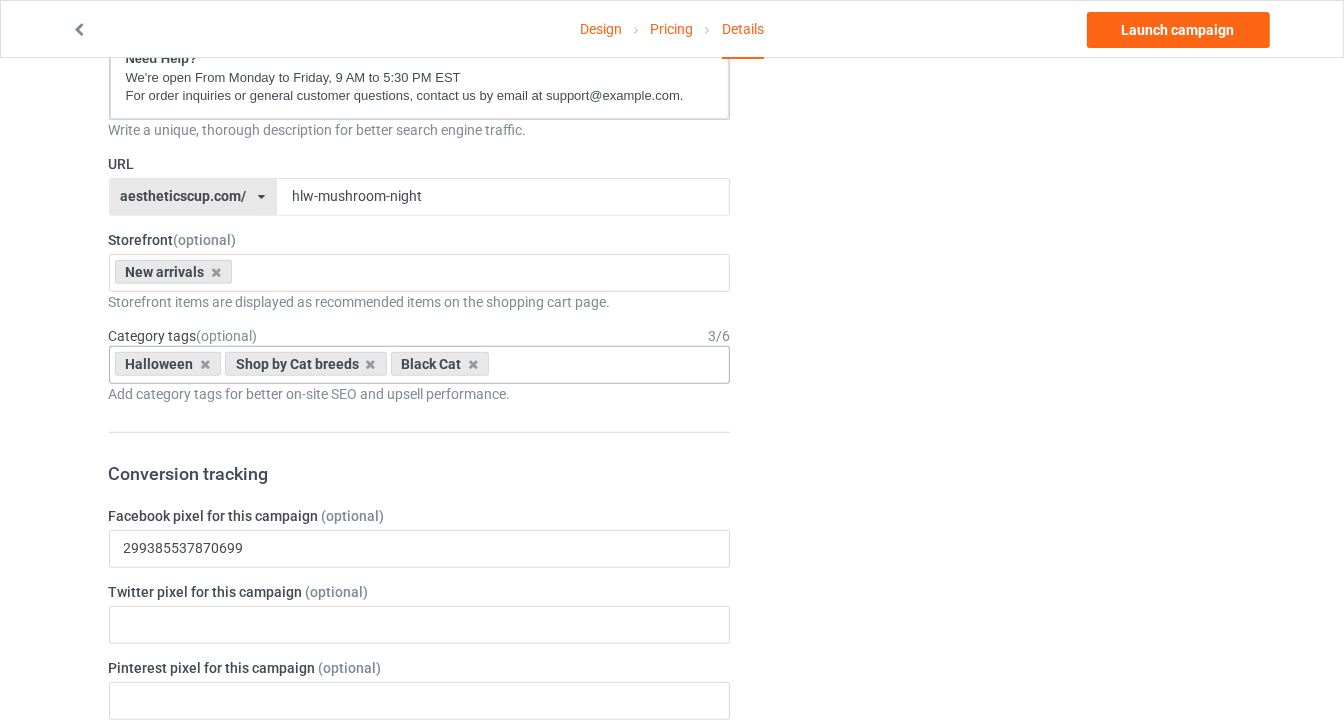 click on "Halloween Shop by Cat breeds Black Cat Age > 1-19 > 1 Age > 1-12 Months > 1 Month Age > 1-12 Months Age > 1-19 Age > 1-19 > 10 Age > 1-12 Months > 10 Month Age > 80-100 > 100 Sports > Running > 10K Run Age > 1-19 > 11 Age > 1-12 Months > 11 Month Age > 1-19 > 12 Age > 1-12 Months > 12 Month Age > 1-19 > 13 Age > 1-19 > 14 Age > 1-19 > 15 Sports > Running > 15K Run Age > 1-19 > 16 Age > 1-19 > 17 Age > 1-19 > 18 Age > 1-19 > 19 Age > Decades > 1920s Age > Decades > 1930s Age > Decades > 1940s Age > Decades > 1950s Age > Decades > 1960s Age > Decades > 1970s Age > Decades > 1980s Age > Decades > 1990s Age > 1-19 > 2 Age > 1-12 Months > 2 Month Age > 20-39 > 20 Age > 20-39 Age > Decades > 2000s Age > Decades > 2010s Age > 20-39 > 21 Age > 20-39 > 22 Age > 20-39 > 23 Age > 20-39 > 24 Age > 20-39 > 25 Age > 20-39 > 26 Age > 20-39 > 27 Age > 20-39 > 28 Age > 20-39 > 29 Age > 1-19 > 3 Age > 1-12 Months > 3 Month Sports > Basketball > 3-Pointer Age > 20-39 > 30 Age > 20-39 > 31 Age > 20-39 > 32 Age > 20-39 > 33 Age" at bounding box center [420, 365] 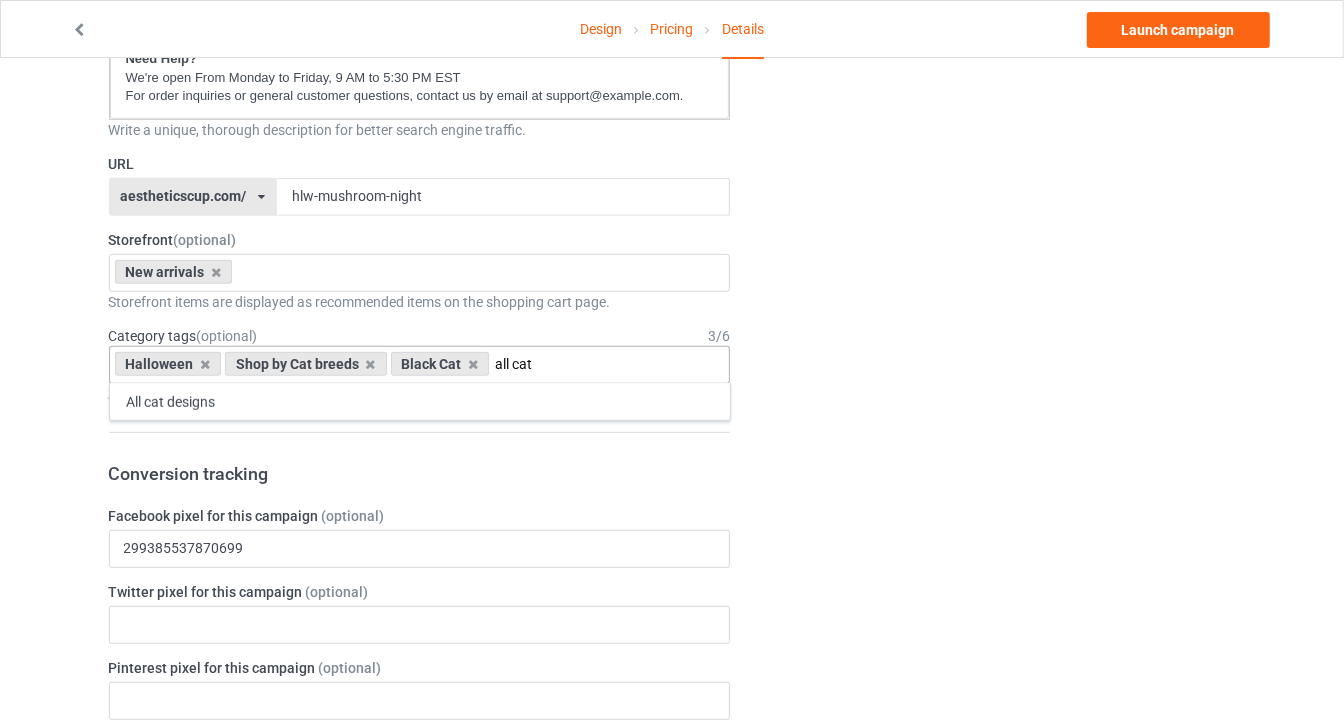type on "all cat" 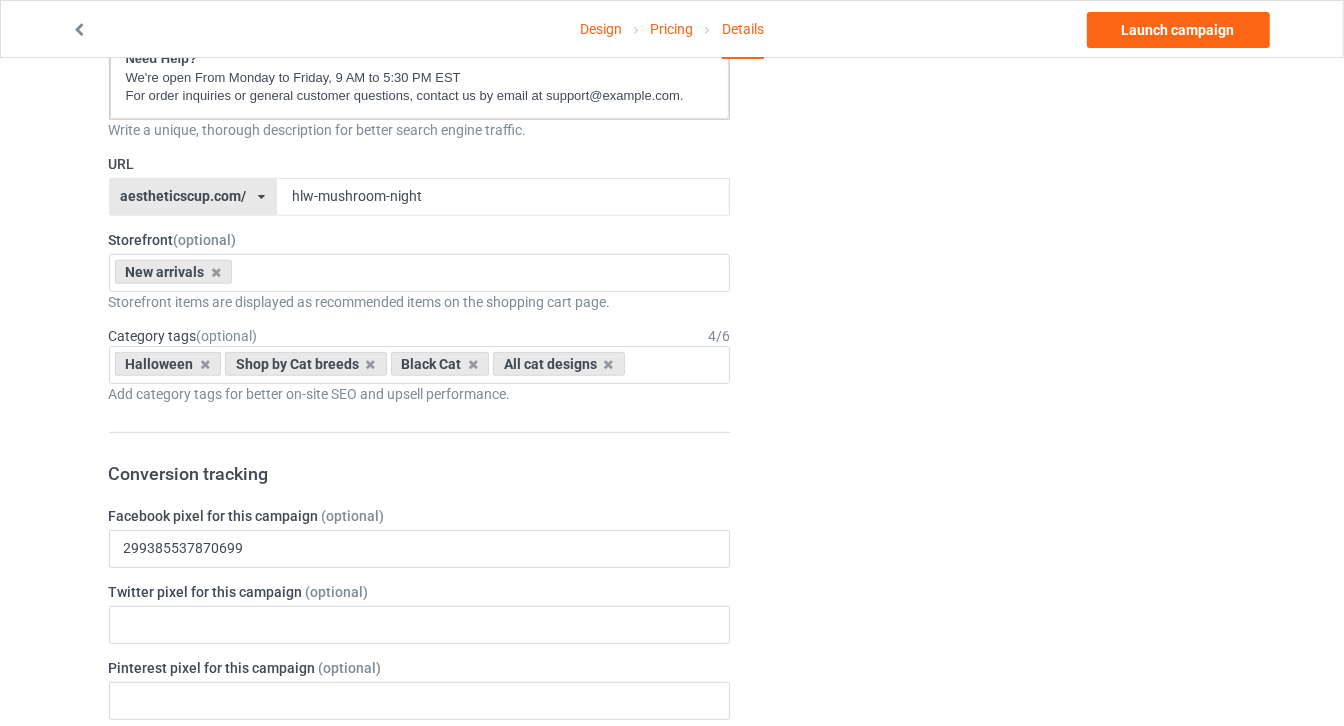click on "Change default product or side" at bounding box center [996, 636] 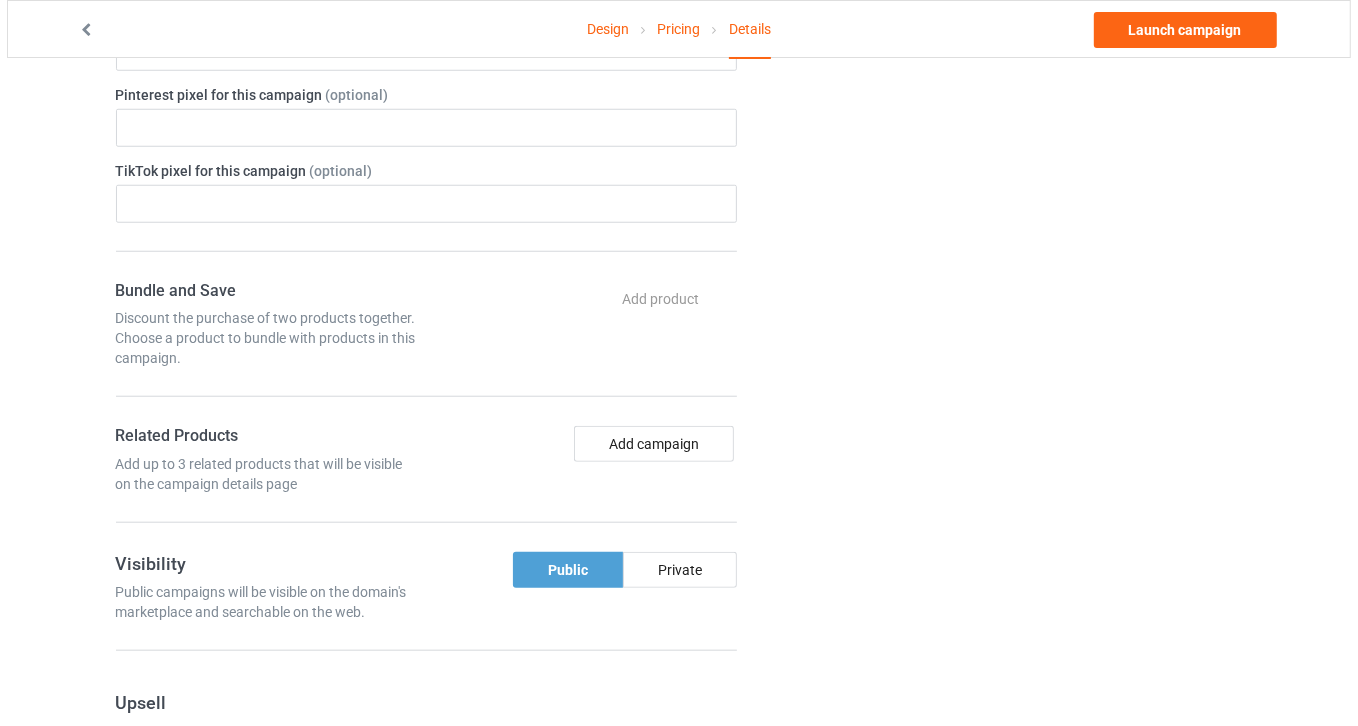 scroll, scrollTop: 1363, scrollLeft: 0, axis: vertical 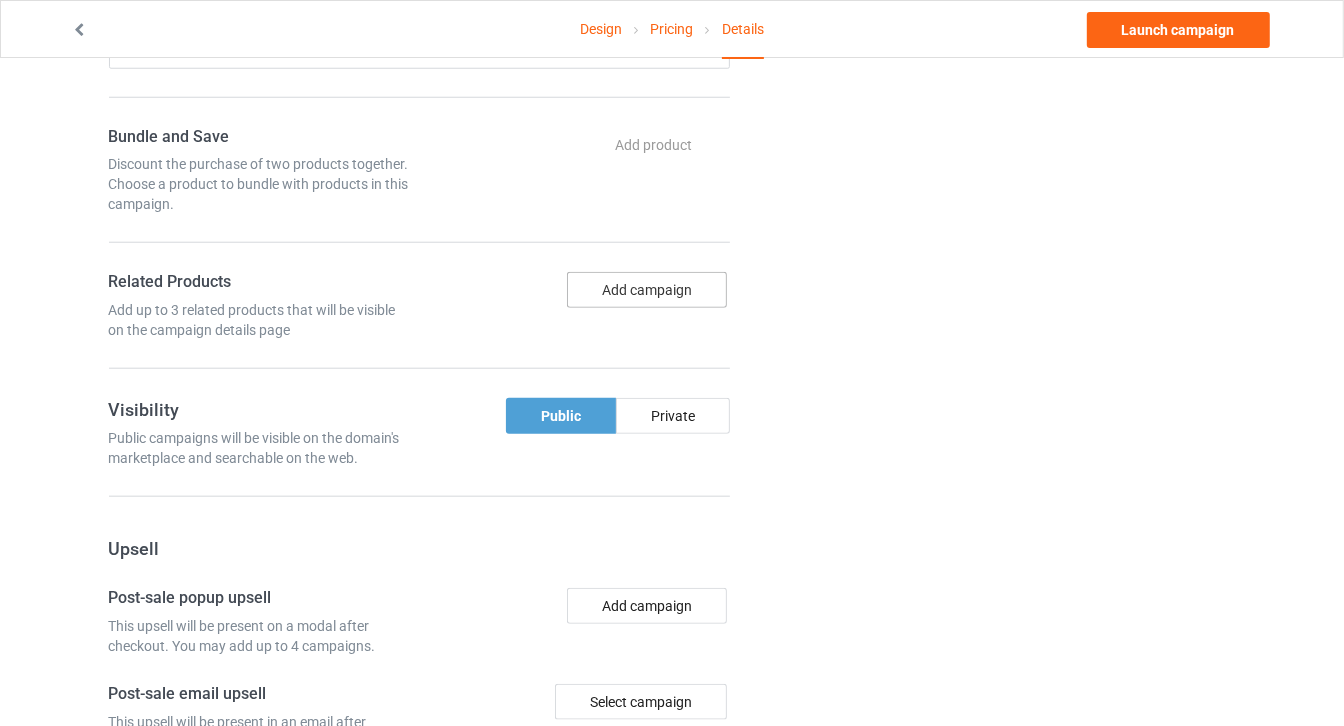 click on "Add campaign" at bounding box center [647, 290] 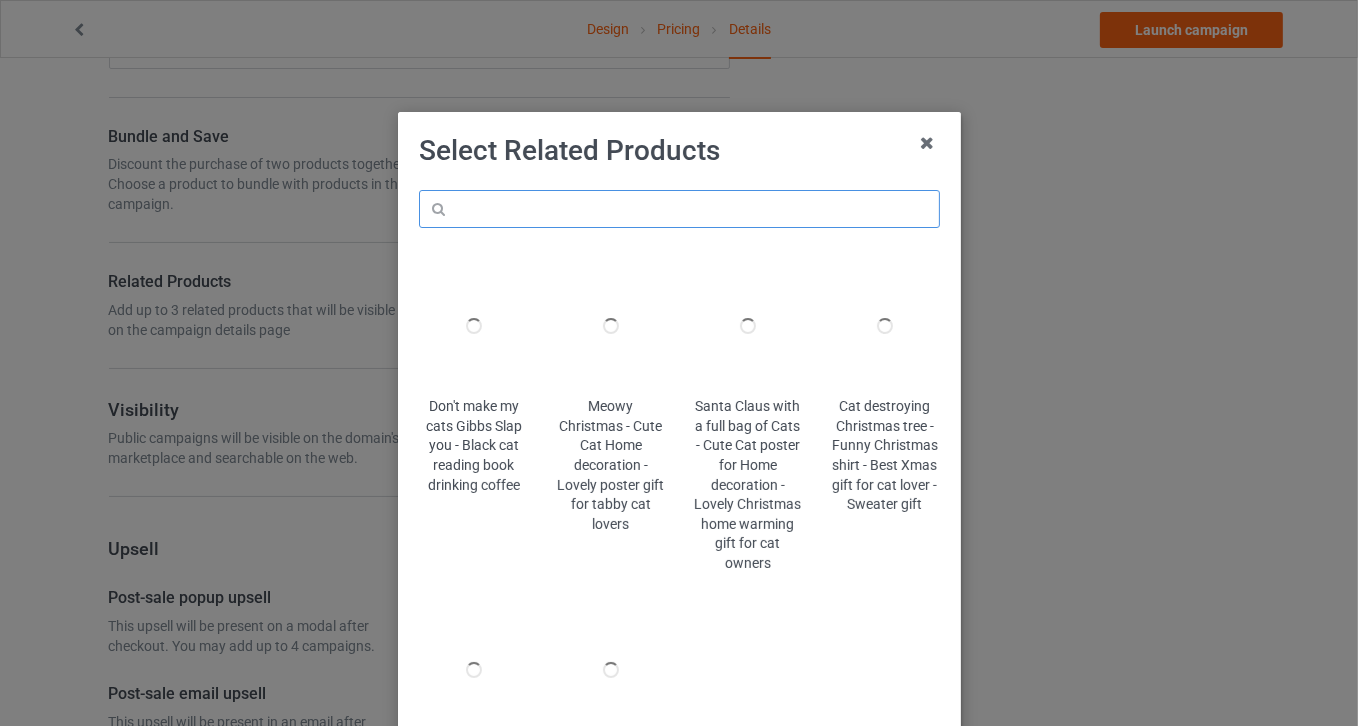 click at bounding box center [679, 209] 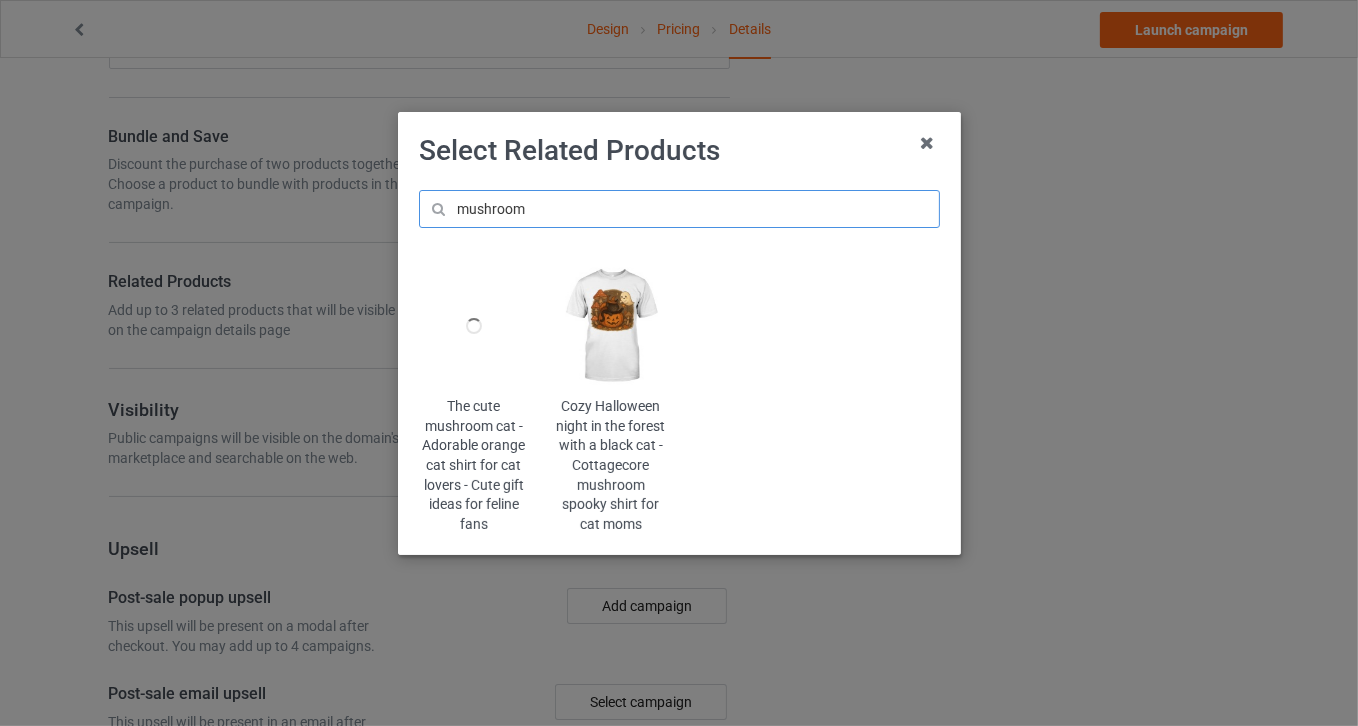 type on "mushroom" 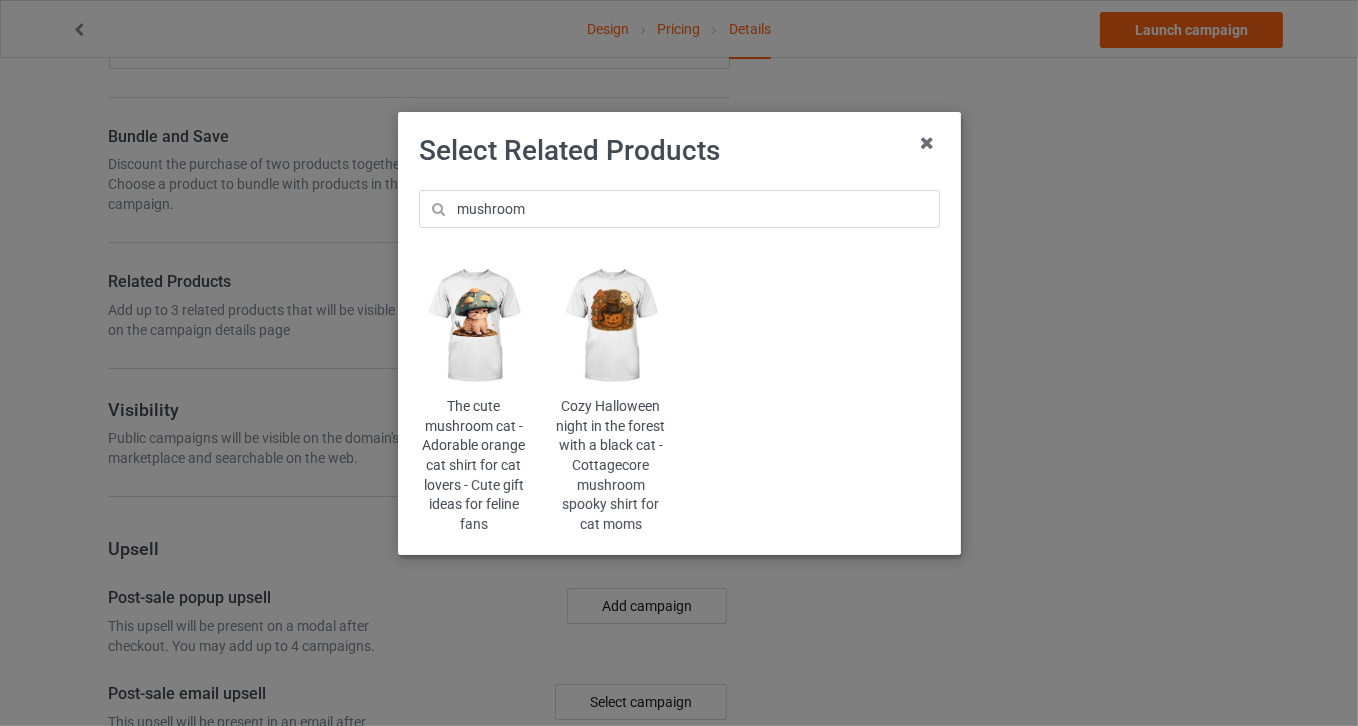 click at bounding box center [610, 326] 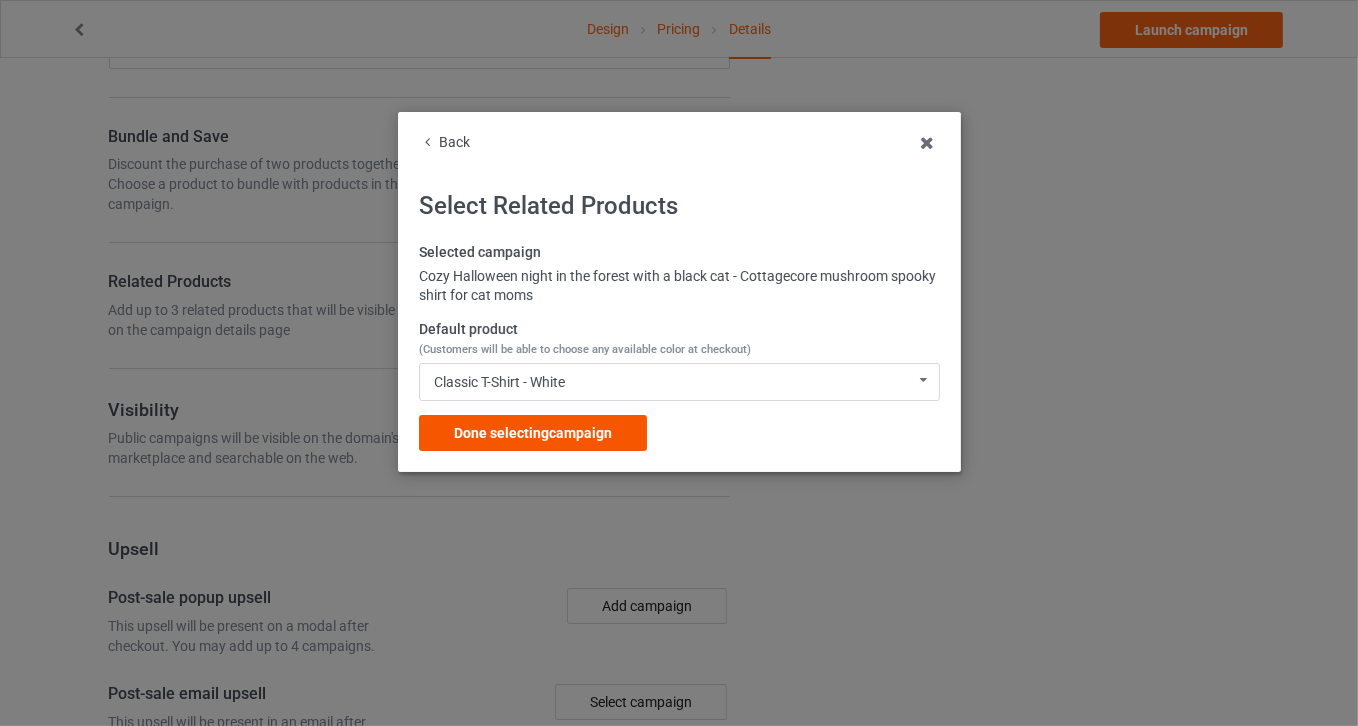 click on "Done selecting  campaign" at bounding box center (533, 433) 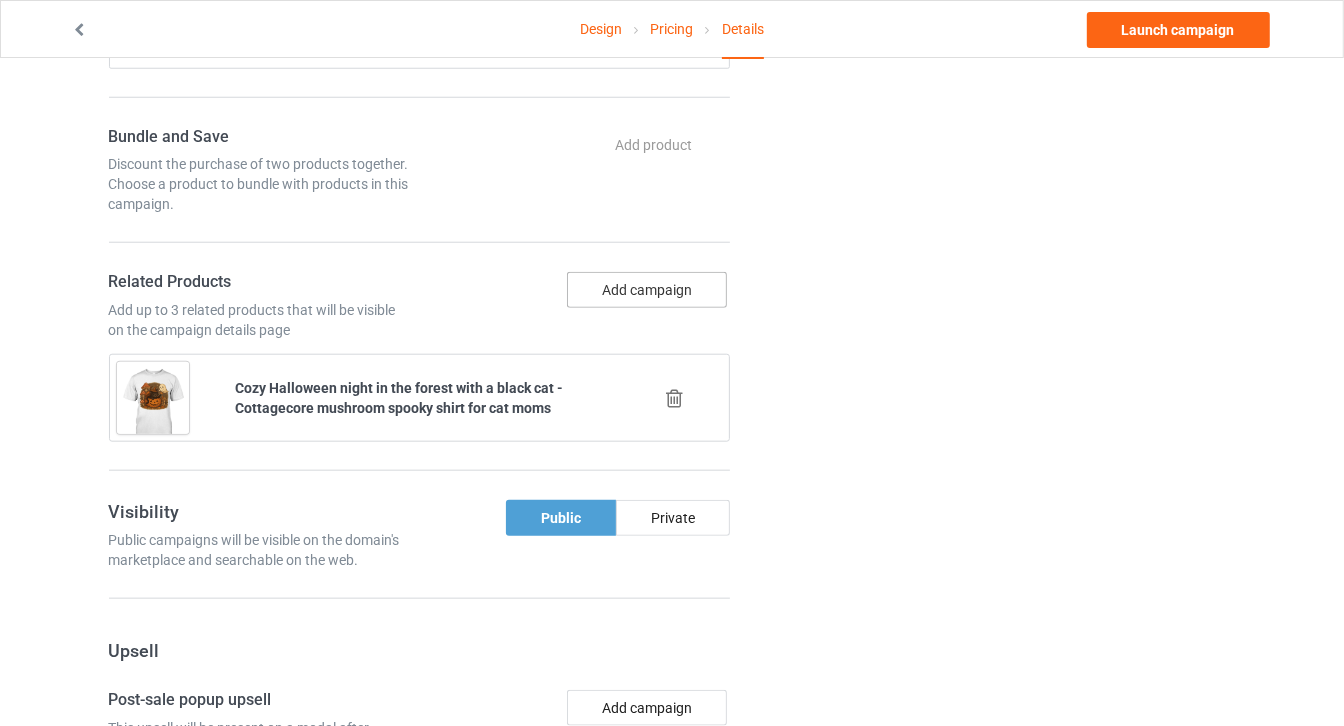 click on "Add campaign" at bounding box center [647, 290] 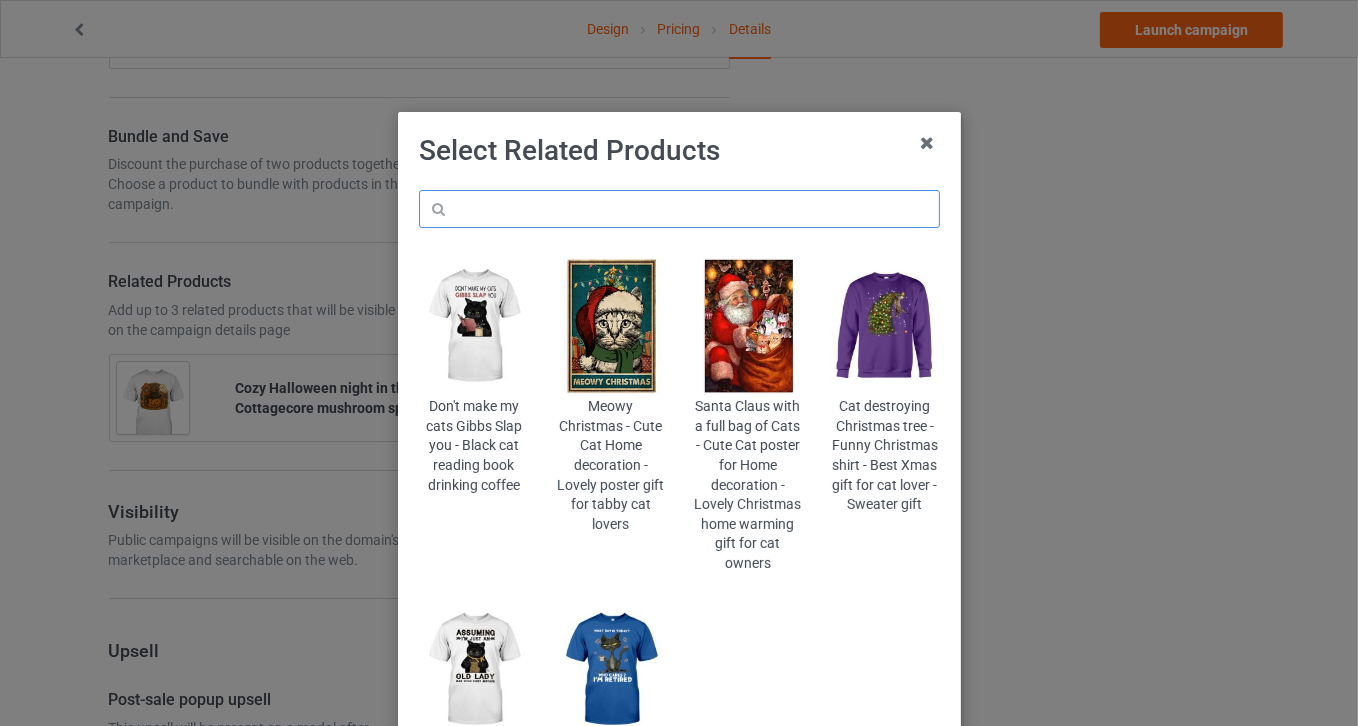 click at bounding box center (679, 209) 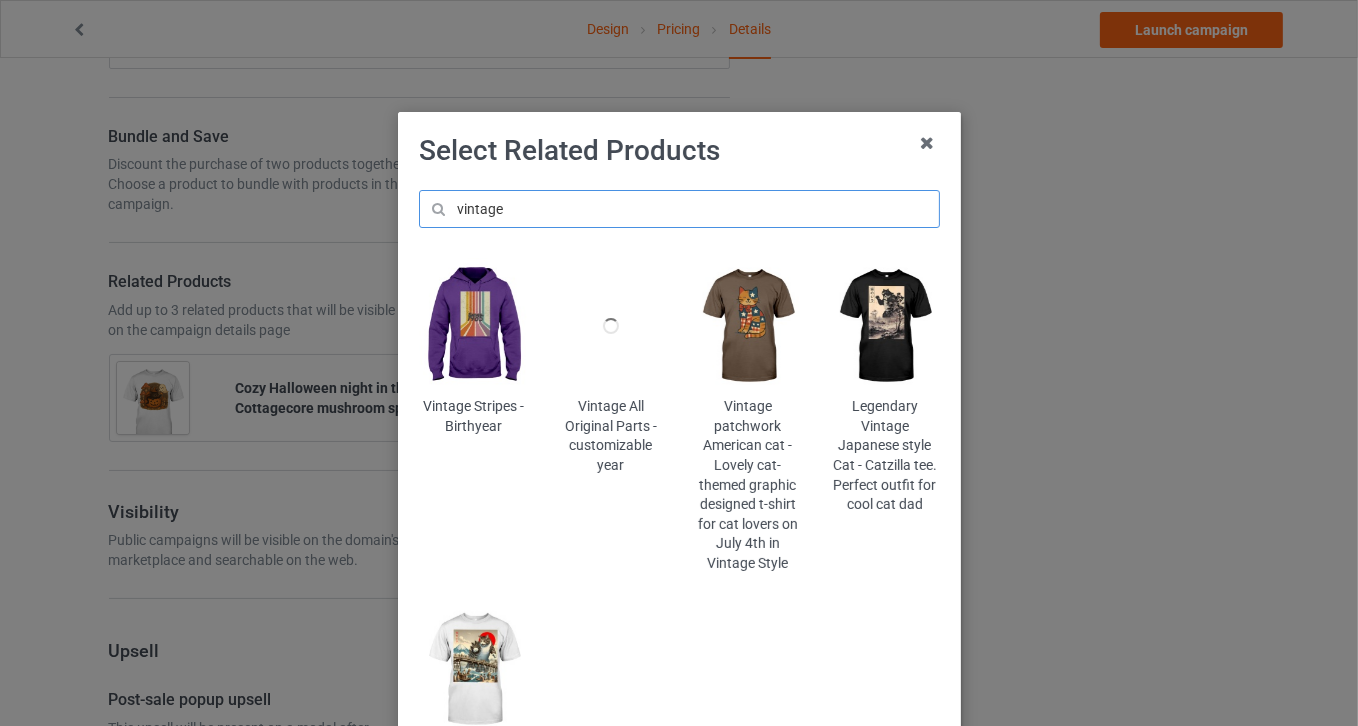 click on "vintage" at bounding box center [679, 209] 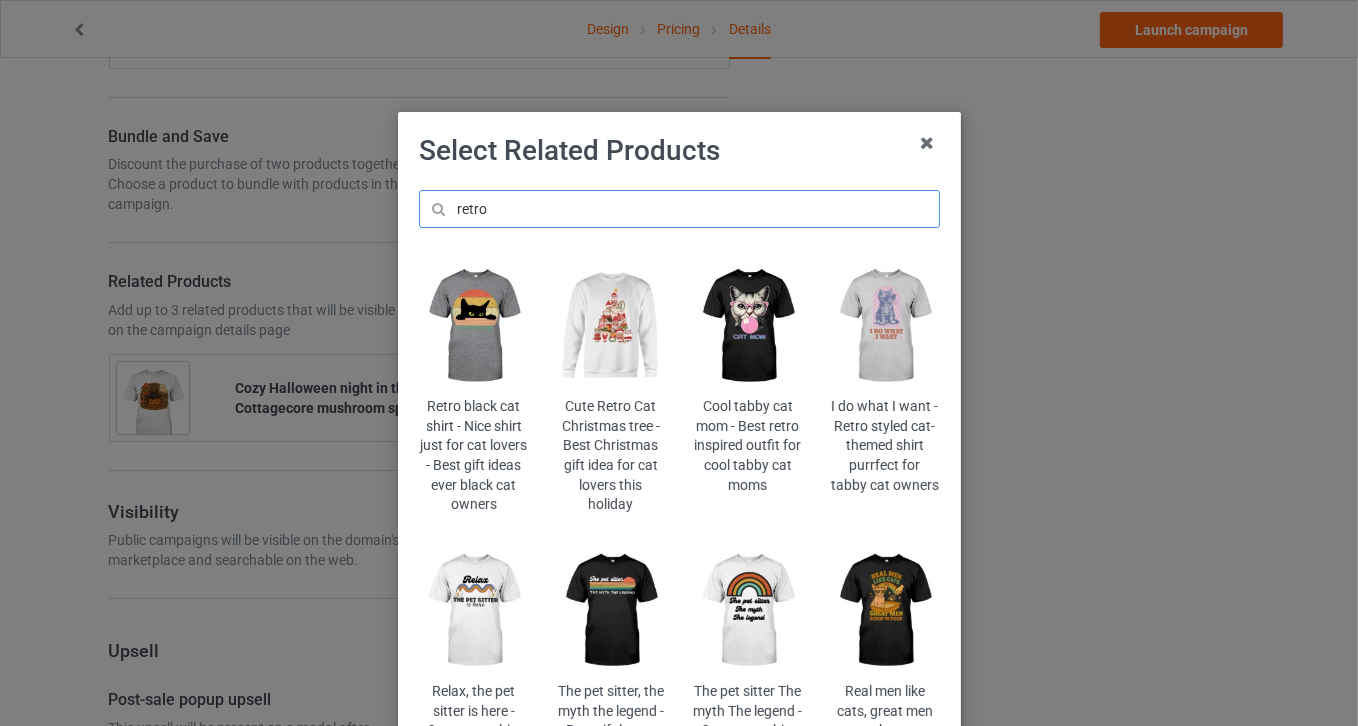 type on "retro" 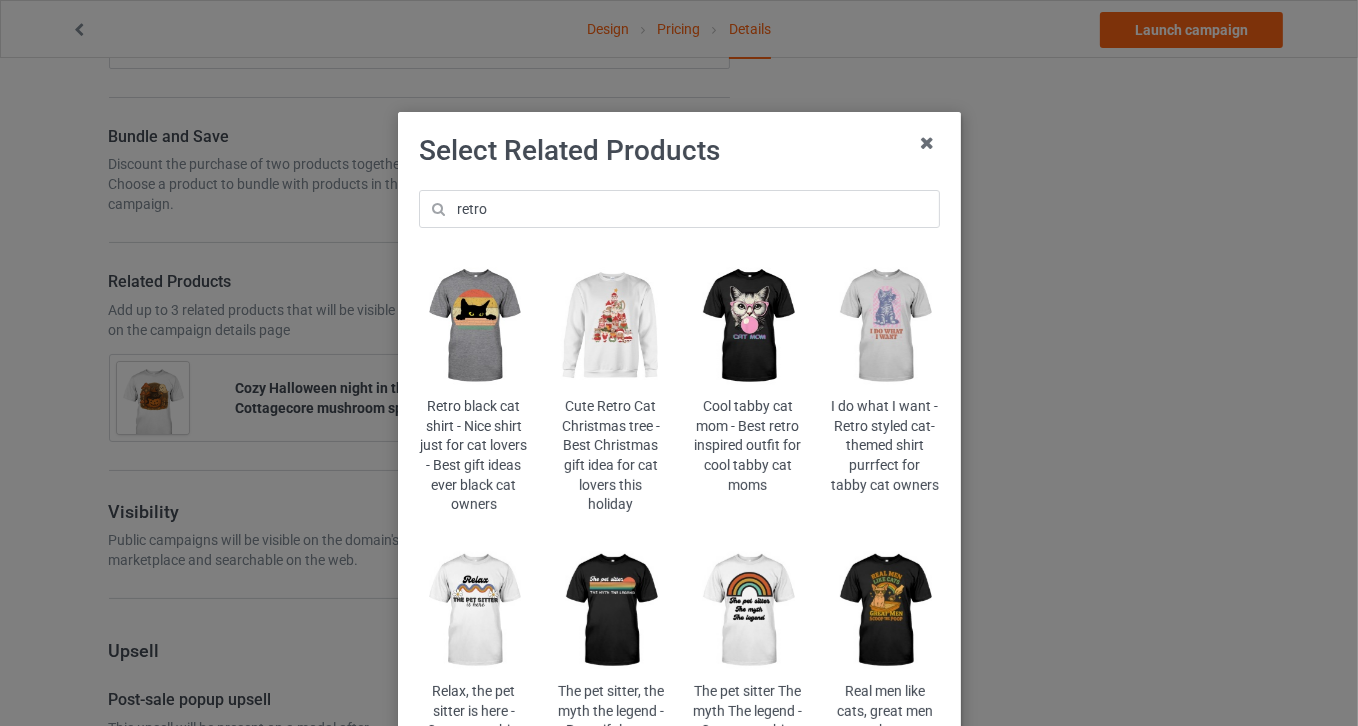 click at bounding box center (473, 326) 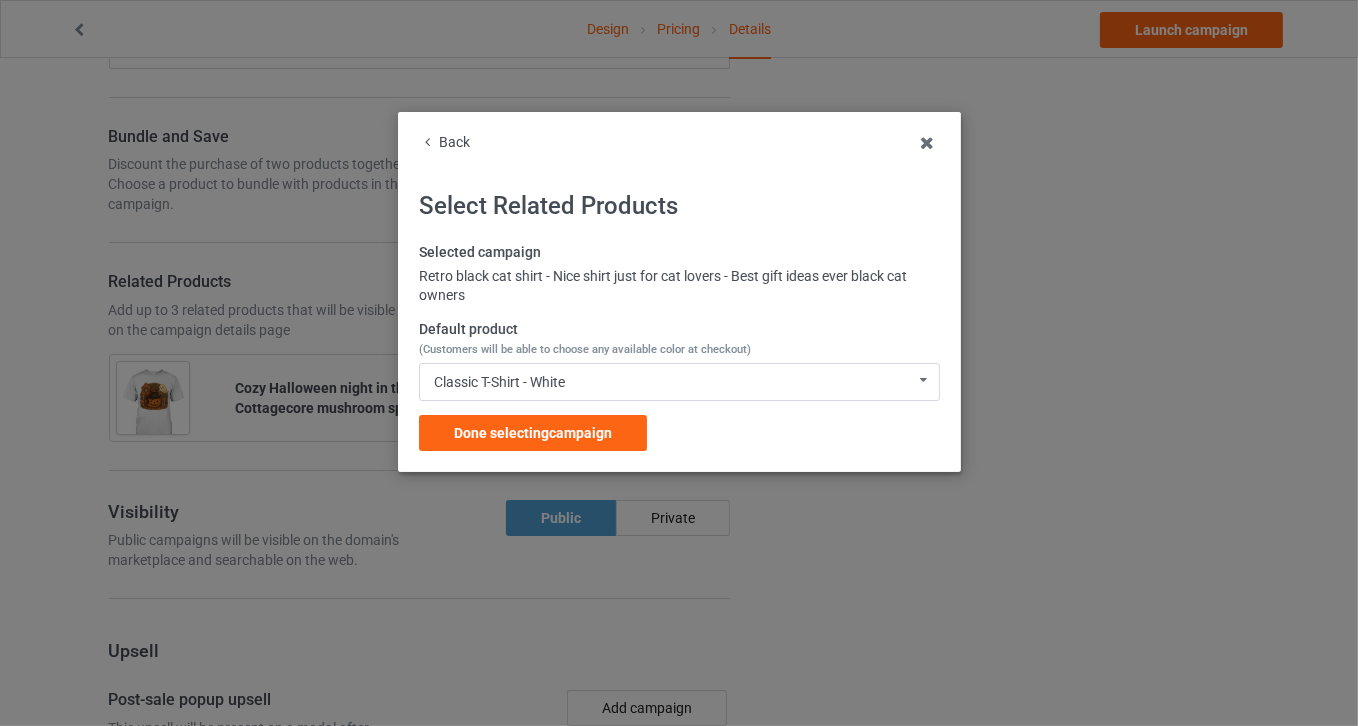 click on "Default product (Customers will be able to choose any available color at checkout) Classic T-Shirt - White Classic T-Shirt - White Classic T-Shirt - Black Classic T-Shirt - True Red Classic T-Shirt - Athletic Heather Classic T-Shirt - Classic Pink Classic T-Shirt - Royal Hooded Sweatshirt - White Hooded Sweatshirt - Black Hooded Sweatshirt - Sports Grey Hooded Sweatshirt - Royal Blue Hooded Sweatshirt - Red Hooded Sweatshirt - Light Pink V-Neck T-Shirt - White V-Neck T-Shirt - Royal Blue V-Neck T-Shirt - Red V-Neck T-Shirt - Neon Yellow V-Neck T-Shirt - Kelly V-Neck T-Shirt - Black Long Sleeve Tee - White Long Sleeve Tee - Light Pink Long Sleeve Tee - Sports Grey Long Sleeve Tee - Black Long Sleeve Tee - Royal Blue Long Sleeve Tee - Red Crewneck Sweatshirt - White Crewneck Sweatshirt - Light Pink Crewneck Sweatshirt - Sports Grey Crewneck Sweatshirt - Black Crewneck Sweatshirt - Royal Blue Crewneck Sweatshirt - Maroon Baseball Tee - Black Baseball Tee - Maroon Baseball Tee - Heather Baseball Tee - Royal Blue" at bounding box center [679, 360] 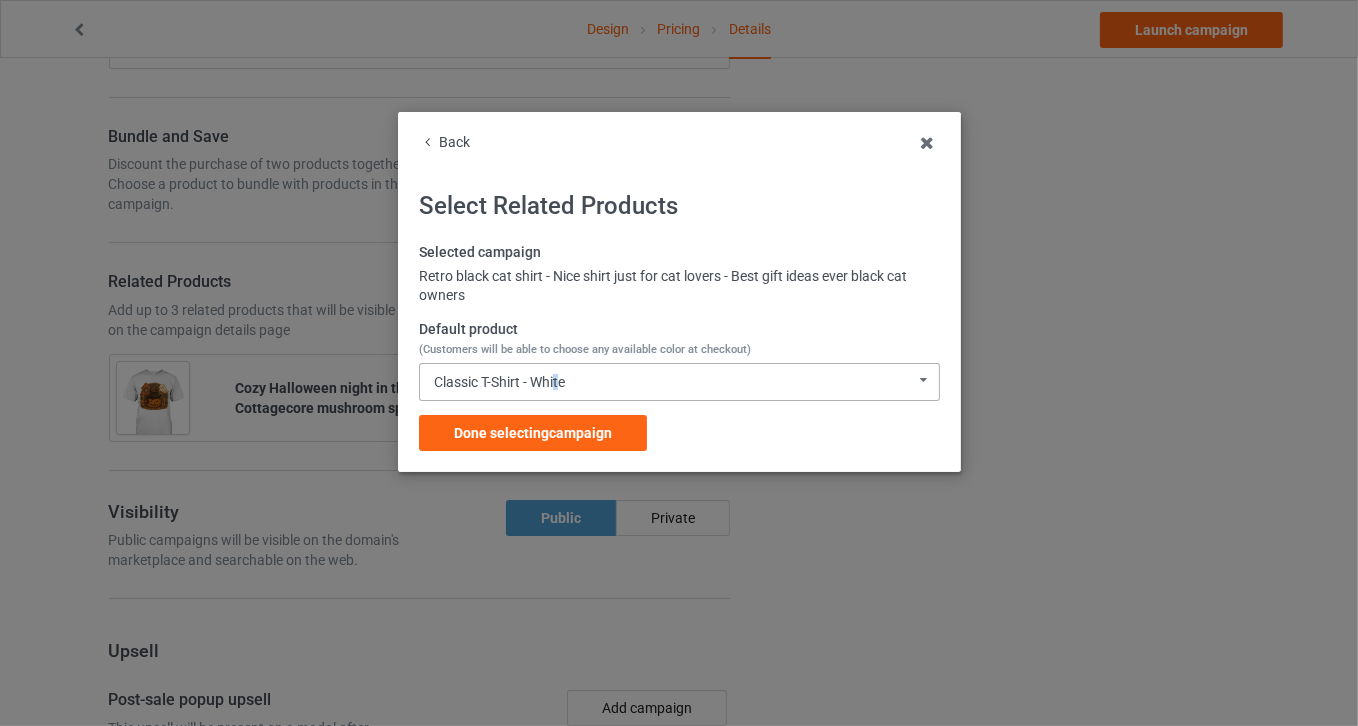 click on "Classic T-Shirt - White" at bounding box center [499, 382] 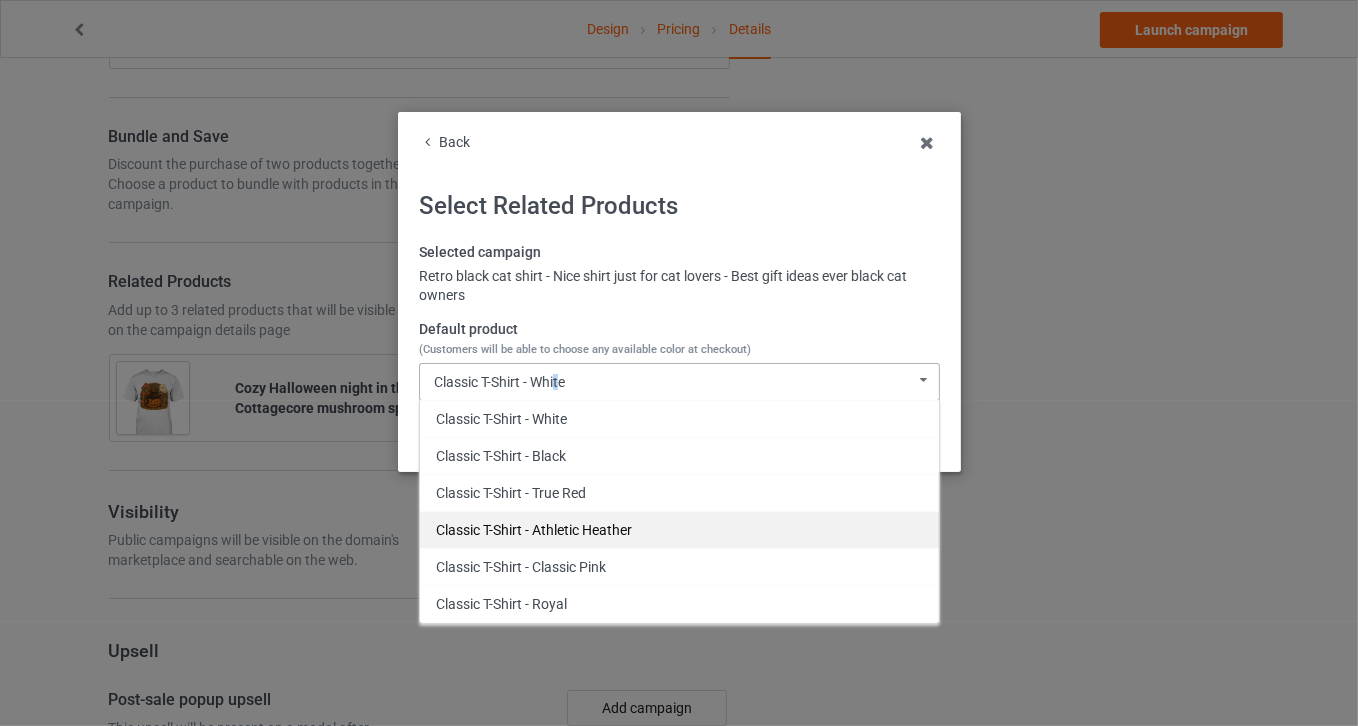 click on "Classic T-Shirt - Athletic Heather" at bounding box center (679, 529) 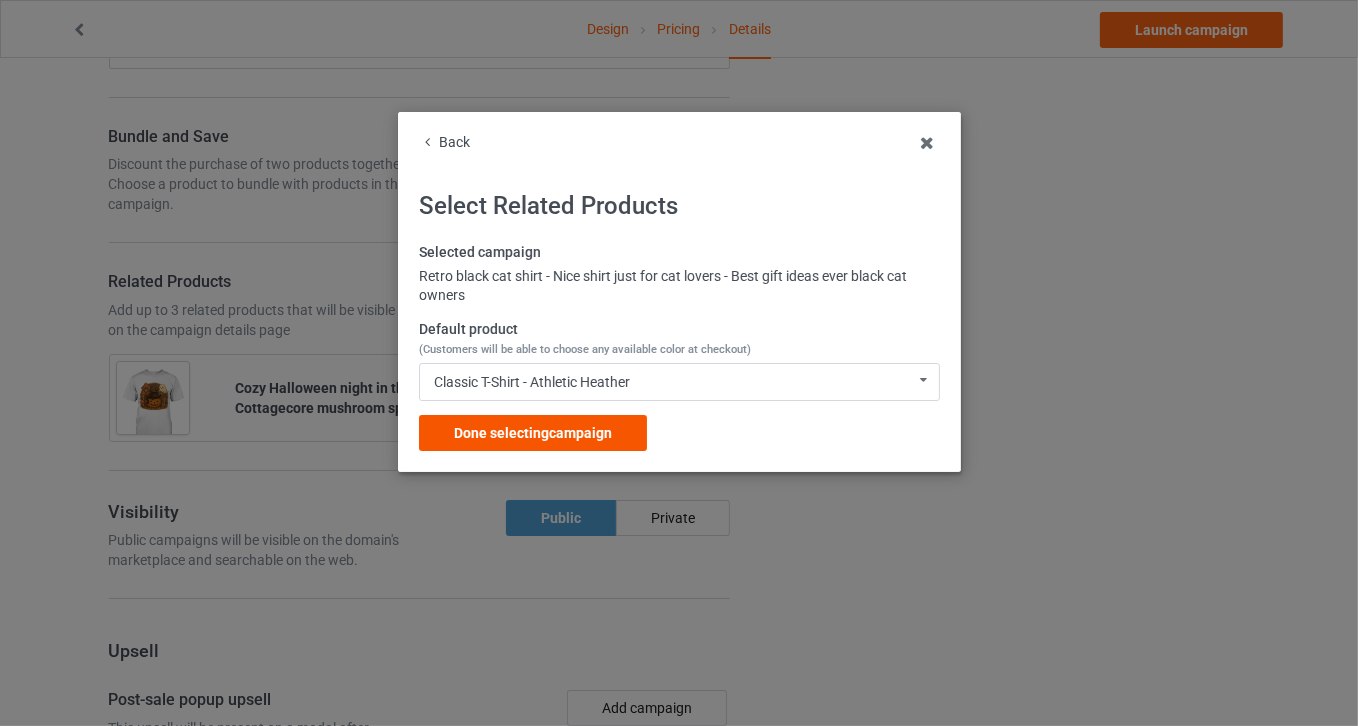 click on "Done selecting  campaign" at bounding box center (533, 433) 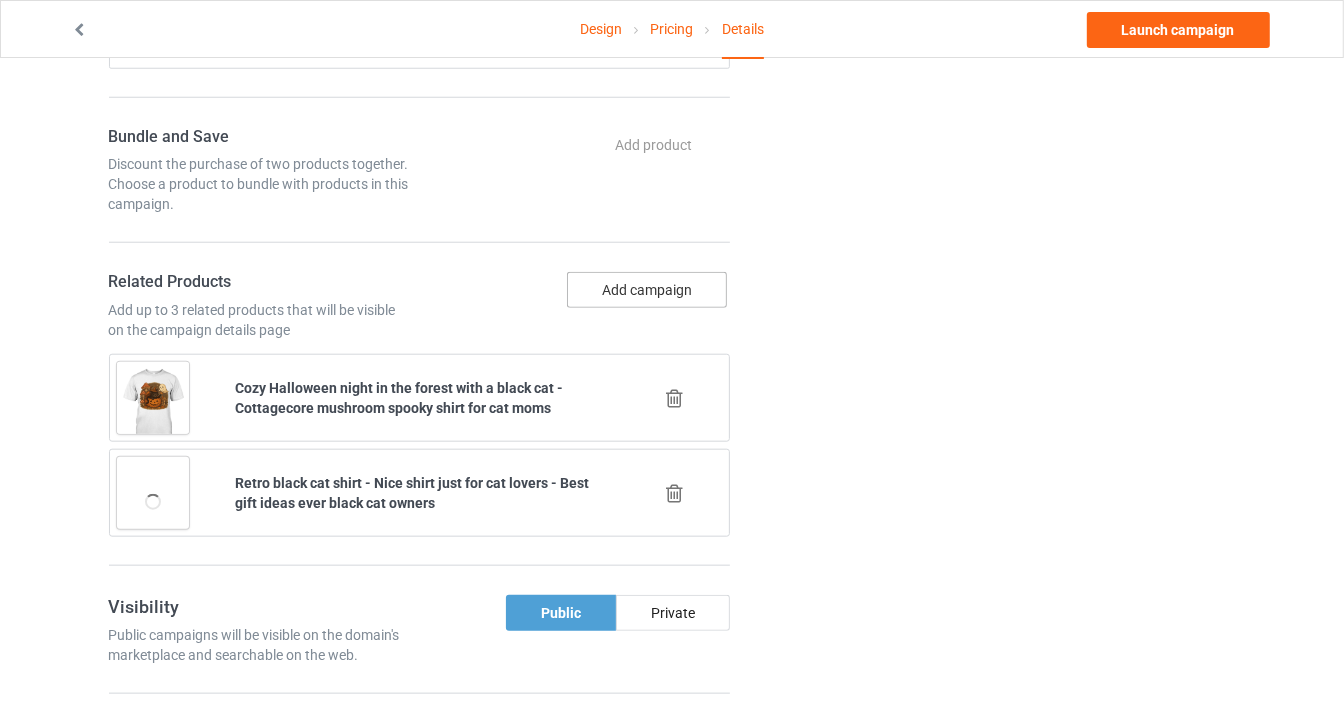 click on "Add campaign" at bounding box center [647, 290] 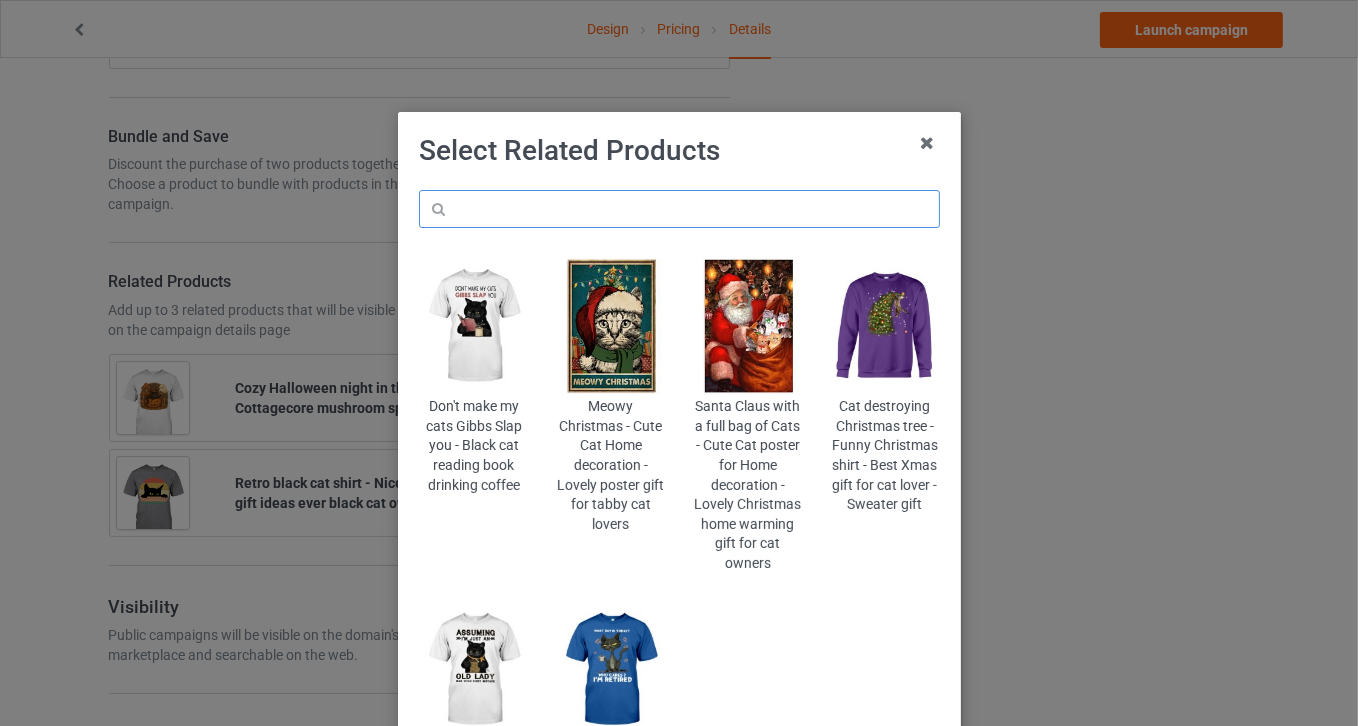 click at bounding box center (679, 209) 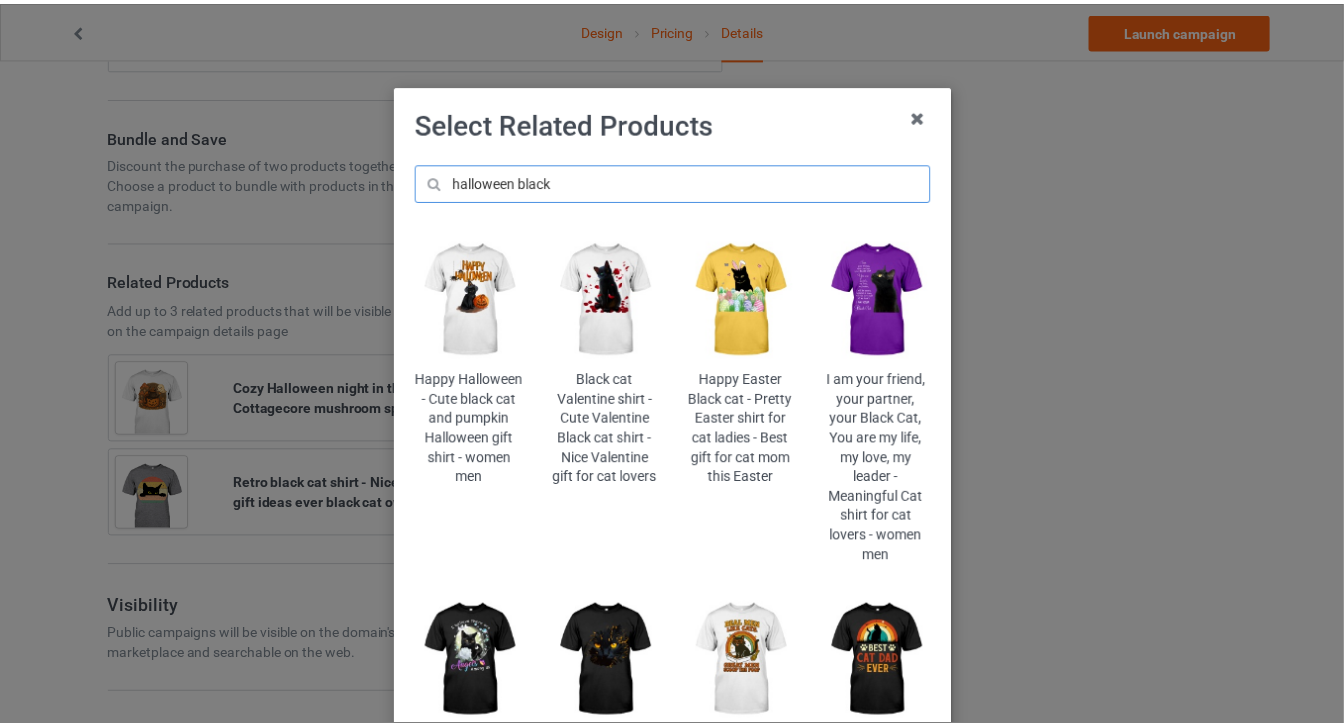 scroll, scrollTop: 0, scrollLeft: 0, axis: both 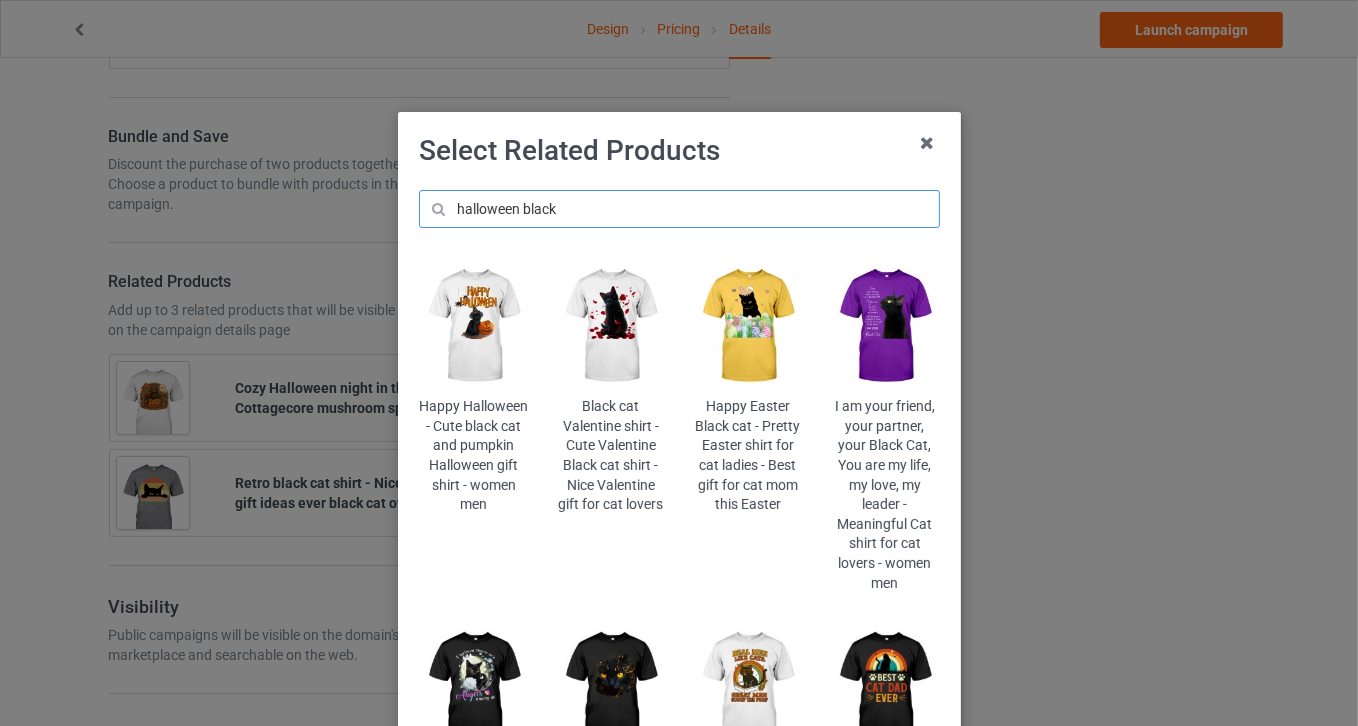 click on "halloween black" at bounding box center [679, 209] 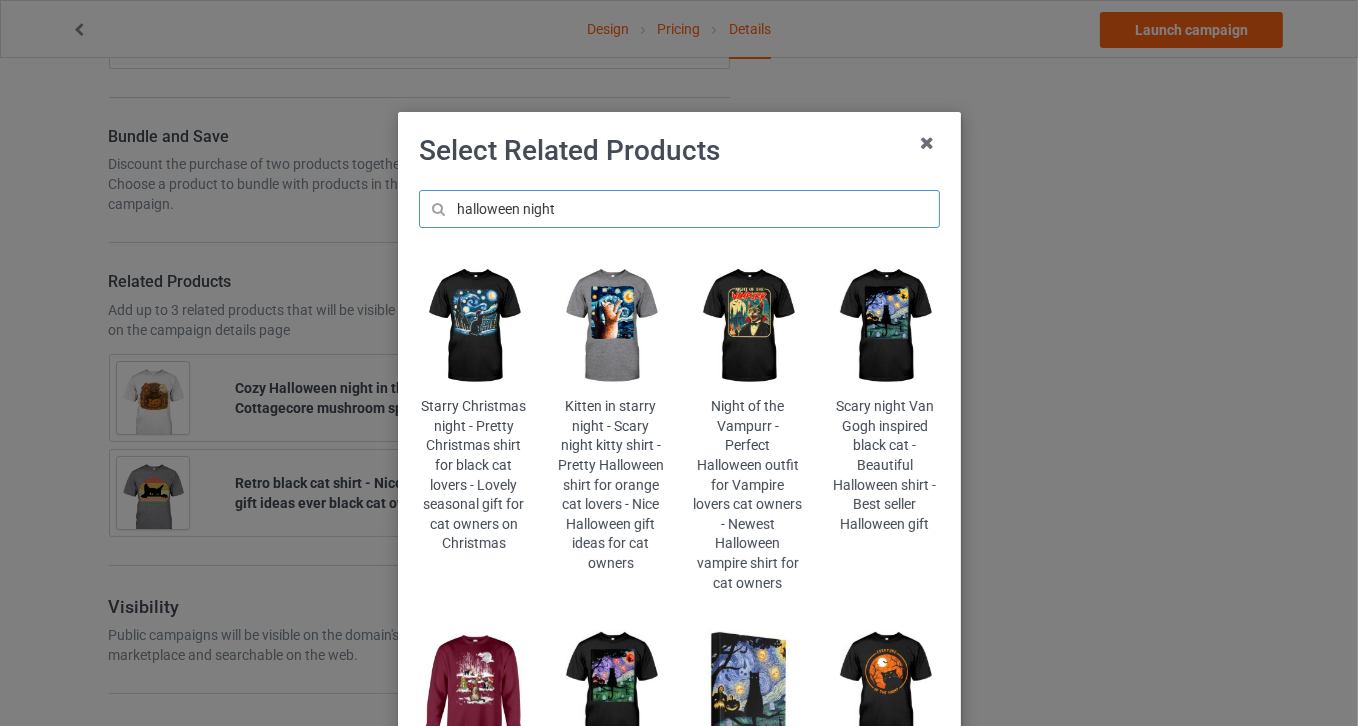 type on "halloween night" 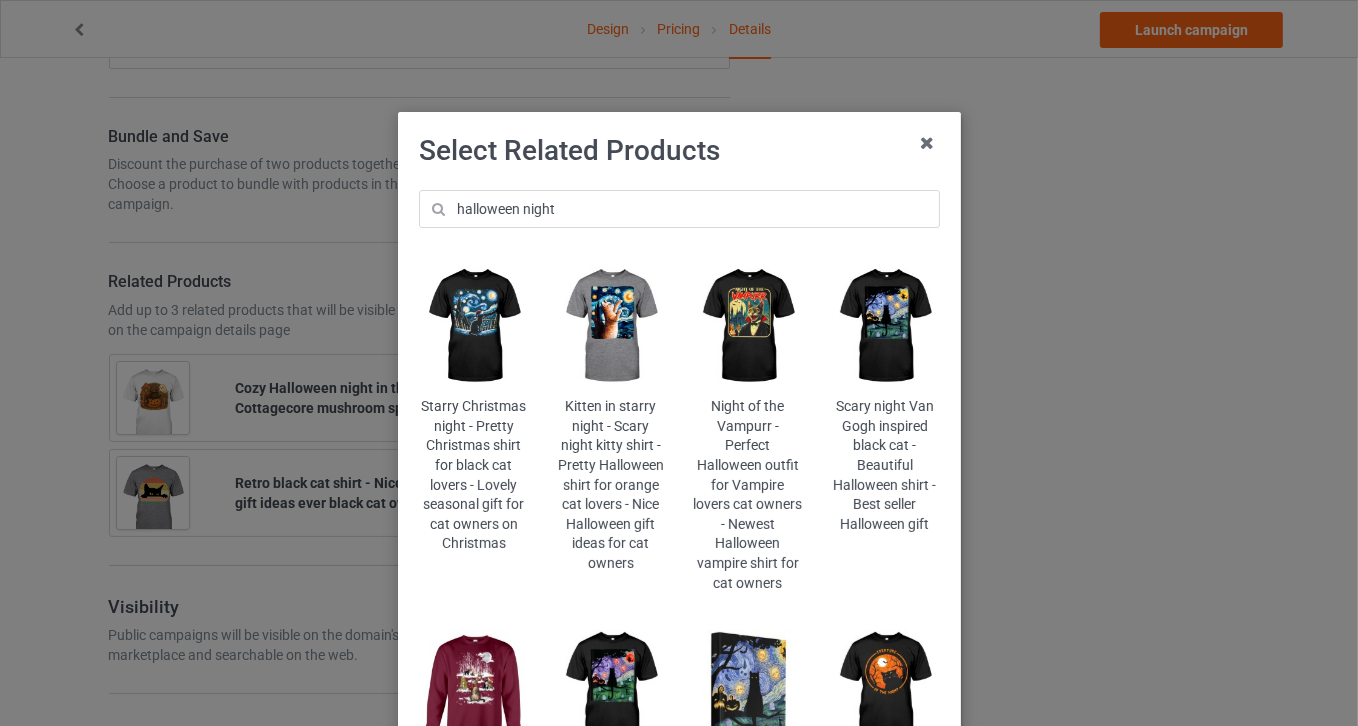 click at bounding box center [884, 326] 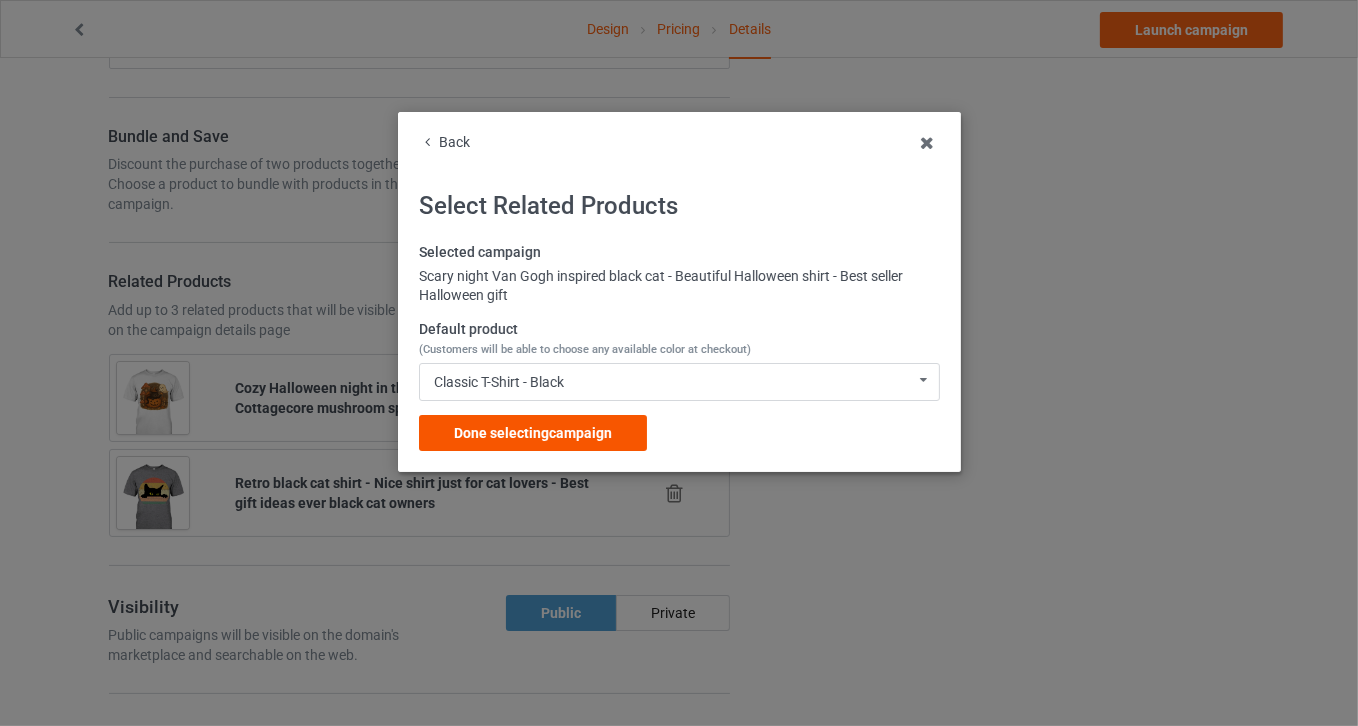 click on "Done selecting  campaign" at bounding box center [533, 433] 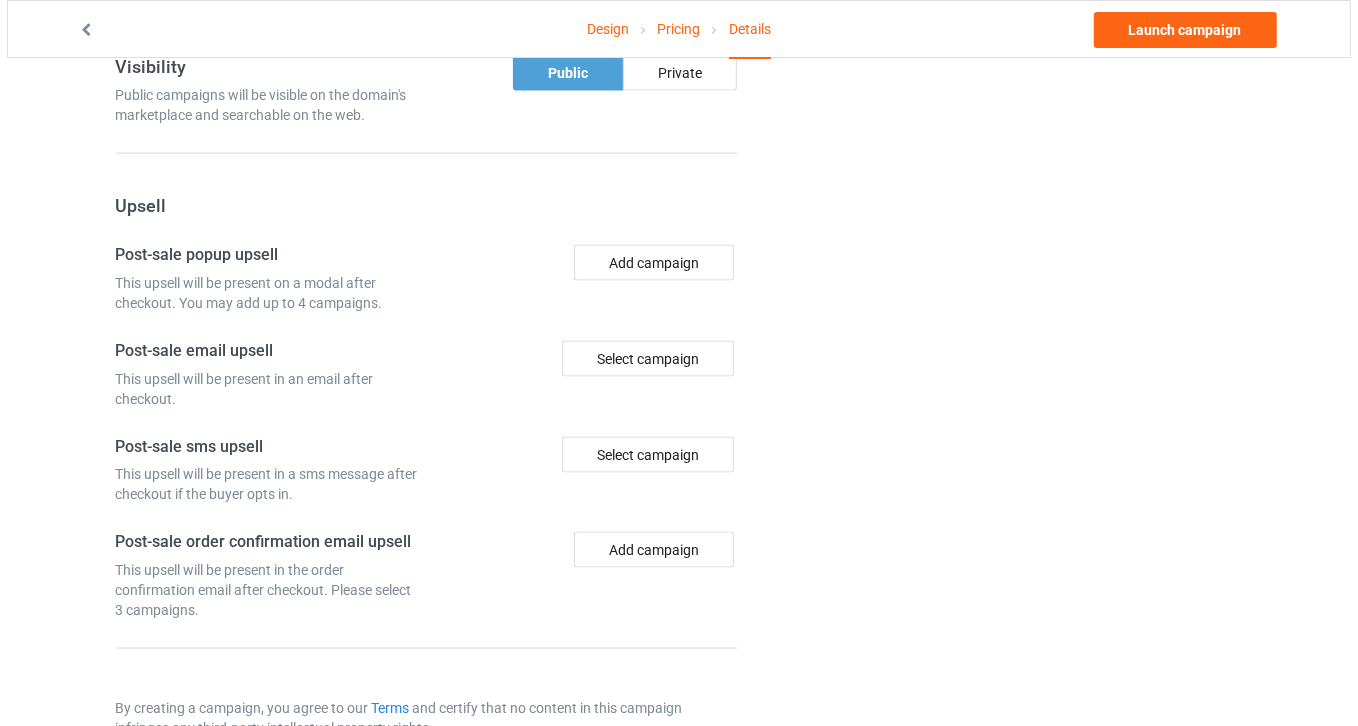 scroll, scrollTop: 1999, scrollLeft: 0, axis: vertical 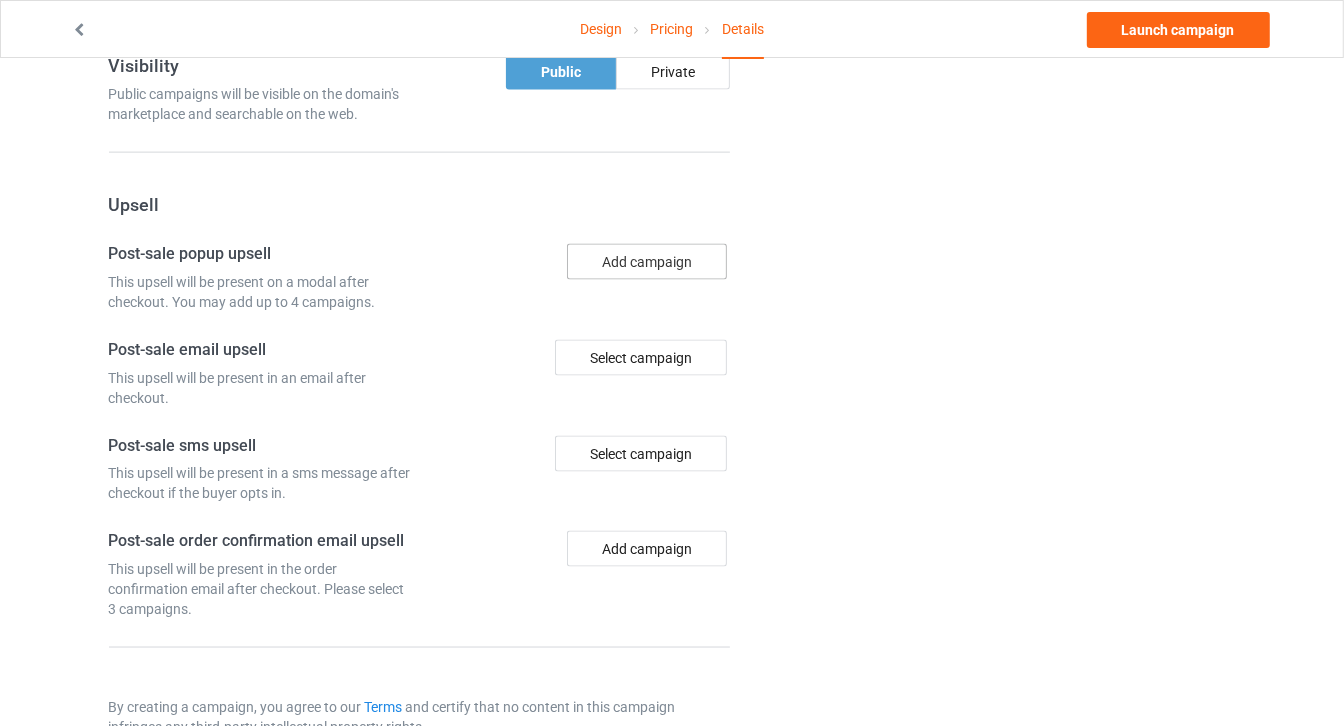 click on "Add campaign" at bounding box center [647, 262] 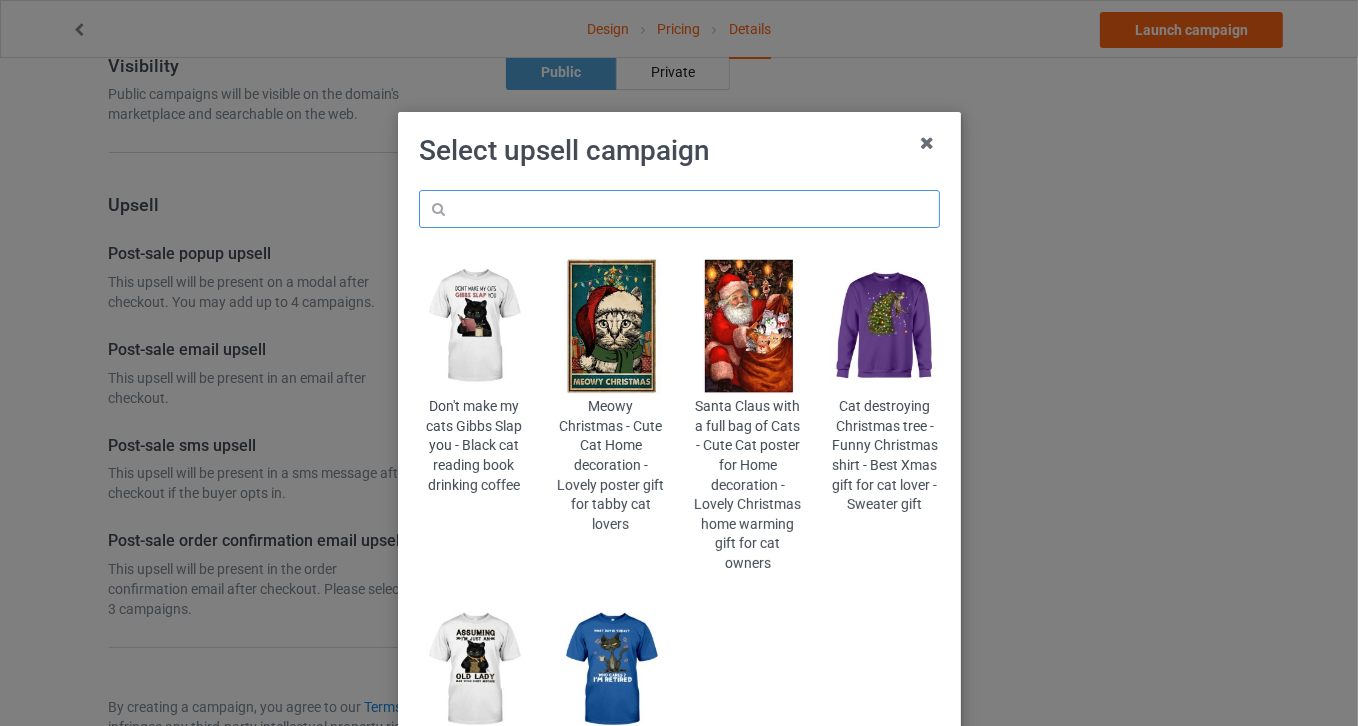 click at bounding box center [679, 209] 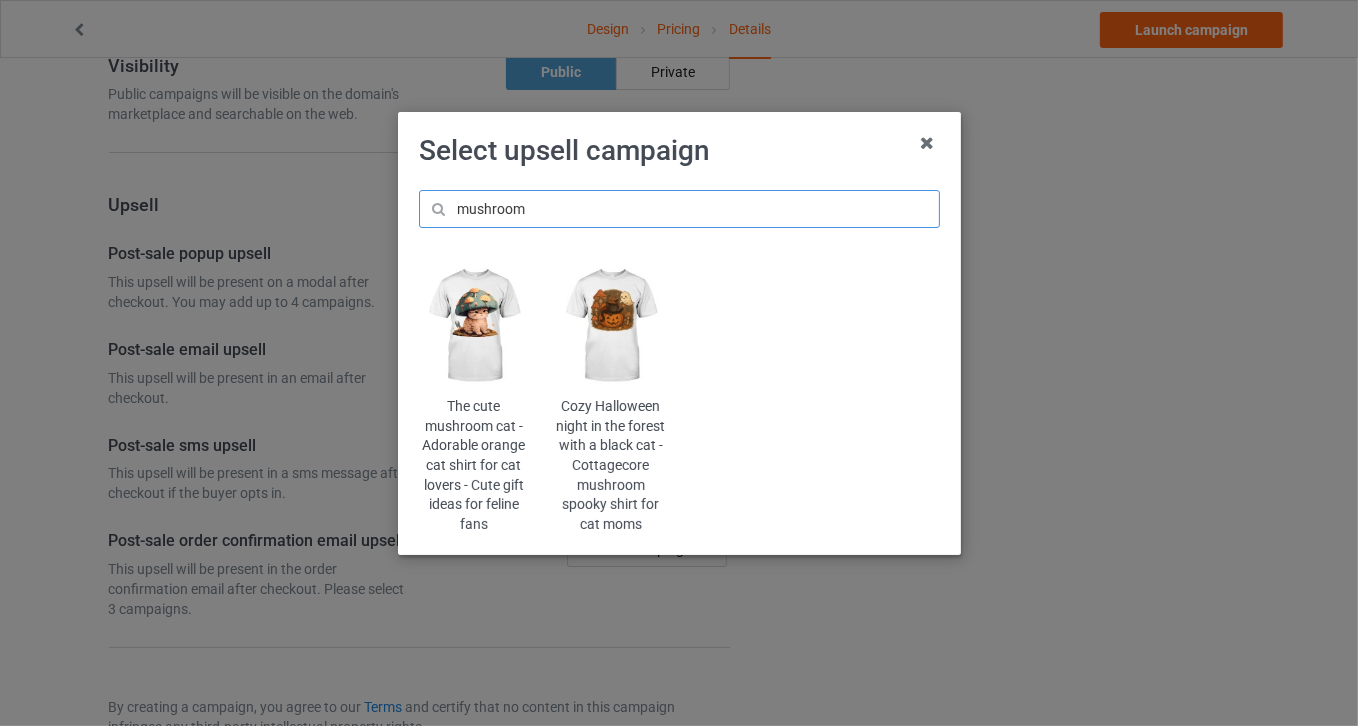type on "mushroom" 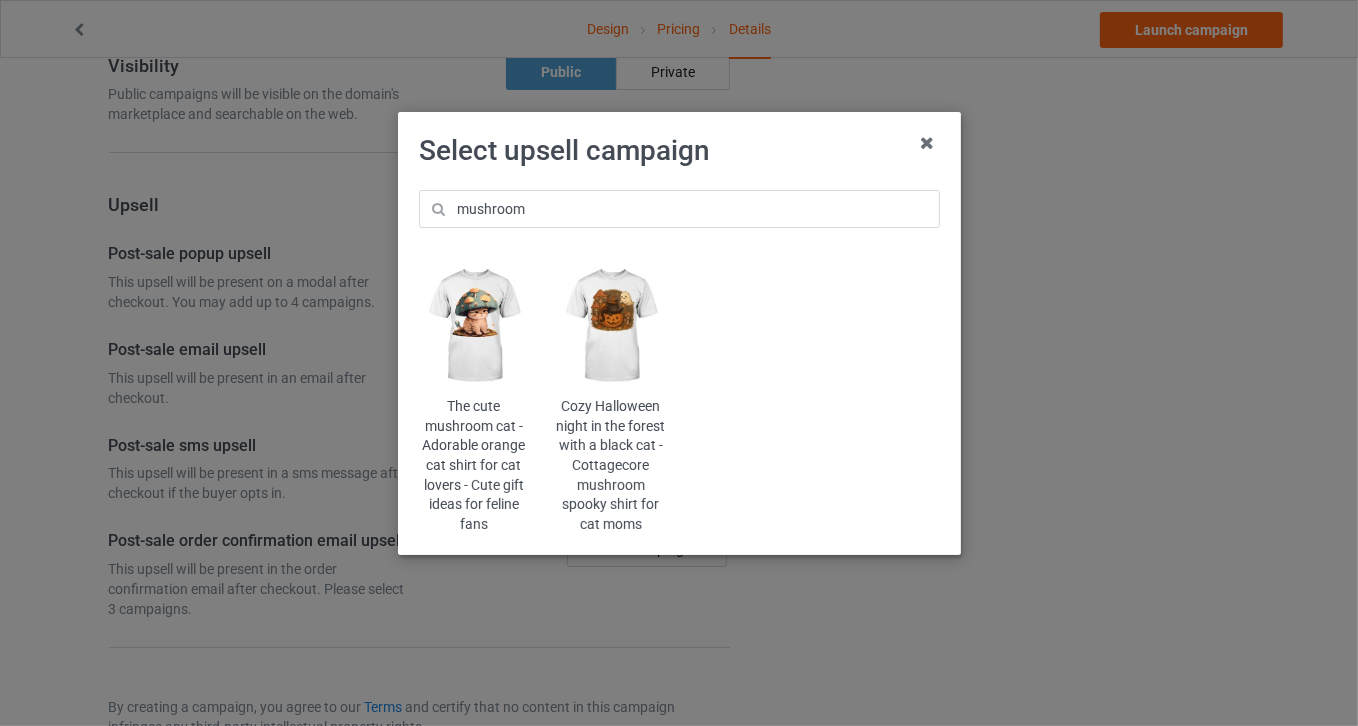 click at bounding box center (473, 326) 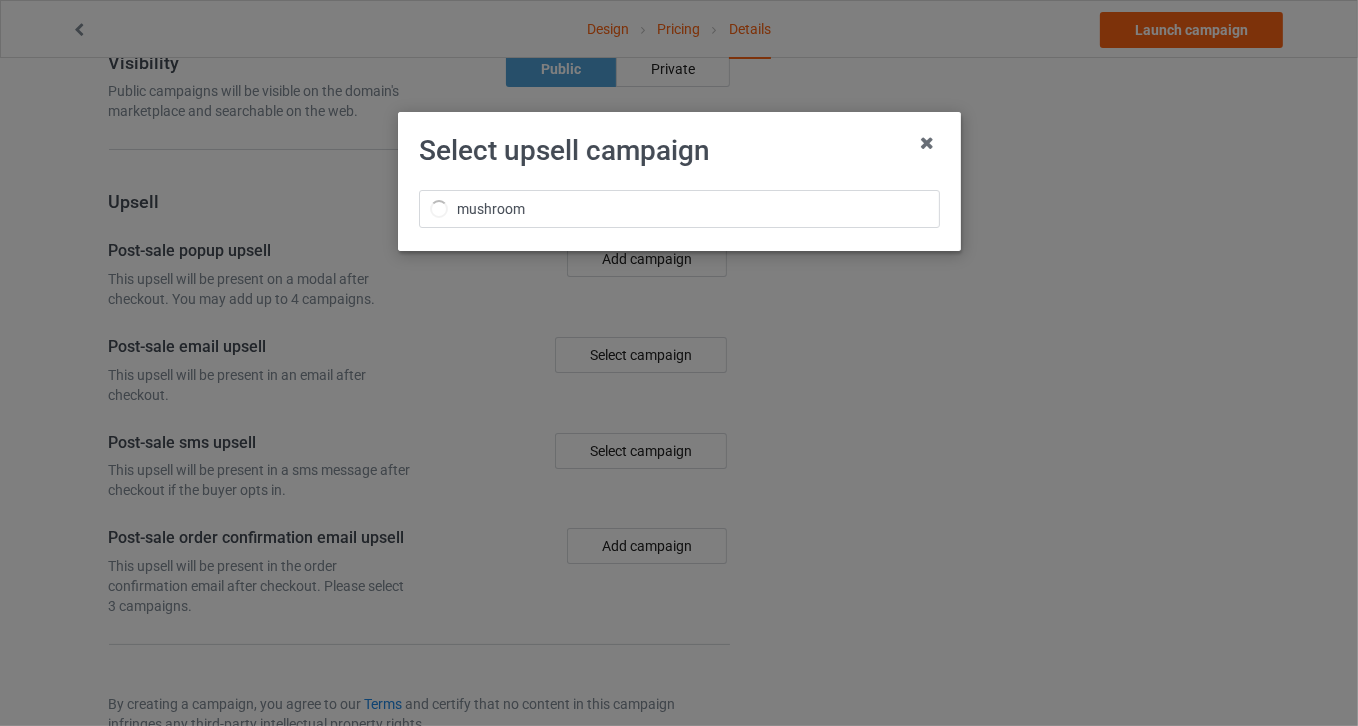 scroll, scrollTop: 1999, scrollLeft: 0, axis: vertical 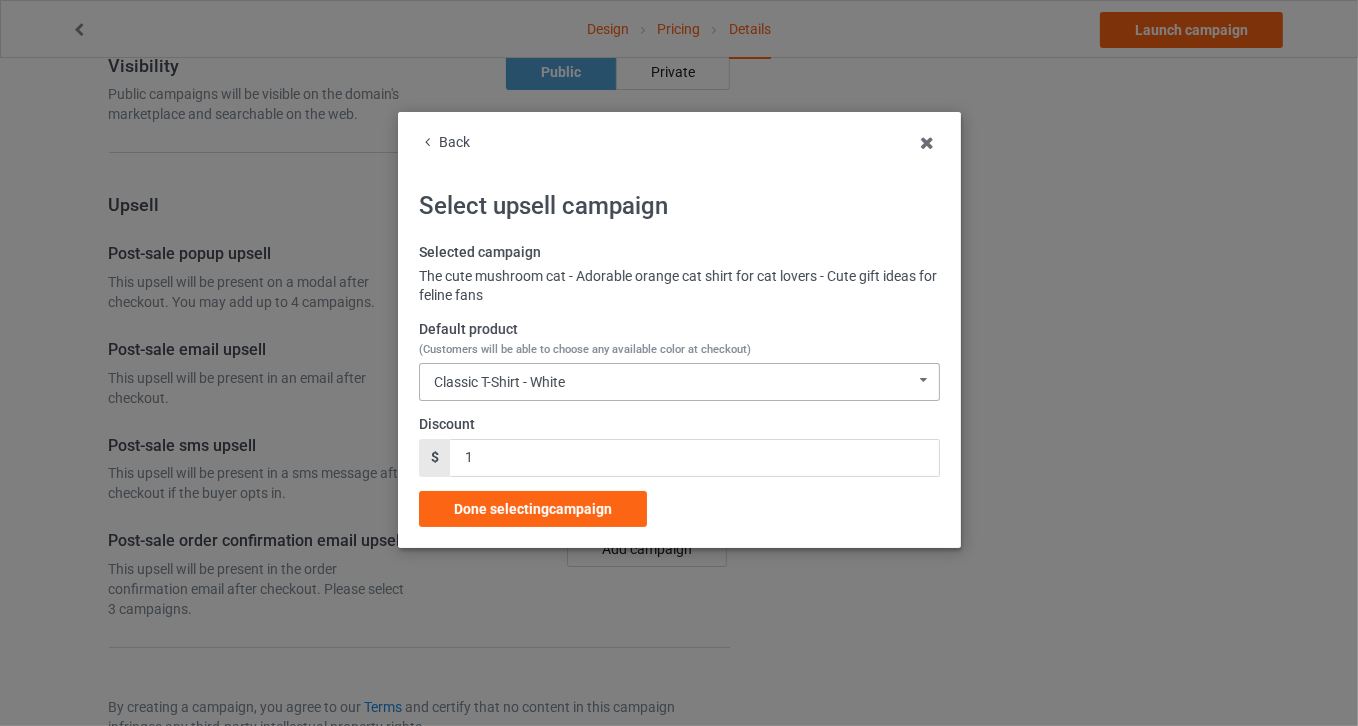 click on "Classic T-Shirt - White Classic T-Shirt - White Classic T-Shirt - Classic Pink Classic T-Shirt - Light Blue Classic T-Shirt - Kelly Classic T-Shirt - Athletic Heather Ladies T-Shirt - White Ladies T-Shirt - Light Blue Ladies T-Shirt - Light Pink Ladies T-Shirt - Irish Green Ladies T-Shirt - Sports Grey Long Sleeve Tee - White Long Sleeve Tee - Sports Grey Long Sleeve Tee - Carolina Blue Long Sleeve Tee - Light Pink Long Sleeve Tee - Irish Green Crewneck Sweatshirt - White Crewneck Sweatshirt - Sports Grey Crewneck Sweatshirt - Light Blue Crewneck Sweatshirt - Light Pink Crewneck Sweatshirt - Irish Green Hooded Sweatshirt - White Hooded Sweatshirt - Sports Grey Hooded Sweatshirt - Irish Green Hooded Sweatshirt - Carolina Blue Hooded Sweatshirt - Light Pink Mug - White Mug - Kelly Mug - Classic Pink Mug - Light Blue Color Changing Mug - White Color Changing Mug - Kelly Color Changing Mug - Light Blue Color Changing Mug - Classic Pink [PRODUCT_CODE]" at bounding box center (679, 382) 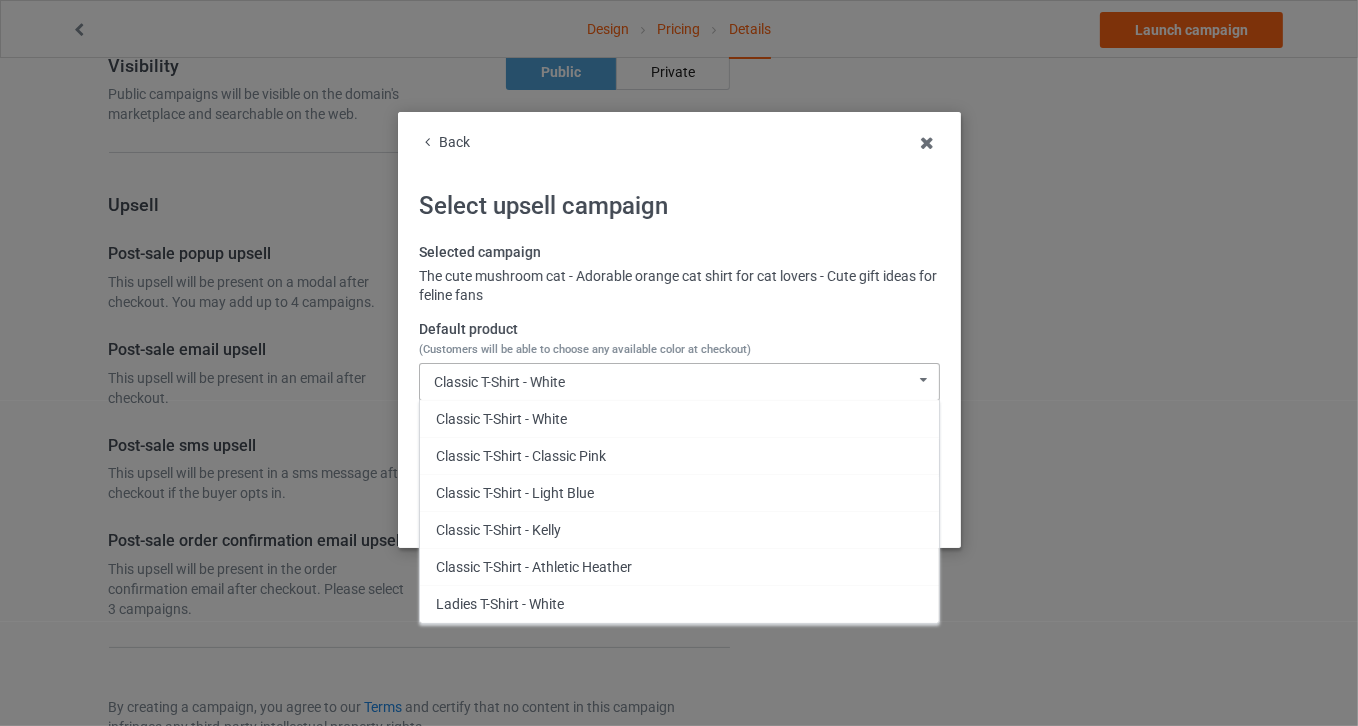 scroll, scrollTop: 455, scrollLeft: 0, axis: vertical 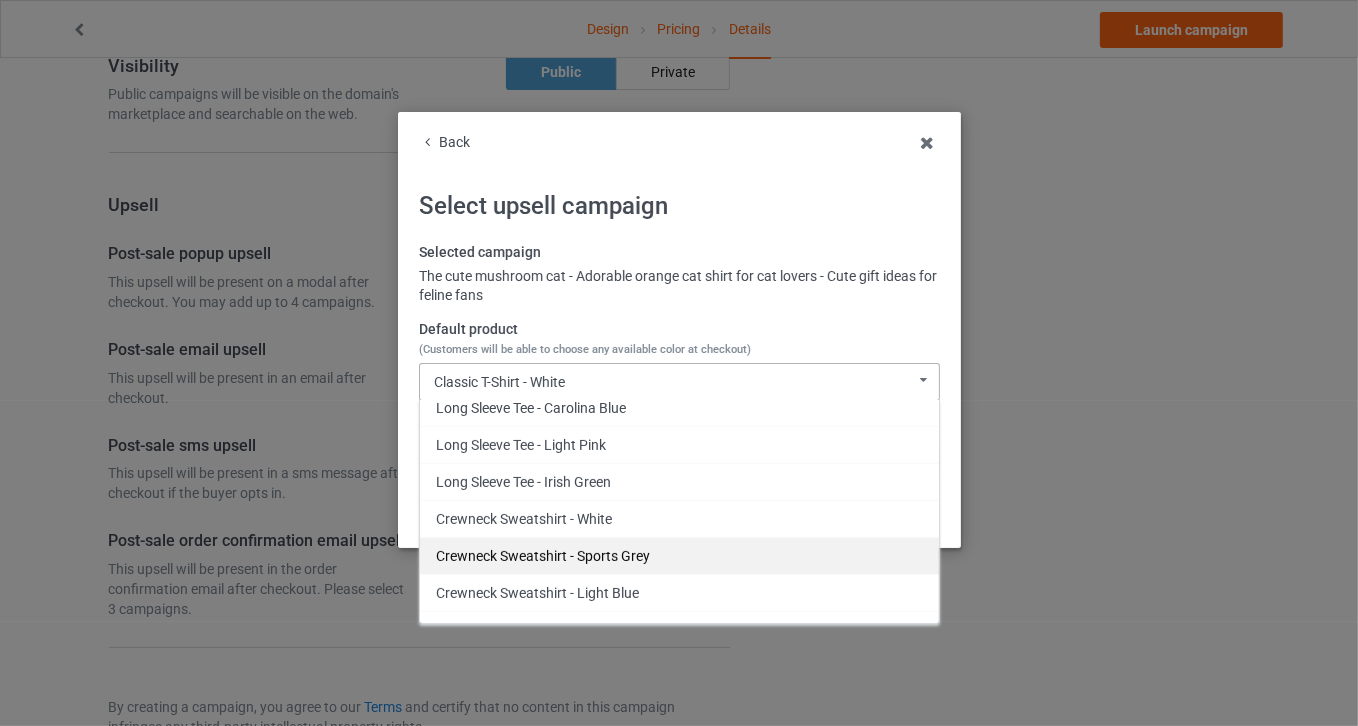 click on "Crewneck Sweatshirt - Sports Grey" at bounding box center (679, 555) 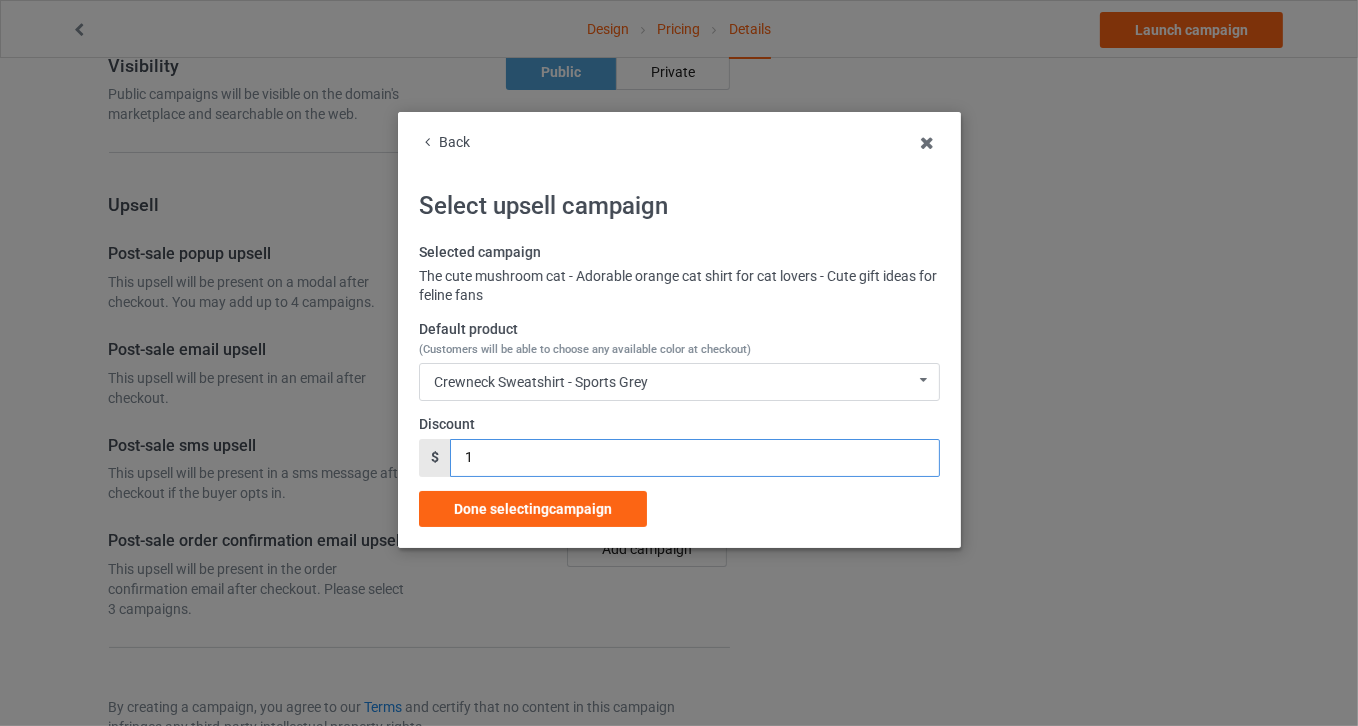drag, startPoint x: 423, startPoint y: 459, endPoint x: 375, endPoint y: 456, distance: 48.09366 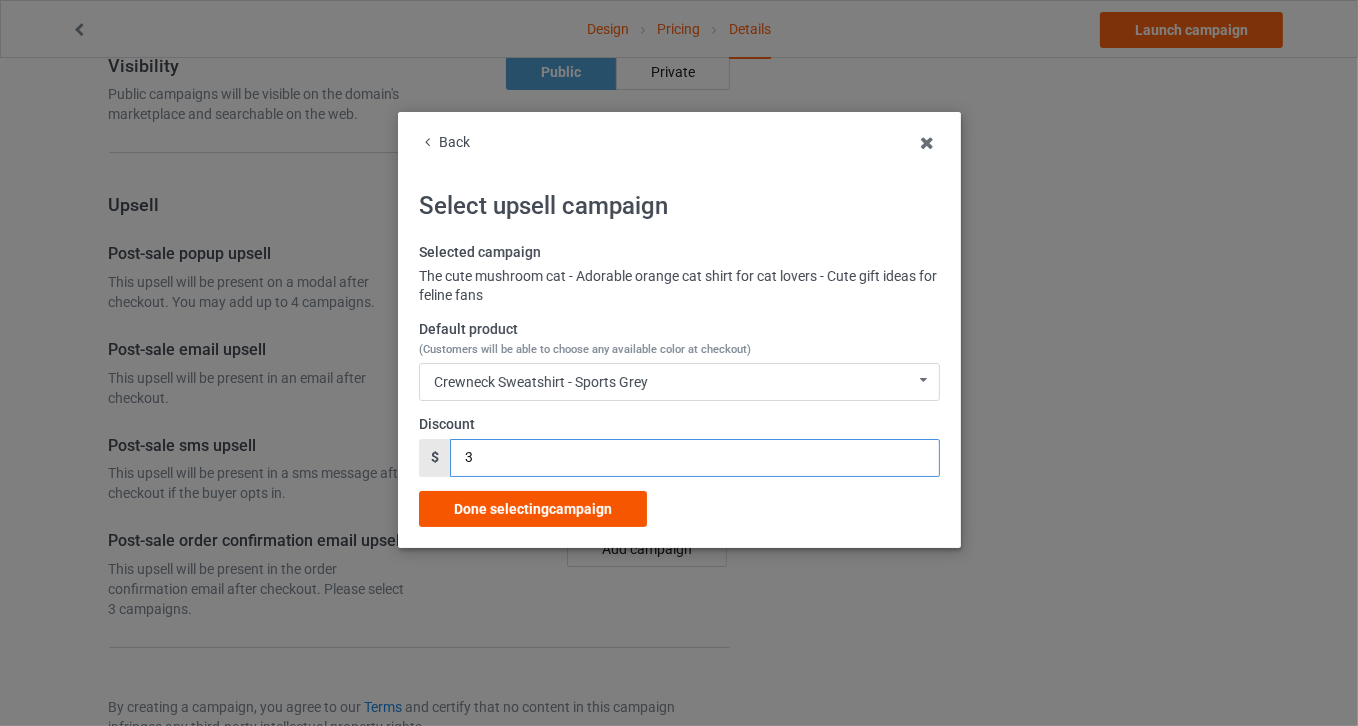 type on "3" 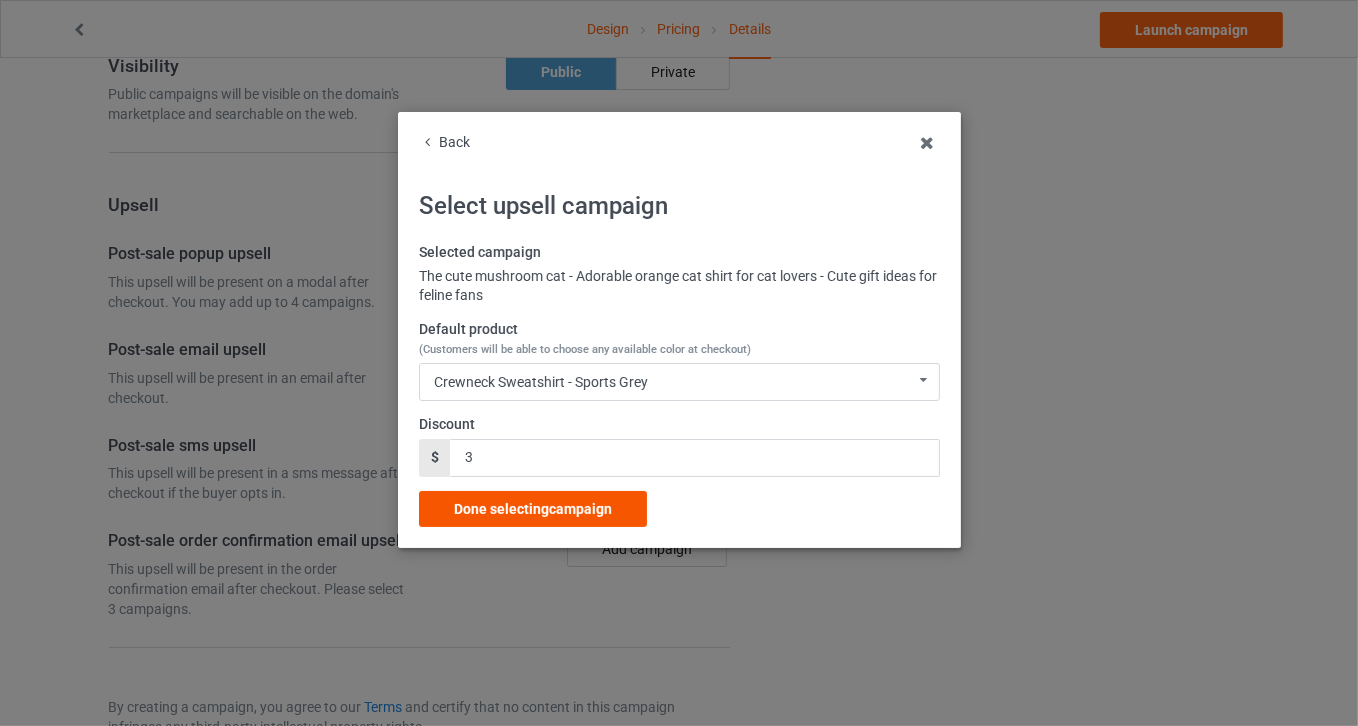 click on "Done selecting  campaign" at bounding box center (533, 509) 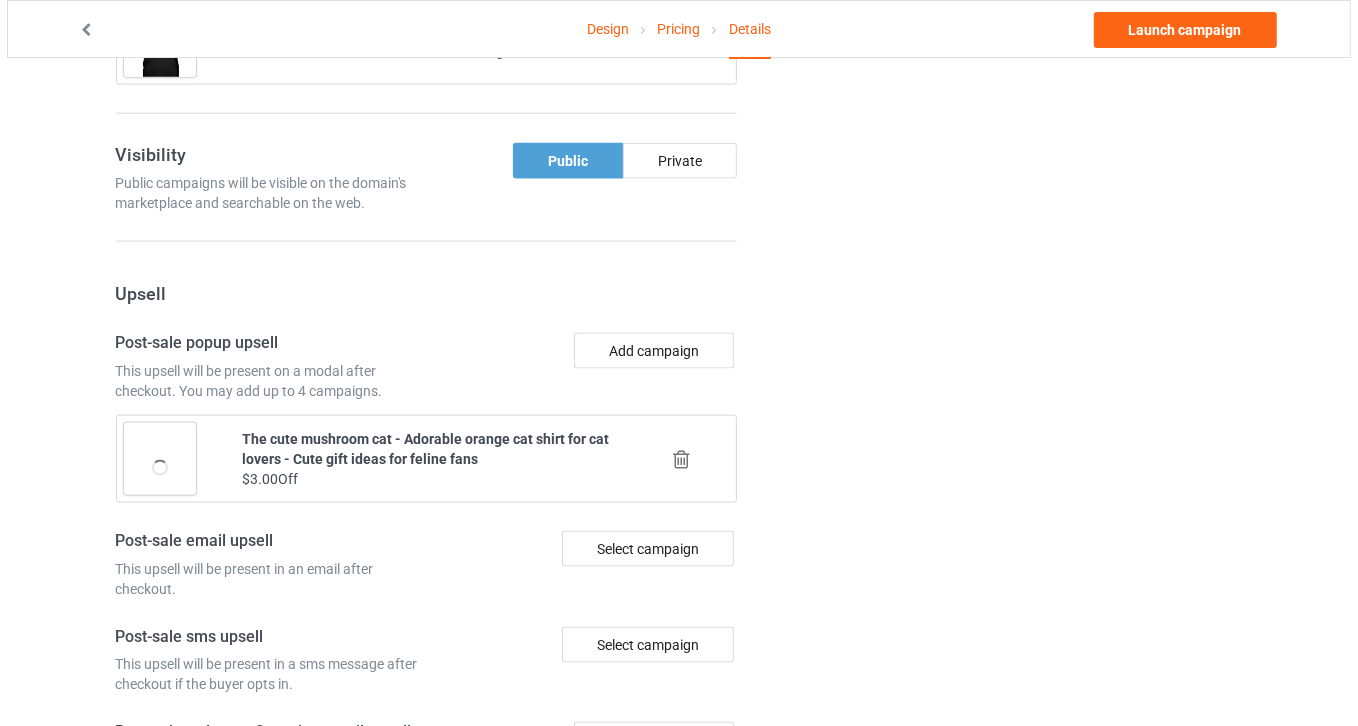scroll, scrollTop: 1923, scrollLeft: 0, axis: vertical 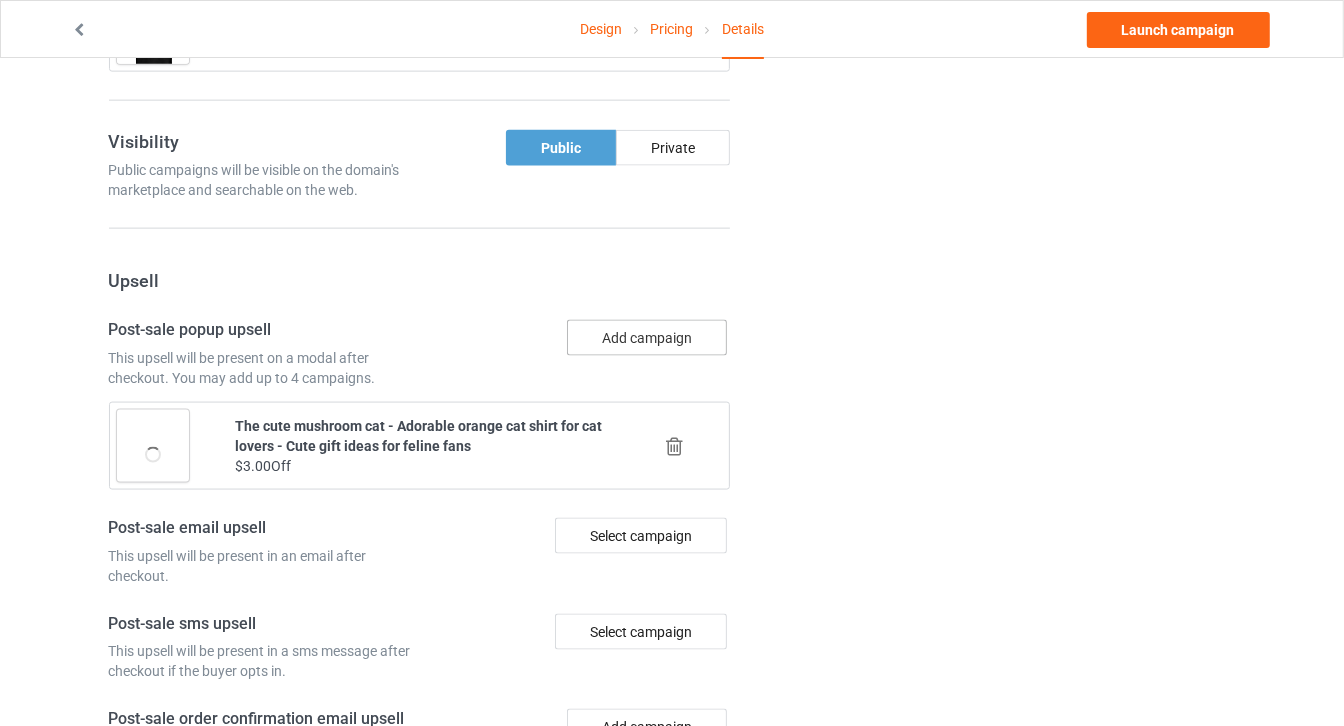 click on "Add campaign" at bounding box center [647, 338] 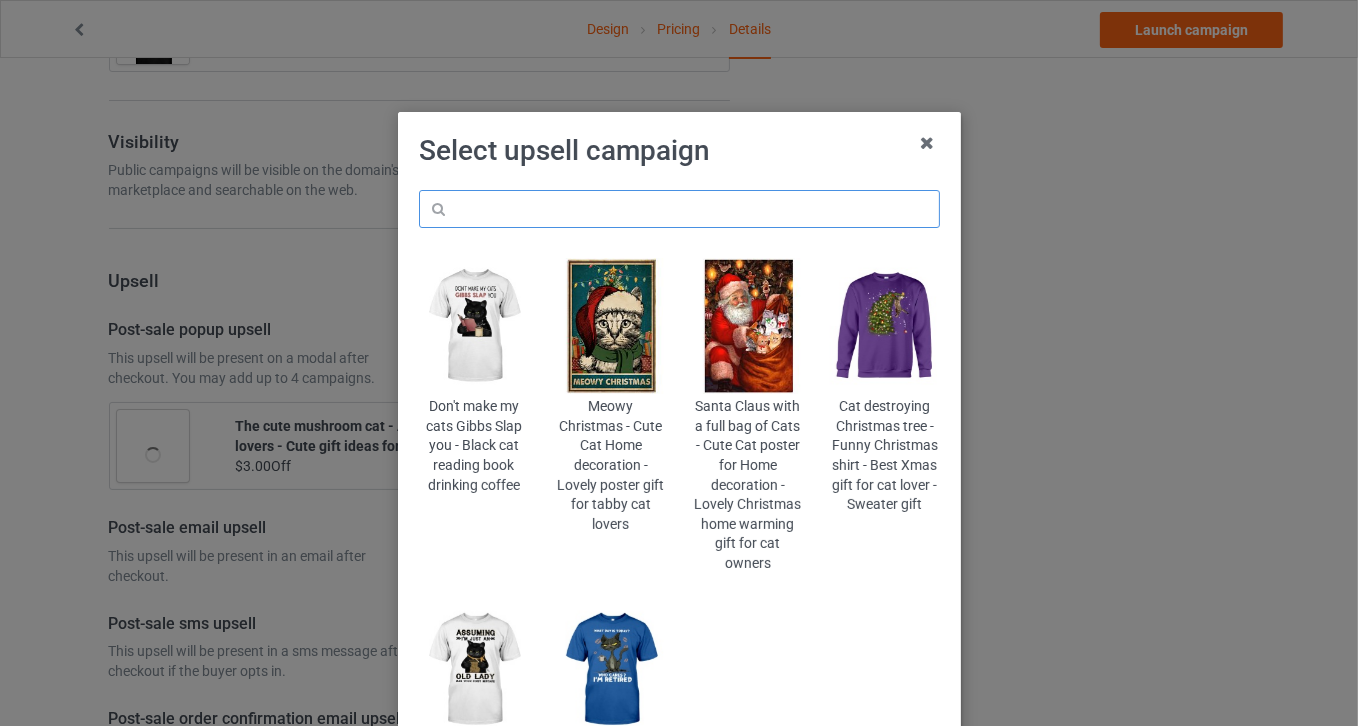 click at bounding box center (679, 209) 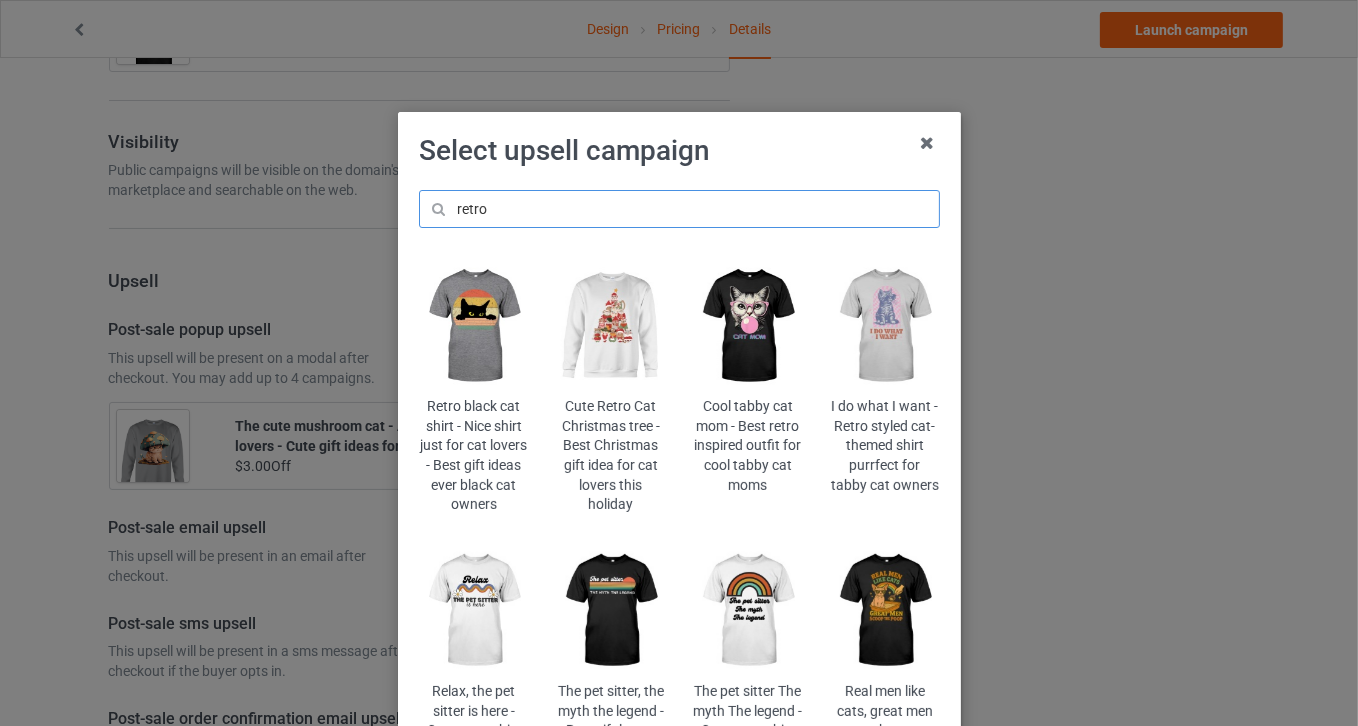 type on "retro" 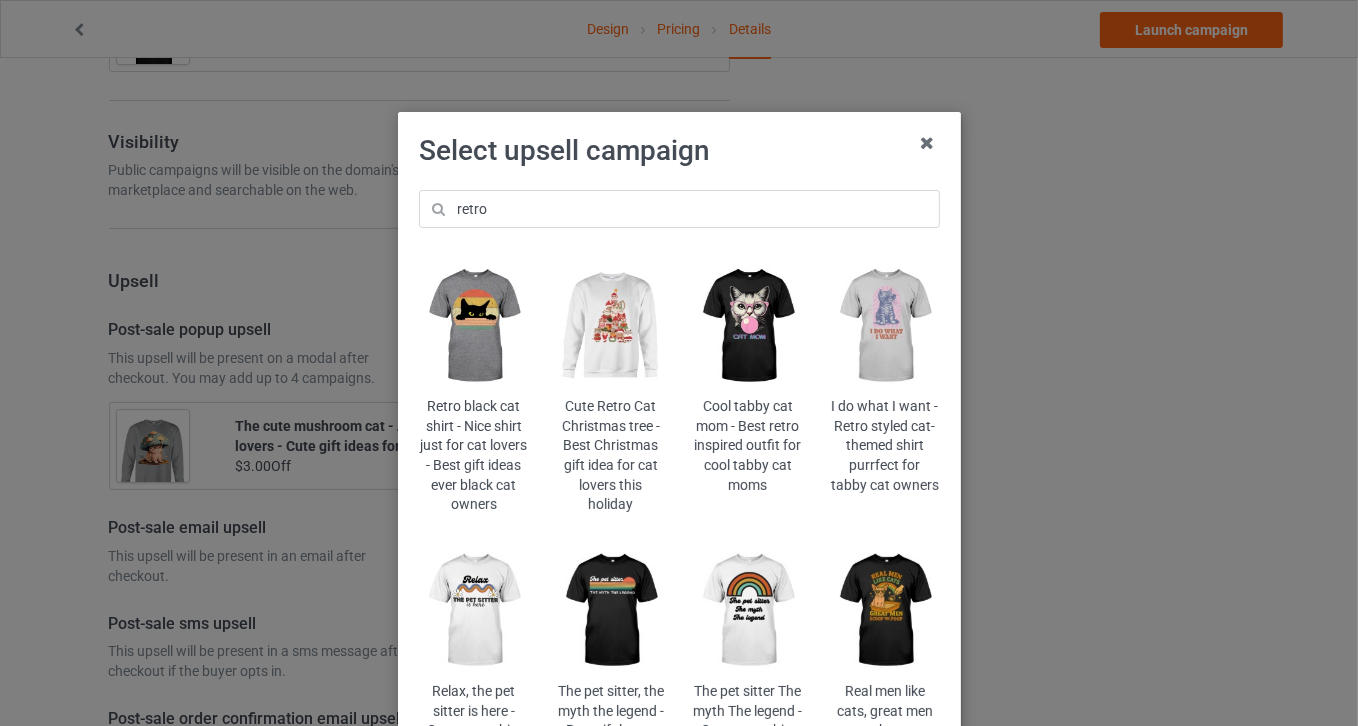 click at bounding box center [884, 326] 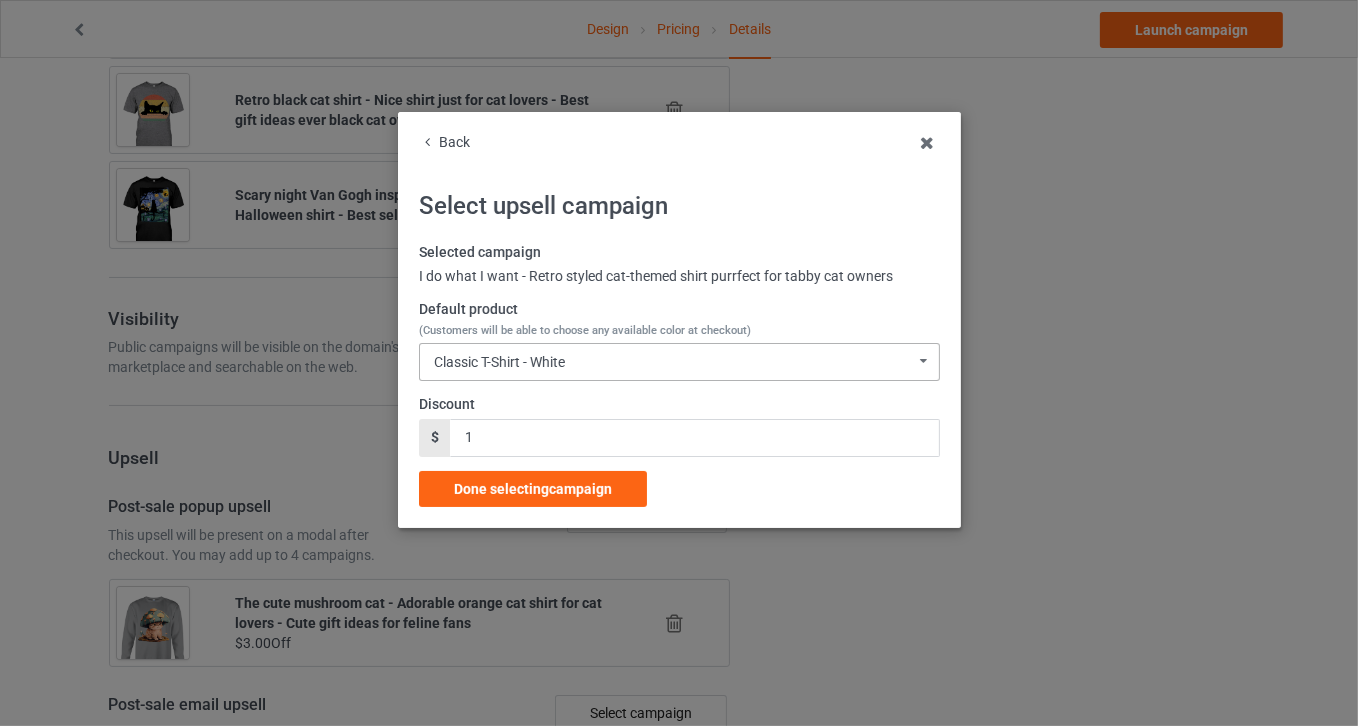 scroll, scrollTop: 1923, scrollLeft: 0, axis: vertical 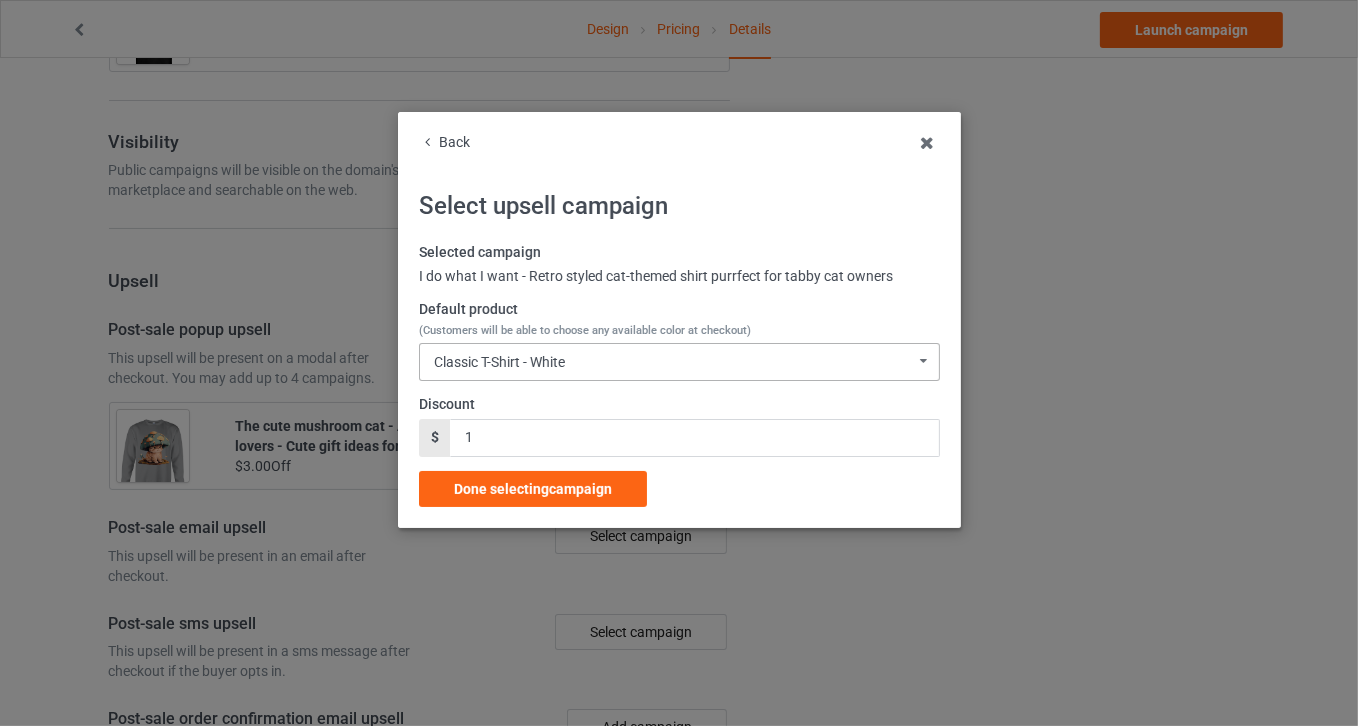 click on "Classic T-Shirt - White Classic T-Shirt - White Classic T-Shirt - Light Blue Classic T-Shirt - Black Classic T-Shirt - Ash Classic T-Shirt - Gold Ladies T-Shirt - White Ladies T-Shirt - Light Blue Ladies T-Shirt - Black Ladies T-Shirt - Daisy Long Sleeve Tee - White Long Sleeve Tee - Carolina Blue Long Sleeve Tee - Ash Long Sleeve Tee - Gold Long Sleeve Tee - Black Crewneck Sweatshirt - White Crewneck Sweatshirt - Light Blue Crewneck Sweatshirt - Black Crewneck Sweatshirt - Gold Hooded Sweatshirt - White Hooded Sweatshirt - Carolina Blue Hooded Sweatshirt - Black Hooded Sweatshirt - Ash Hooded Sweatshirt - Gold Mug - White Mug - Light Blue Mug - Black Mug - Gold Mug - Ash Color Changing Mug - White Color Changing Mug - Light Blue Color Changing Mug - Ash Color Changing Mug - Black Color Changing Mug - Gold V-Neck T-Shirt - White V-Neck T-Shirt - Ash V-Neck T-Shirt - Neon Yellow 64420A82B7B0B6-C908ED831B20-GS1-TC0-WHT 64420A82B7B0B6-C908ED831B20-GS1-TC0-LTB 64420A82B7B0B6-C908ED831B20-GS1-TC0-BLK" at bounding box center [679, 362] 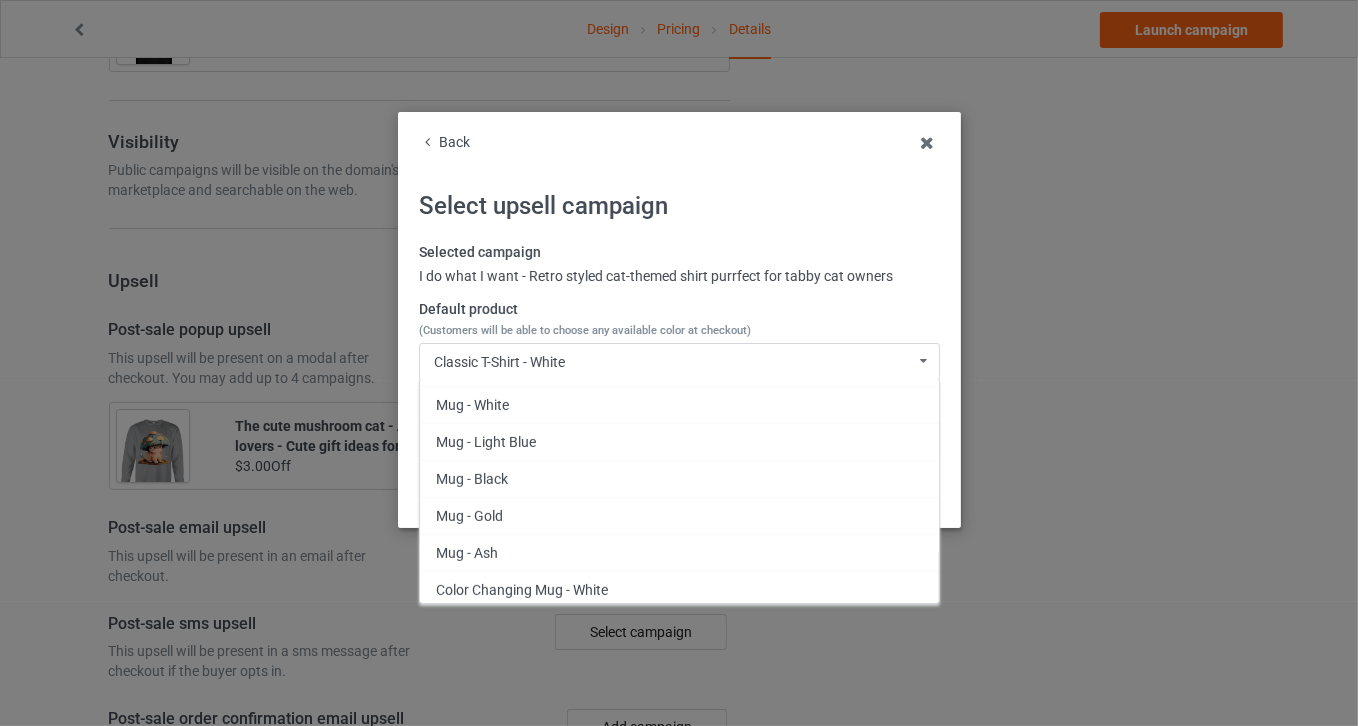 scroll, scrollTop: 873, scrollLeft: 0, axis: vertical 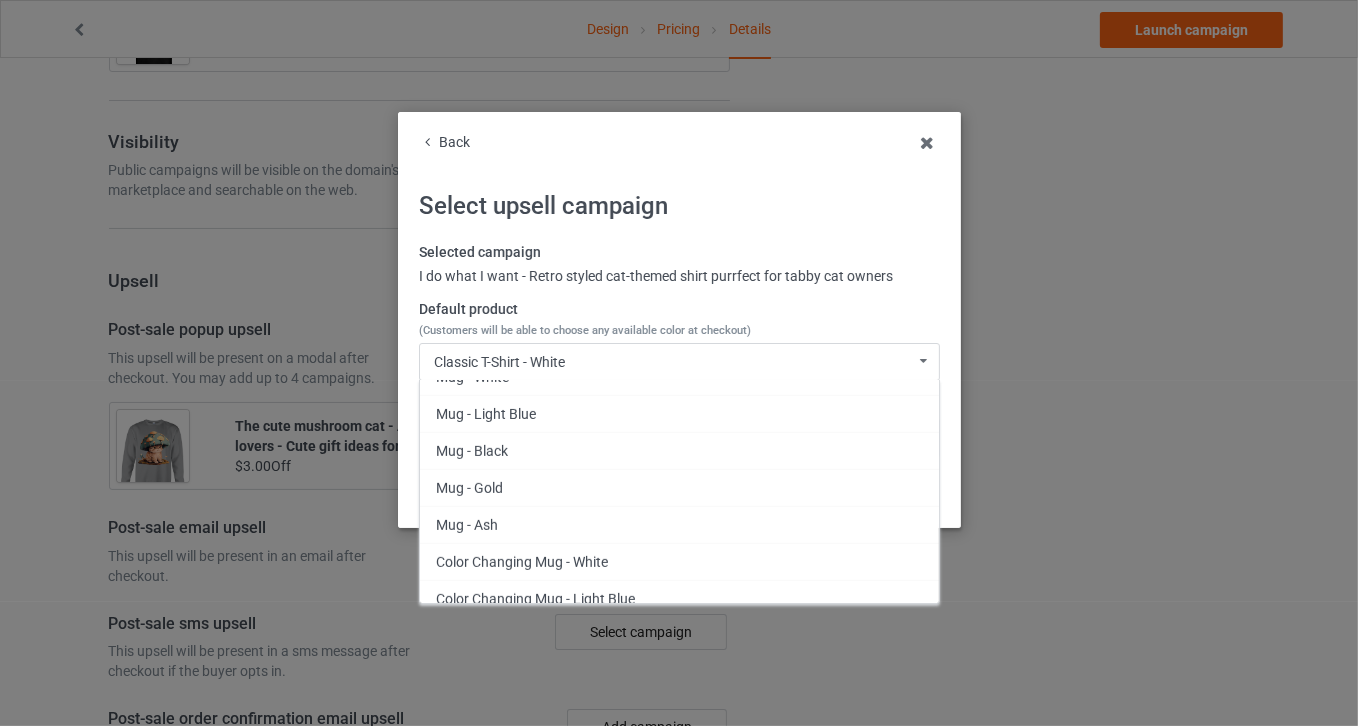 click on "Back" at bounding box center (679, 143) 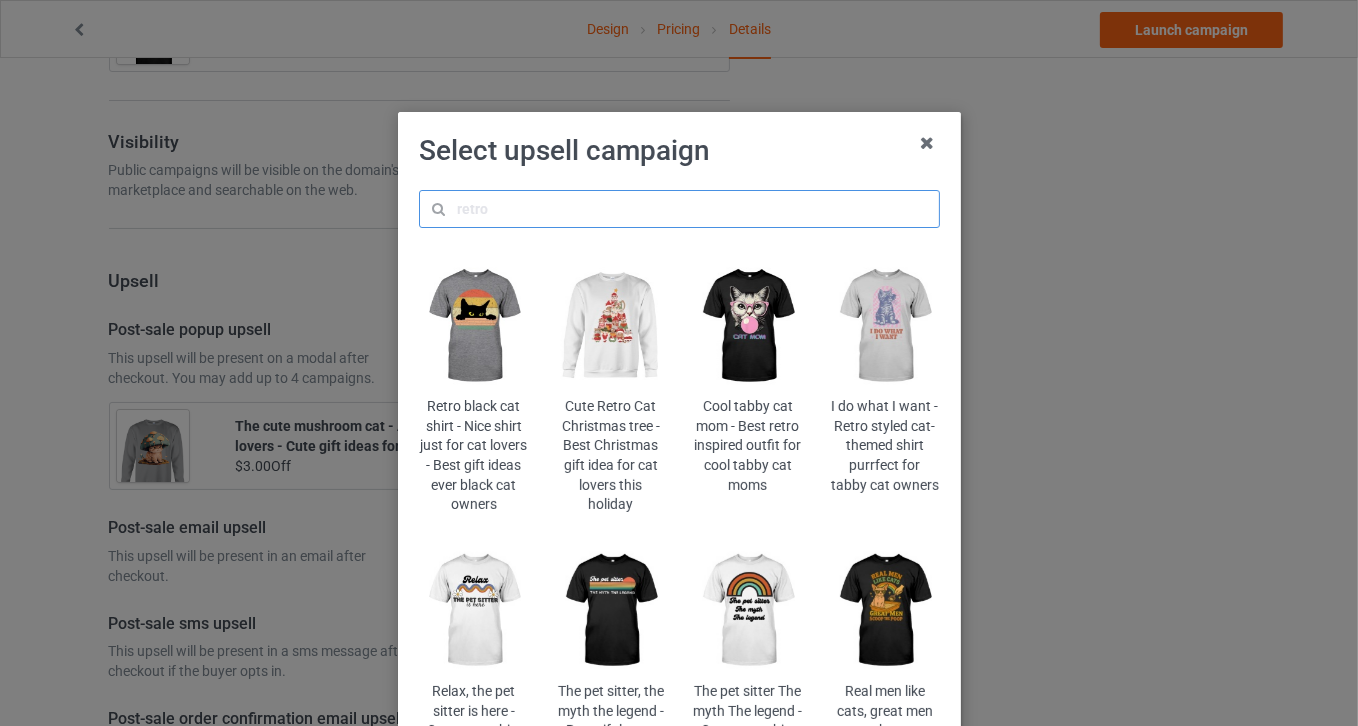 click at bounding box center (679, 209) 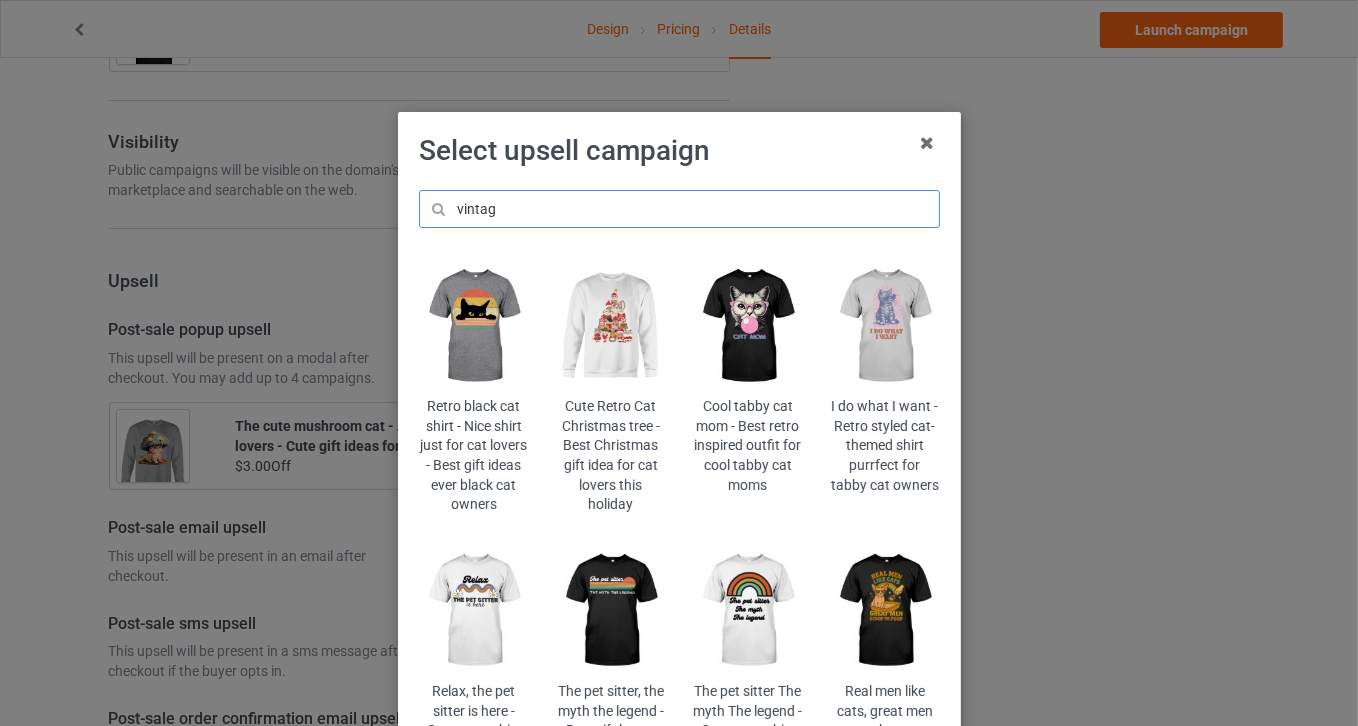 type on "vintage" 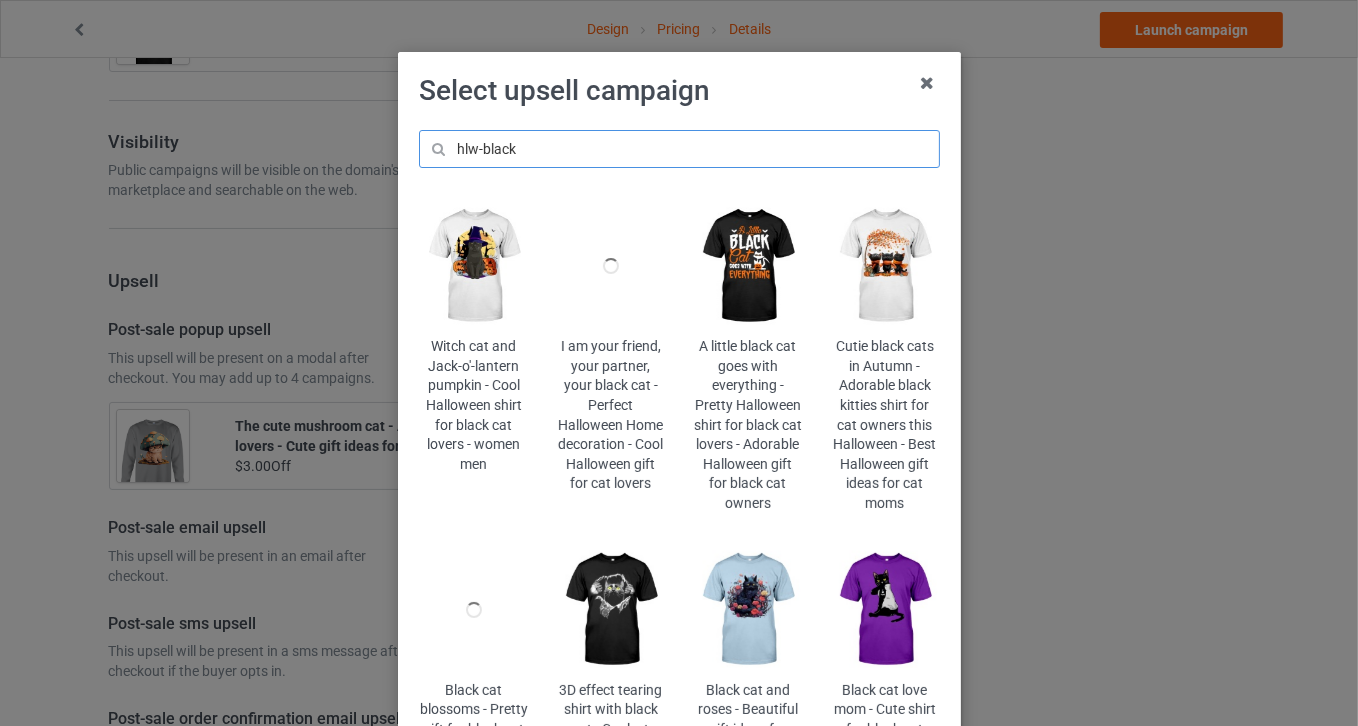 scroll, scrollTop: 0, scrollLeft: 0, axis: both 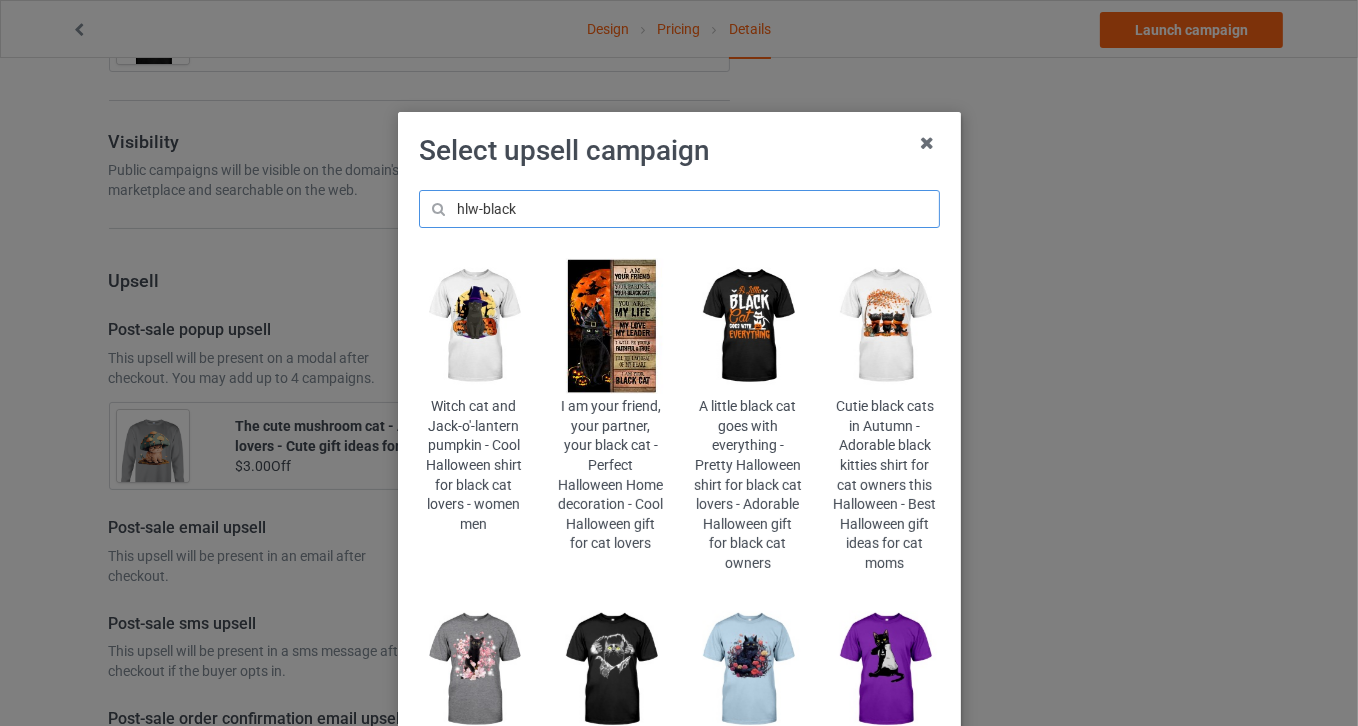 type on "hlw-black" 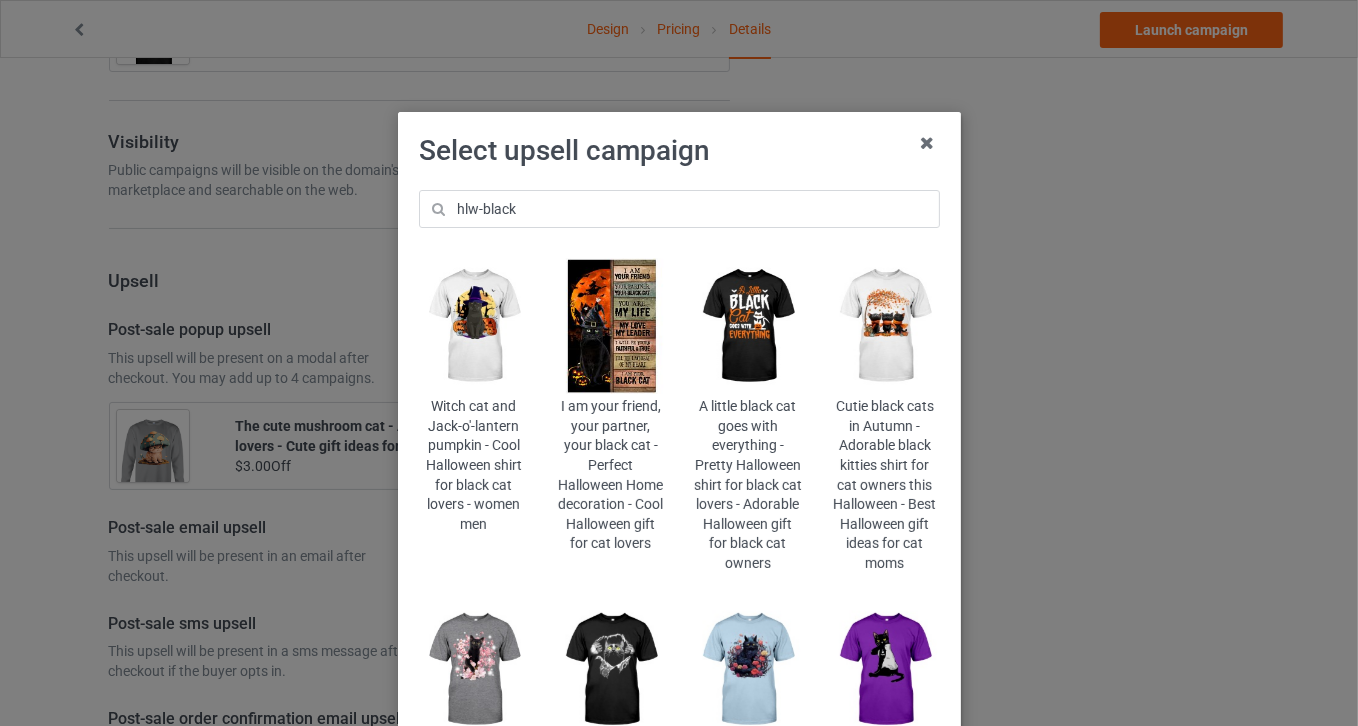 click at bounding box center (473, 326) 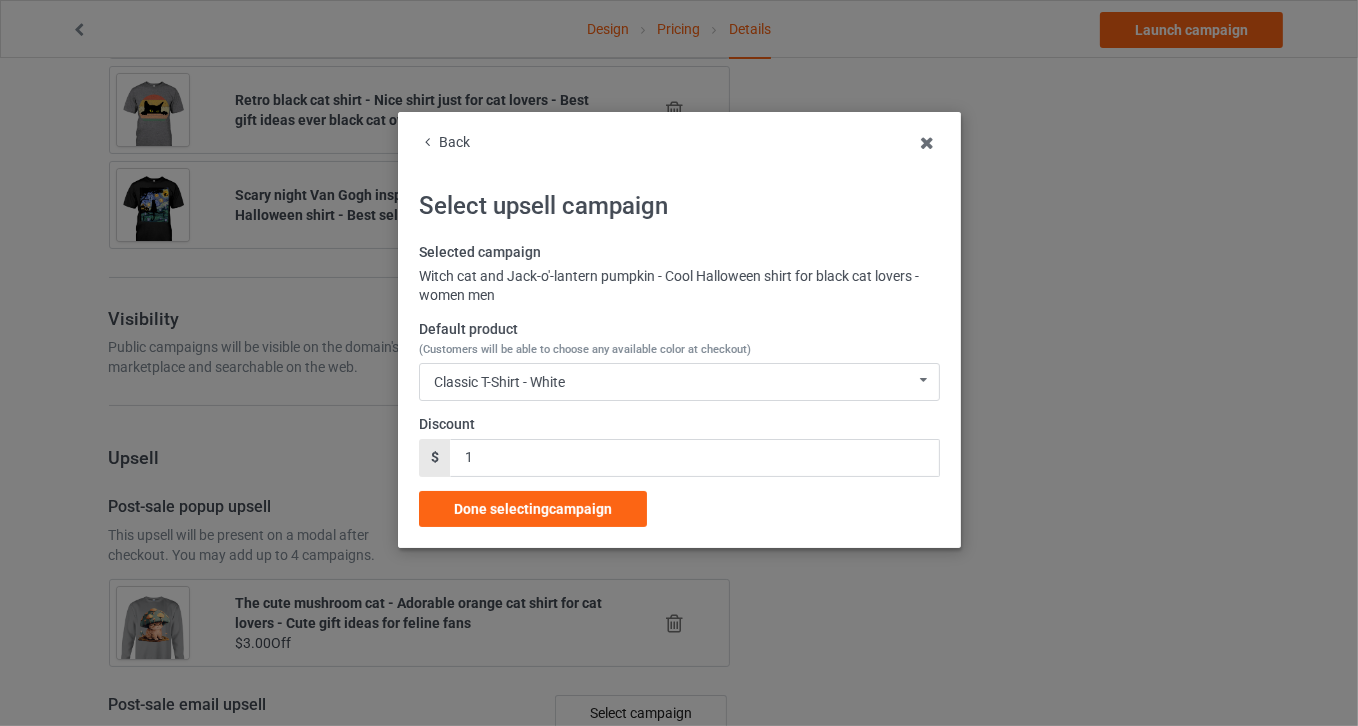 scroll, scrollTop: 1923, scrollLeft: 0, axis: vertical 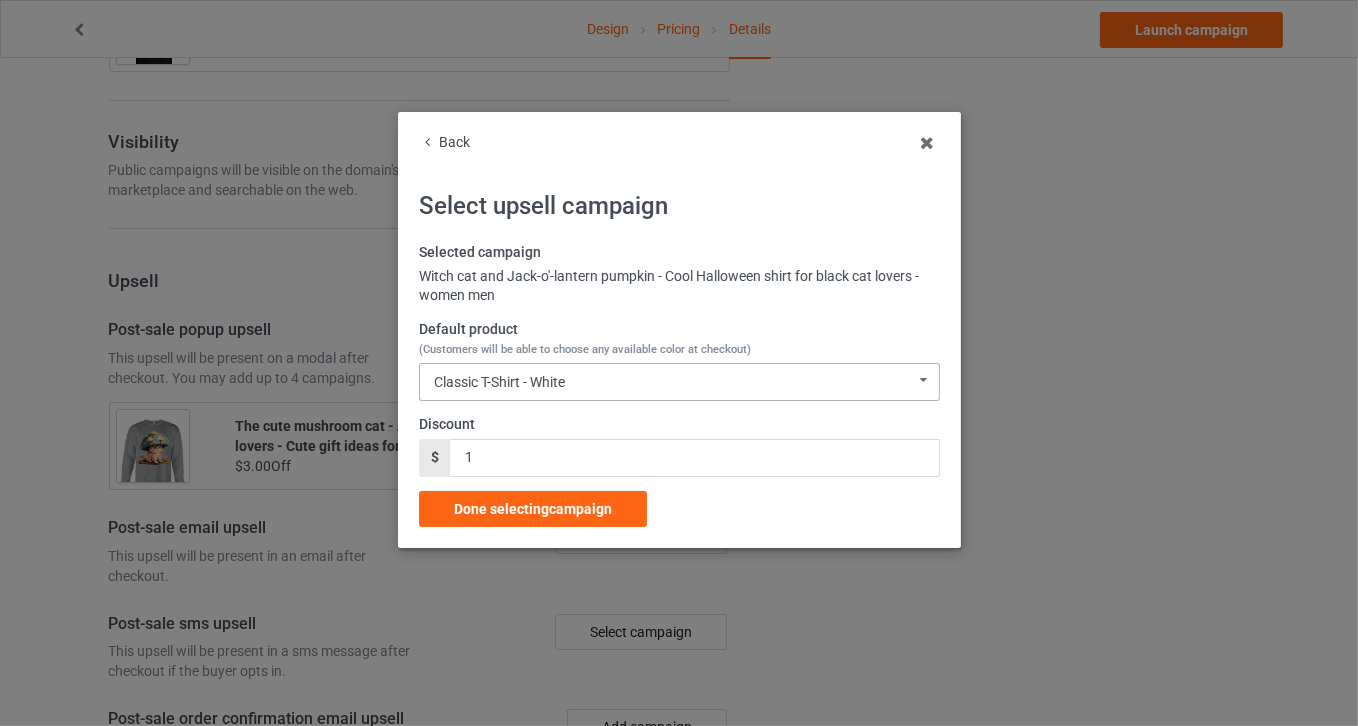 click on "Classic T-Shirt - White" at bounding box center [499, 382] 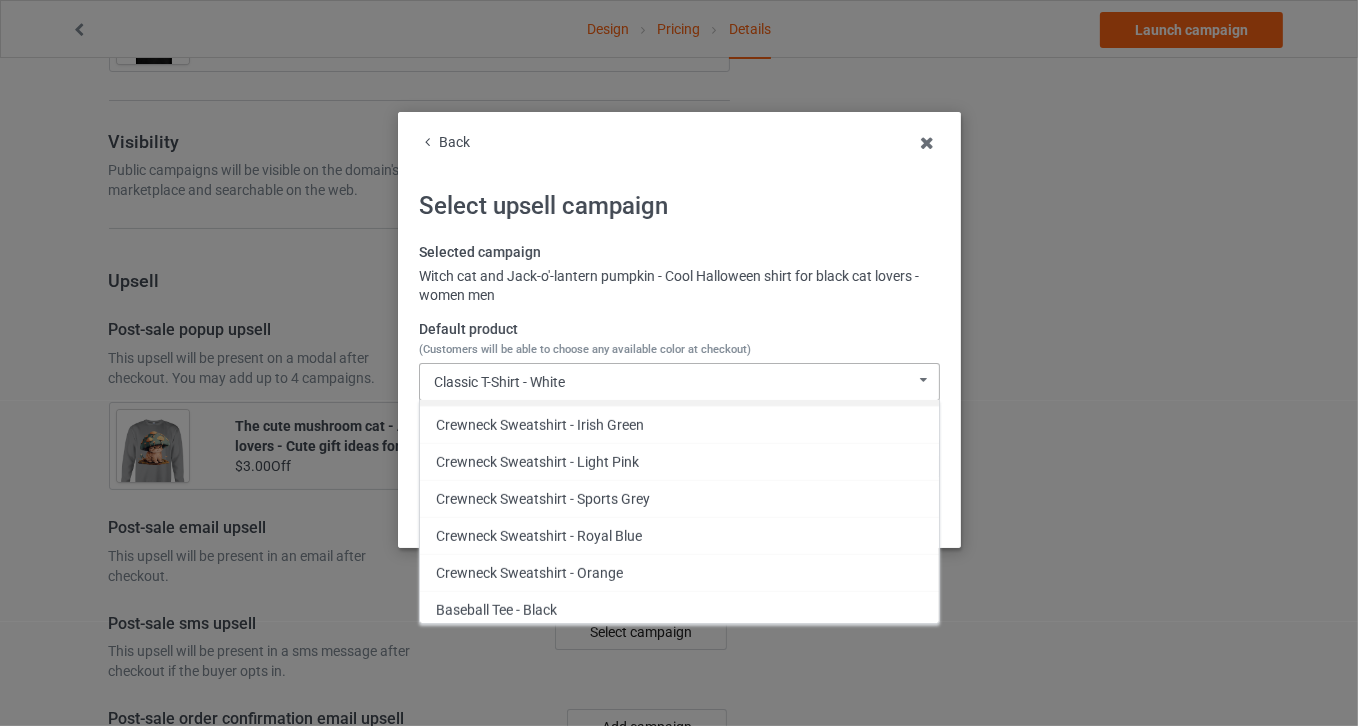 scroll, scrollTop: 1222, scrollLeft: 0, axis: vertical 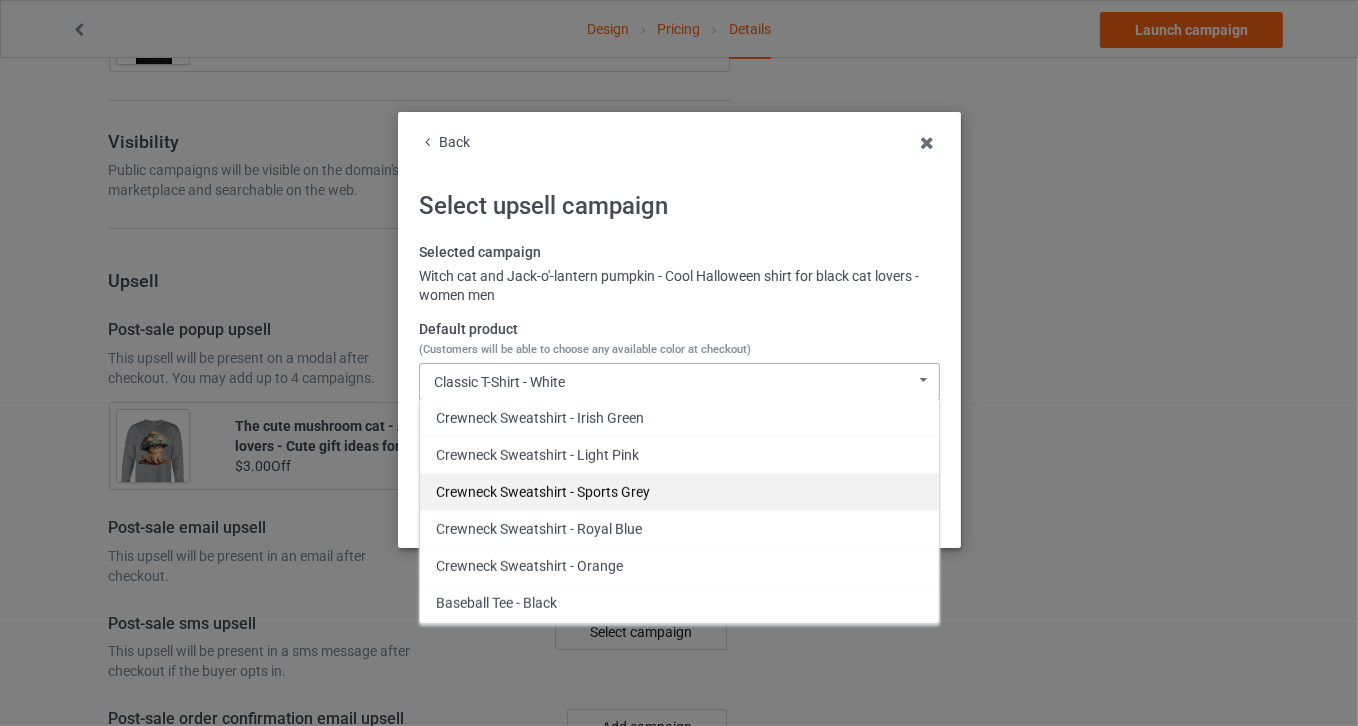 click on "Crewneck Sweatshirt - Sports Grey" at bounding box center (679, 491) 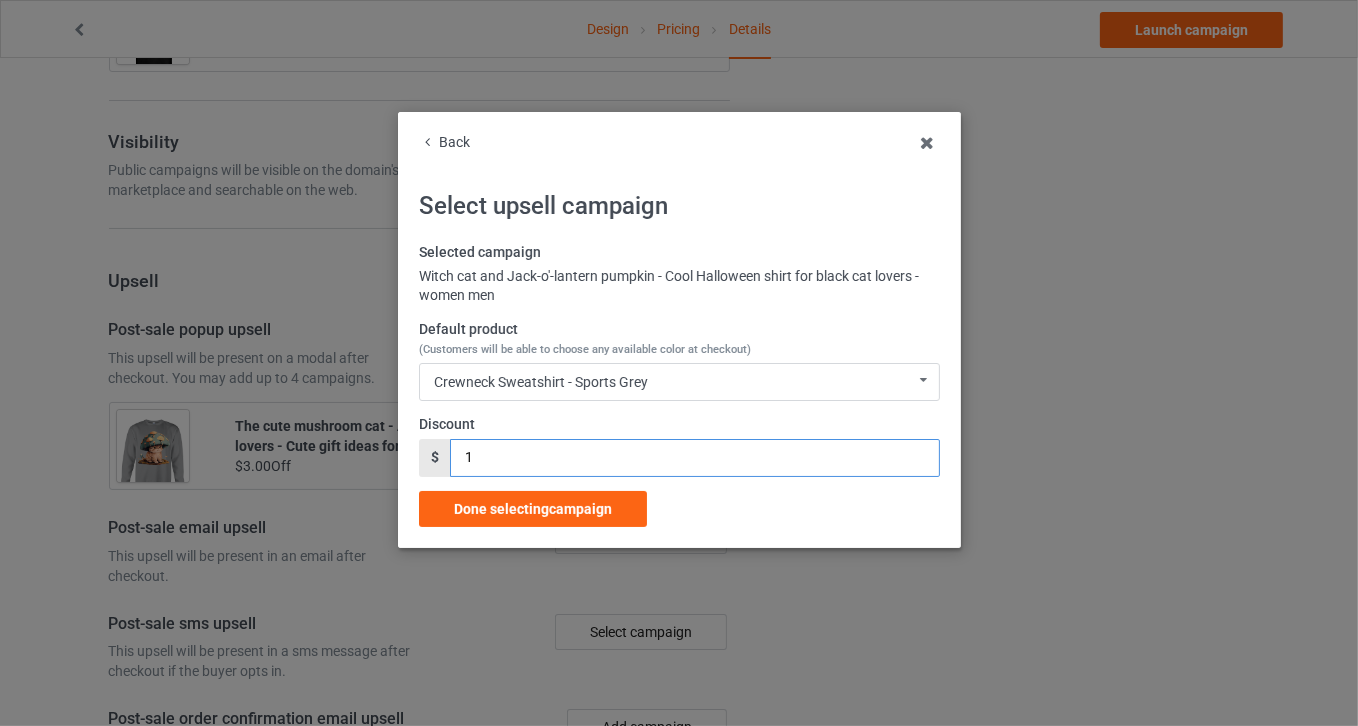 drag, startPoint x: 507, startPoint y: 449, endPoint x: 400, endPoint y: 457, distance: 107.298645 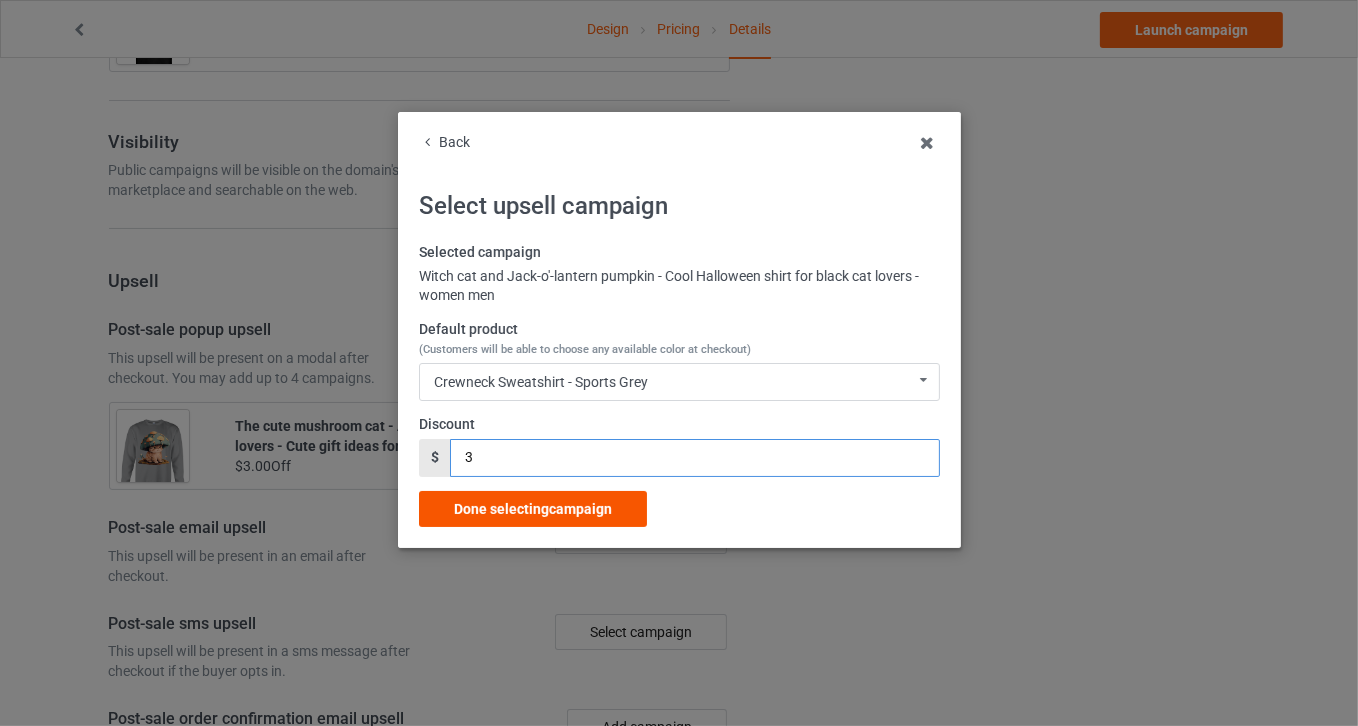type on "3" 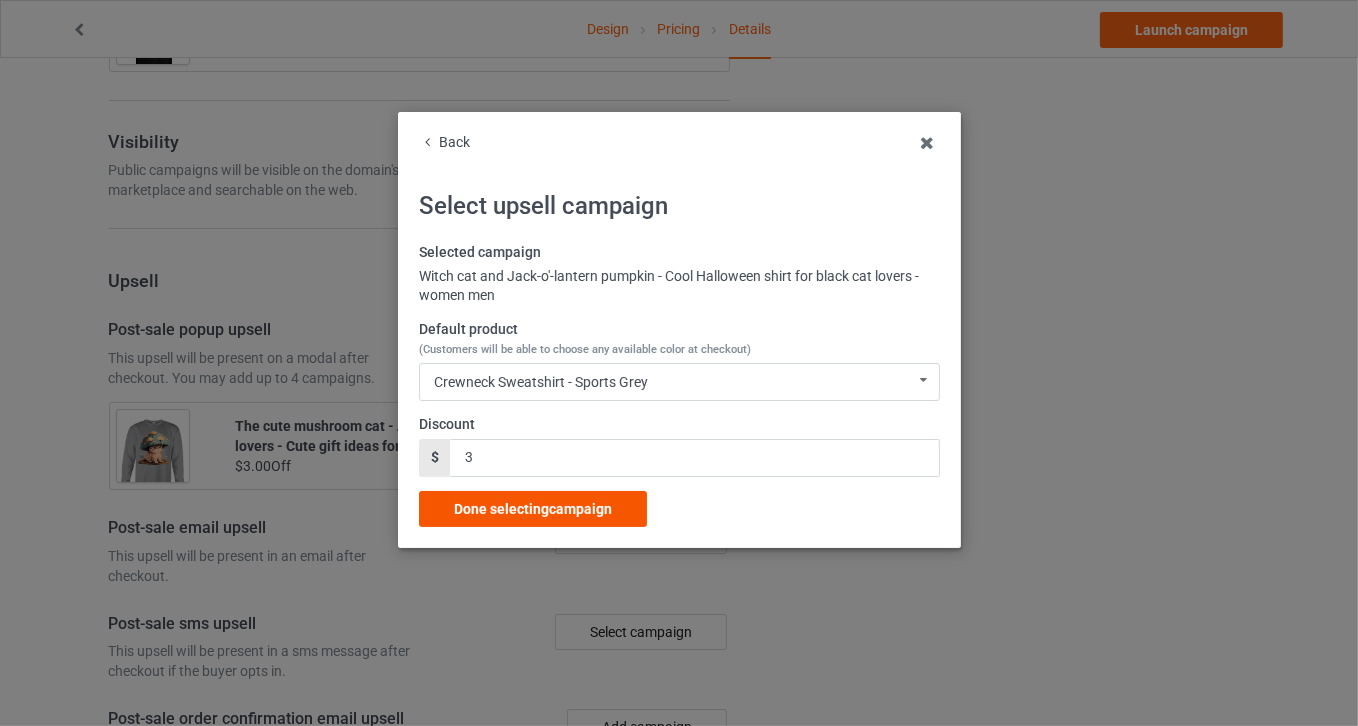 click on "Done selecting  campaign" at bounding box center (533, 509) 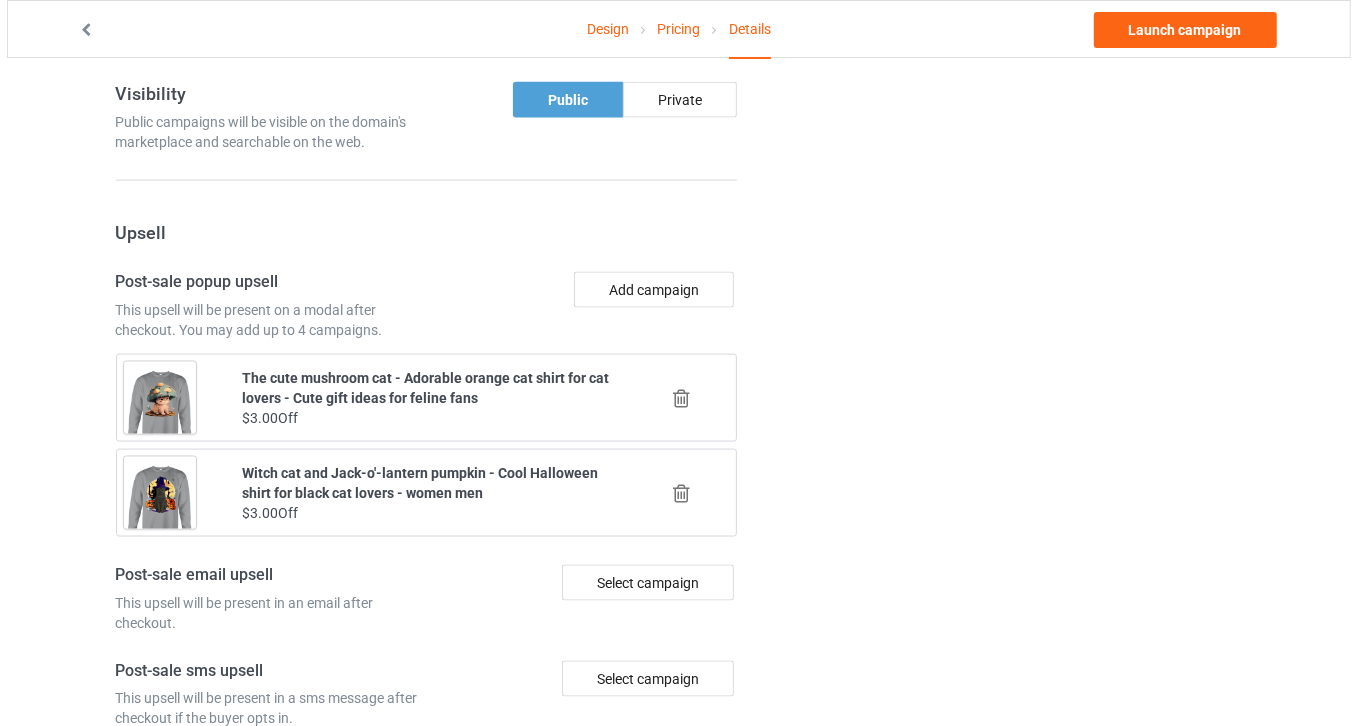 scroll, scrollTop: 1909, scrollLeft: 0, axis: vertical 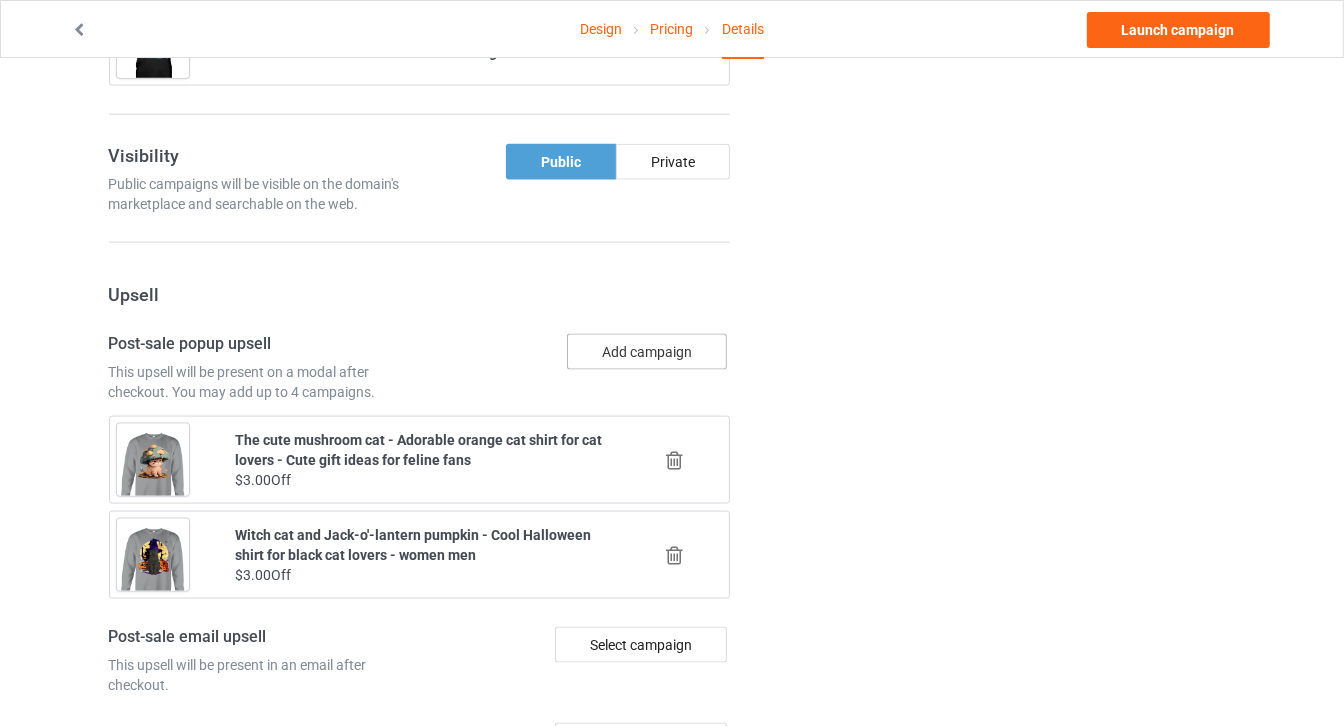 click on "Add campaign" at bounding box center [647, 352] 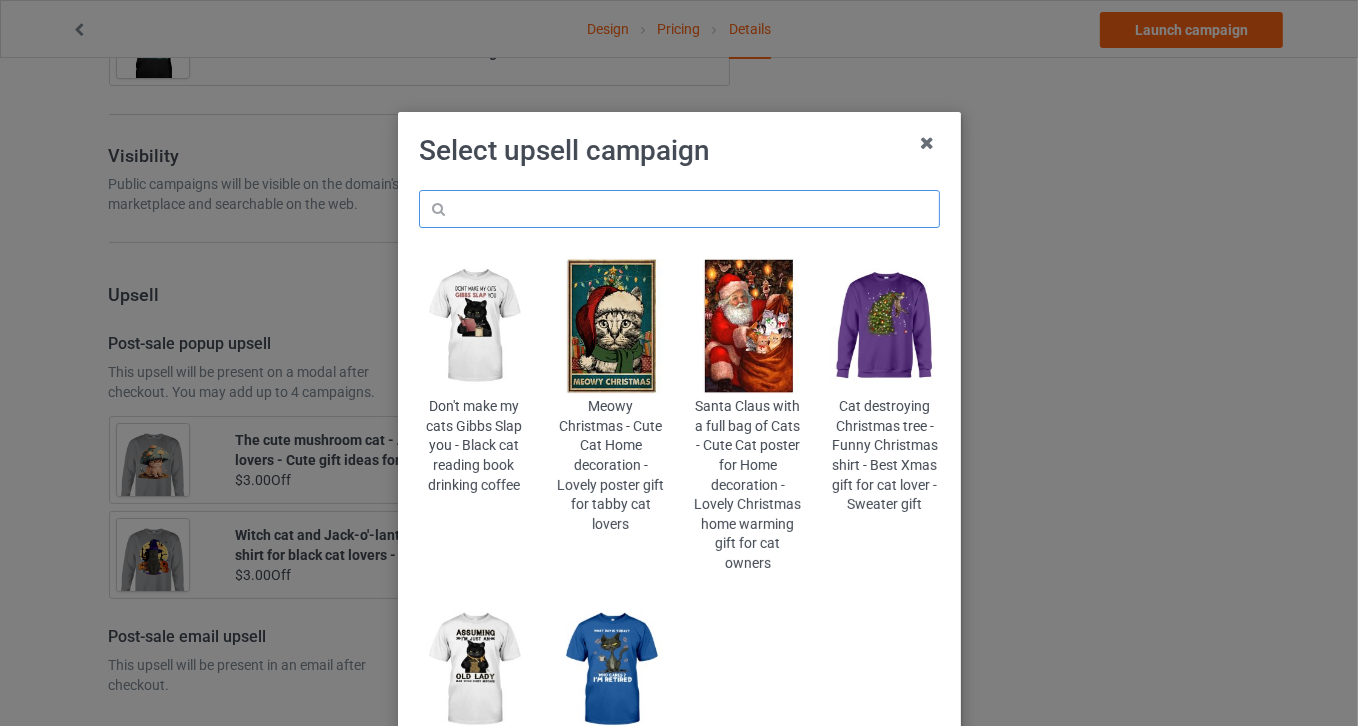 click at bounding box center [679, 209] 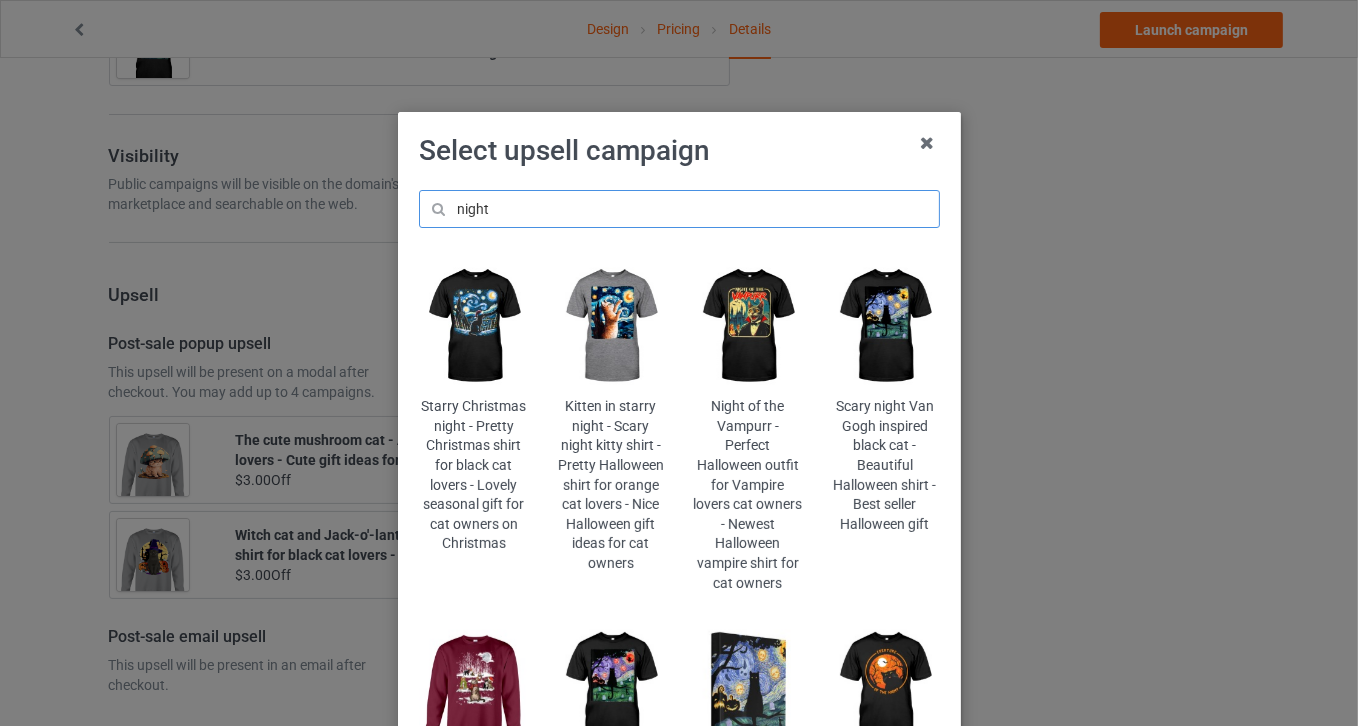 scroll, scrollTop: 181, scrollLeft: 0, axis: vertical 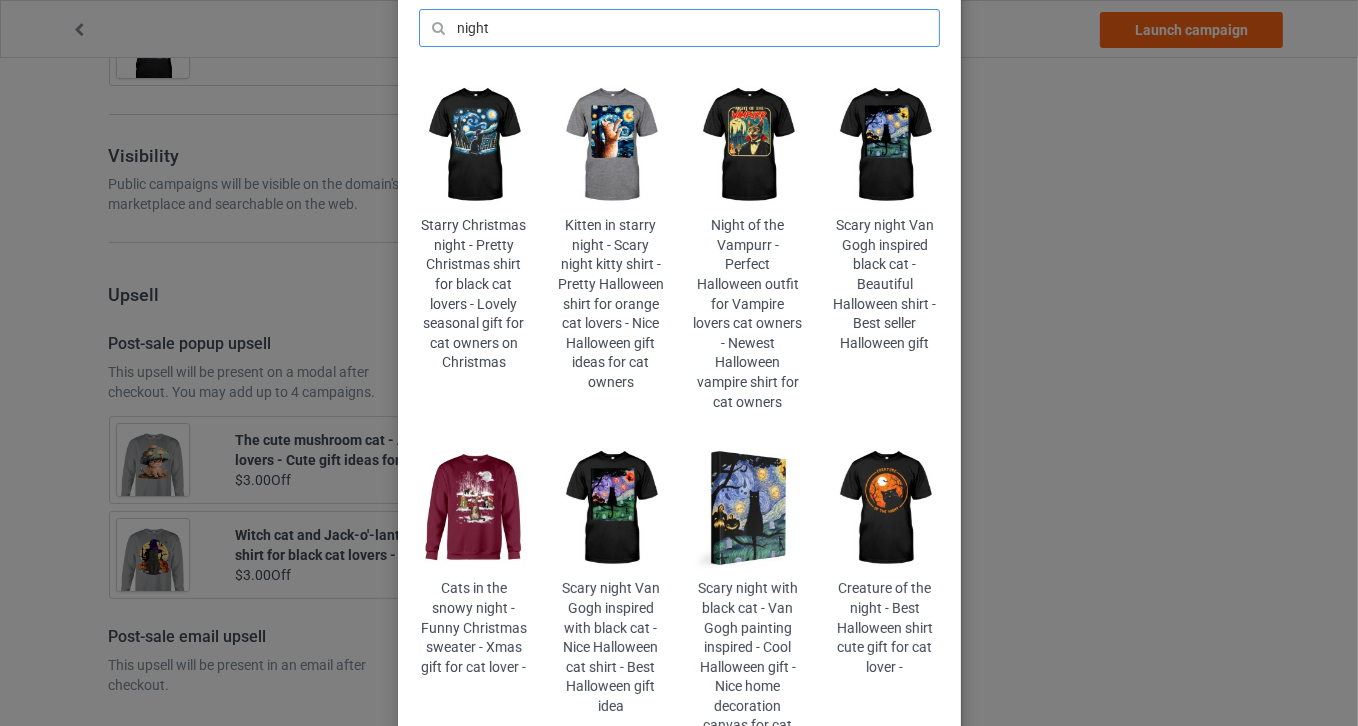 type on "night" 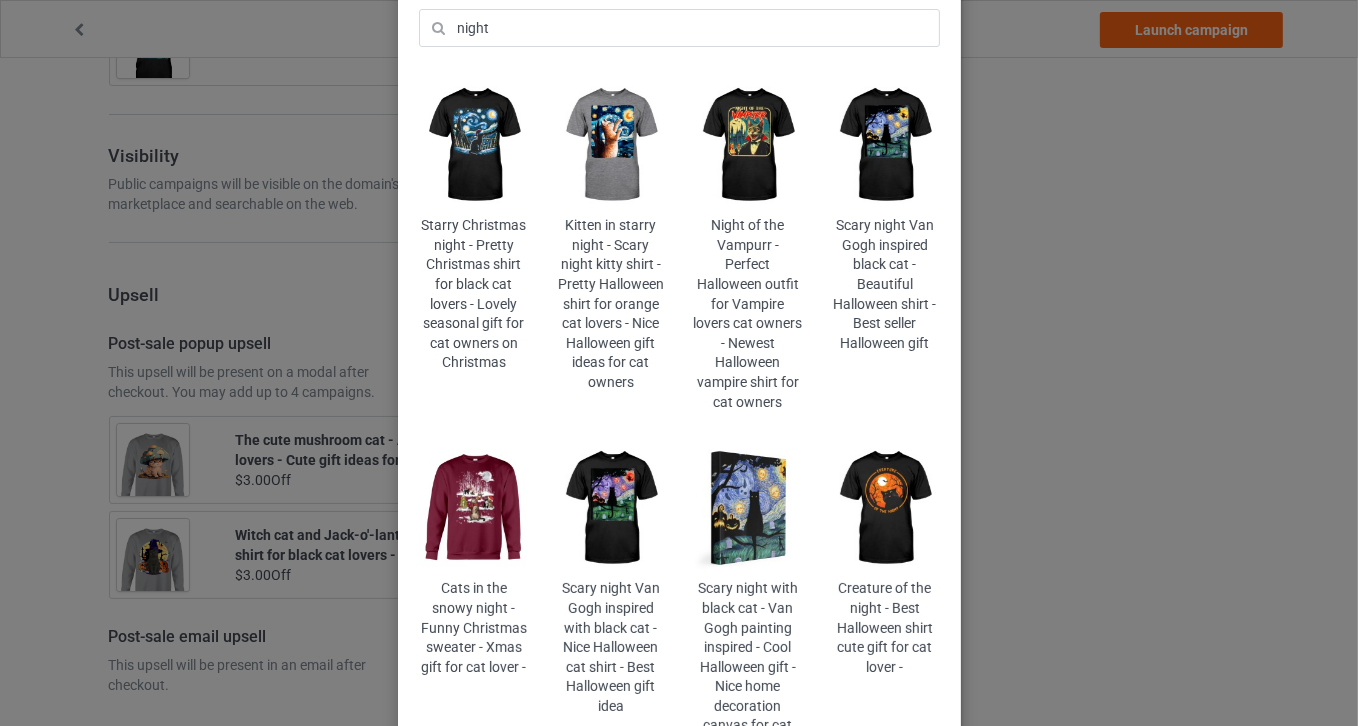 click at bounding box center (473, 145) 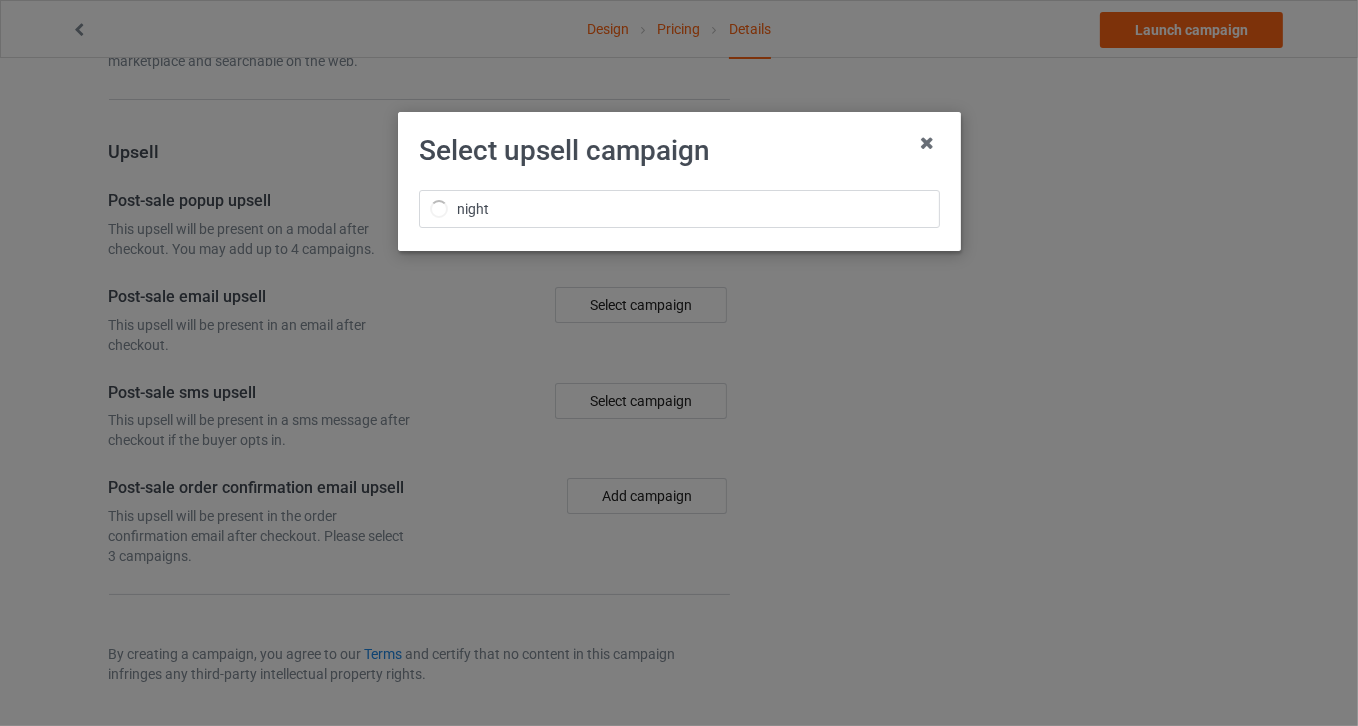 scroll, scrollTop: 1746, scrollLeft: 0, axis: vertical 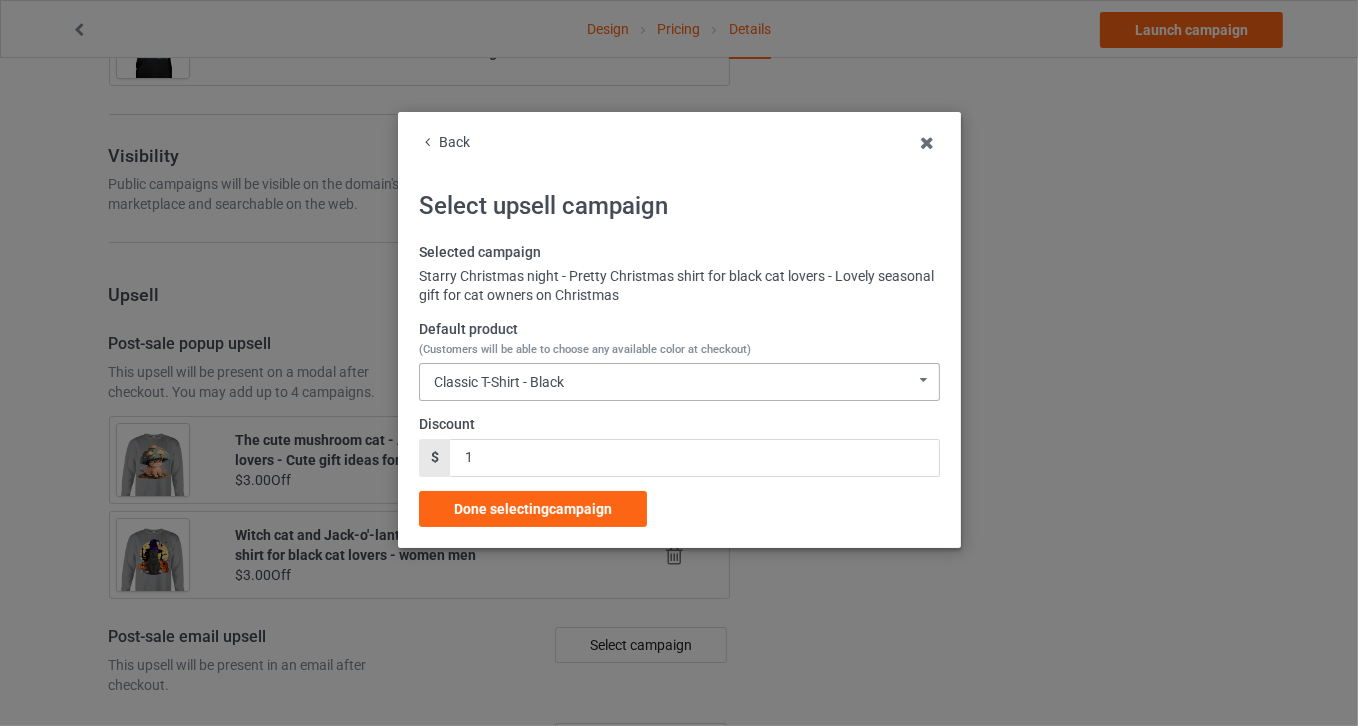 click on "Classic T-Shirt - Black Classic T-Shirt - Black Classic T-Shirt - Forest Green Classic T-Shirt - Athletic Heather Classic T-Shirt - Royal Ladies T-Shirt - Black Ladies T-Shirt - Forest Green Ladies T-Shirt - Royal Blue Ladies T-Shirt - Sports Grey Long Sleeve Tee - Black Long Sleeve Tee - Forest Green Long Sleeve Tee - Sports Grey Long Sleeve Tee - Royal Blue Crewneck Sweatshirt - Black Crewneck Sweatshirt - Forest Green Crewneck Sweatshirt - Sports Grey Crewneck Sweatshirt - Royal Blue Hooded Sweatshirt - Black Hooded Sweatshirt - Forest Green Hooded Sweatshirt - Sports Grey Hooded Sweatshirt - Royal Blue Mug - Black Mug - Forest Green Mug - J Navy Mug - Royal Color Changing Mug - Black Color Changing Mug - Forest Green Color Changing Mug - J Navy Color Changing Mug - Royal 64420A82B7B0B6-F4DAA8864E75-GS0-TC0-BLK 64420A82B7B0B6-F4DAA8864E75-GS0-TC0-FGR 64420A82B7B0B6-F4DAA8864E75-GS0-TC0-ATH 64420A82B7B0B6-F4DAA8864E75-GS0-TC0-ROY 64420A82B7B0B6-F4DAA8864E75-GS0-TC5-BLK" at bounding box center (679, 382) 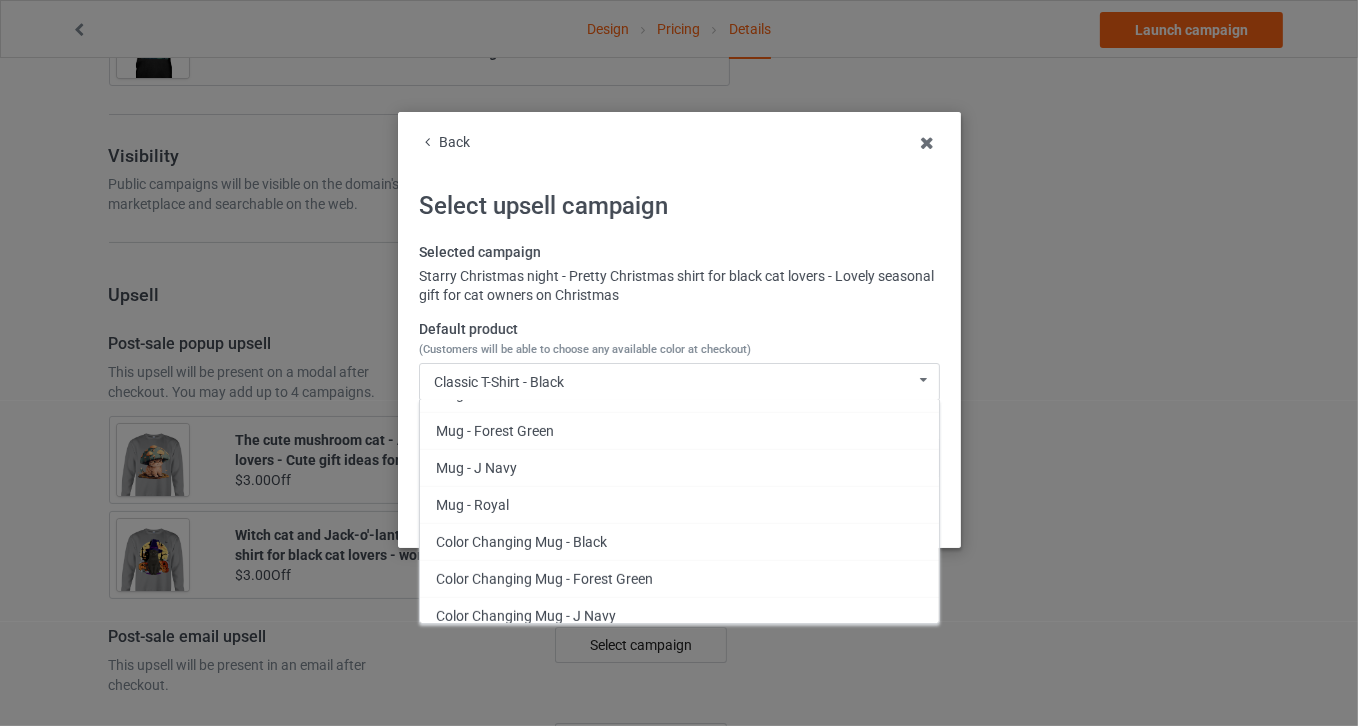 scroll, scrollTop: 801, scrollLeft: 0, axis: vertical 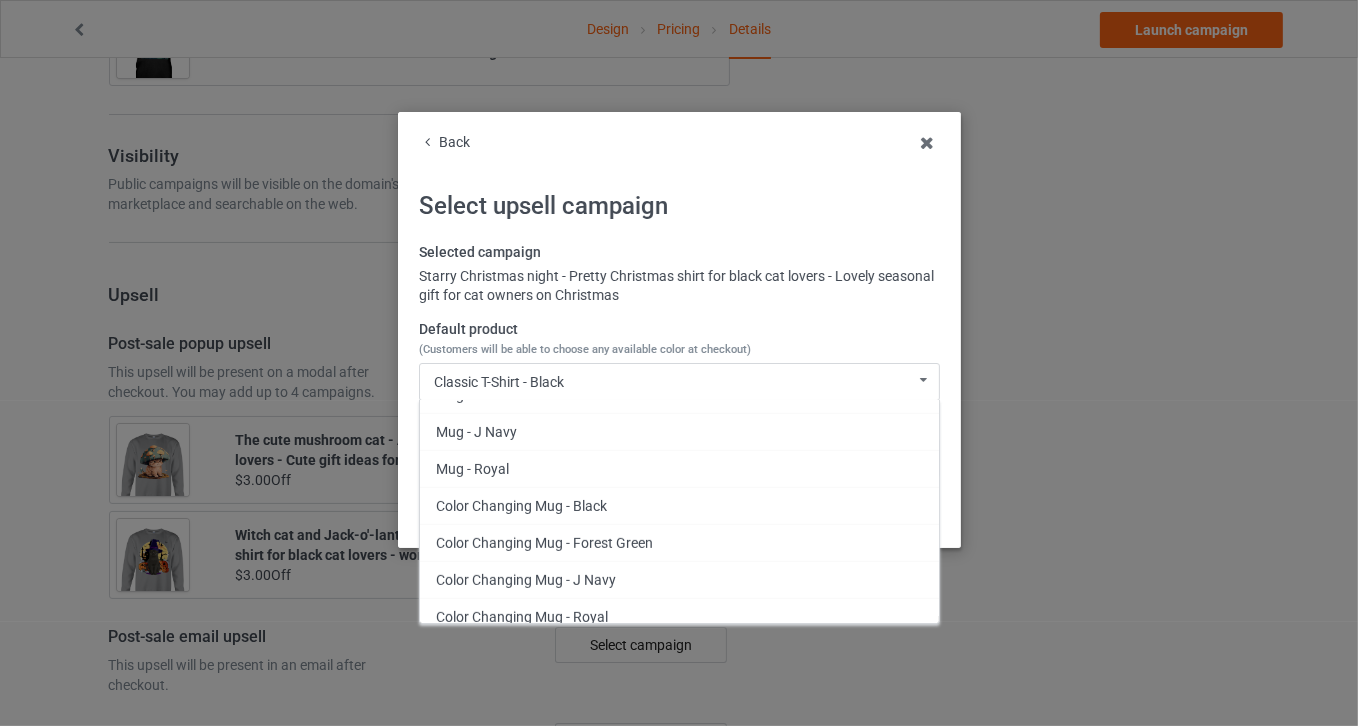 click on "Back" at bounding box center (679, 143) 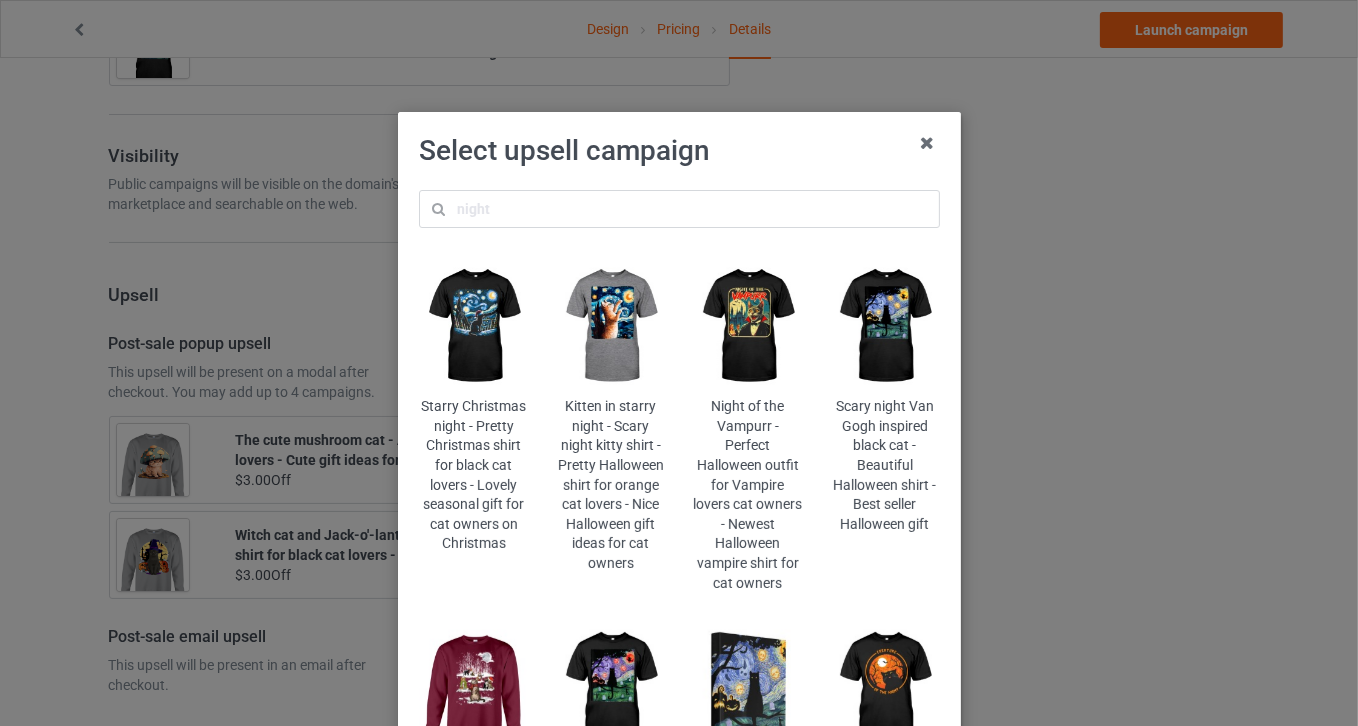click at bounding box center (884, 689) 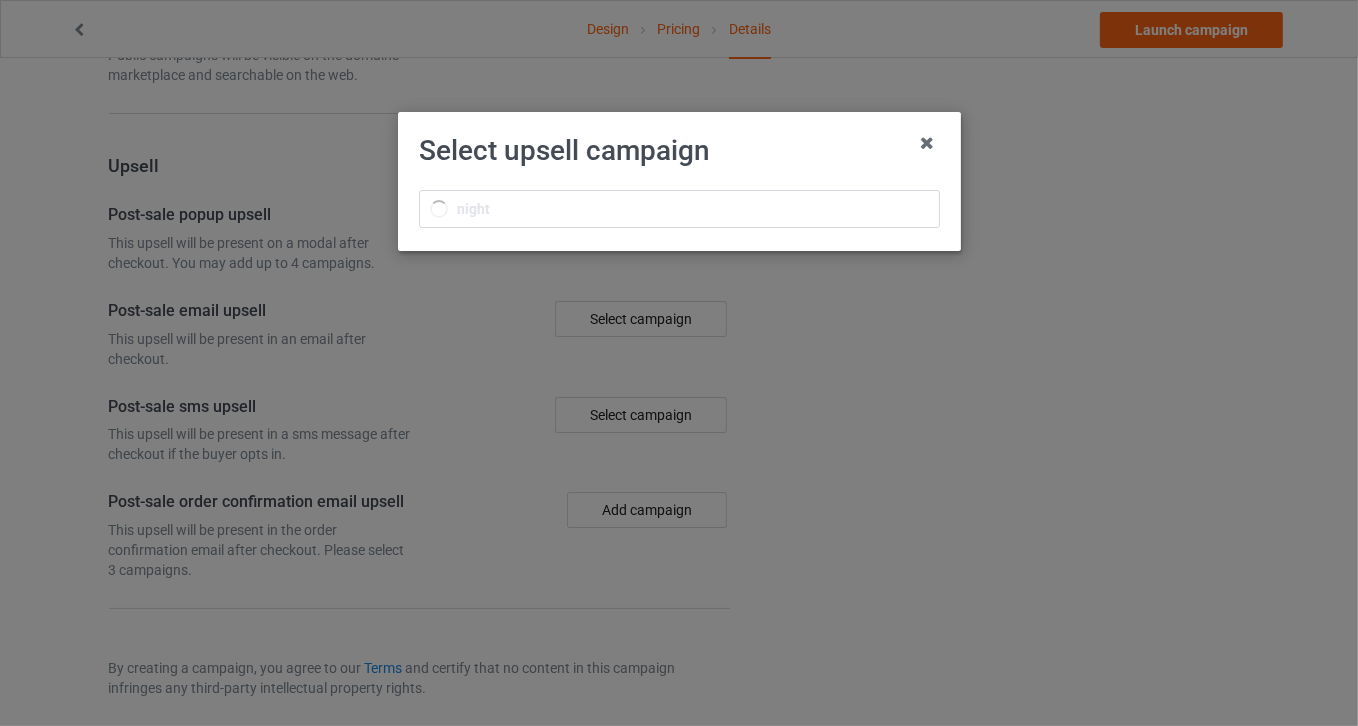 scroll, scrollTop: 1909, scrollLeft: 0, axis: vertical 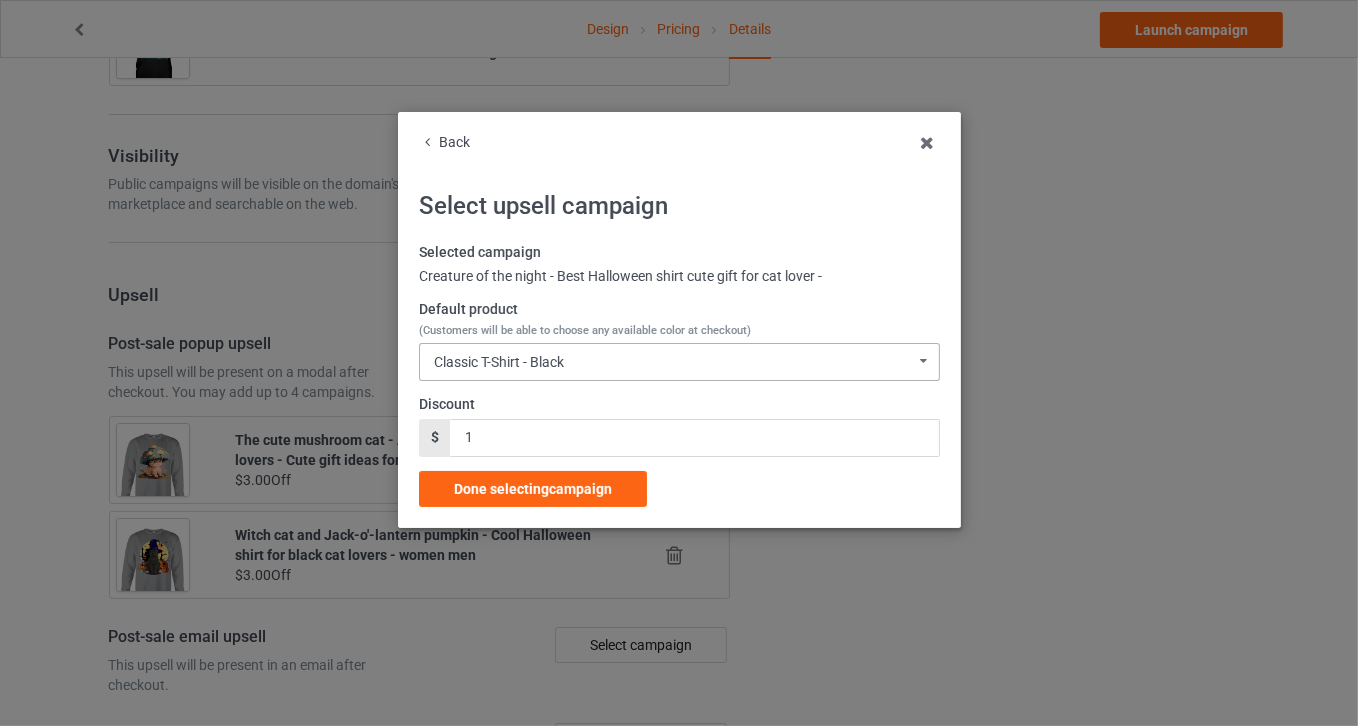 click on "Classic T-Shirt - Black" at bounding box center [499, 362] 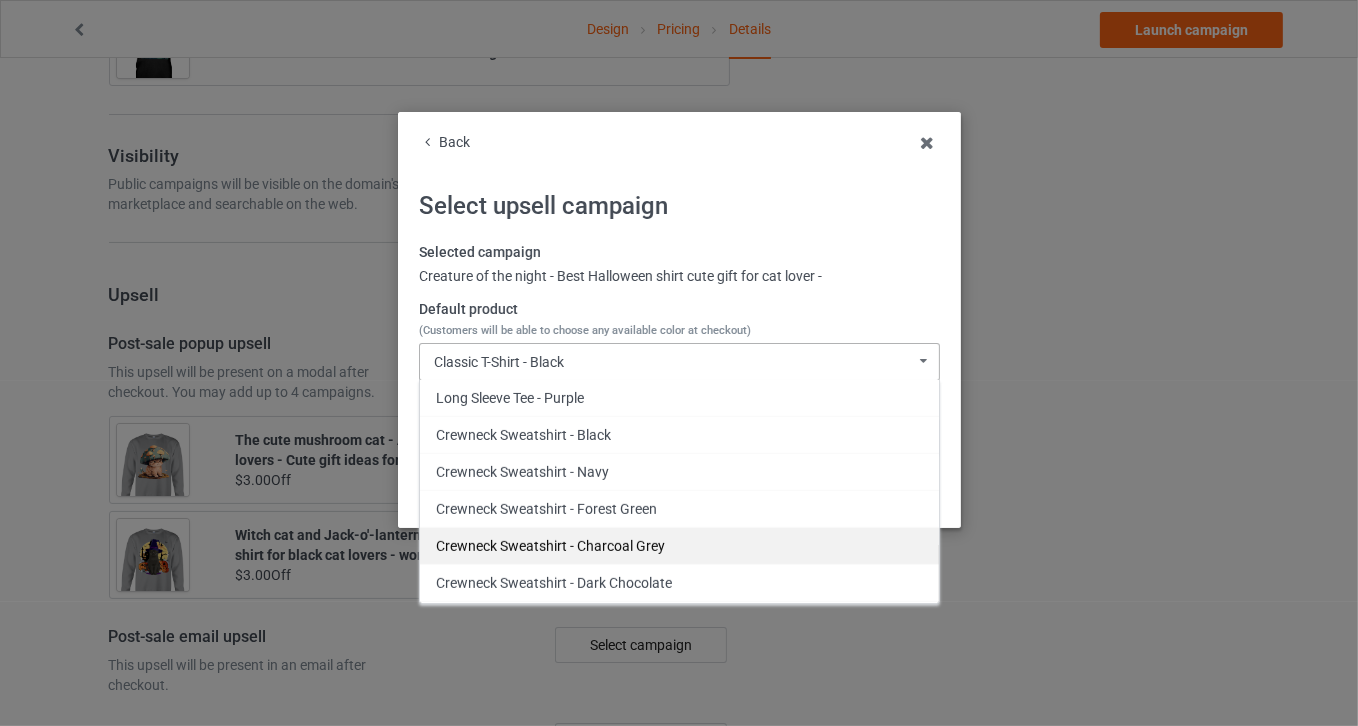 scroll, scrollTop: 875, scrollLeft: 0, axis: vertical 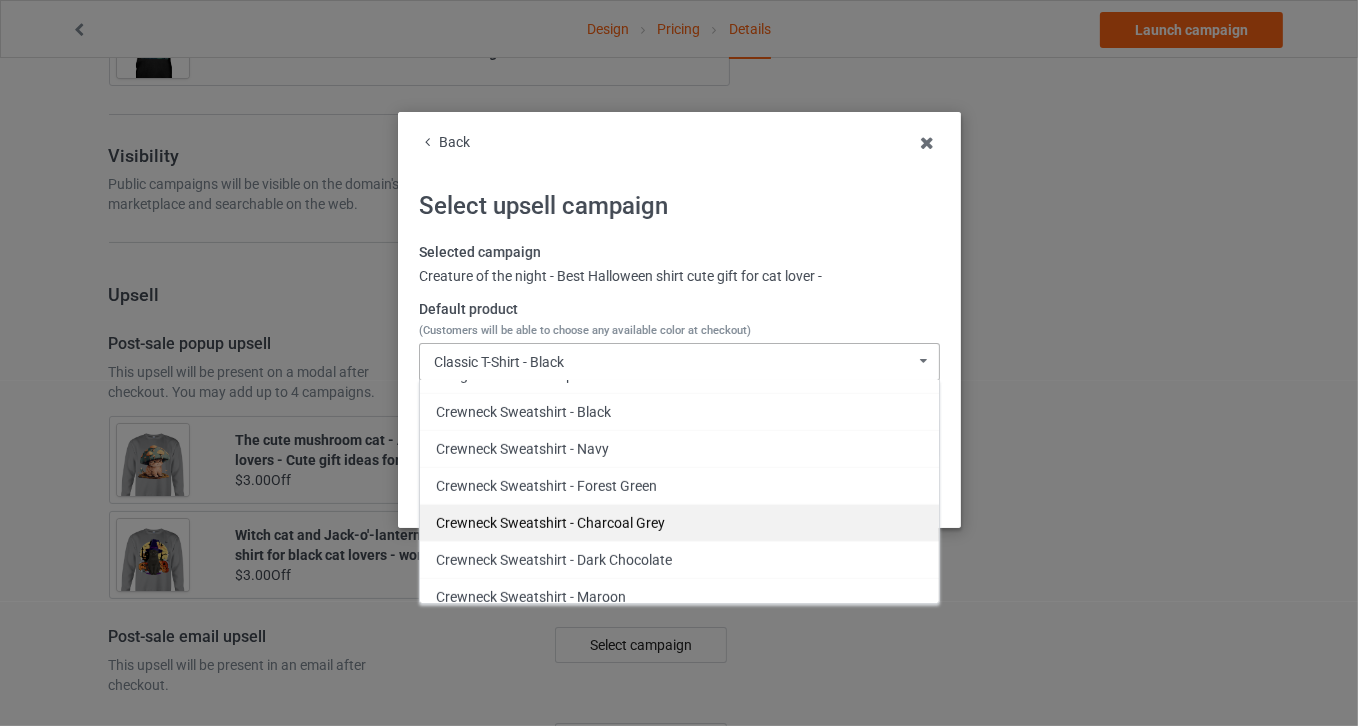 click on "Crewneck Sweatshirt - Charcoal Grey" at bounding box center [679, 522] 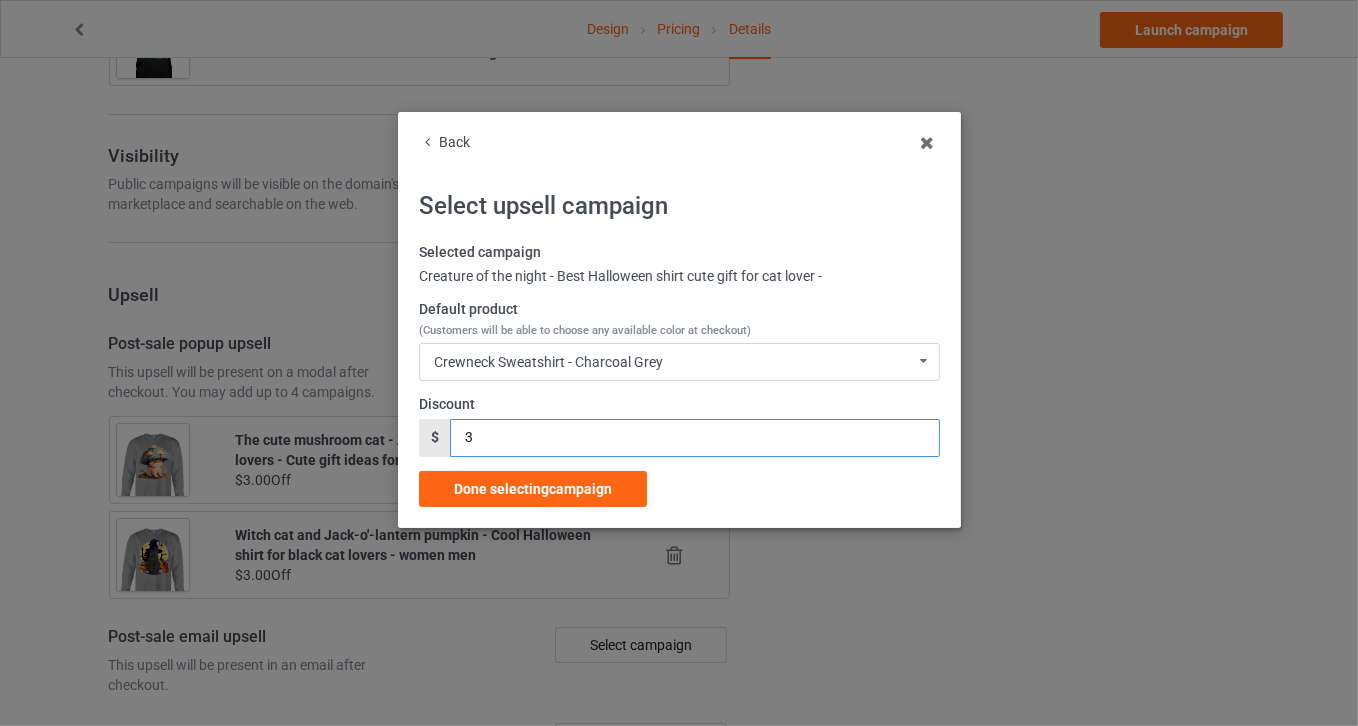 drag, startPoint x: 449, startPoint y: 425, endPoint x: 424, endPoint y: 427, distance: 25.079872 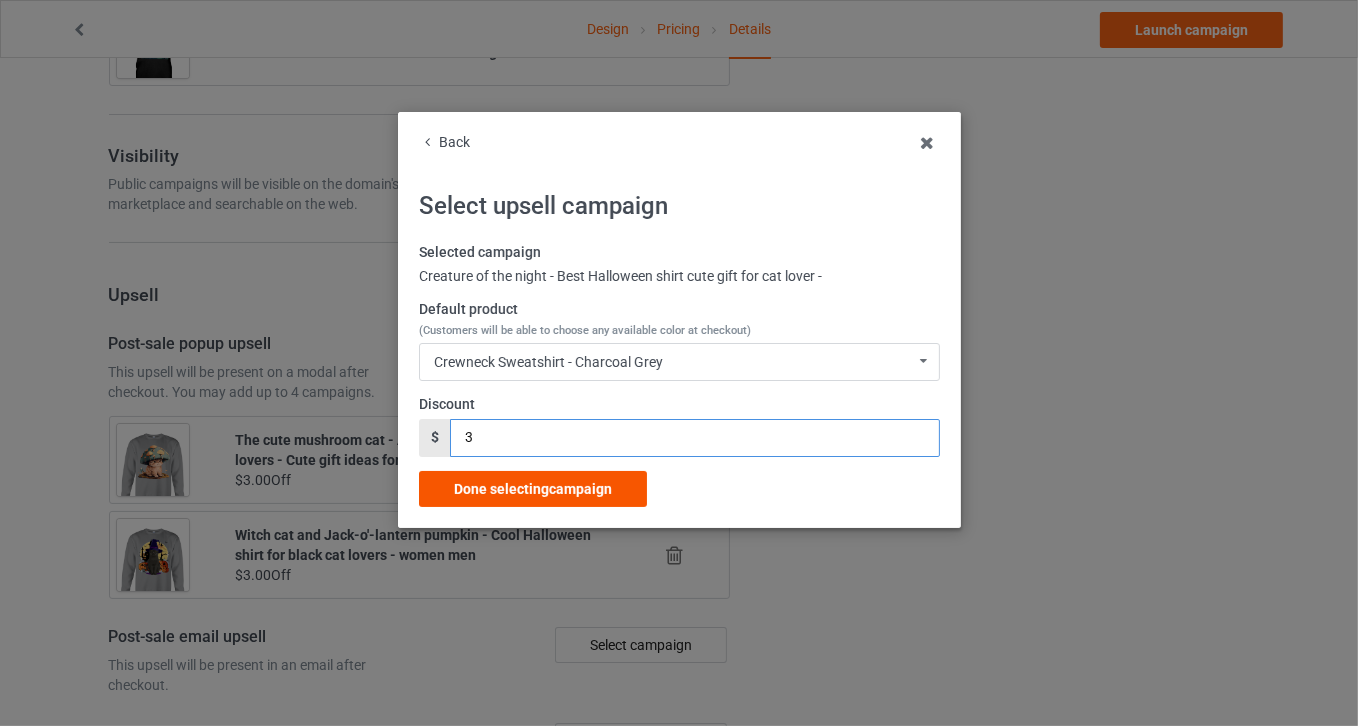 type on "3" 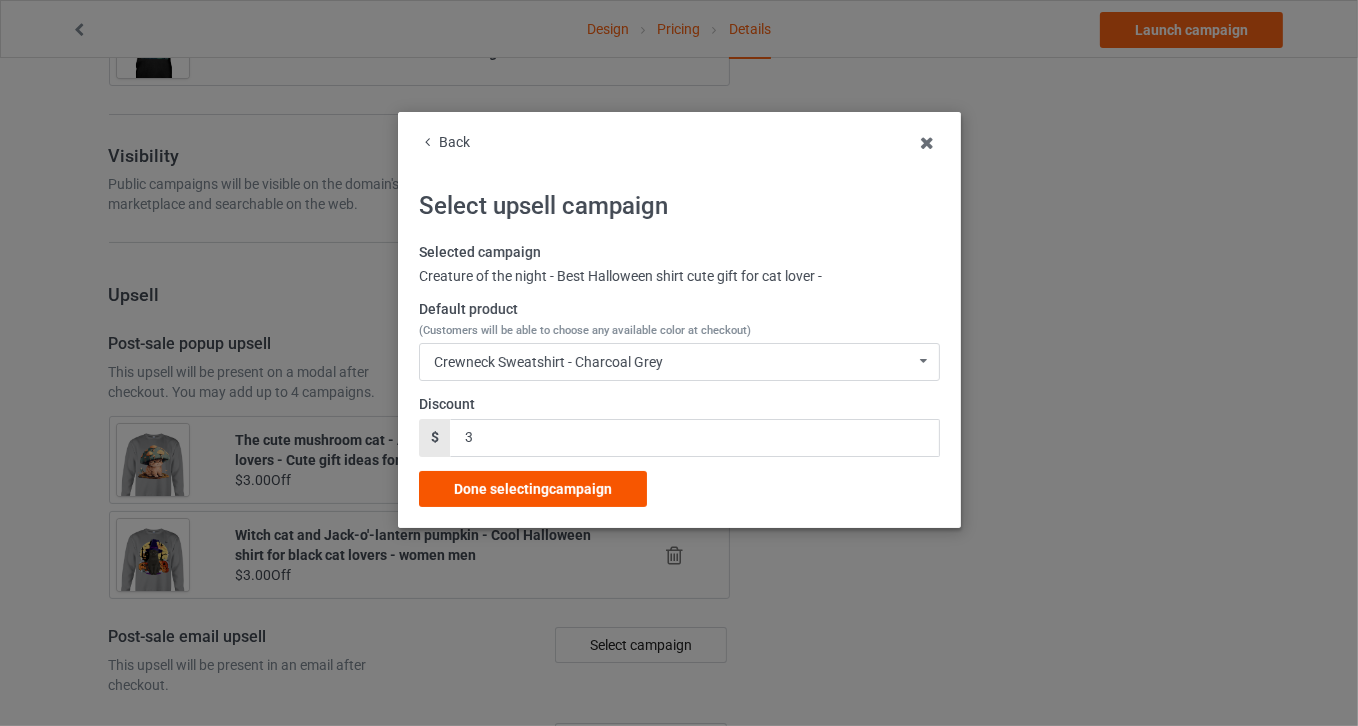 click on "Done selecting  campaign" at bounding box center (533, 489) 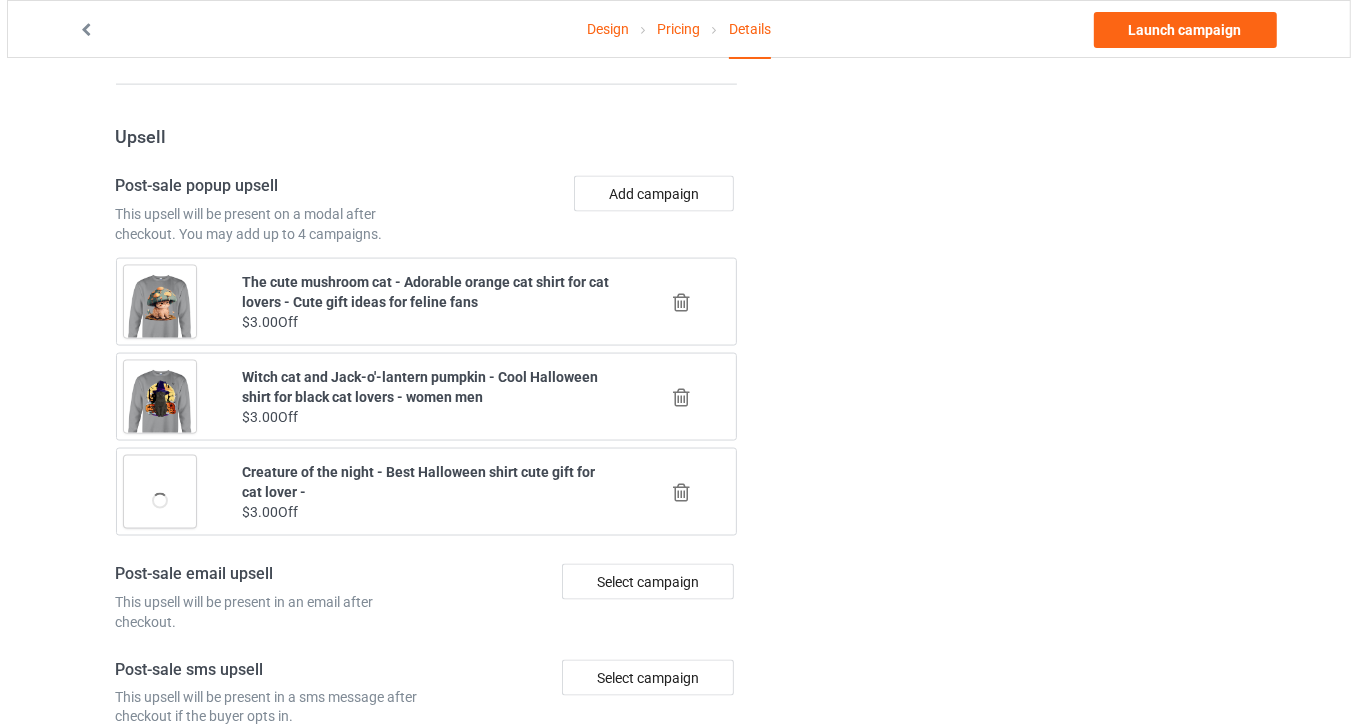scroll, scrollTop: 2326, scrollLeft: 0, axis: vertical 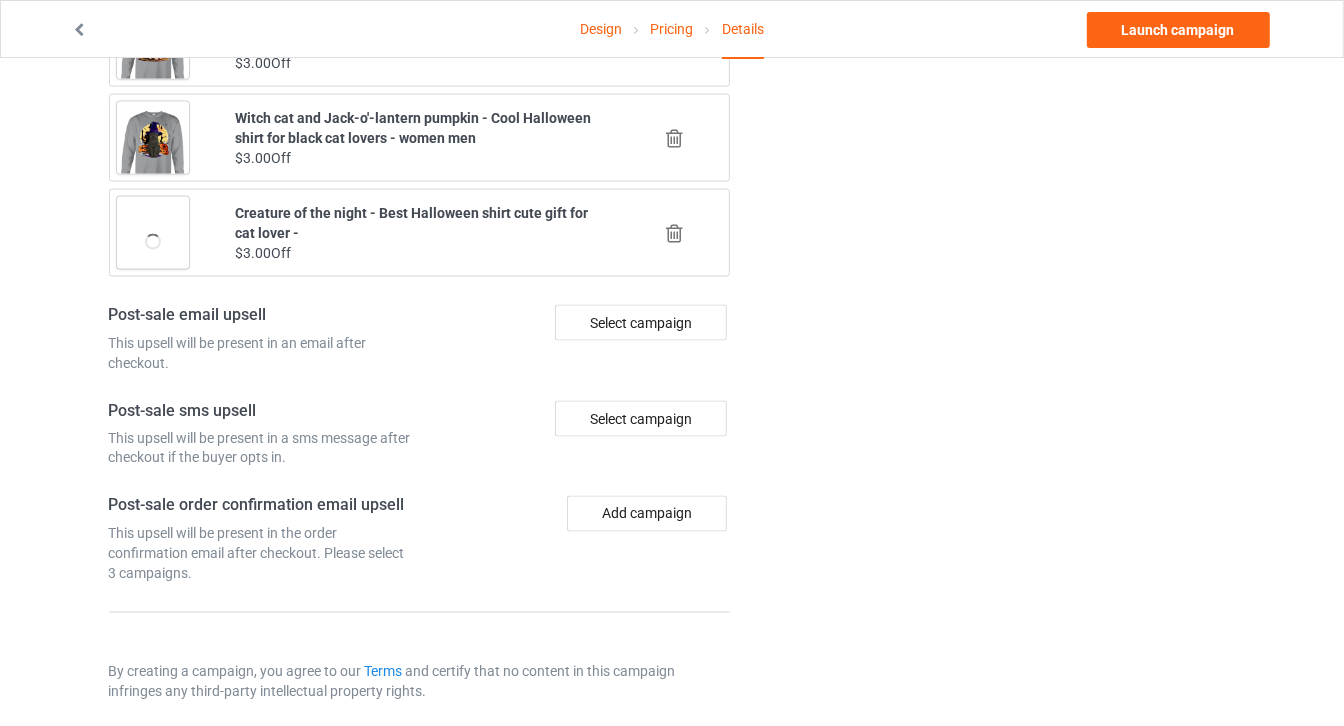 click on "Title (h1) 58   characters left Halloween night in the mushroom forest - Pretty Halloween cottagecore mushroom vintage shirt Create a catchy, unique title for better search engine traffic. Description 1223   characters left       Small Normal Large Big Huge                                                                                     Pretty Halloween cottagecore vintage mushroom shirt. Nicest October birthday gift for black cat parents Guaranteed Safe and Secure checkout via Paypal | Visa | Mastercard | Discover | Amex HOW TO ORDER? Step 1:  Select your favorite design Step 2:  Select the style of shirt/product you want (T-shirts, Sweatshirts, mugs, etc.) Step 3:  Select color Step 4 : Click "Buy It Now" button Step 5 : Review your quantity + Fill out Shipping and Billing information Step 6 : Click place the order Voila , you have just made a purchase. You will receive a confirmation via email soon. IMPORTANT: Buy 2 or more and get discounted shipping. Need Help?  URL aestheticscup.com/ catsissy.com/ 4" at bounding box center [420, -793] 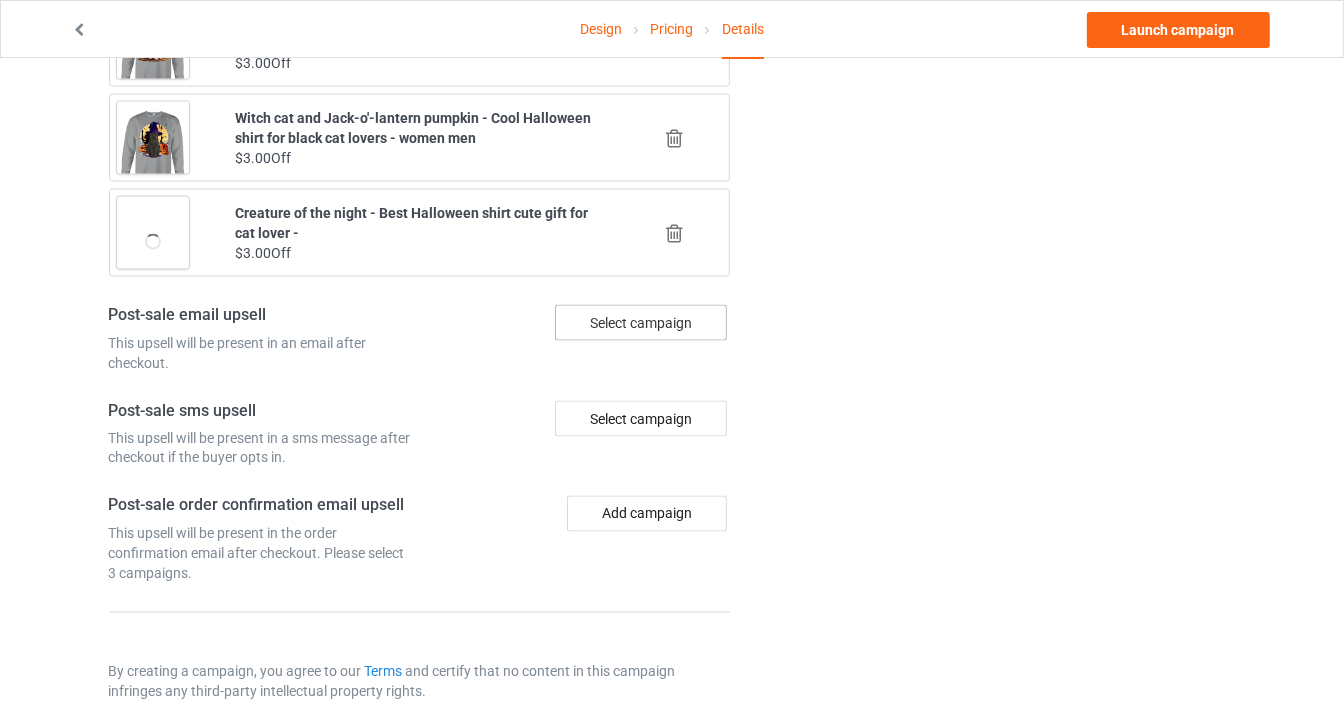 click on "Select campaign" at bounding box center [641, 323] 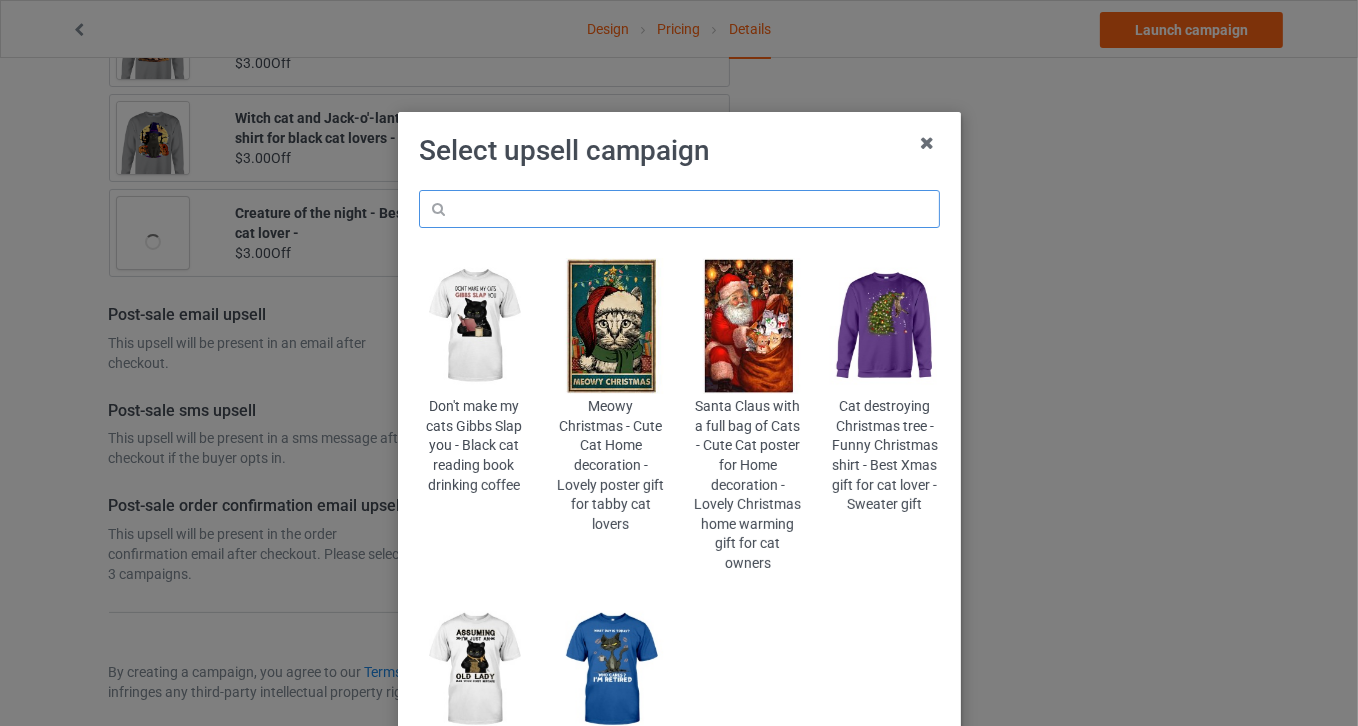 click at bounding box center (679, 209) 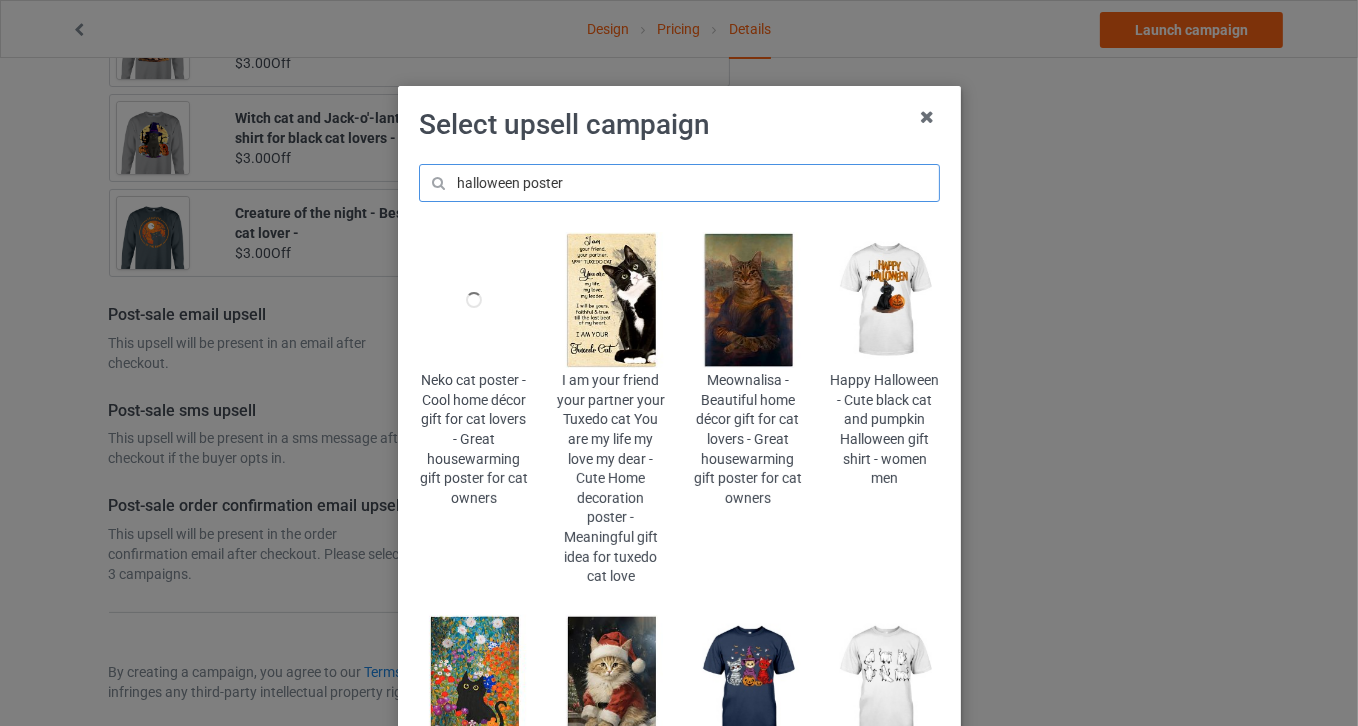 scroll, scrollTop: 0, scrollLeft: 0, axis: both 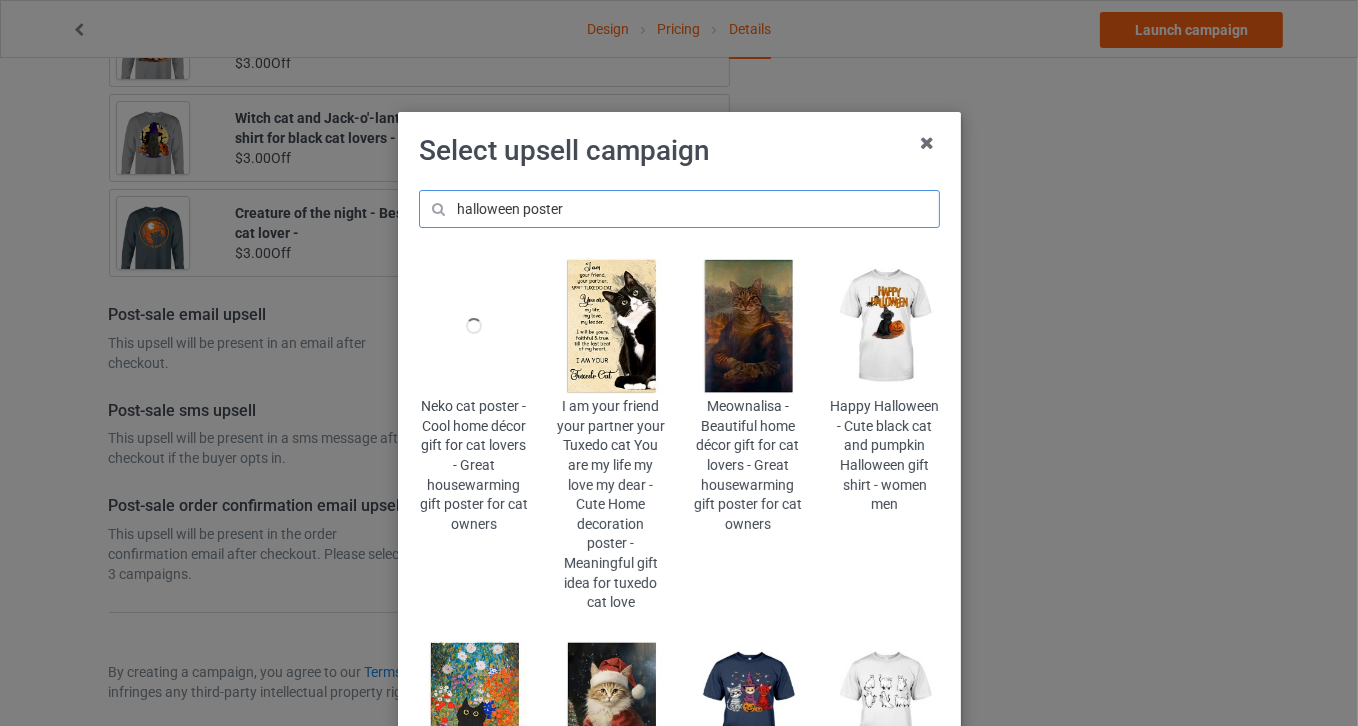 click on "halloween poster" at bounding box center (679, 209) 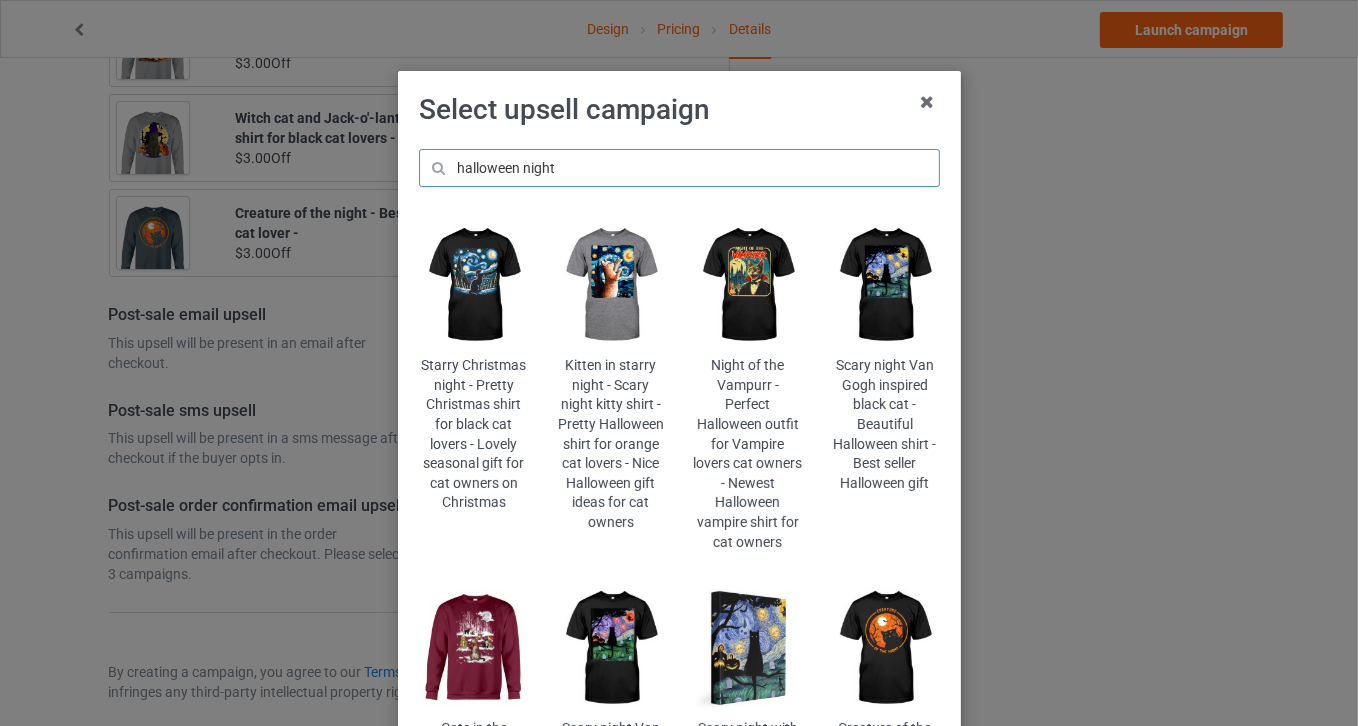 scroll, scrollTop: 0, scrollLeft: 0, axis: both 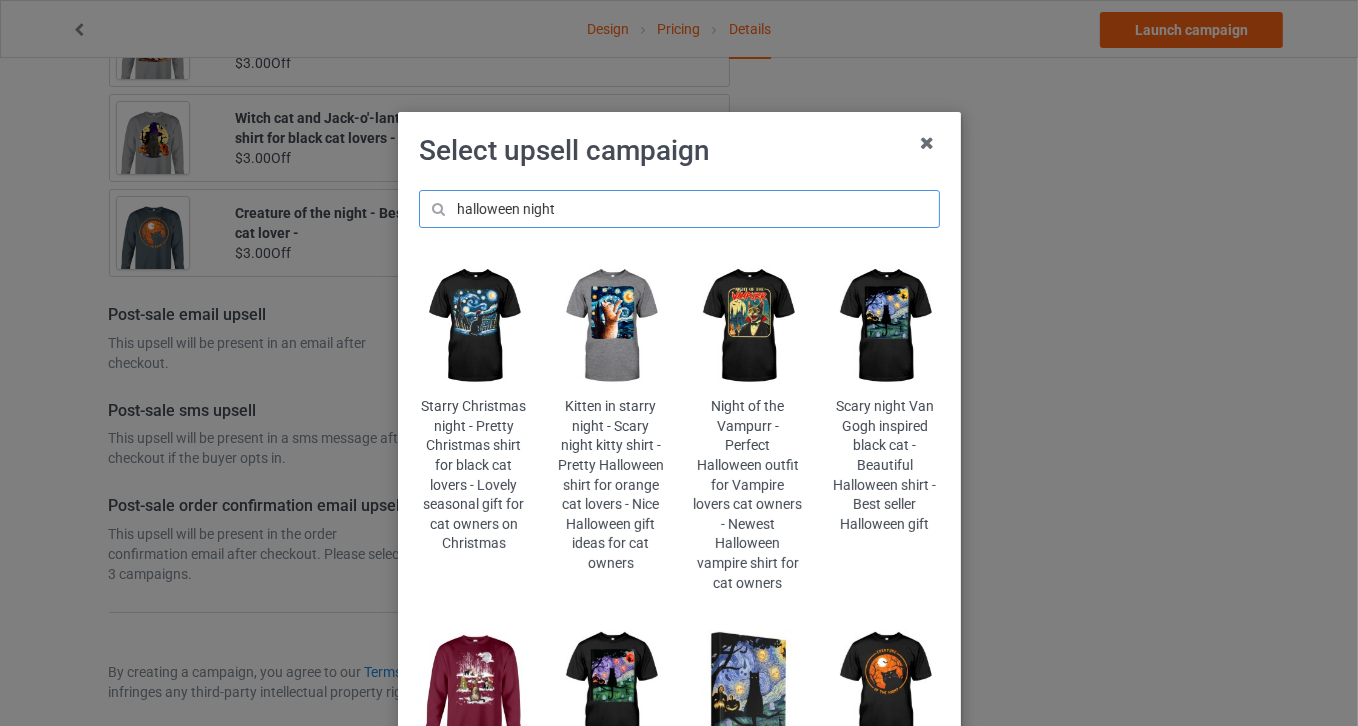 drag, startPoint x: 475, startPoint y: 202, endPoint x: 281, endPoint y: 200, distance: 194.01031 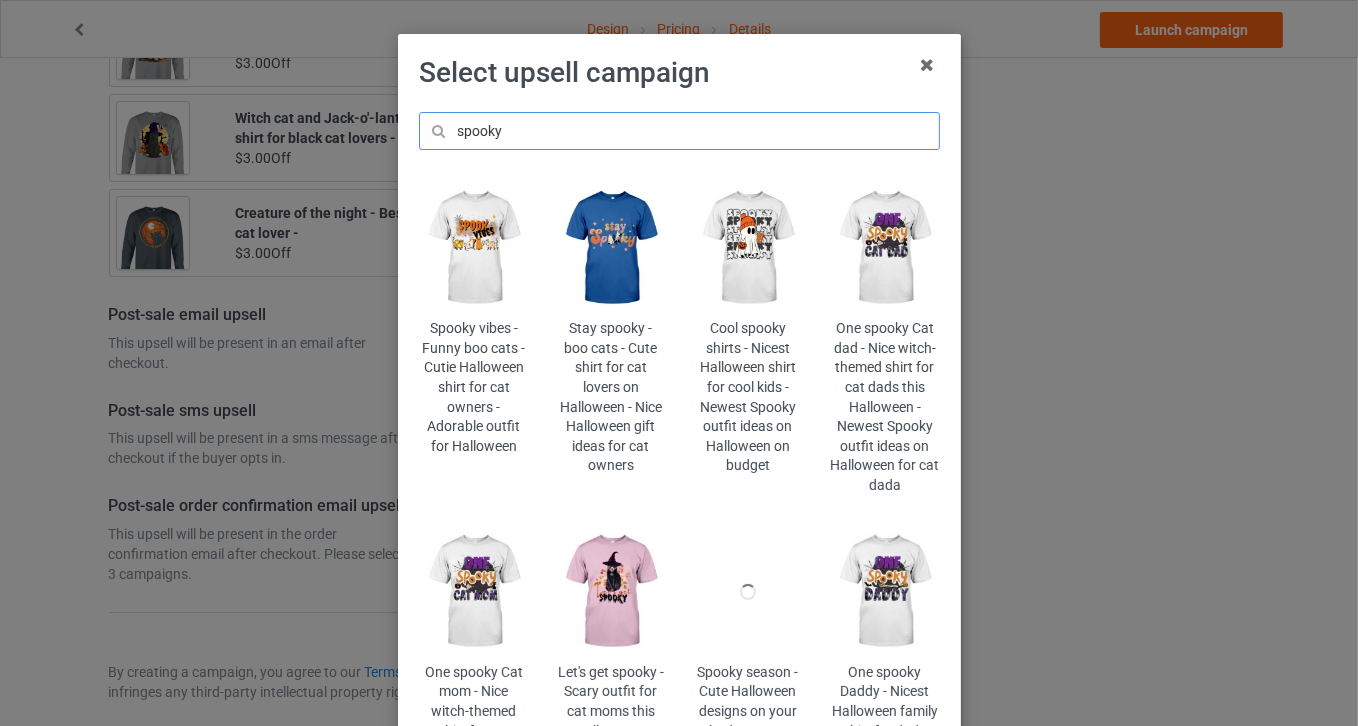 scroll, scrollTop: 181, scrollLeft: 0, axis: vertical 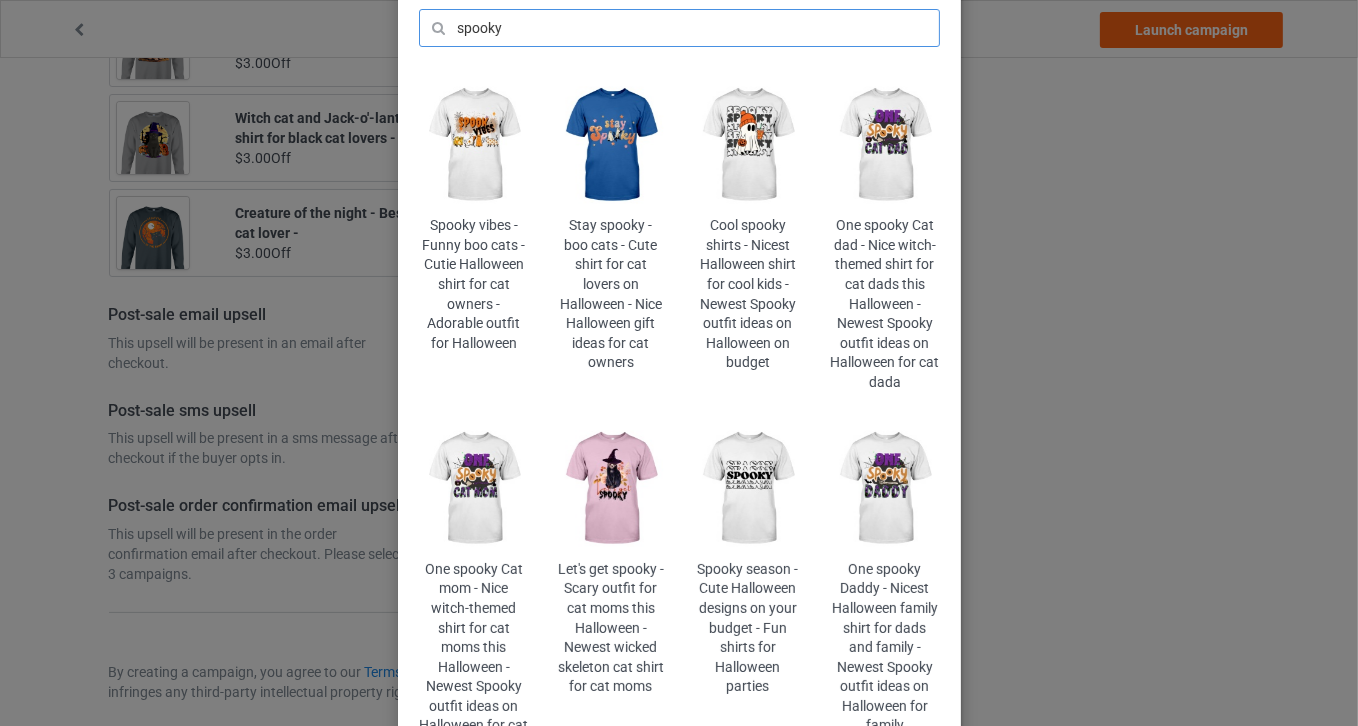 type on "spooky" 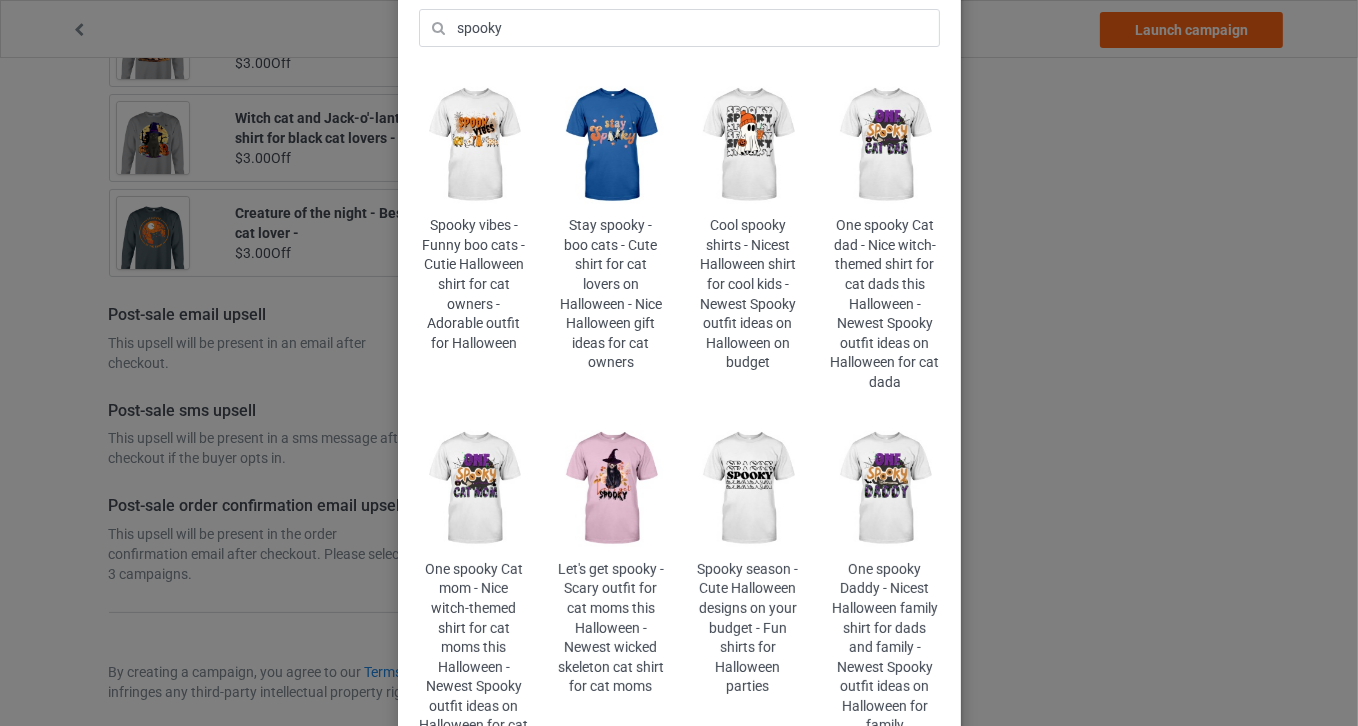 click at bounding box center [473, 489] 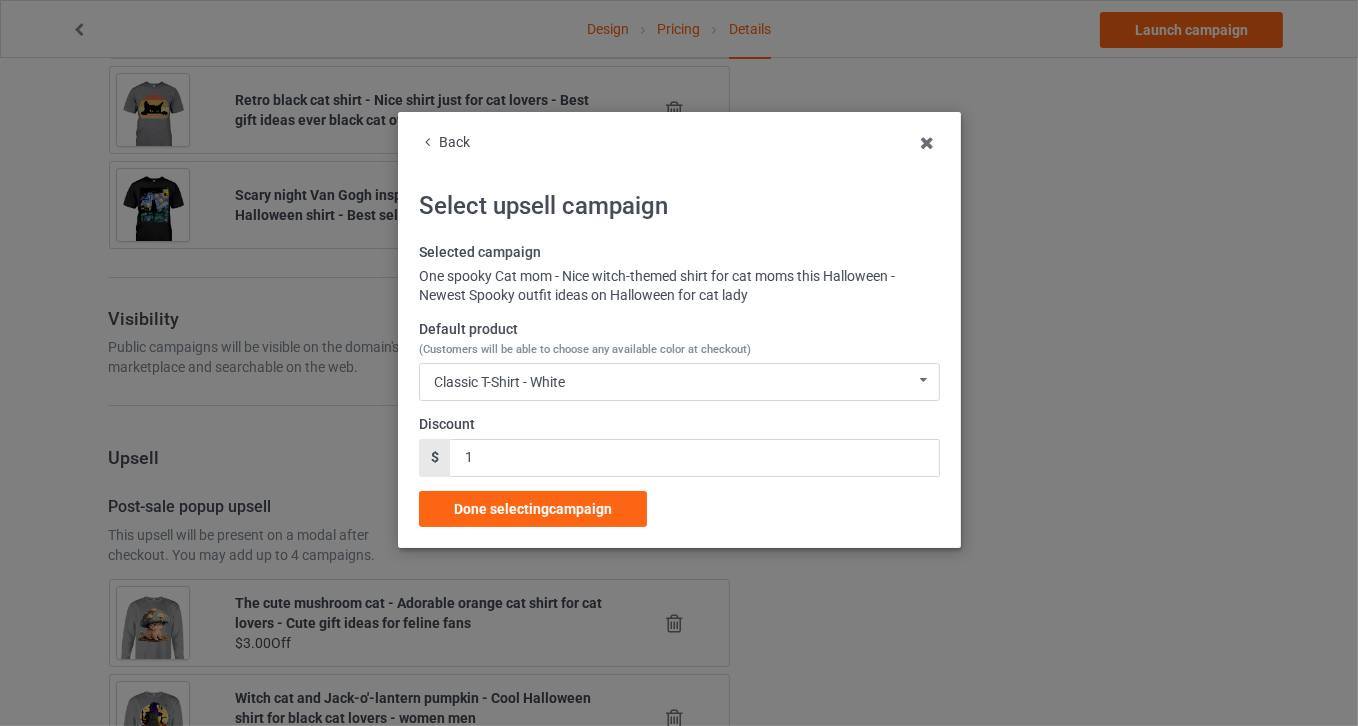 scroll, scrollTop: 2326, scrollLeft: 0, axis: vertical 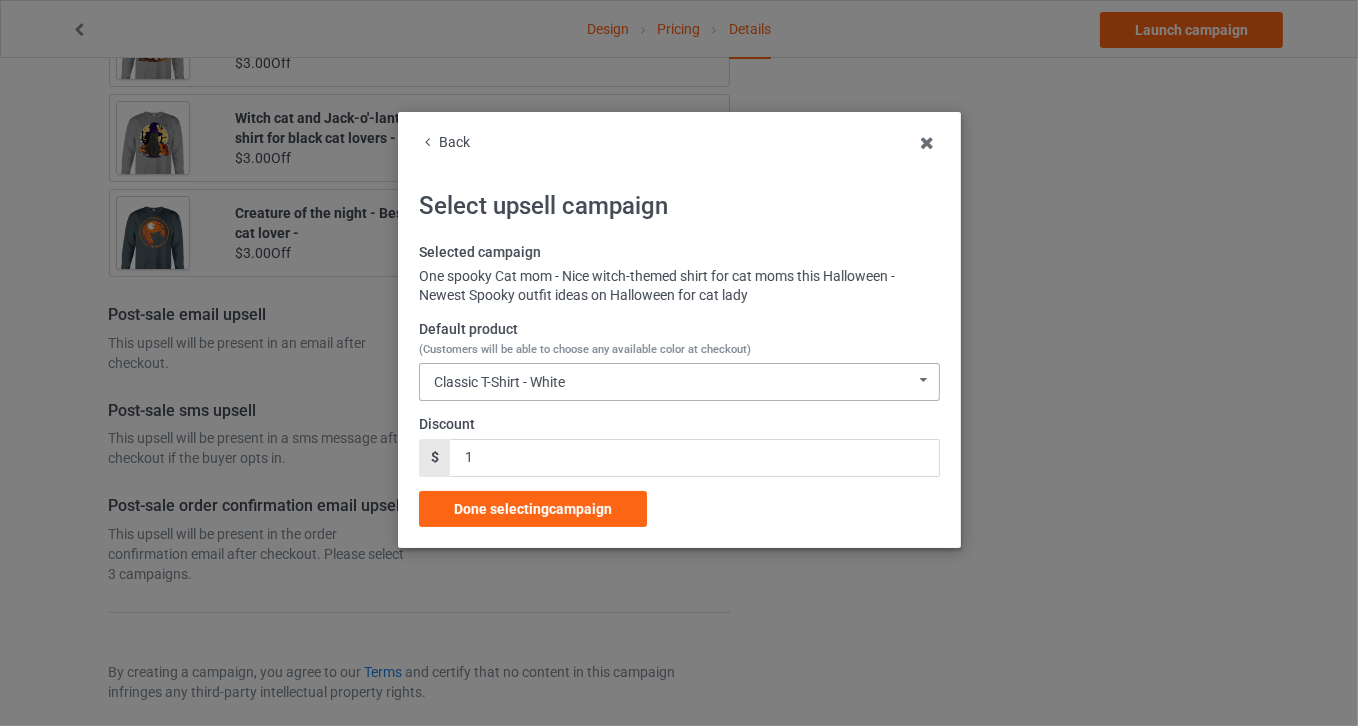 click on "Classic T-Shirt - White" at bounding box center [499, 382] 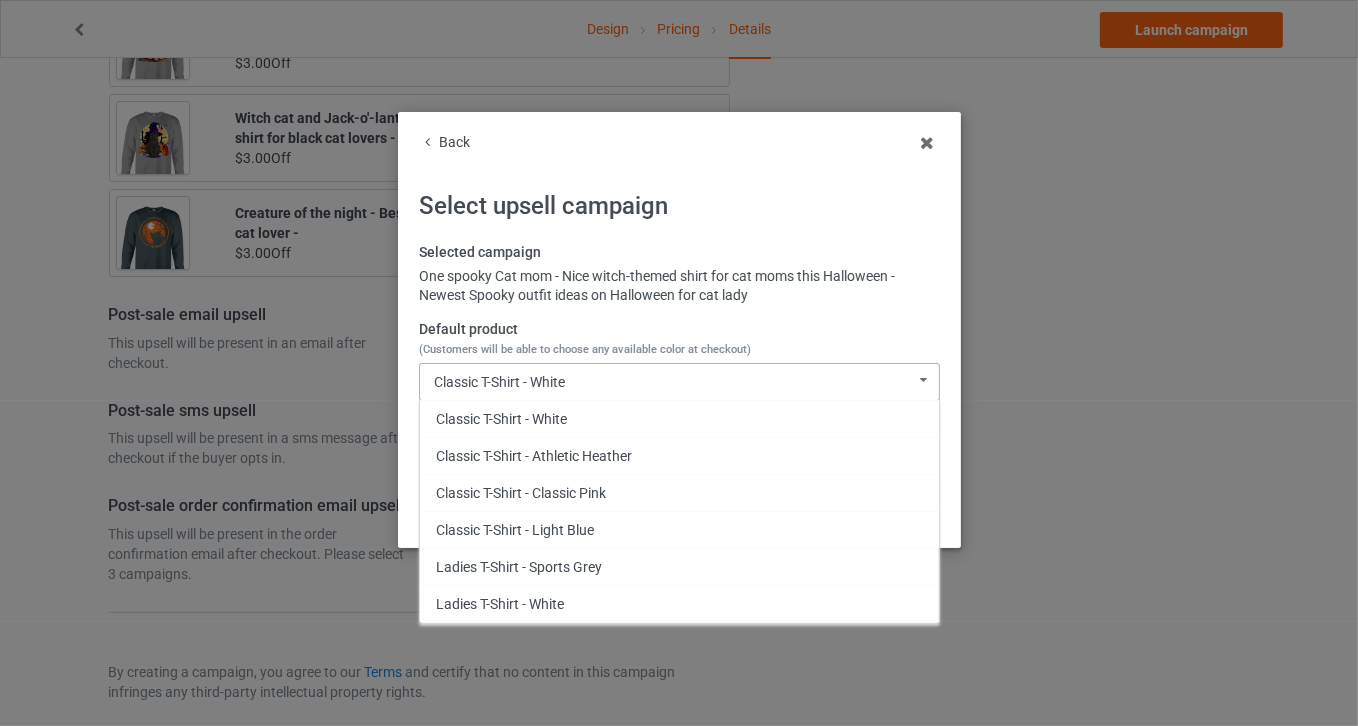 scroll, scrollTop: 198, scrollLeft: 0, axis: vertical 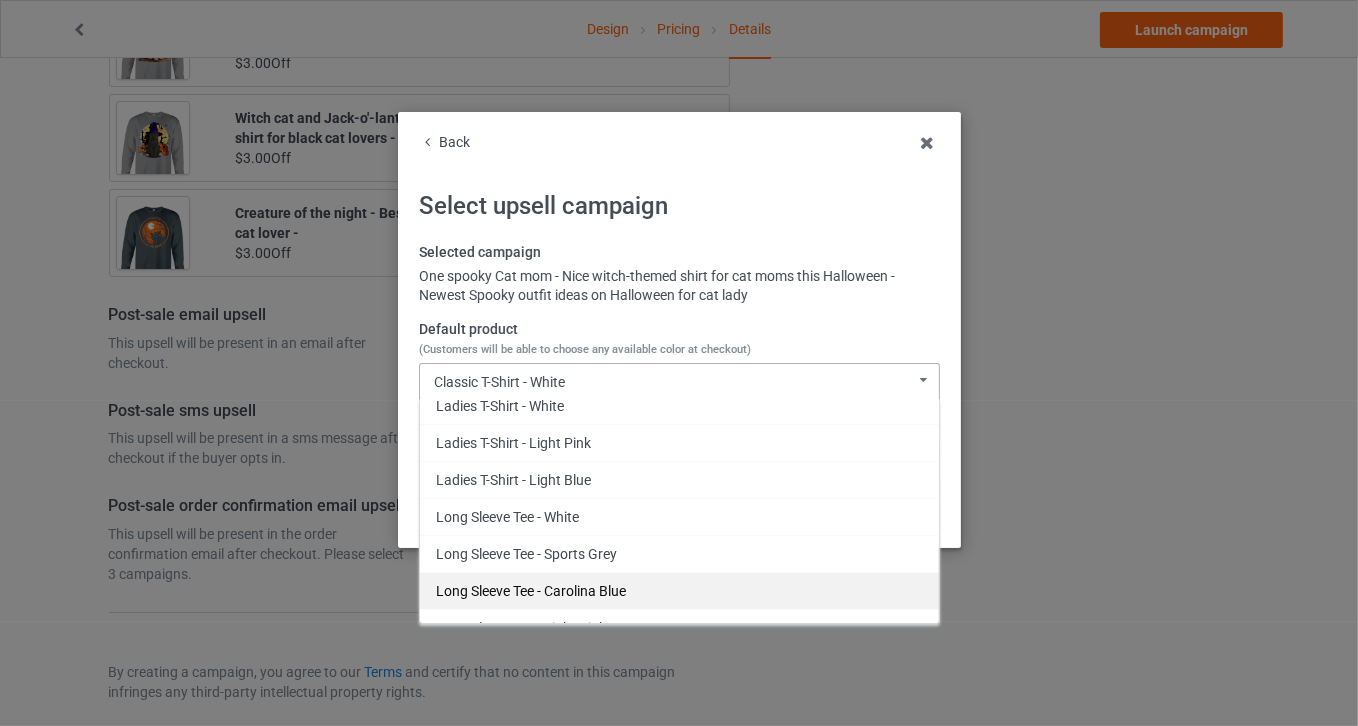 click on "Long Sleeve Tee - Carolina Blue" at bounding box center [679, 590] 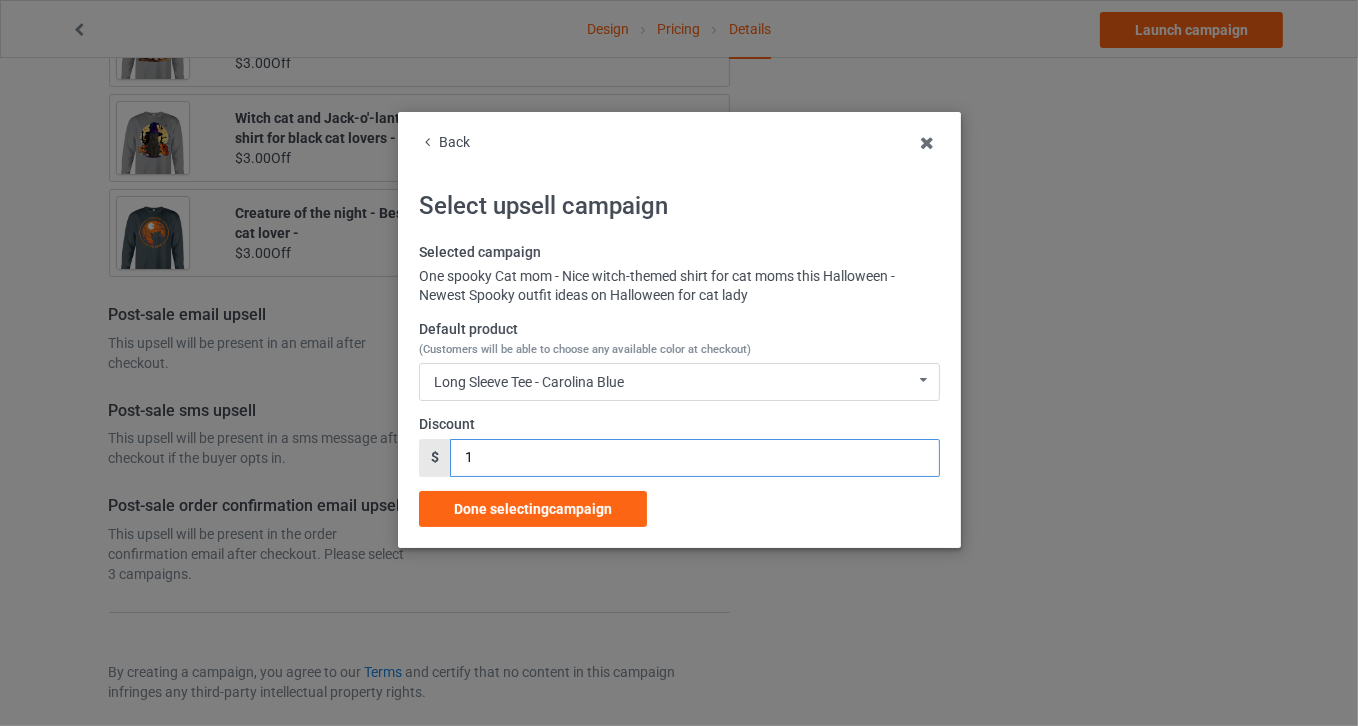 drag, startPoint x: 436, startPoint y: 454, endPoint x: 373, endPoint y: 461, distance: 63.387695 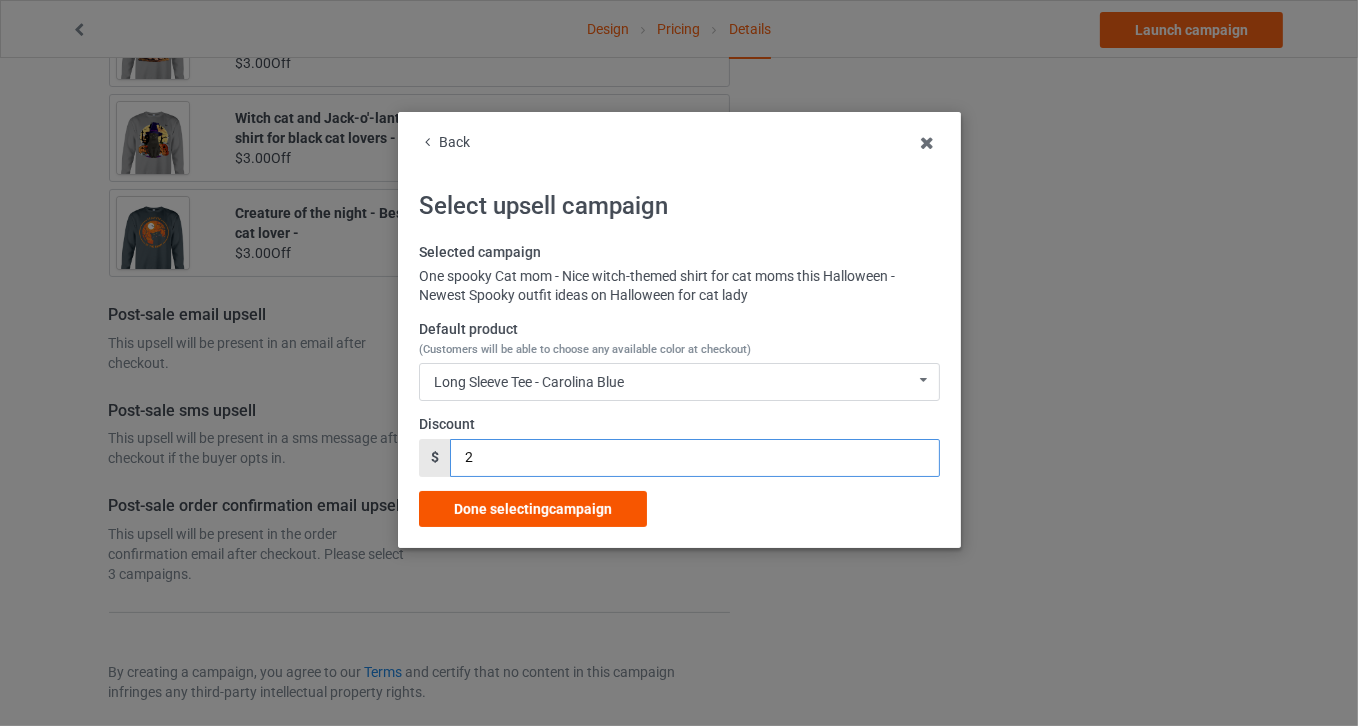 type on "2" 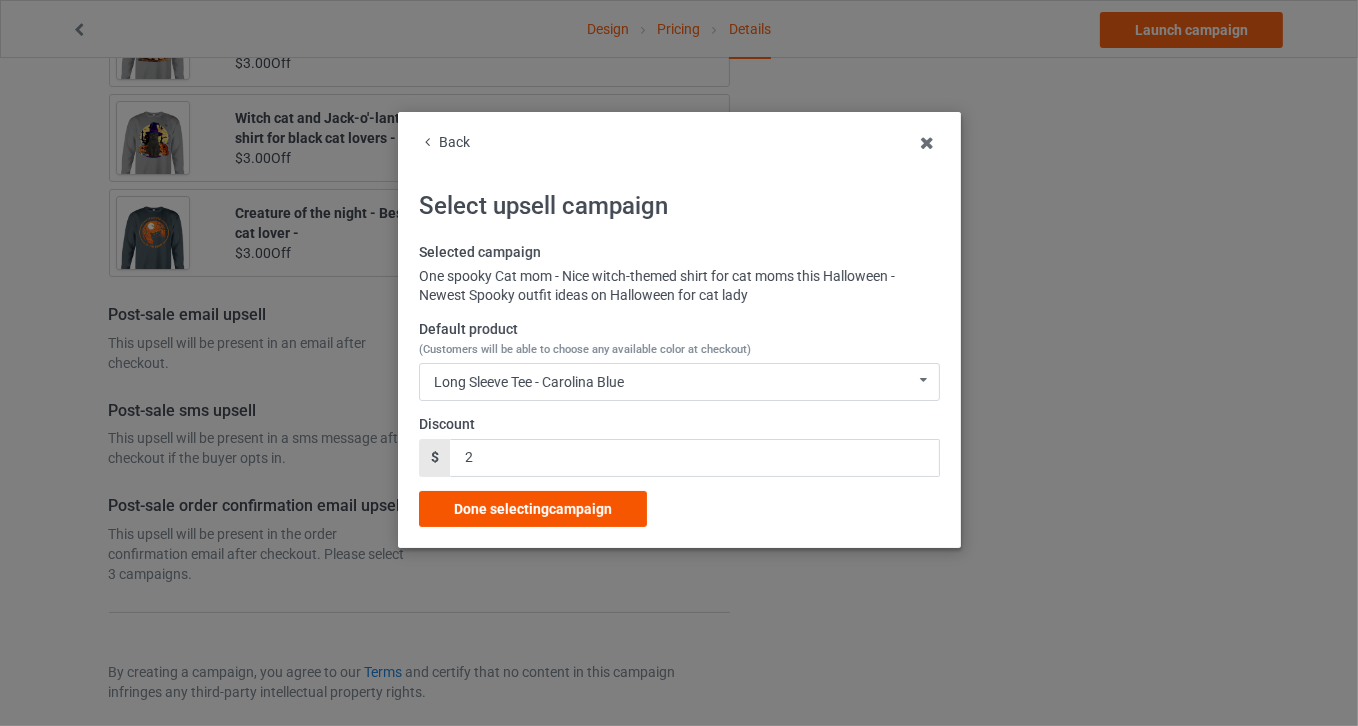 click on "Done selecting  campaign" at bounding box center (533, 509) 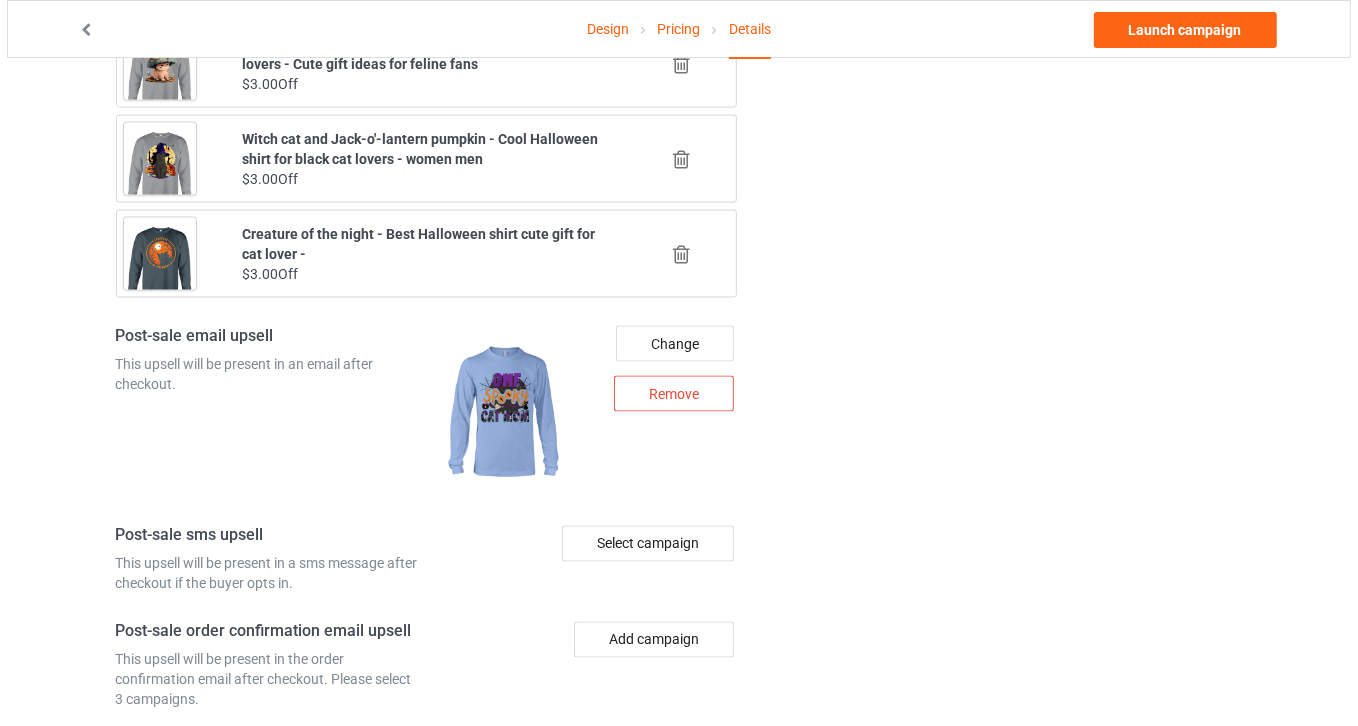 scroll, scrollTop: 2344, scrollLeft: 0, axis: vertical 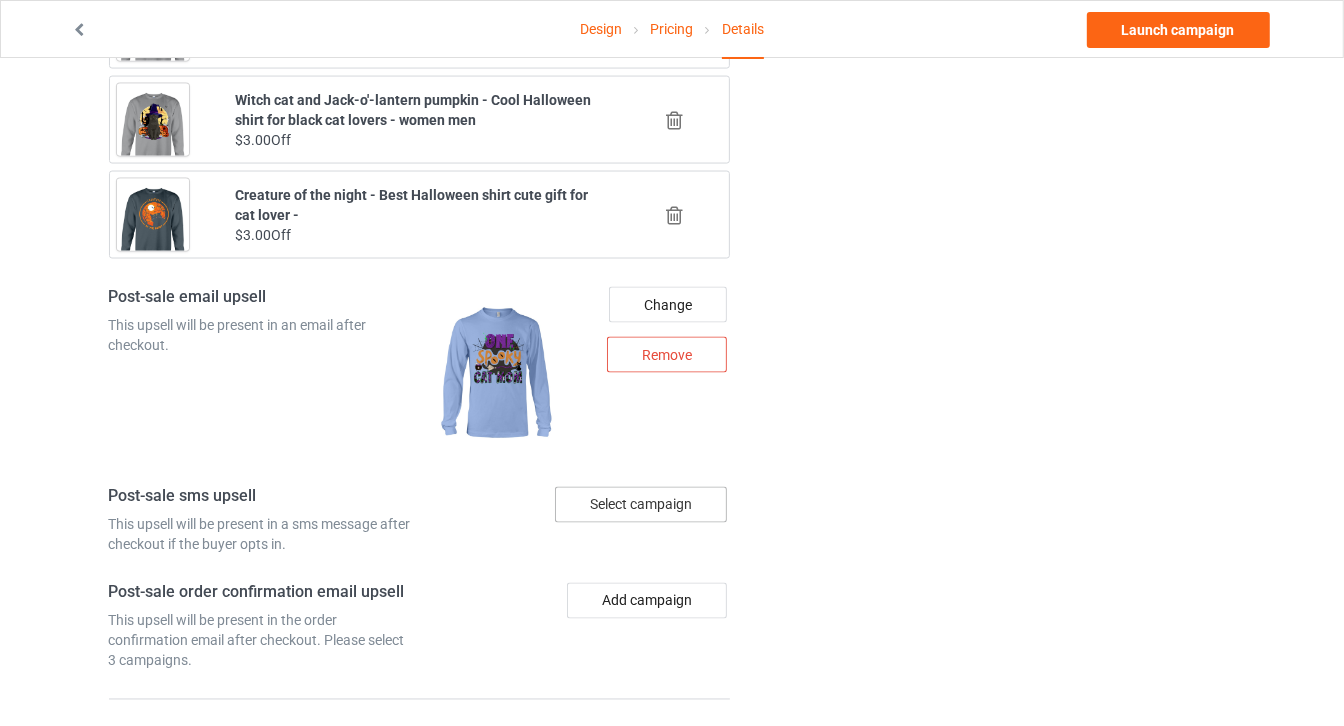 click on "Select campaign" at bounding box center [641, 505] 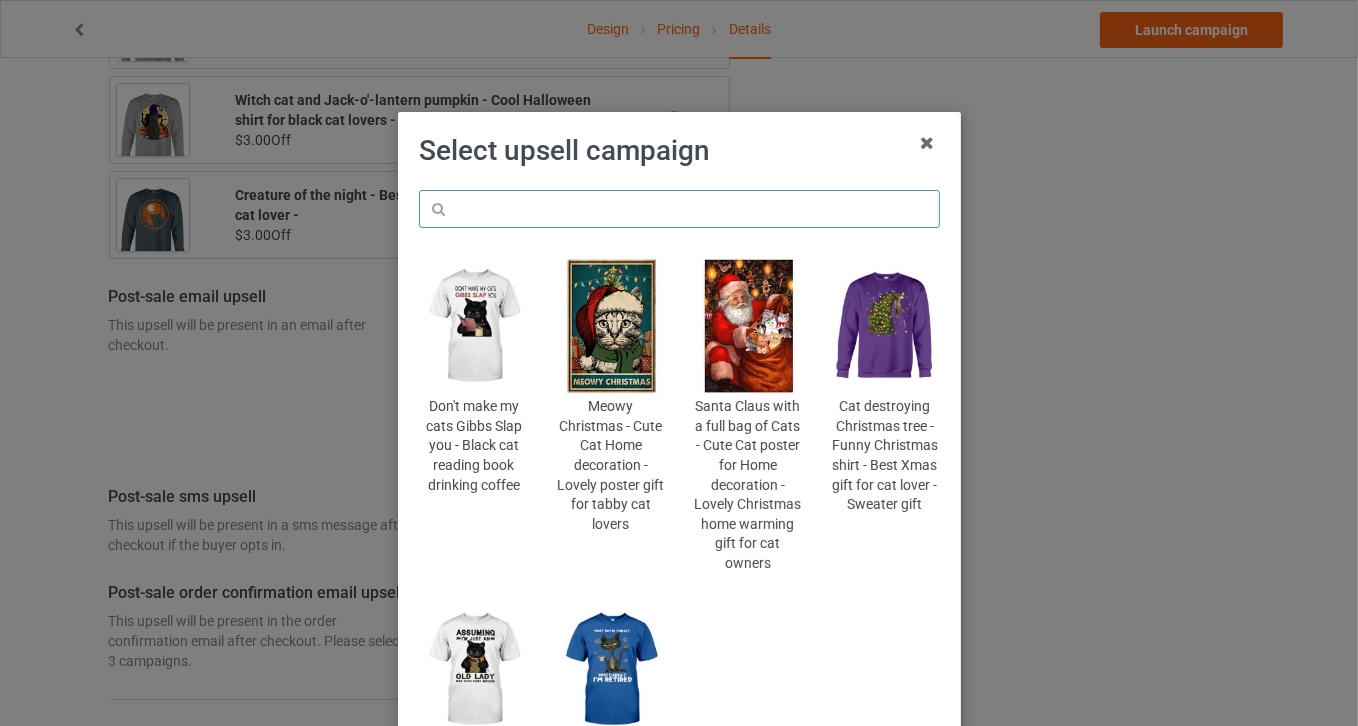 click at bounding box center [679, 209] 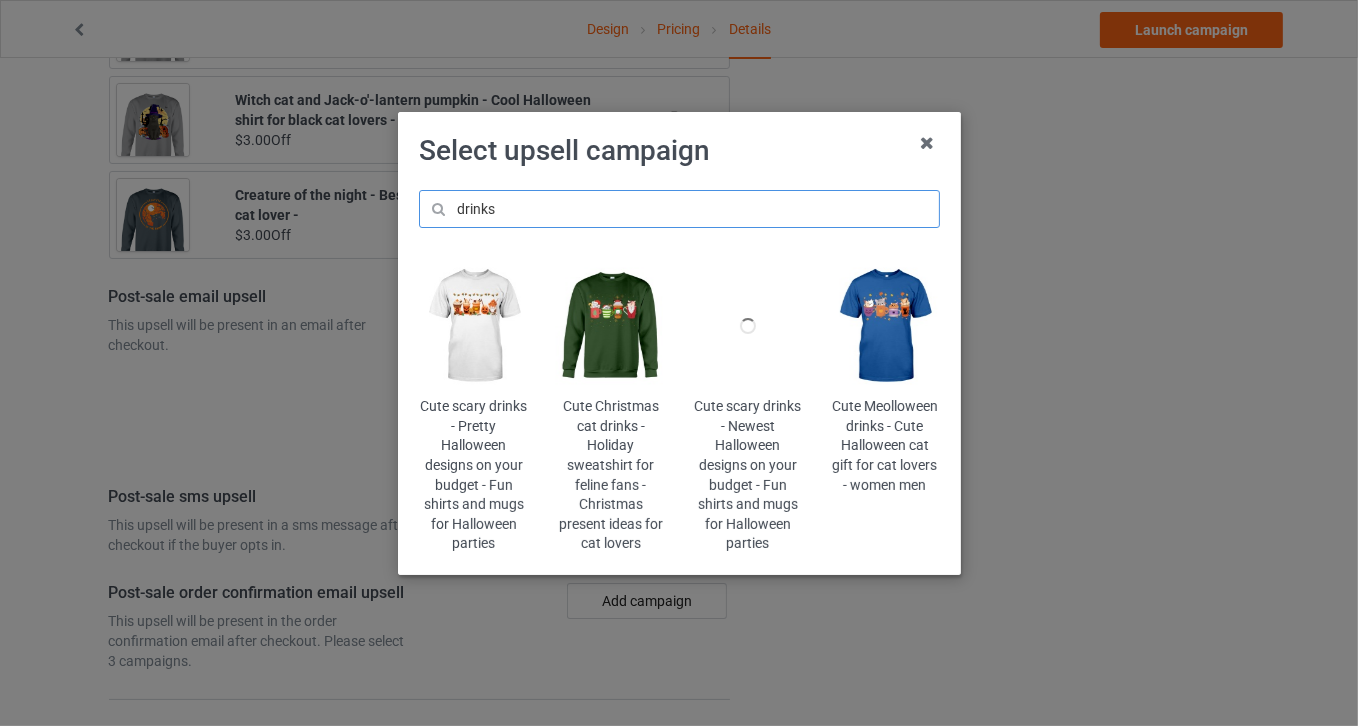 type on "drinks" 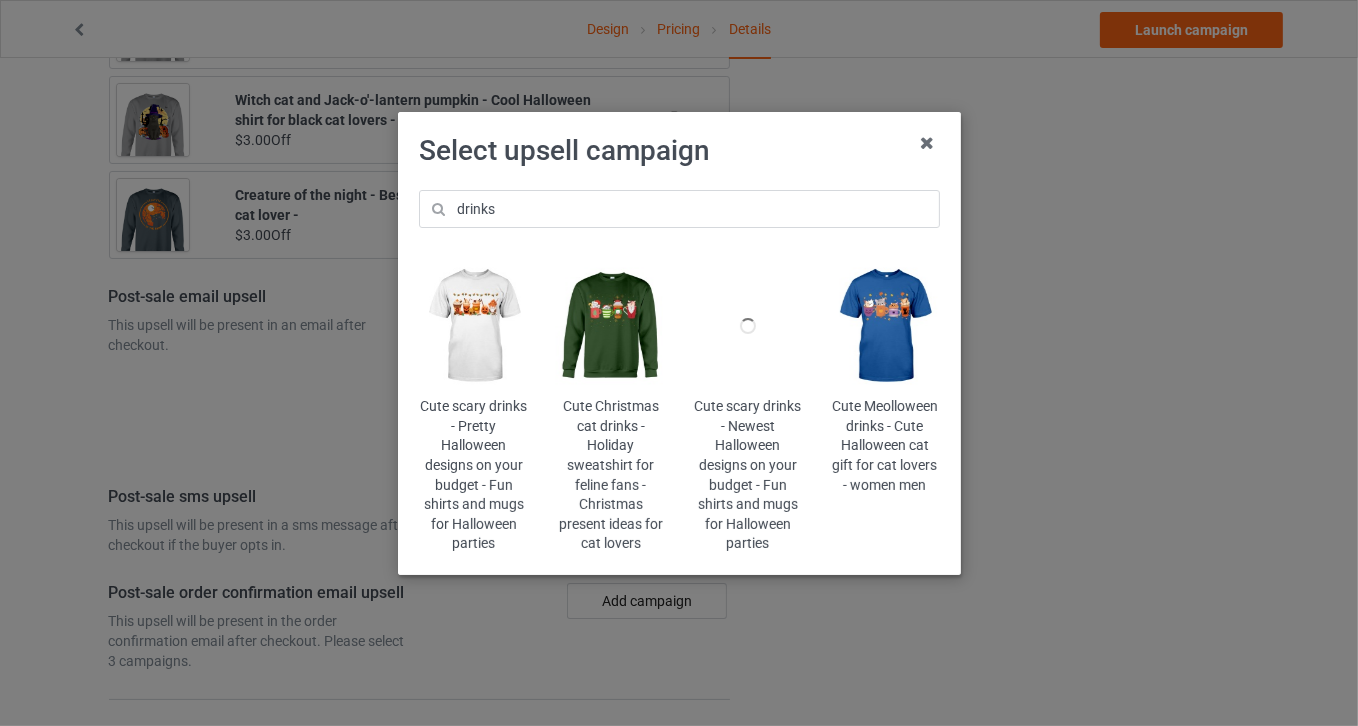 click at bounding box center [884, 326] 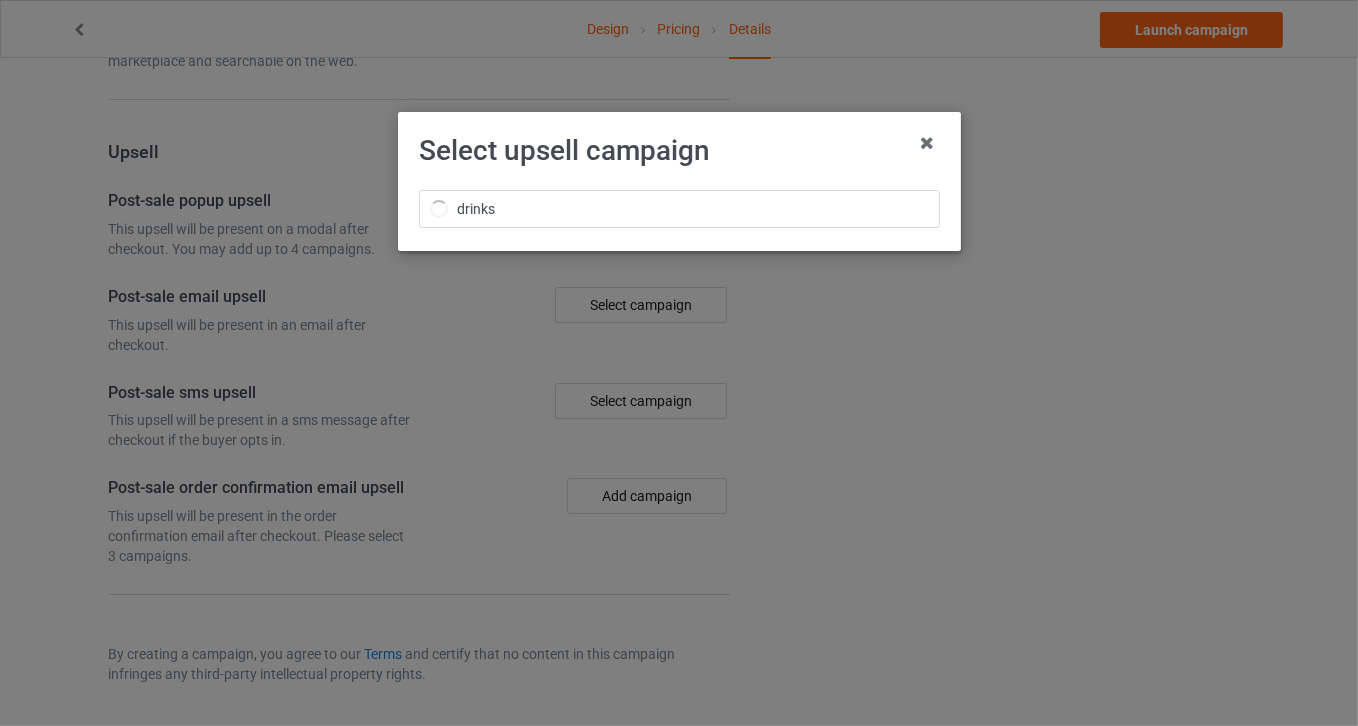 scroll, scrollTop: 1746, scrollLeft: 0, axis: vertical 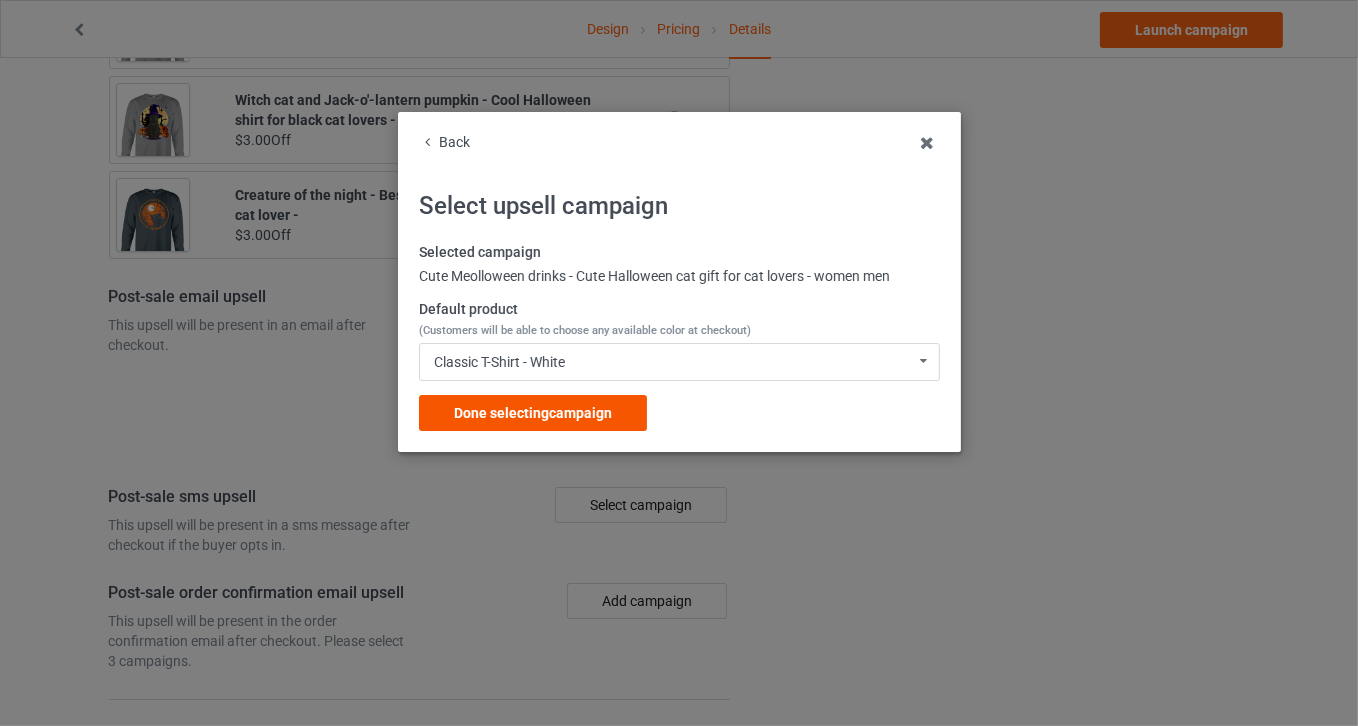 click on "Done selecting  campaign" at bounding box center [533, 413] 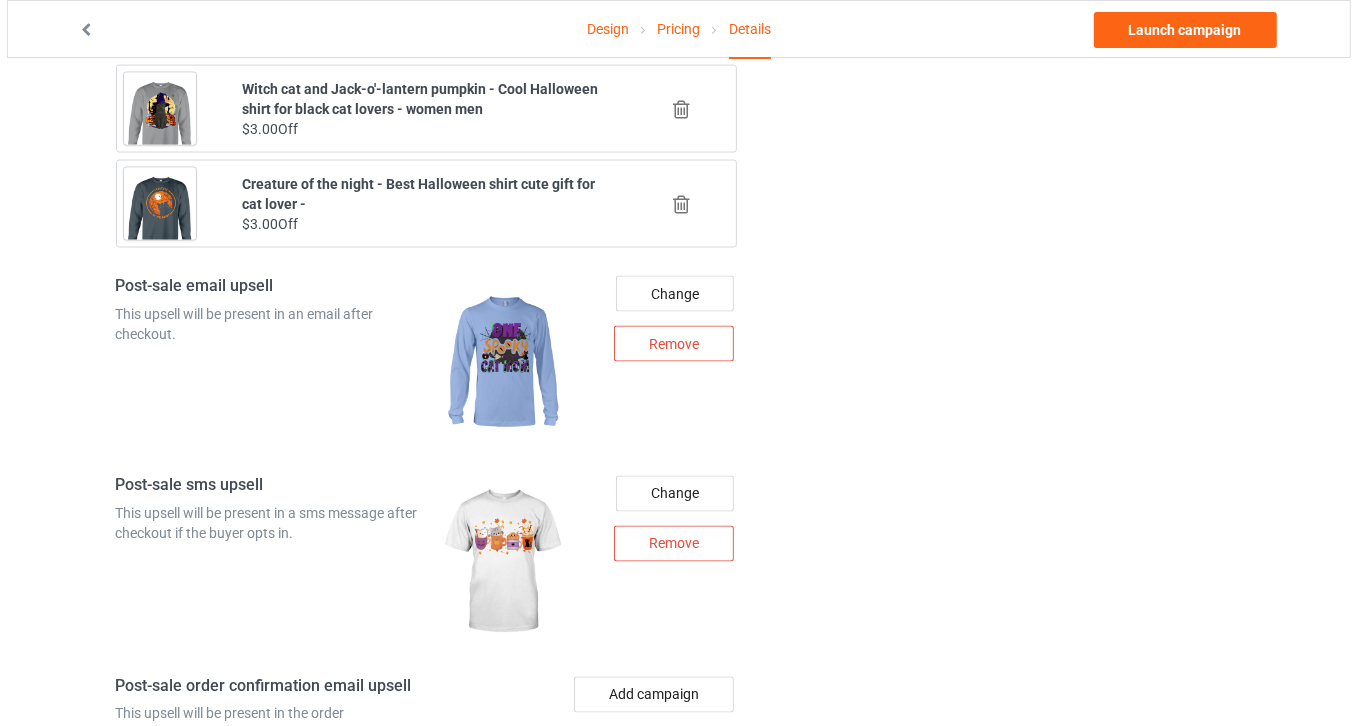 scroll, scrollTop: 2449, scrollLeft: 0, axis: vertical 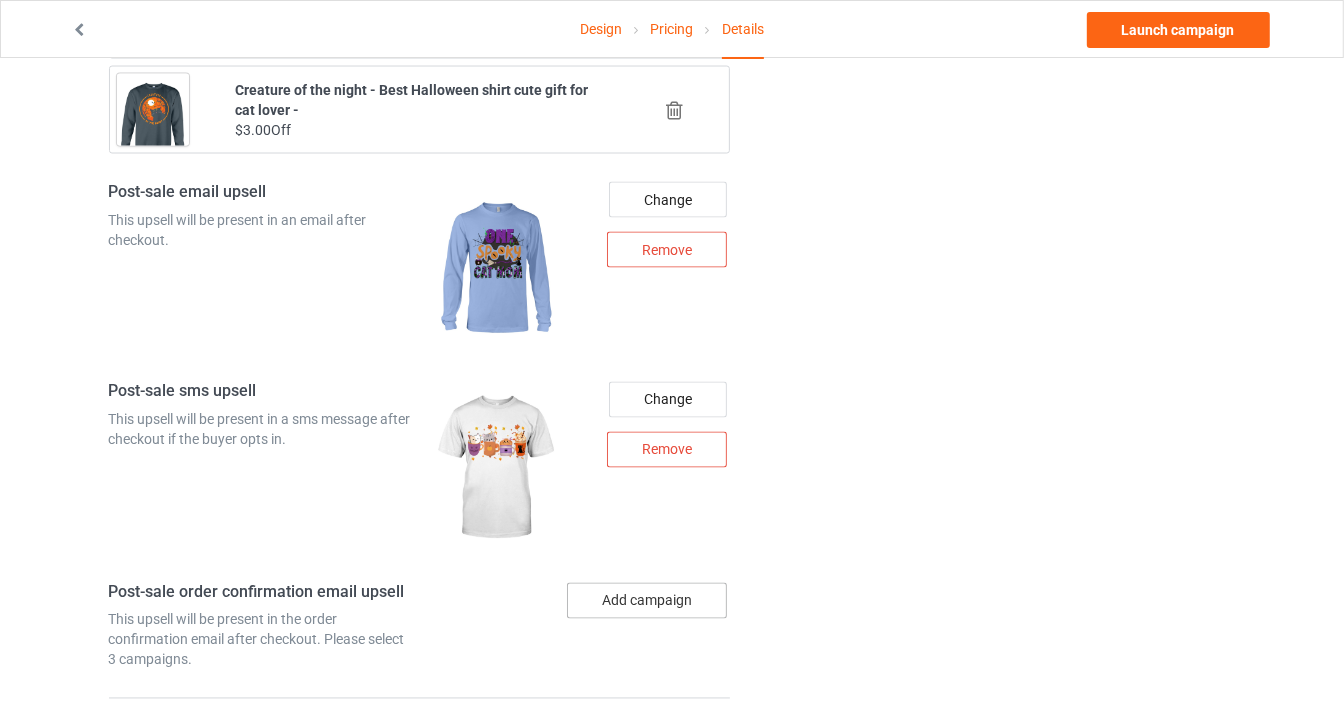 click on "Add campaign" at bounding box center (647, 601) 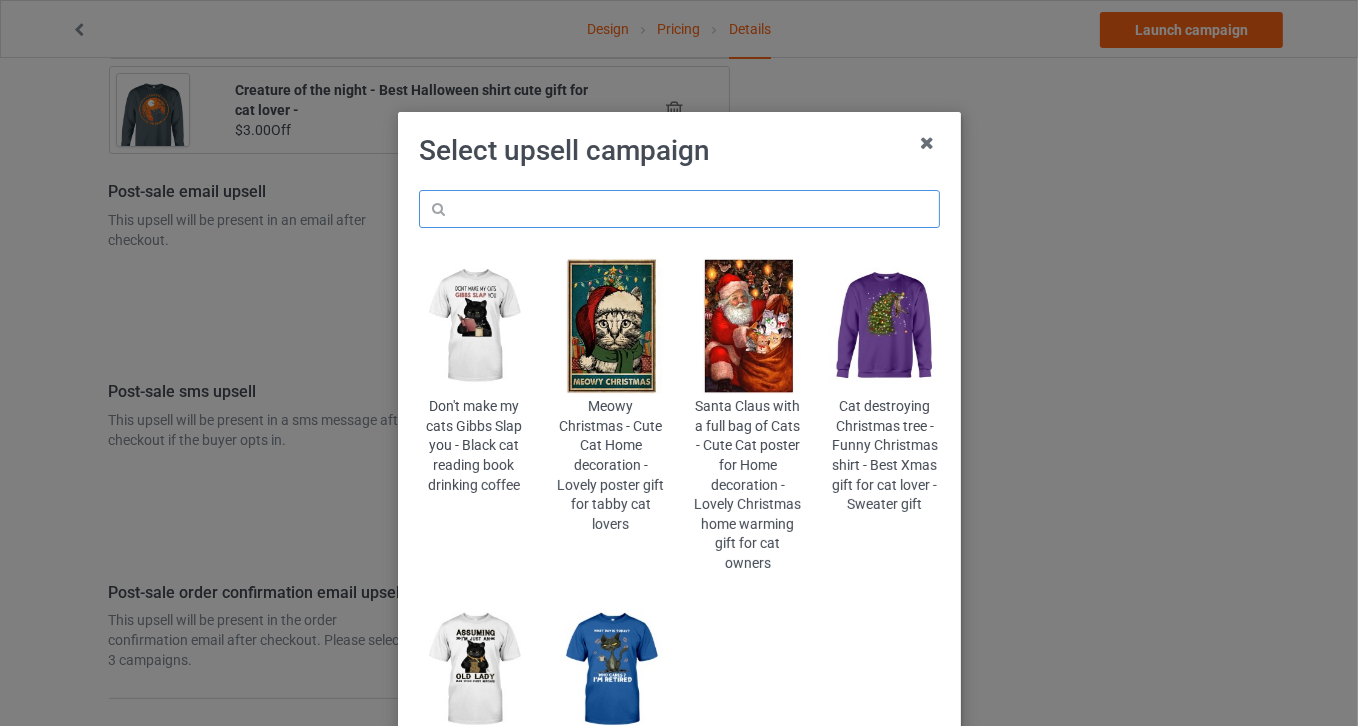 click at bounding box center (679, 209) 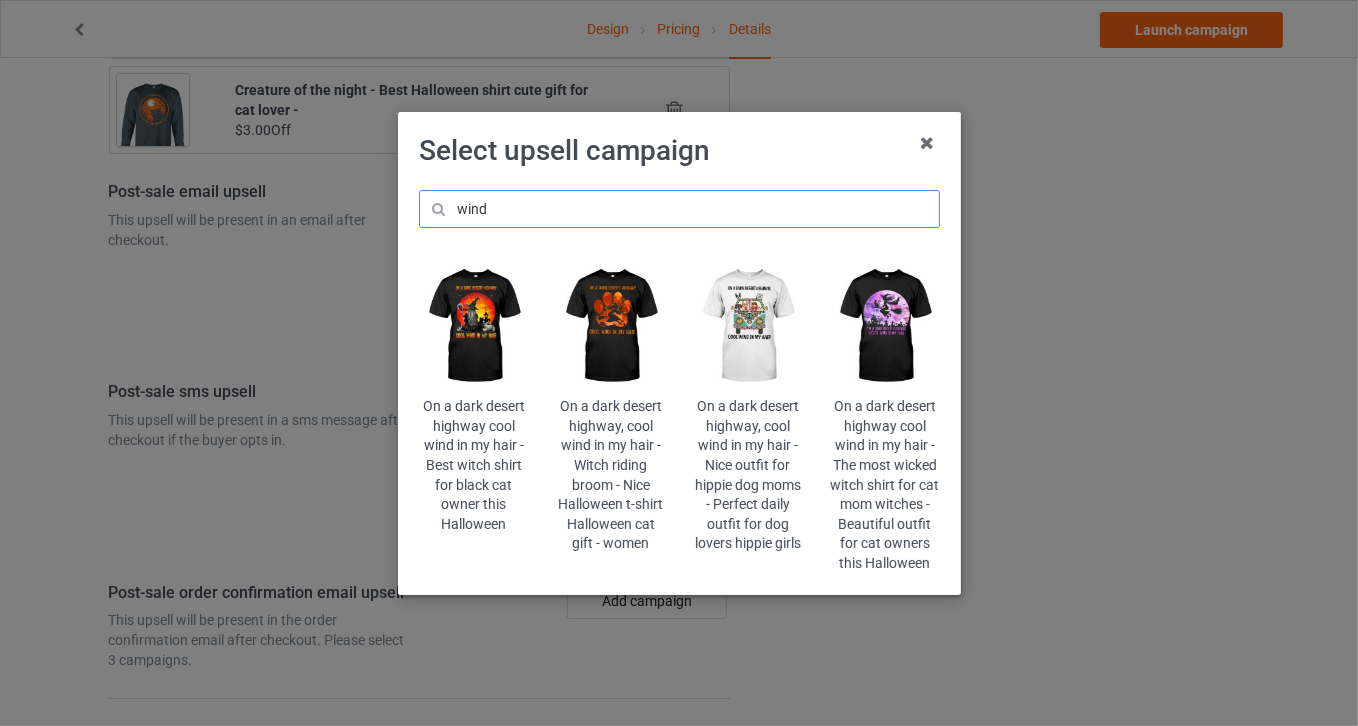 type on "wind" 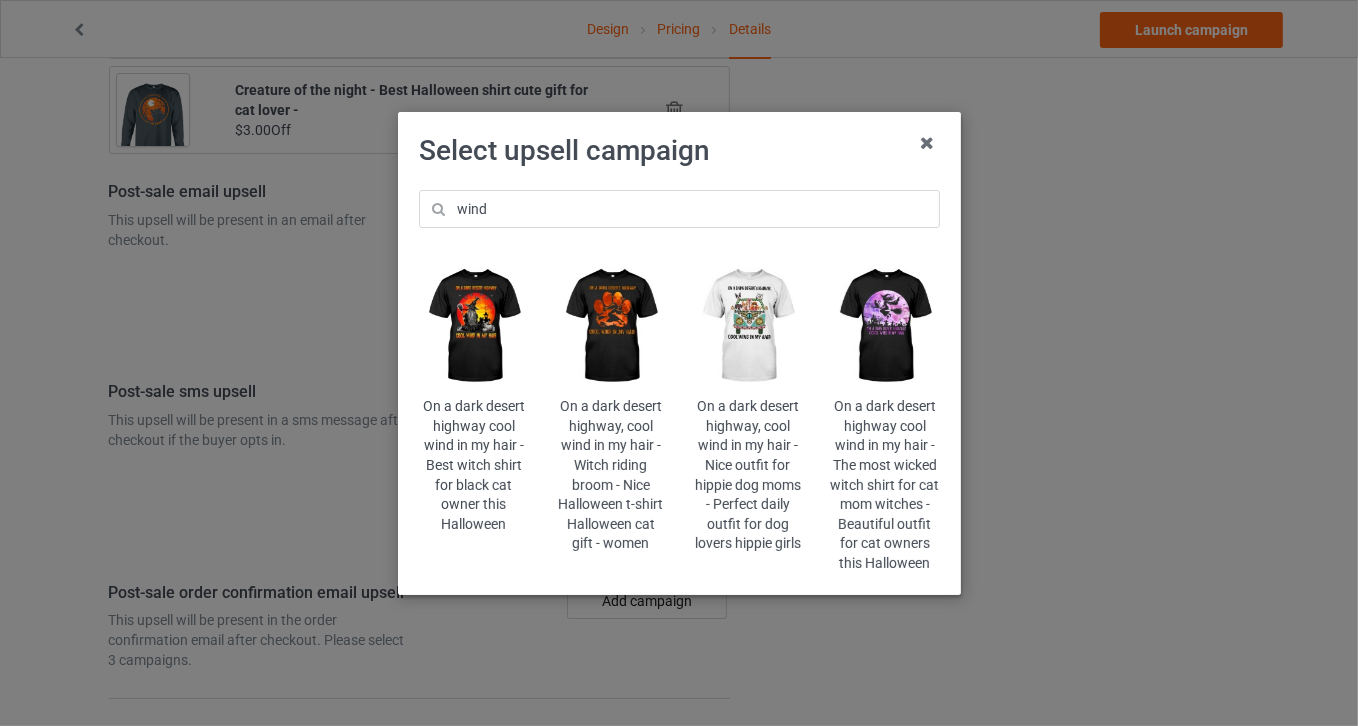 click at bounding box center [473, 326] 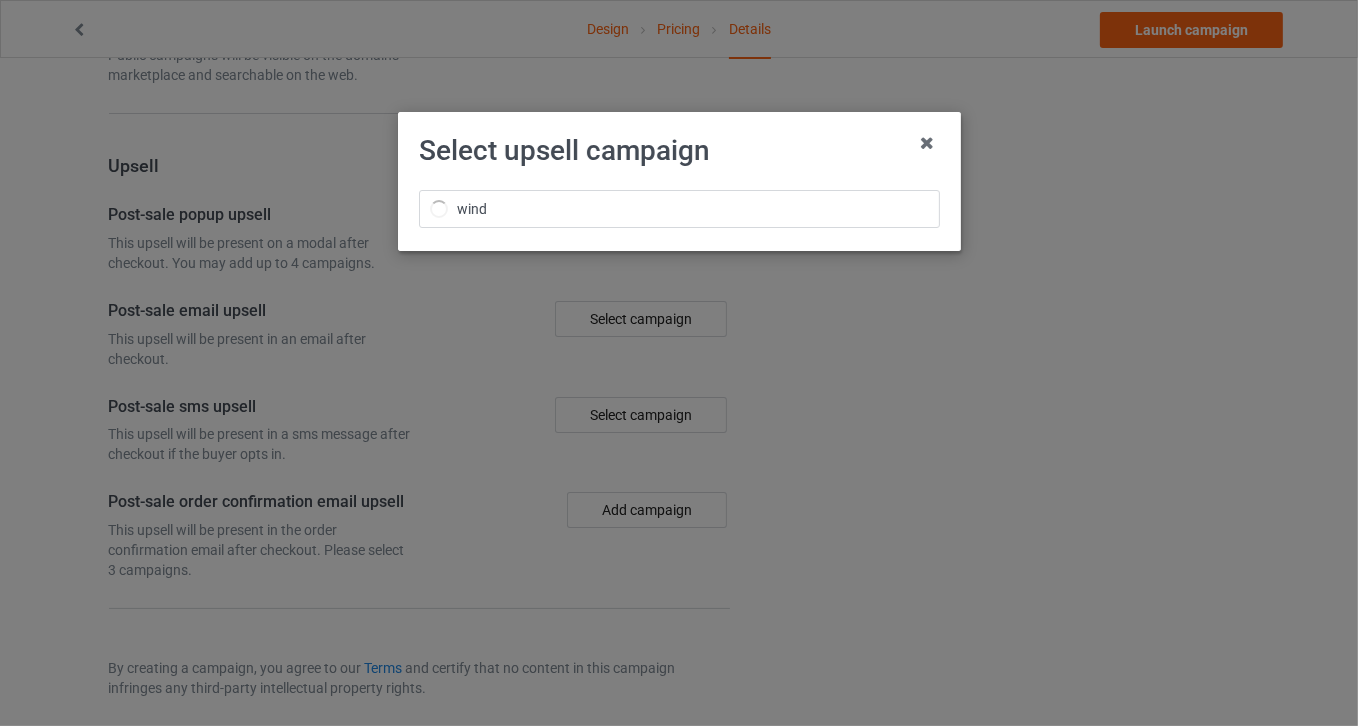 scroll, scrollTop: 2449, scrollLeft: 0, axis: vertical 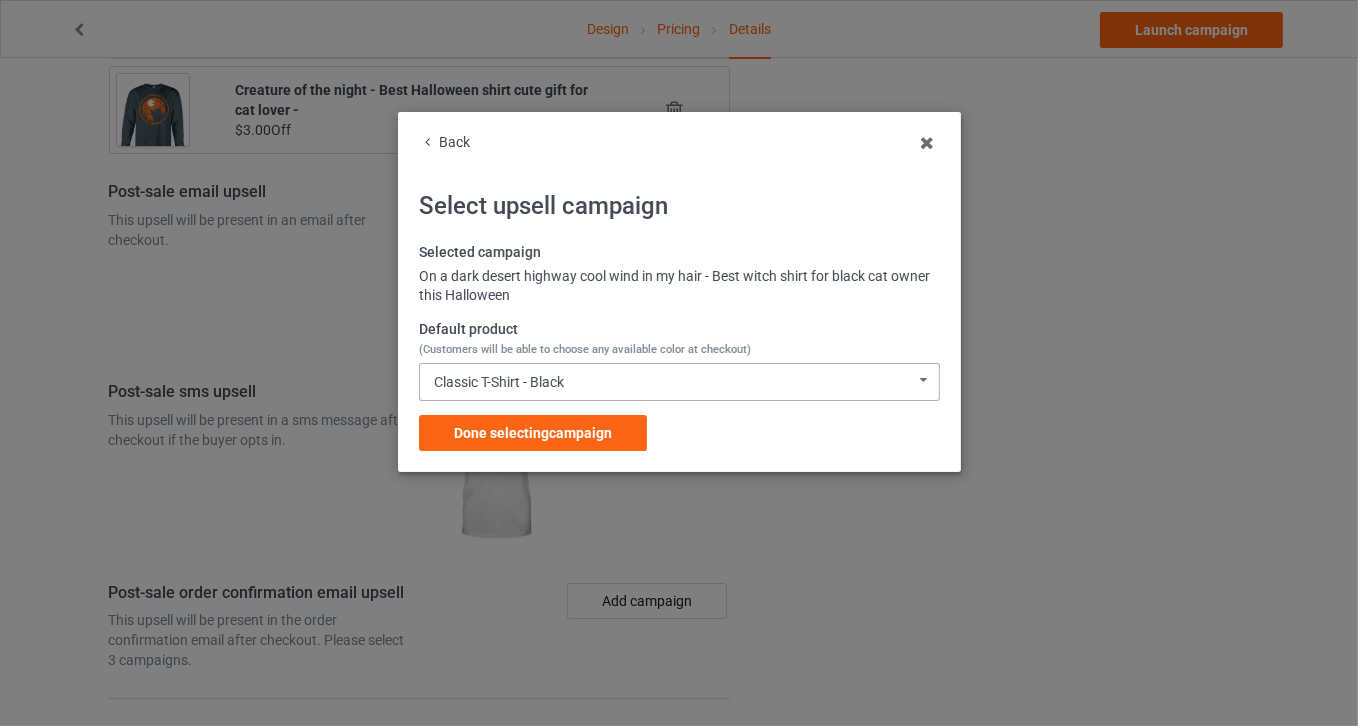 click on "Classic T-Shirt - Black Classic T-Shirt - Black Classic T-Shirt - Chocolate Classic T-Shirt - J Navy Classic T-Shirt - Forest Green Classic T-Shirt - Purple Classic T-Shirt - Royal Classic T-Shirt - Athletic Heather Long Sleeve Tee - Black Long Sleeve Tee - Dark Chocolate Long Sleeve Tee - Navy Long Sleeve Tee - Forest Green Long Sleeve Tee - Purple Long Sleeve Tee - Royal Blue Long Sleeve Tee - Sports Grey Crewneck Sweatshirt - Dark Chocolate Crewneck Sweatshirt - Black Crewneck Sweatshirt - Navy Crewneck Sweatshirt - Forest Green Crewneck Sweatshirt - Maroon Crewneck Sweatshirt - Purple Crewneck Sweatshirt - Sports Grey Crewneck Sweatshirt - Royal Blue Hooded Sweatshirt - Black Hooded Sweatshirt - Dark Chocolate Hooded Sweatshirt - Navy Hooded Sweatshirt - Forest Green Hooded Sweatshirt - Purple Hooded Sweatshirt - Royal Blue Hooded Sweatshirt - Sports Grey Mug - Black Mug - Chocolate Mug - Forest Green Mug - J Navy Mug - Purple Mug - Royal Color Changing Mug - Black Color Changing Mug - Chocolate" at bounding box center [679, 382] 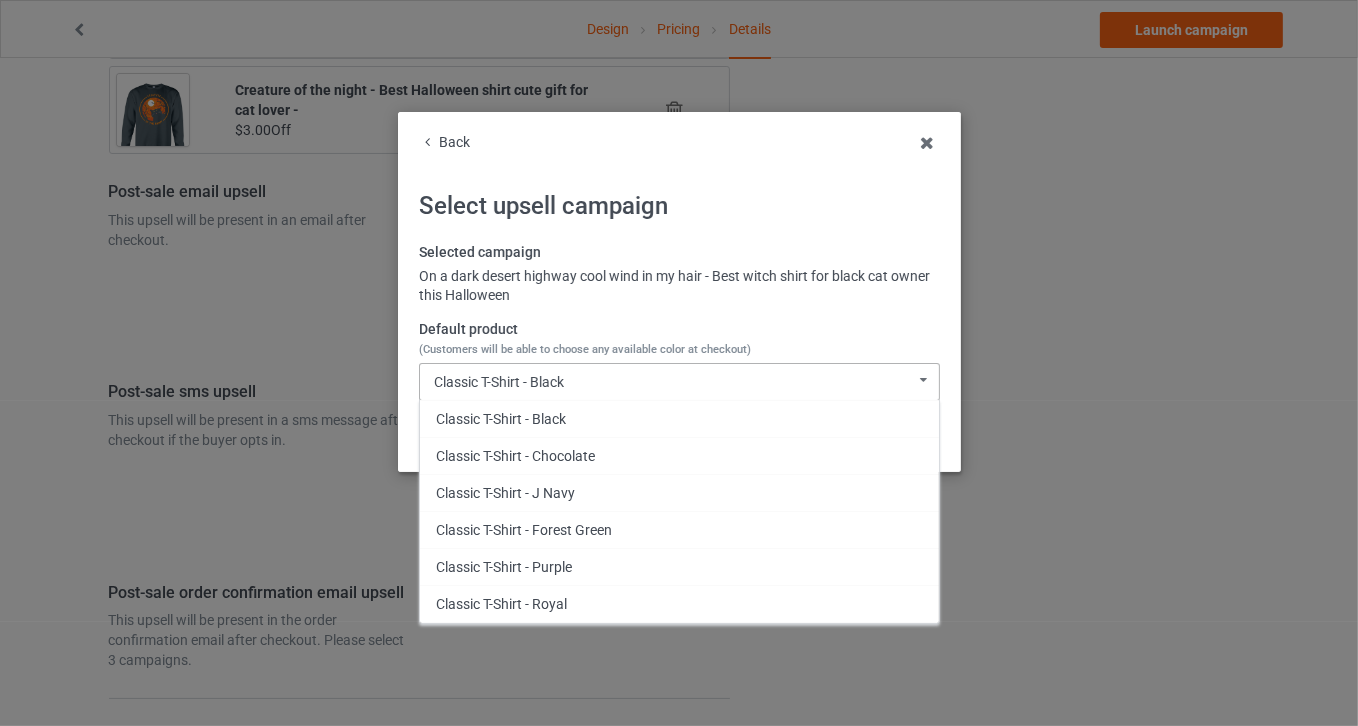 scroll, scrollTop: 967, scrollLeft: 0, axis: vertical 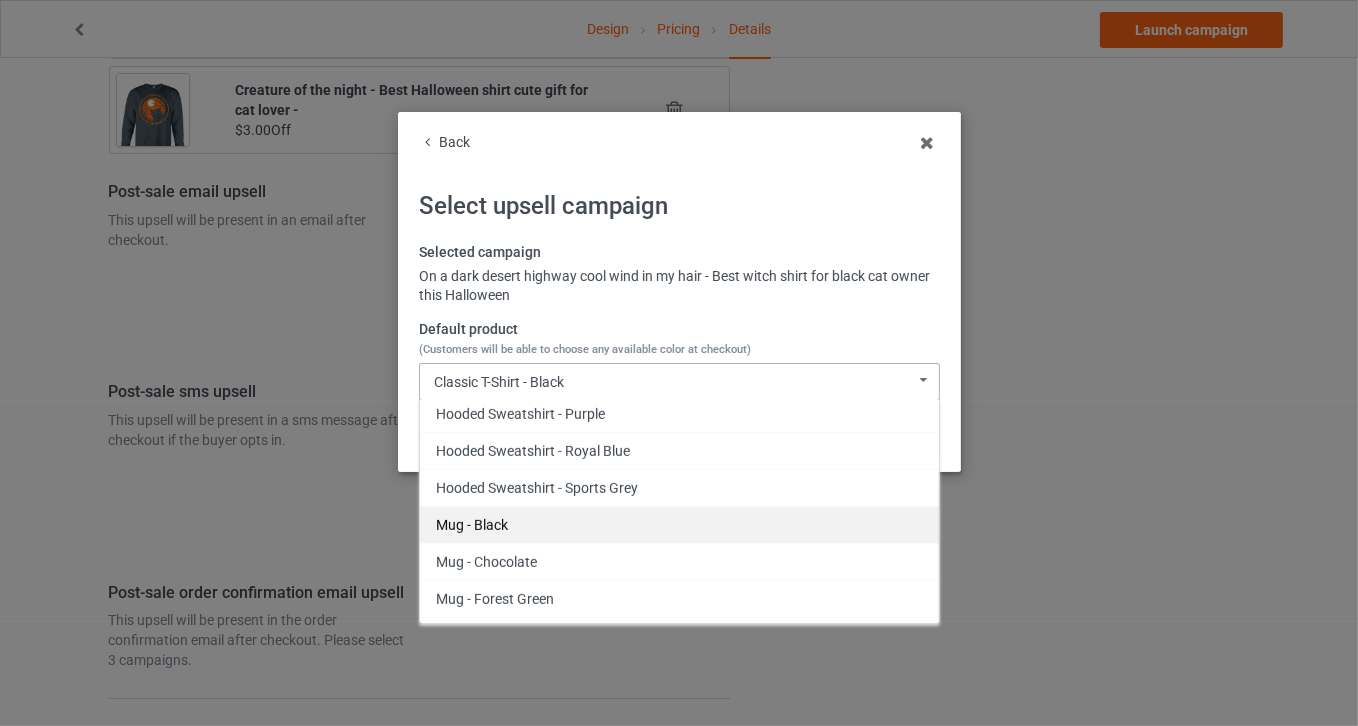 click on "Mug - Black" at bounding box center [679, 524] 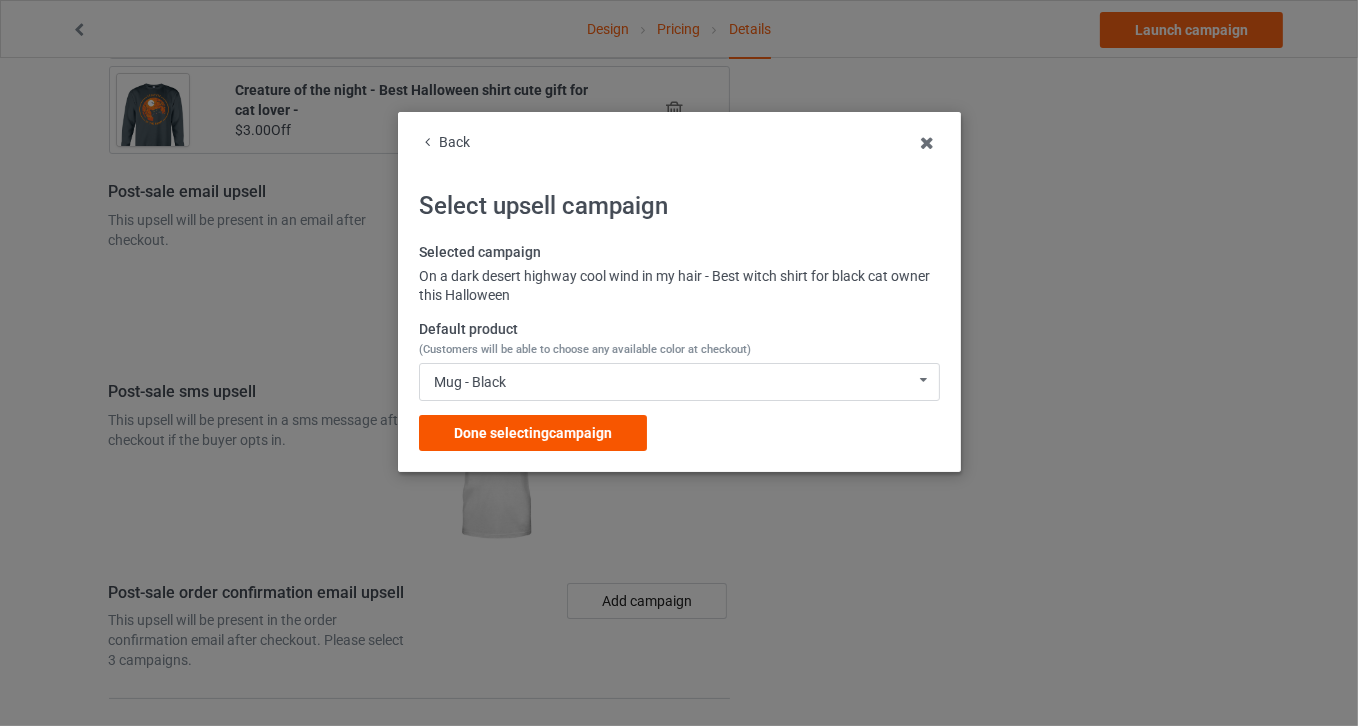 click on "Done selecting  campaign" at bounding box center [533, 433] 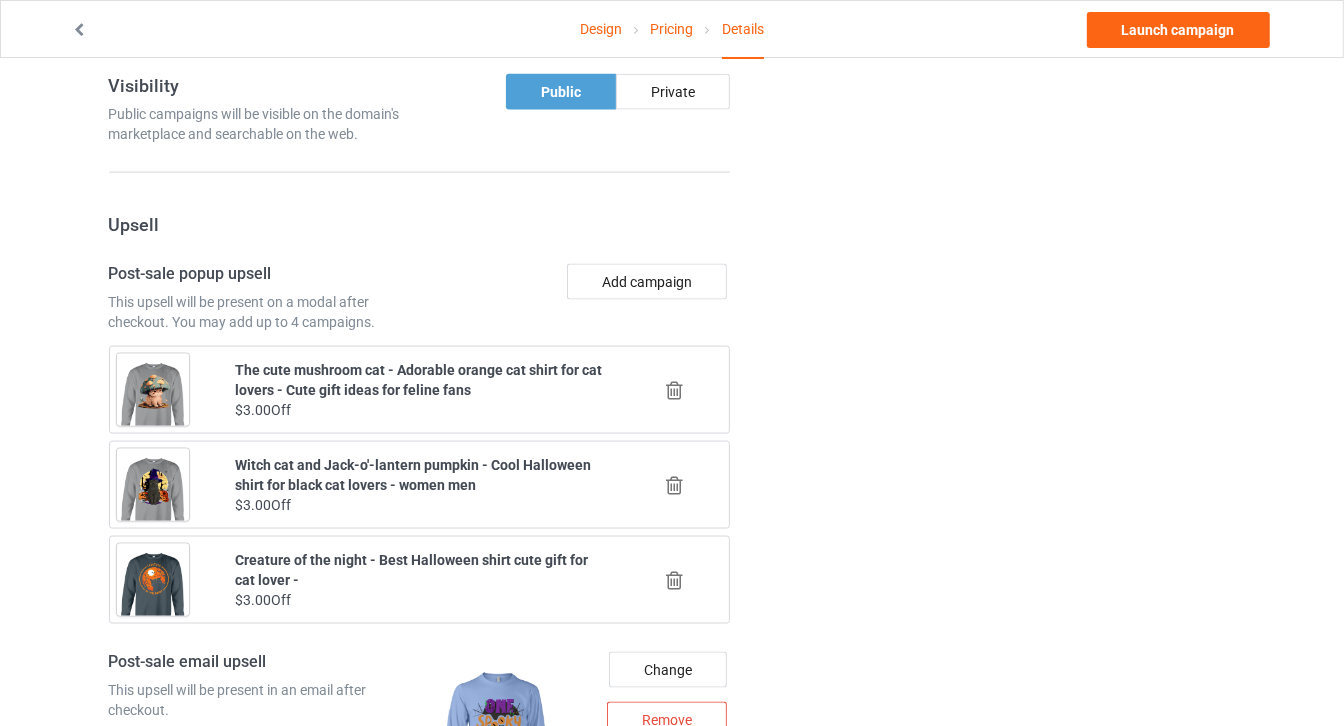 scroll, scrollTop: 2636, scrollLeft: 0, axis: vertical 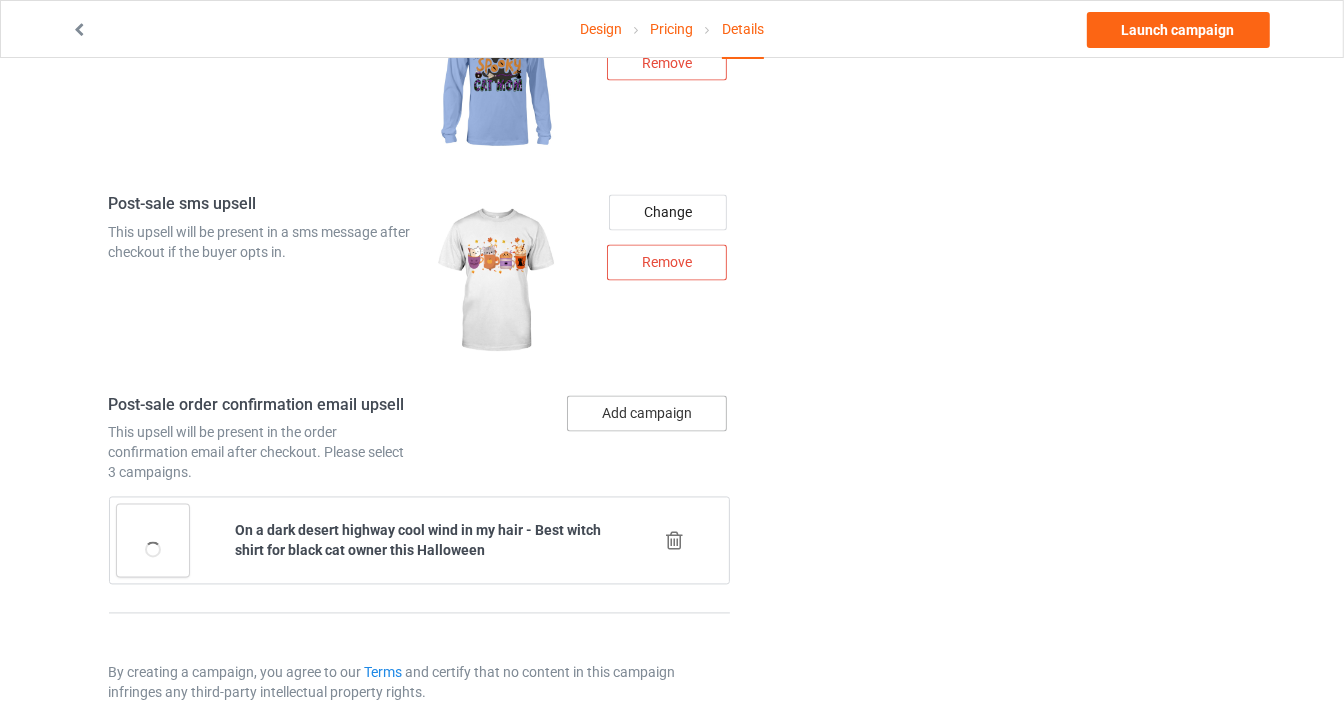 click on "Add campaign" at bounding box center (647, 414) 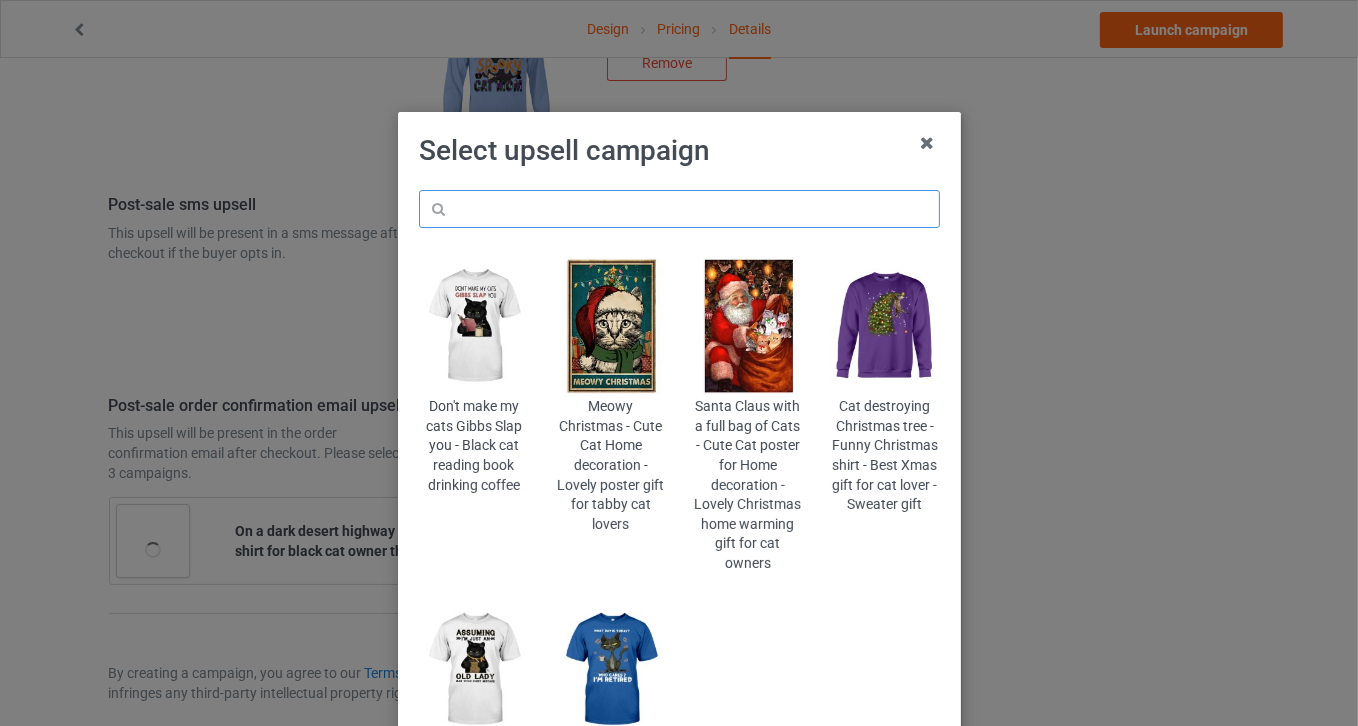 click at bounding box center [679, 209] 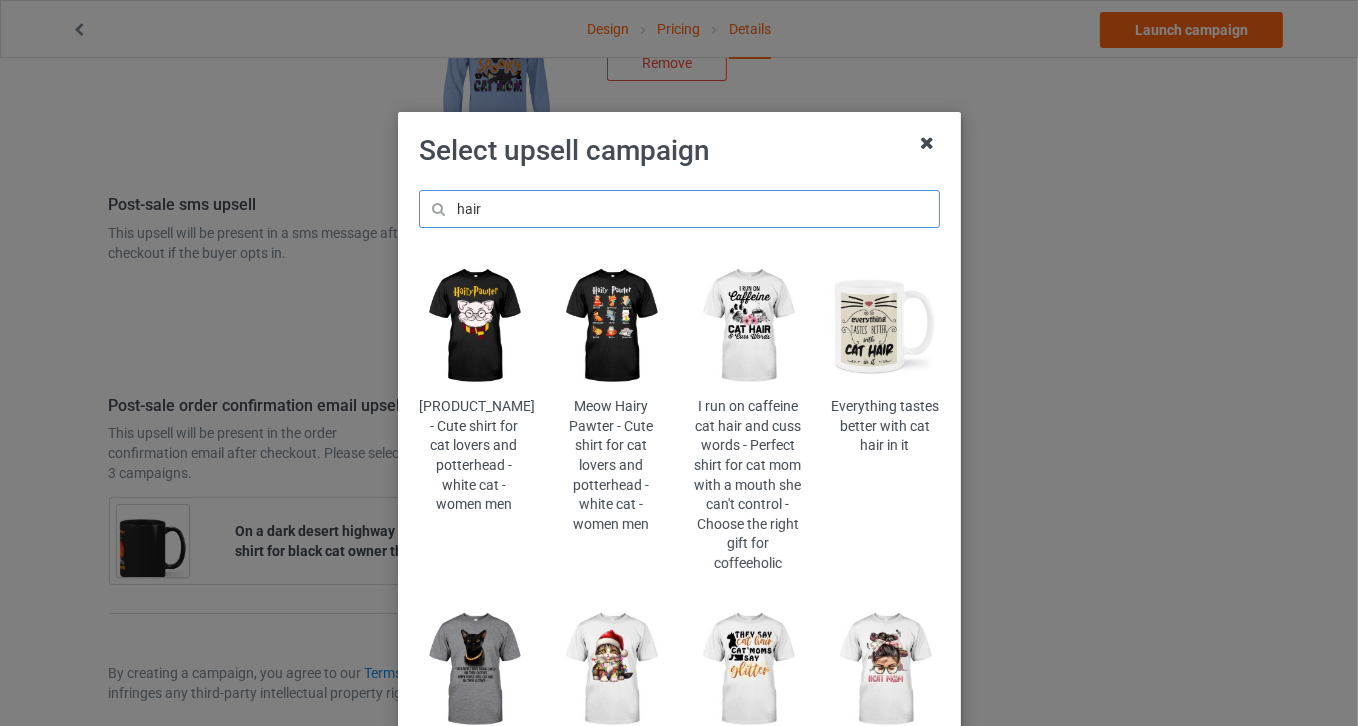type on "hair" 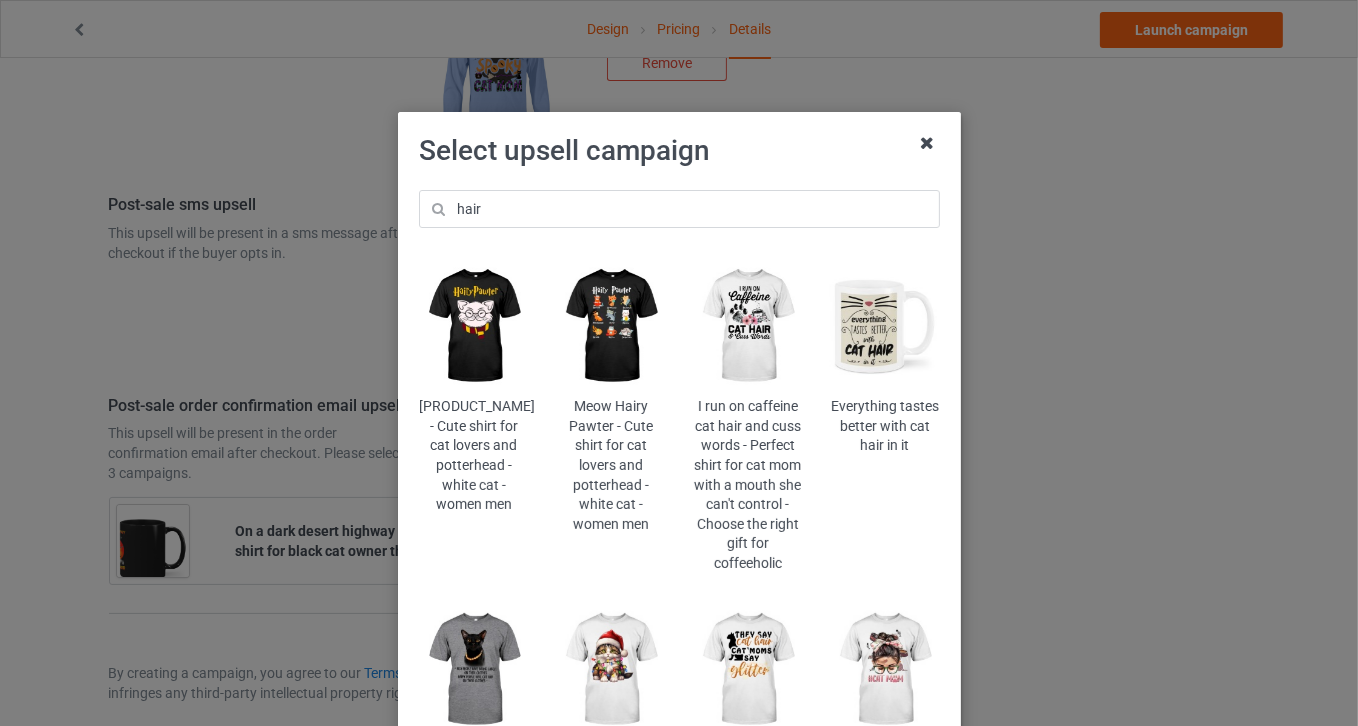 click at bounding box center [927, 143] 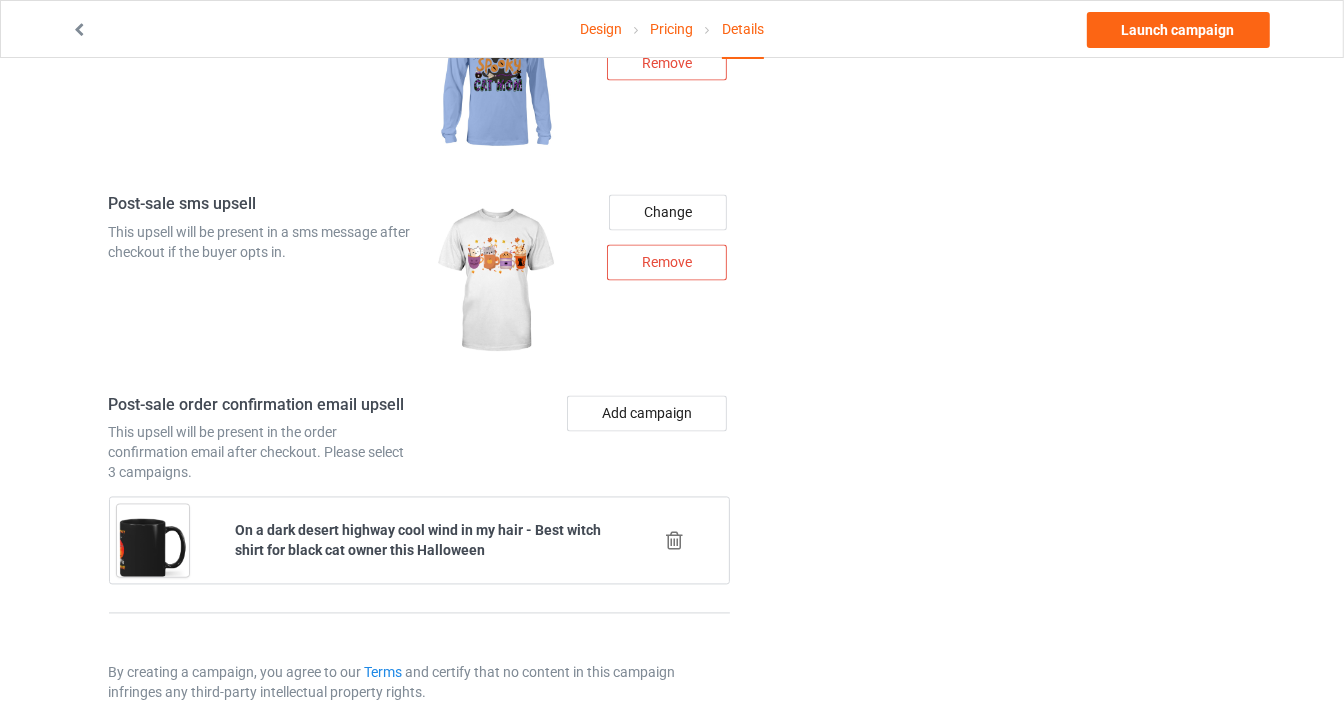 click on "Design" at bounding box center [601, 29] 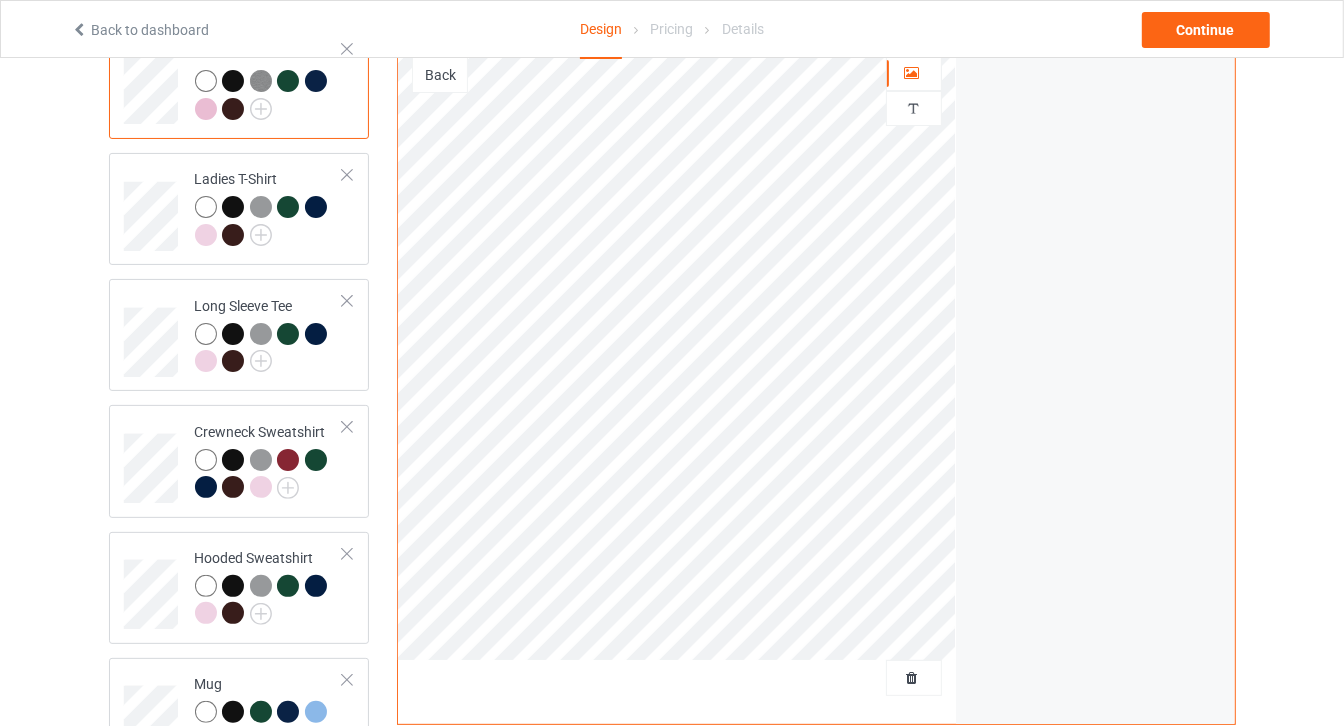 scroll, scrollTop: 0, scrollLeft: 0, axis: both 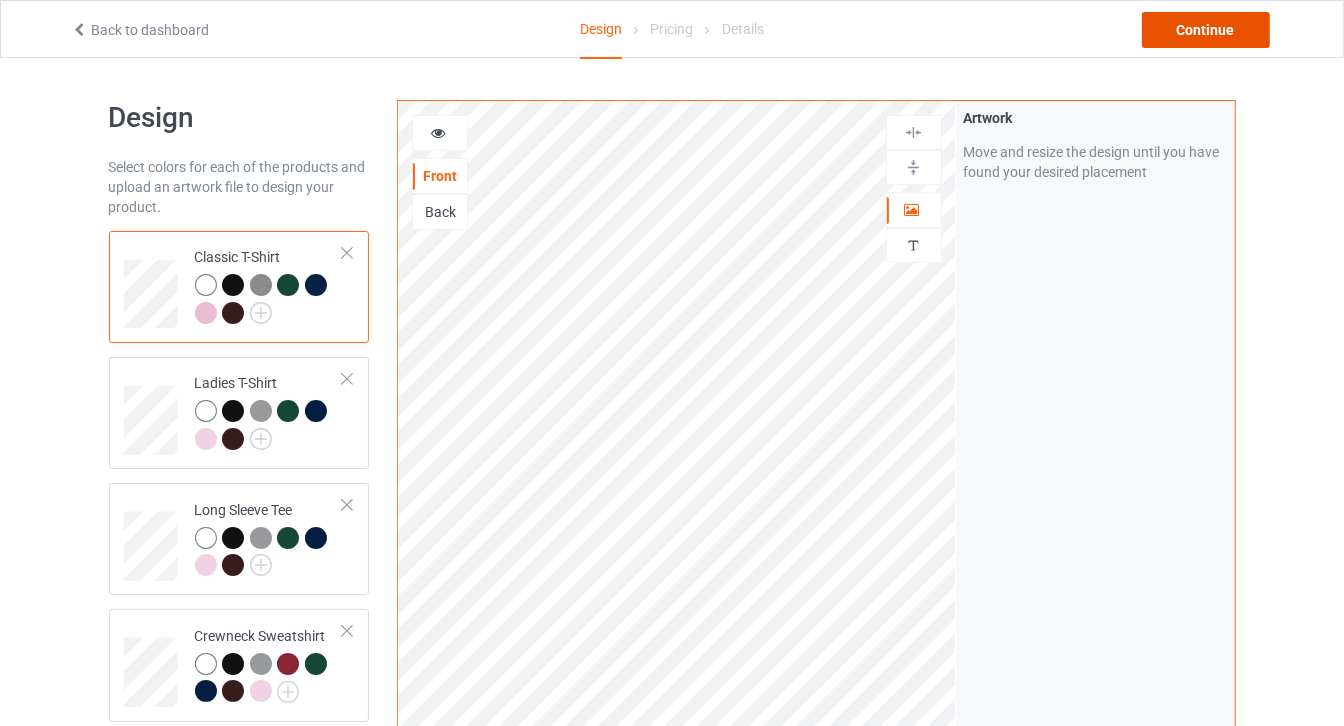 click on "Continue" at bounding box center (1206, 30) 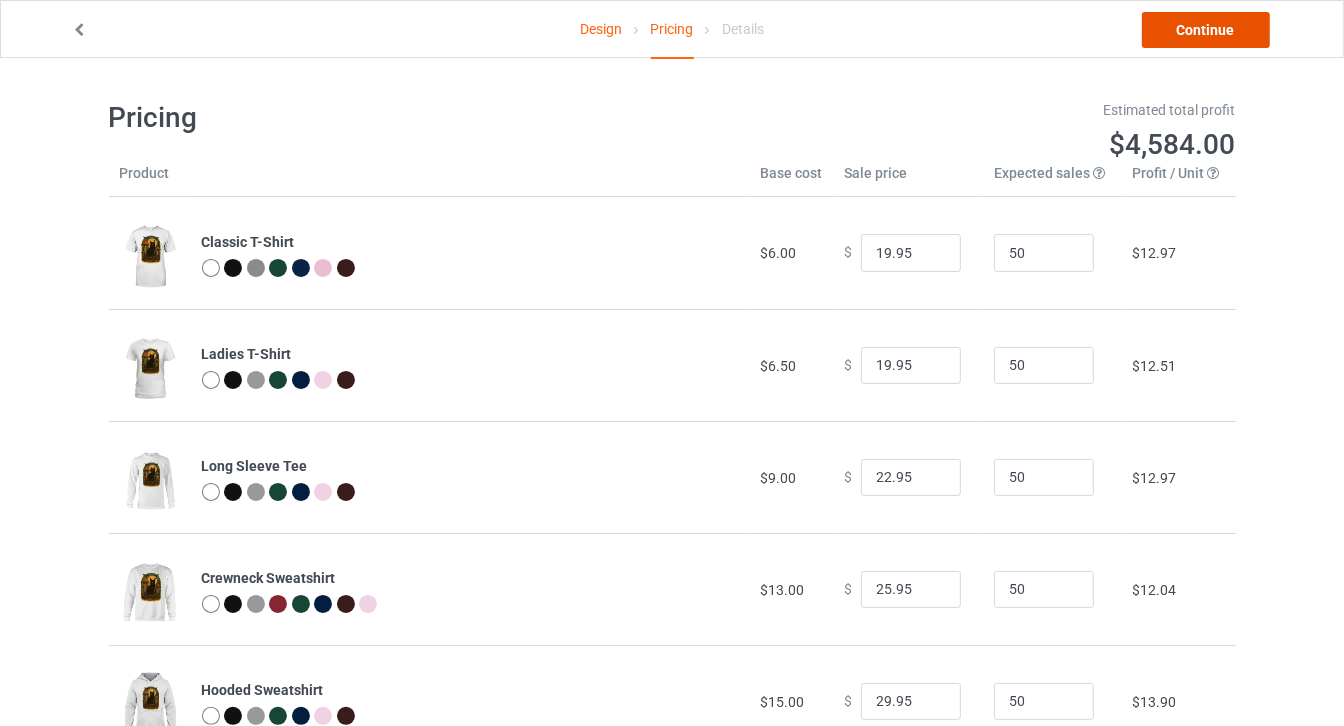 click on "Continue" at bounding box center (1206, 30) 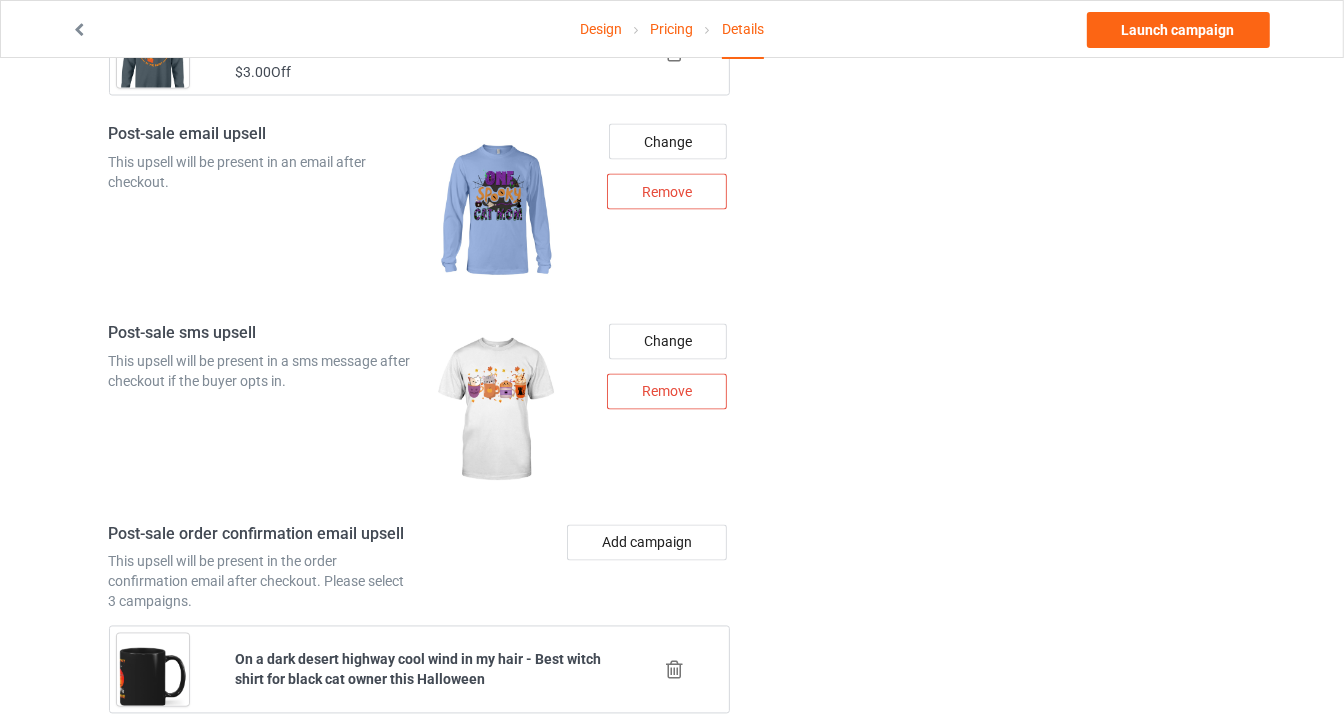 scroll, scrollTop: 2636, scrollLeft: 0, axis: vertical 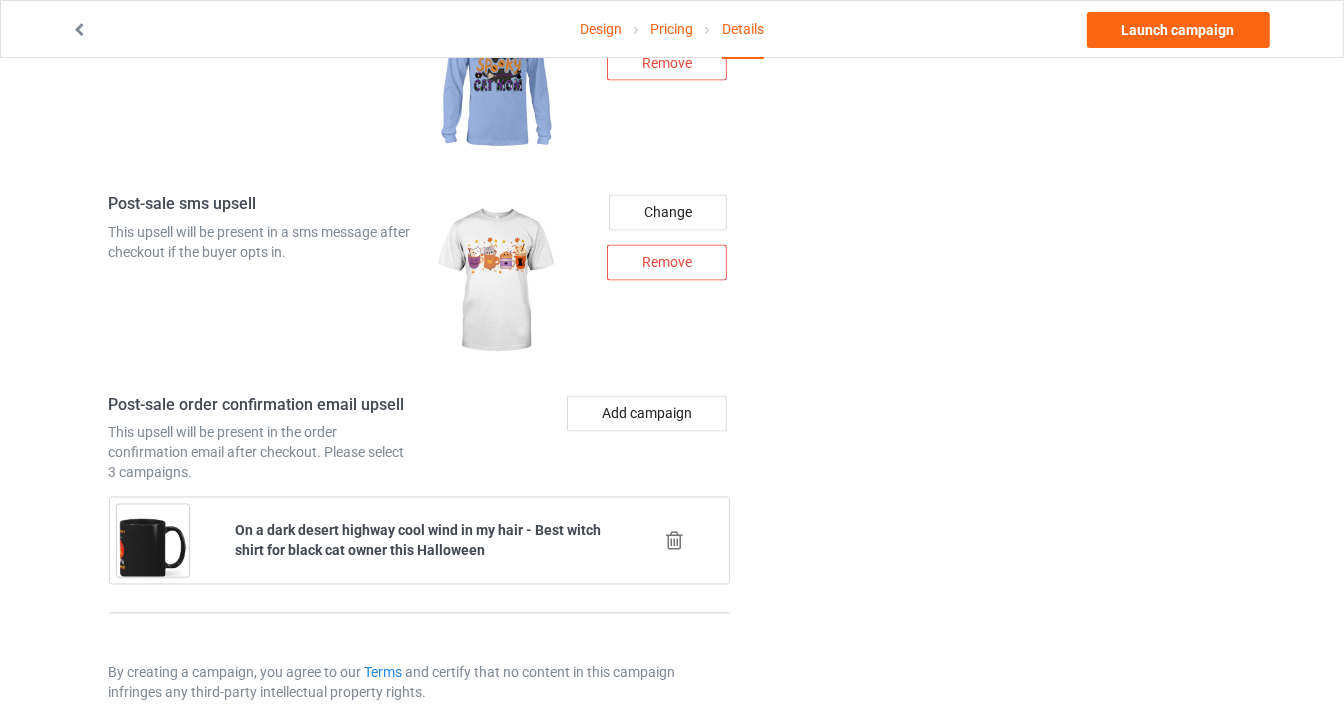 click on "Add campaign" at bounding box center [578, 440] 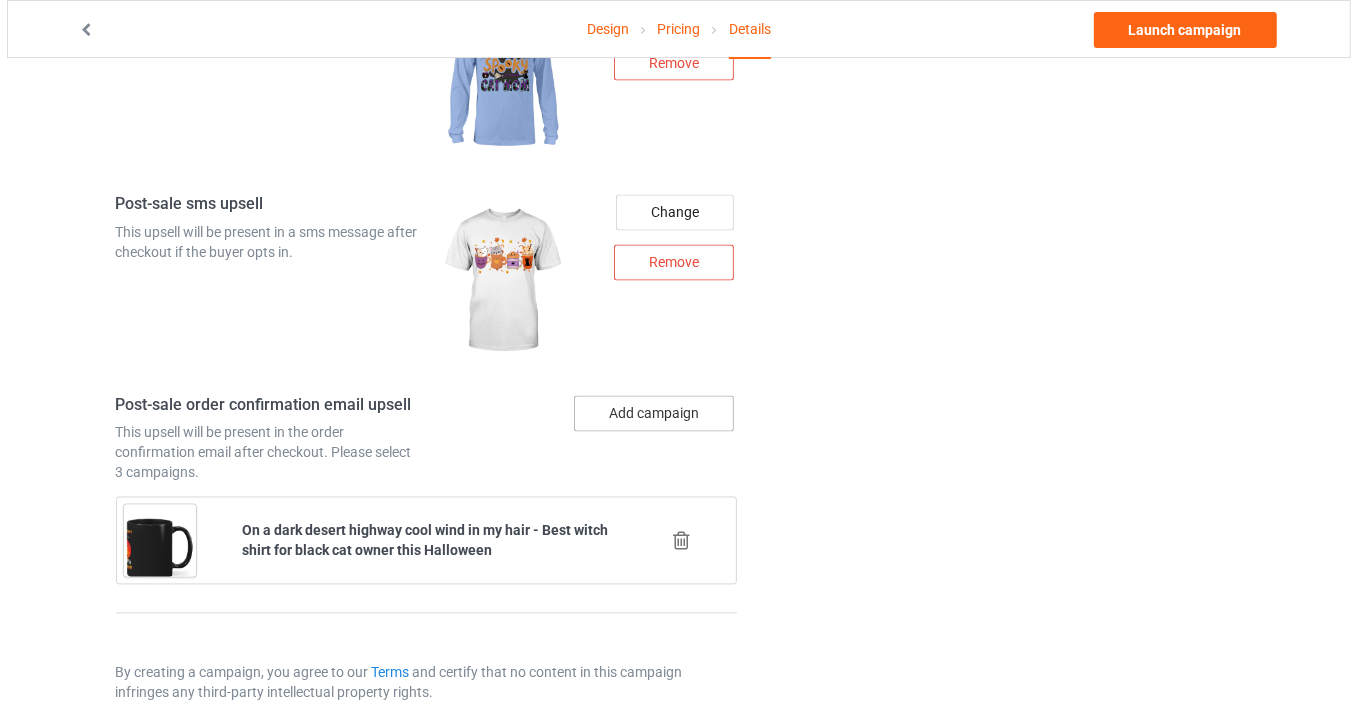 scroll, scrollTop: 2535, scrollLeft: 0, axis: vertical 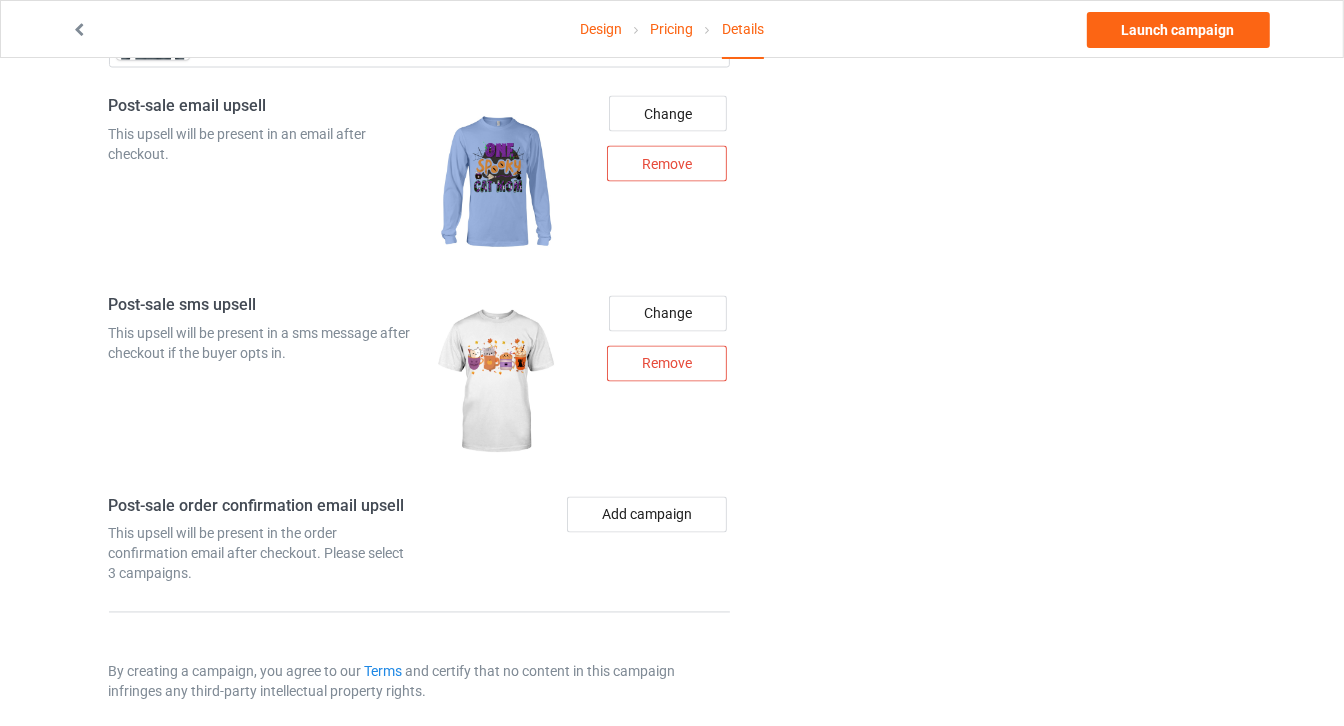 click on "Add campaign" at bounding box center (578, 541) 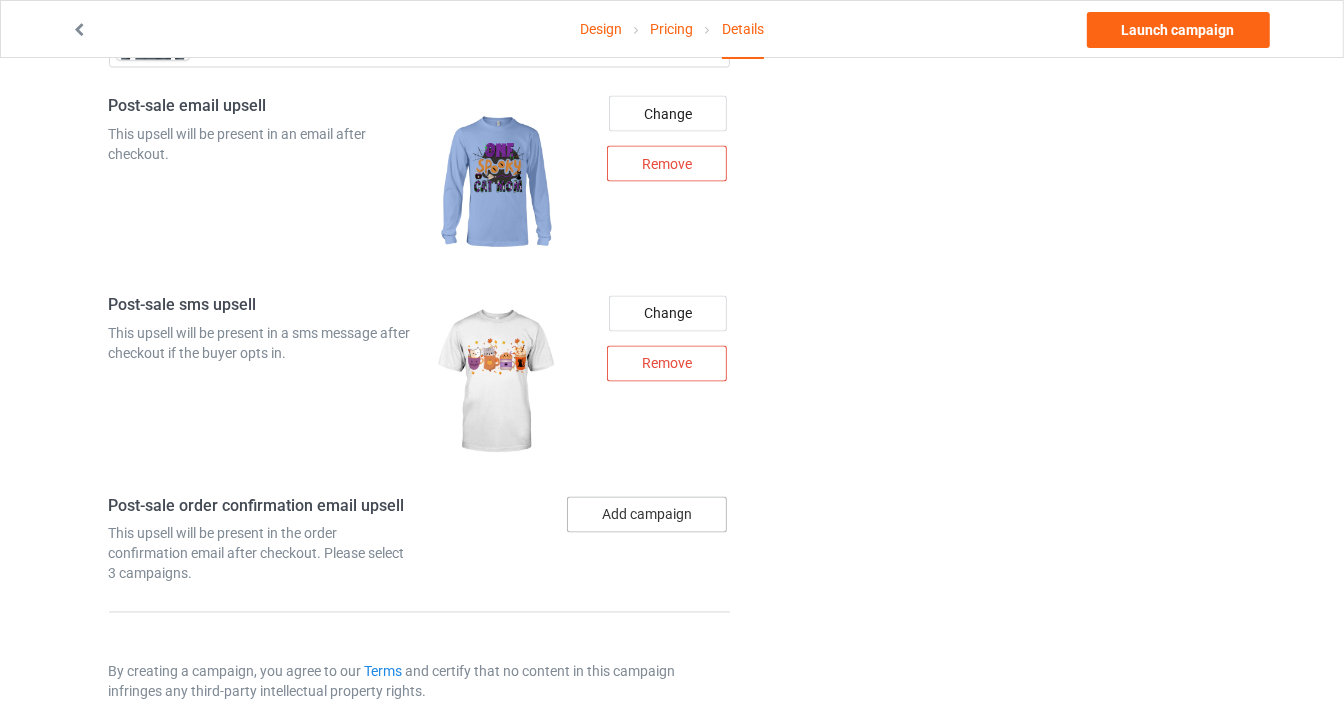click on "Add campaign" at bounding box center (647, 515) 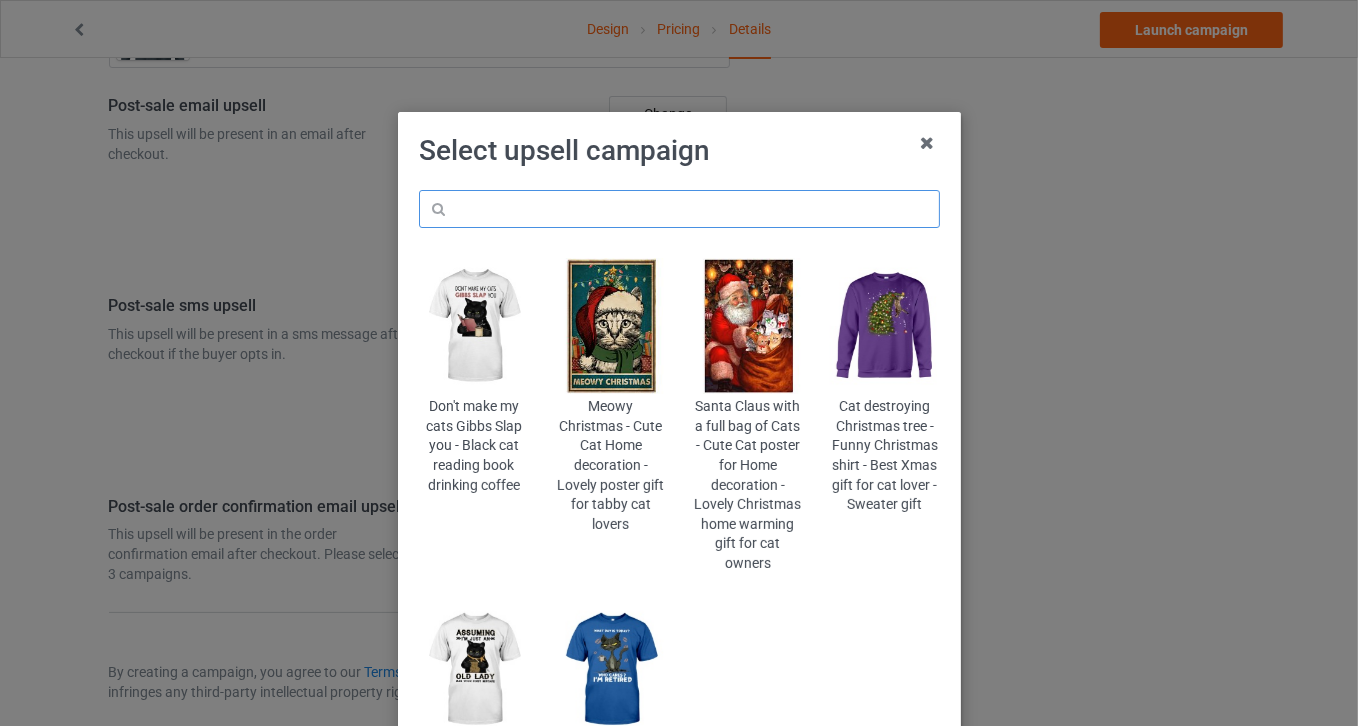 click at bounding box center (679, 209) 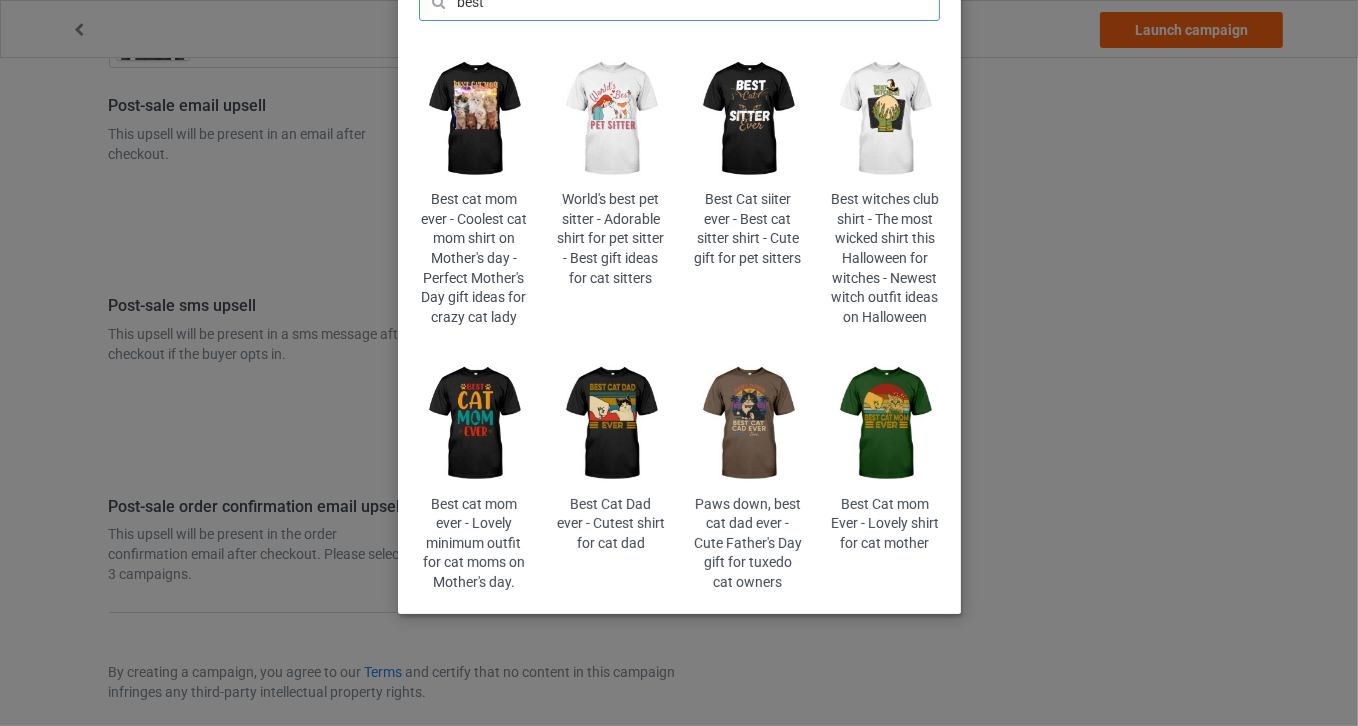 scroll, scrollTop: 0, scrollLeft: 0, axis: both 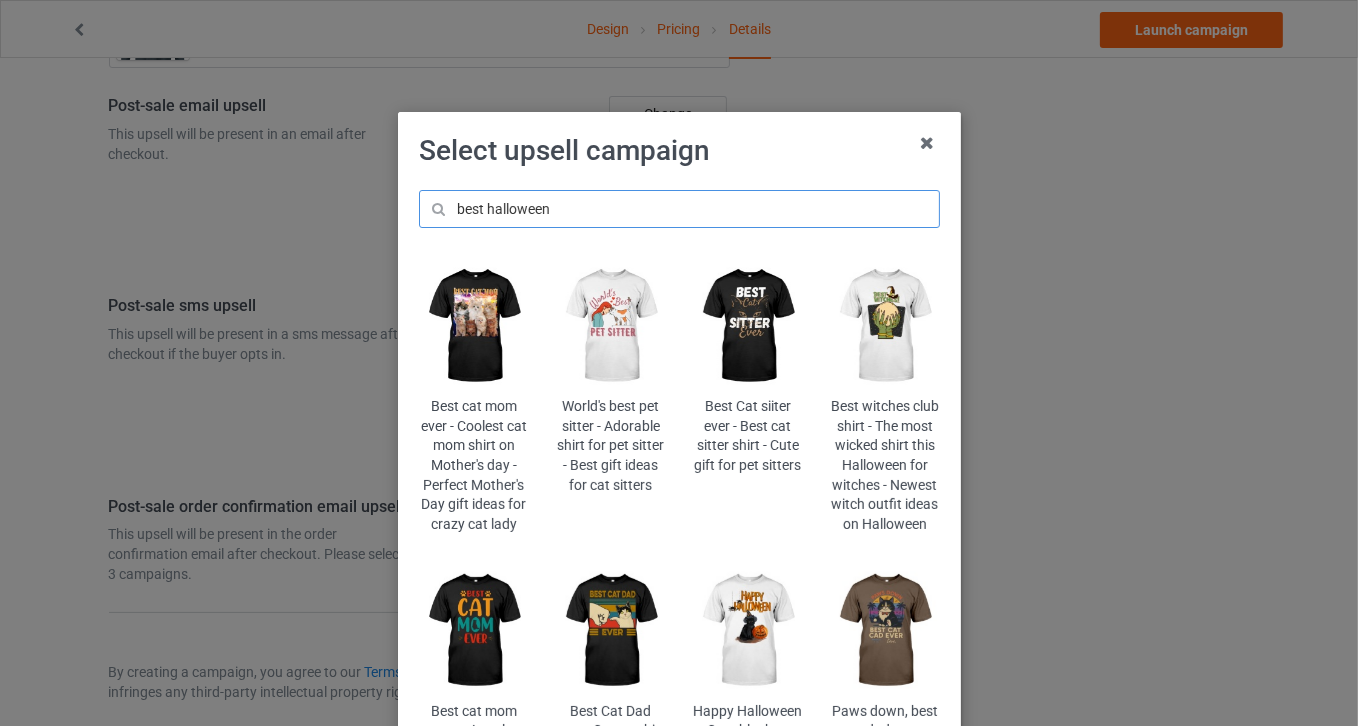 type on "best halloween" 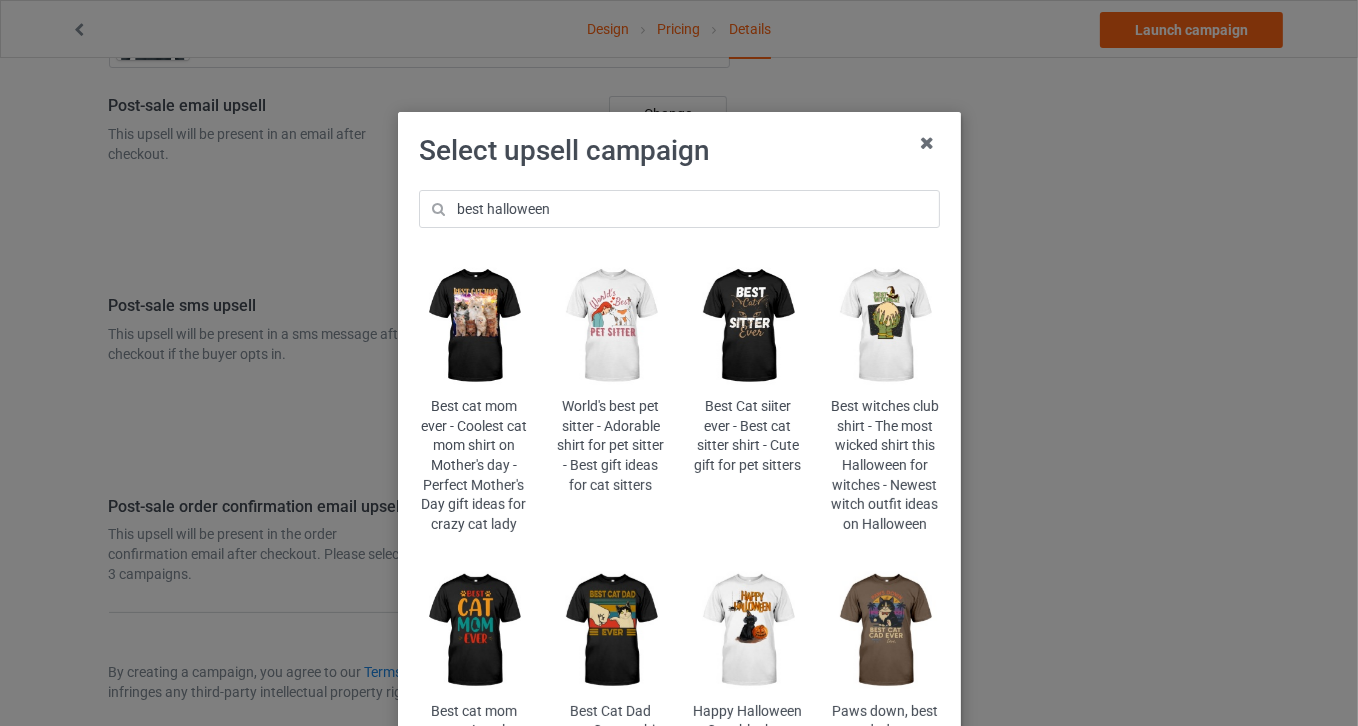 click at bounding box center [747, 630] 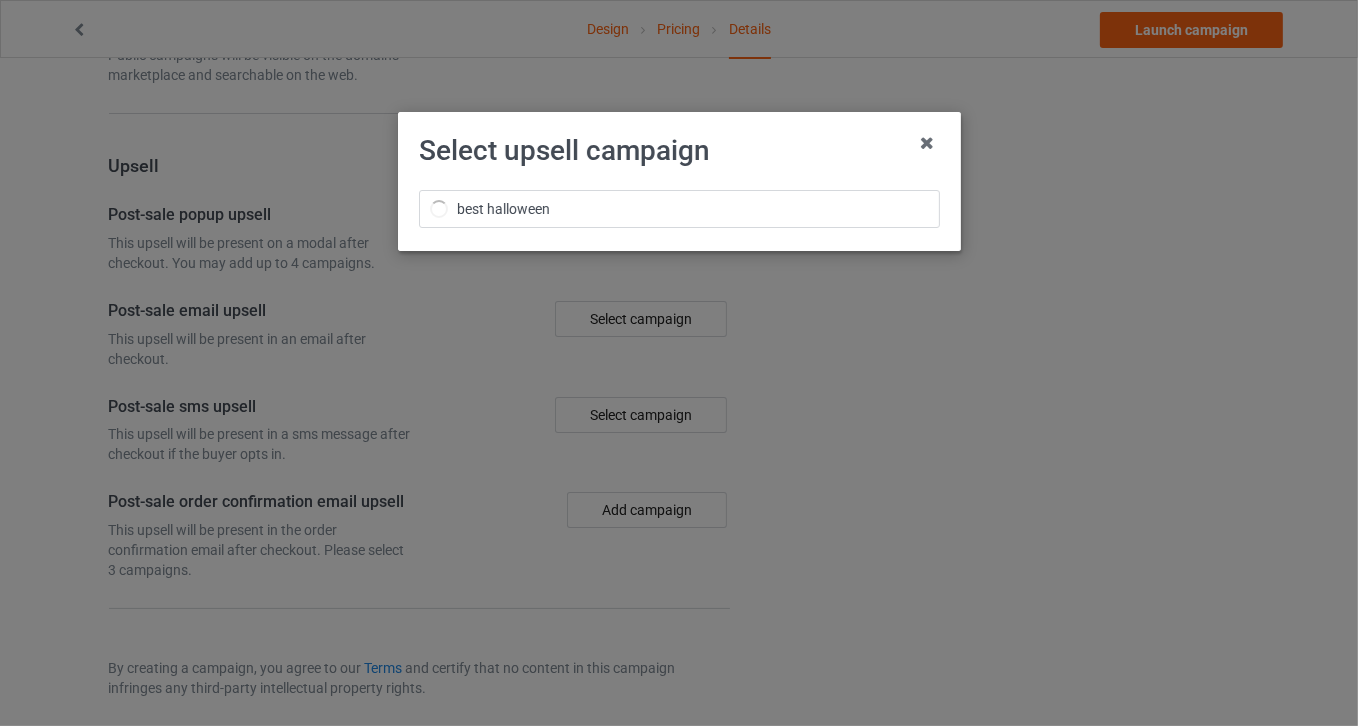 scroll, scrollTop: 2535, scrollLeft: 0, axis: vertical 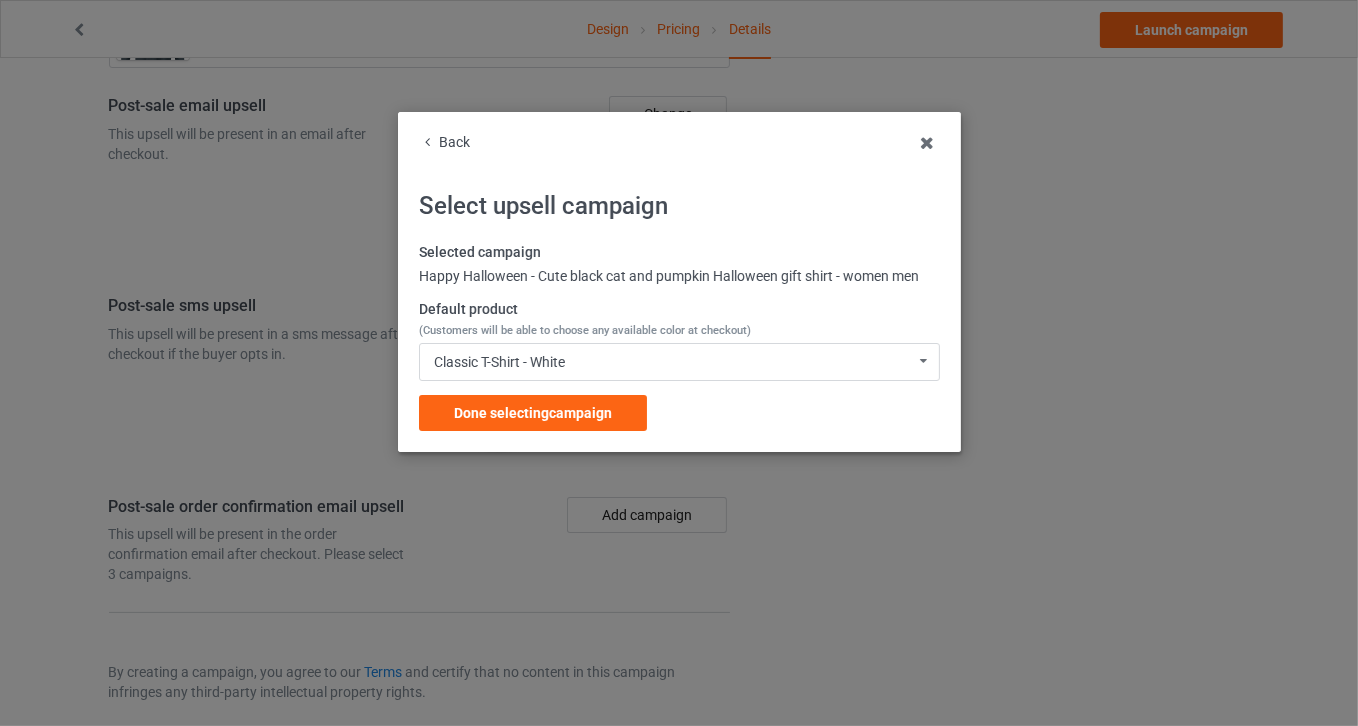 click on "Classic T-Shirt - White Classic T-Shirt - White Classic T-Shirt - Classic Pink Classic T-Shirt - Light Blue Classic T-Shirt - Athletic Heather Classic T-Shirt - Burnt Orange Classic T-Shirt - Forest Green Classic T-Shirt - Purple Ladies T-Shirt - White Ladies T-Shirt - Light Pink Ladies T-Shirt - Light Blue Ladies T-Shirt - Sports Grey Ladies T-Shirt - Orange Ladies T-Shirt - Forest Green Ladies T-Shirt - Purple Hooded Sweatshirt - White Hooded Sweatshirt - Light Pink Hooded Sweatshirt - Carolina Blue Hooded Sweatshirt - Sports Grey Hooded Sweatshirt - Orange Hooded Sweatshirt - Forest Green Hooded Sweatshirt - Purple V-Neck T-Shirt - White V-Neck T-Shirt - Ash V-Neck T-Shirt - Kelly V-Neck T-Shirt - Team Purple Long Sleeve Tee - White Long Sleeve Tee - Light Pink Long Sleeve Tee - Carolina Blue Long Sleeve Tee - Sports Grey Long Sleeve Tee - Orange Long Sleeve Tee - Purple Long Sleeve Tee - Forest Green Crewneck Sweatshirt - White Crewneck Sweatshirt - Light Pink Crewneck Sweatshirt - Light Blue Mug - White" at bounding box center (679, 362) 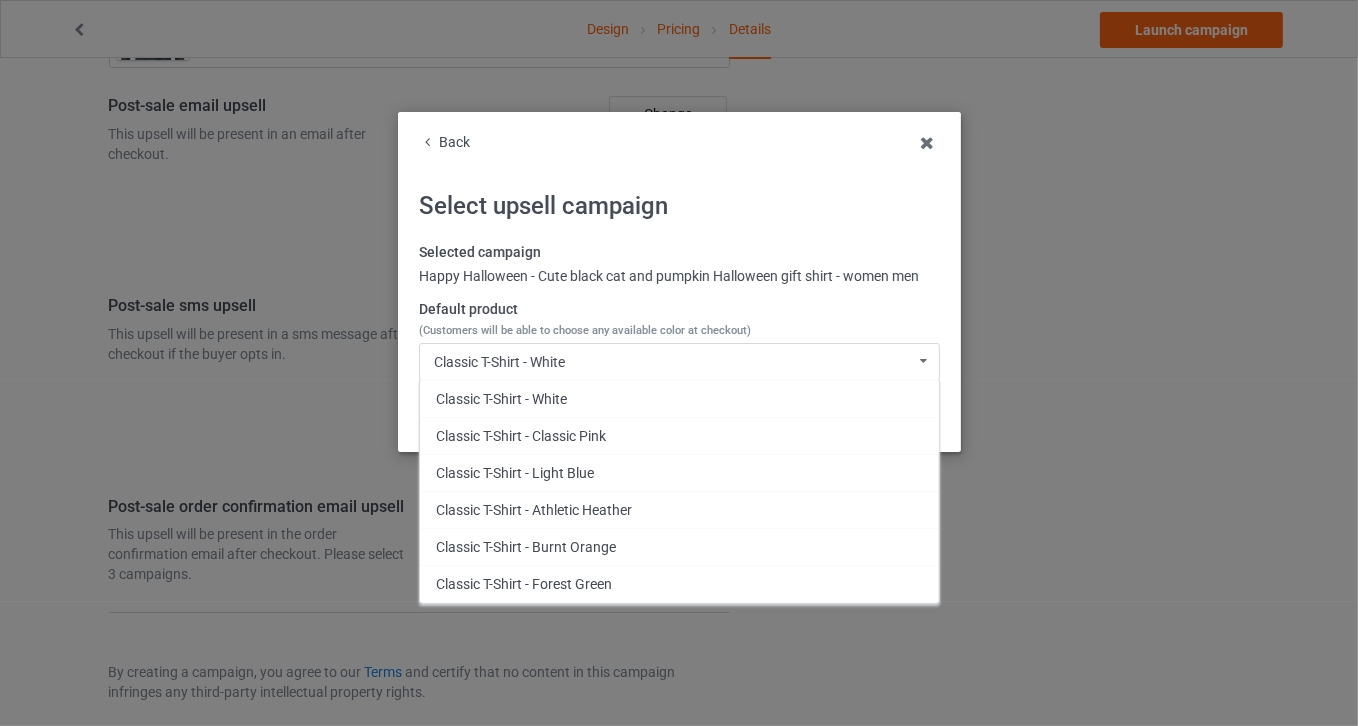 scroll, scrollTop: 1882, scrollLeft: 0, axis: vertical 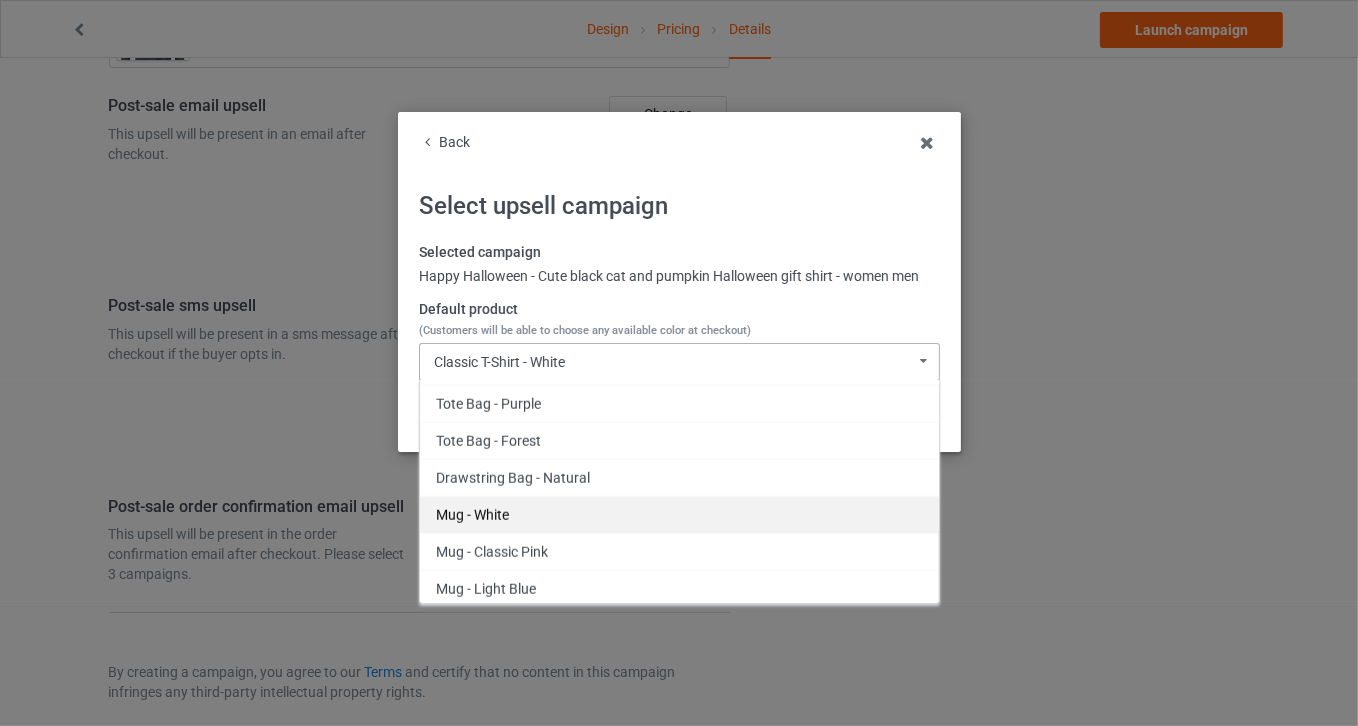 click on "Mug - White" at bounding box center [679, 514] 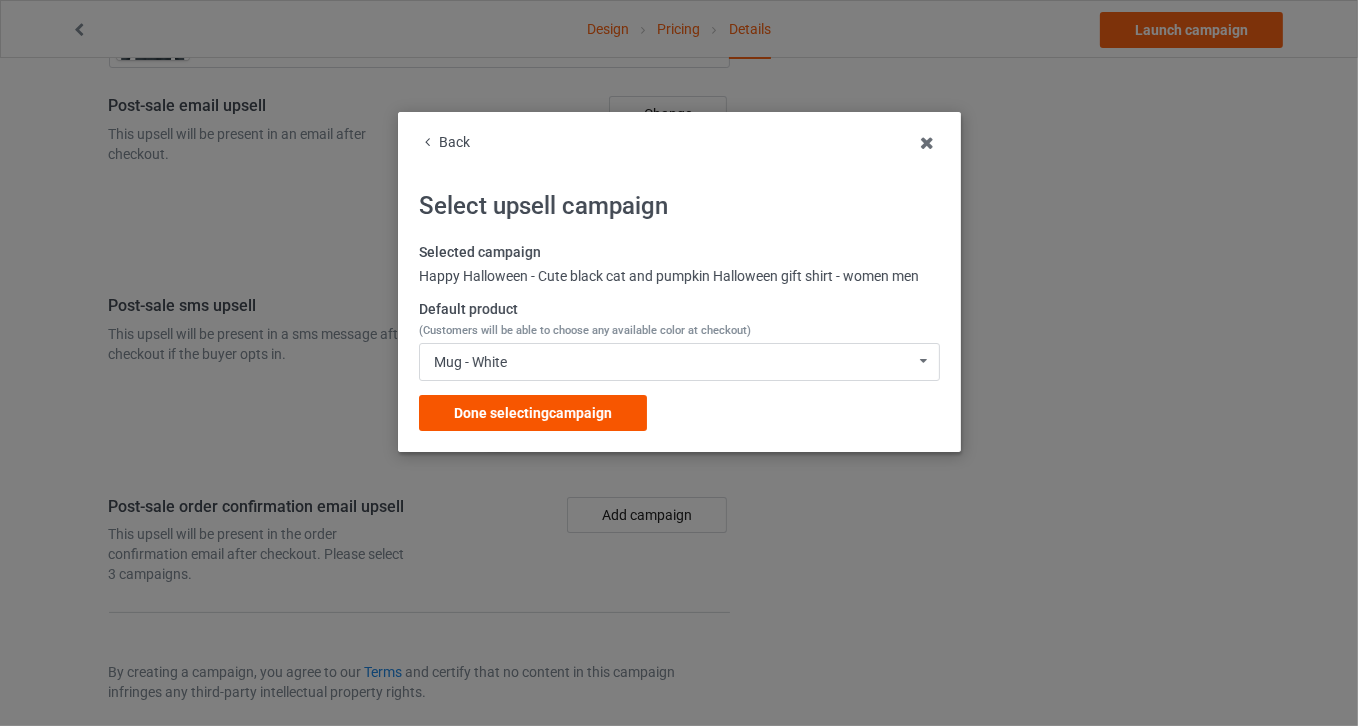click on "Done selecting  campaign" at bounding box center (533, 413) 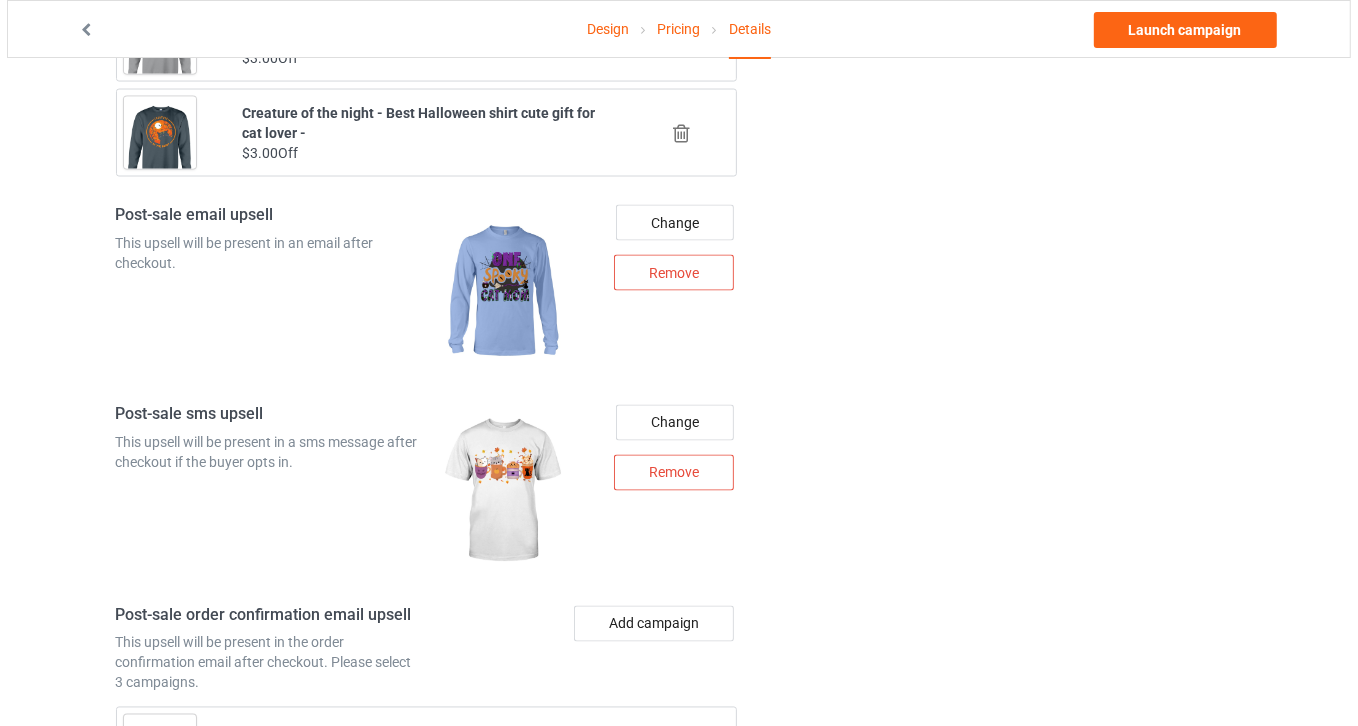 scroll, scrollTop: 2539, scrollLeft: 0, axis: vertical 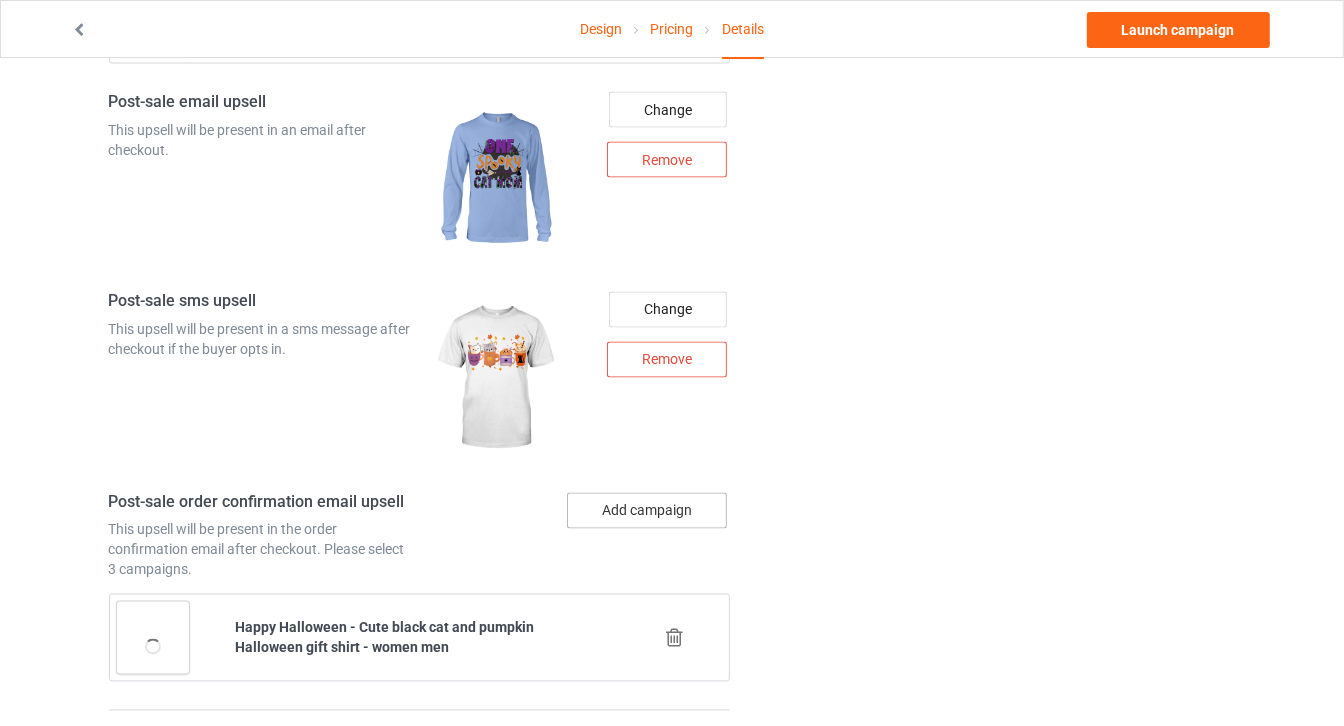click on "Add campaign" at bounding box center [647, 511] 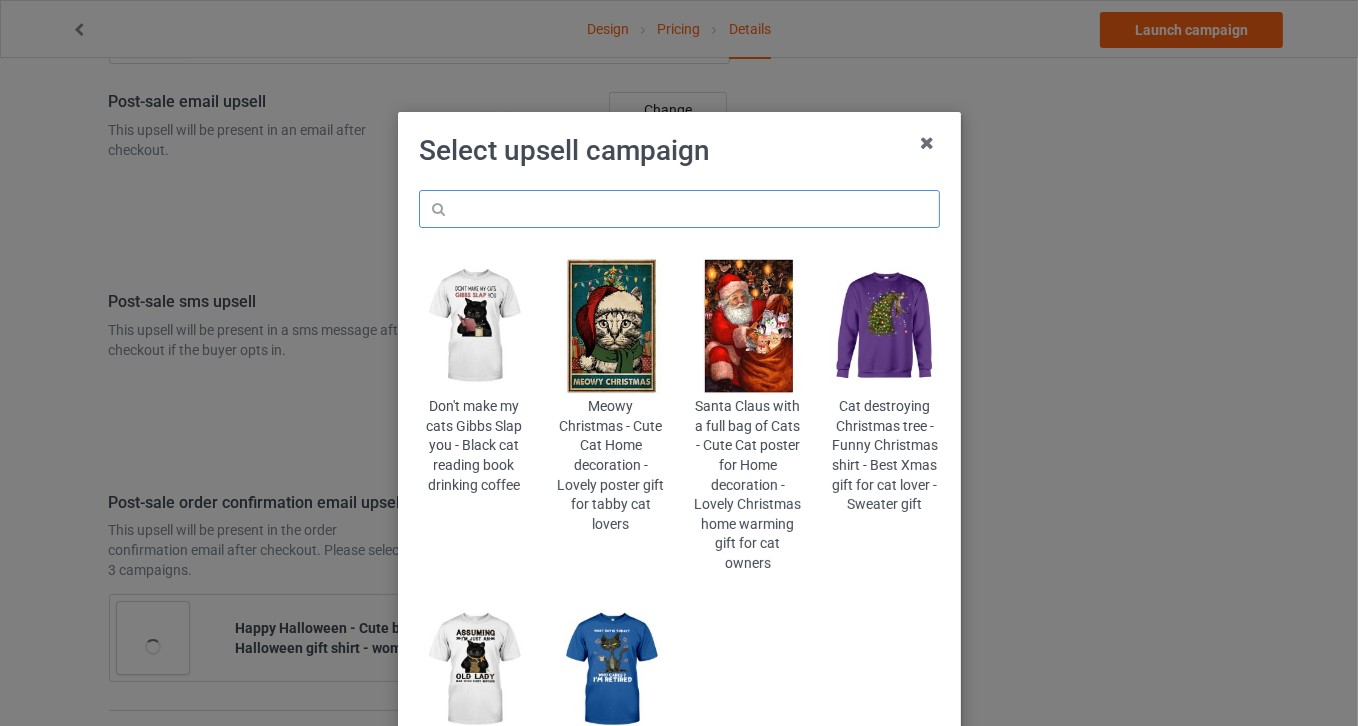 click at bounding box center (679, 209) 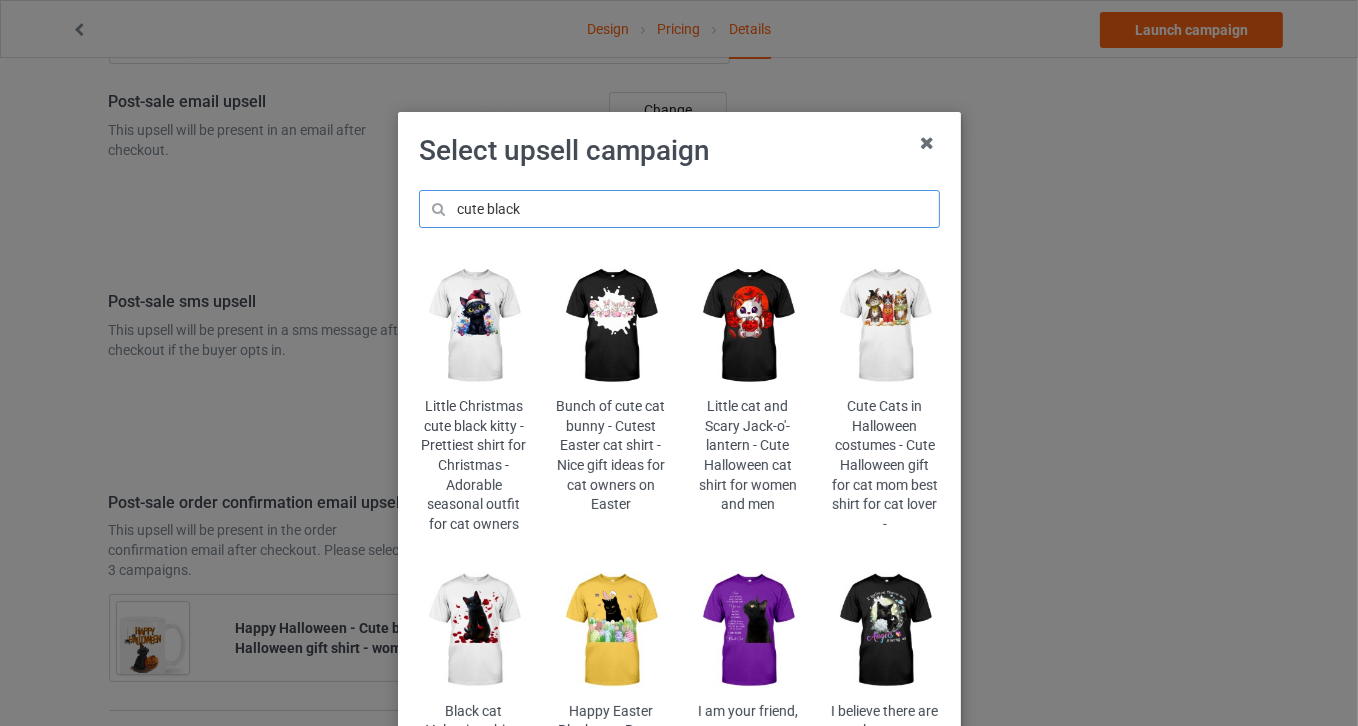 type on "cute black" 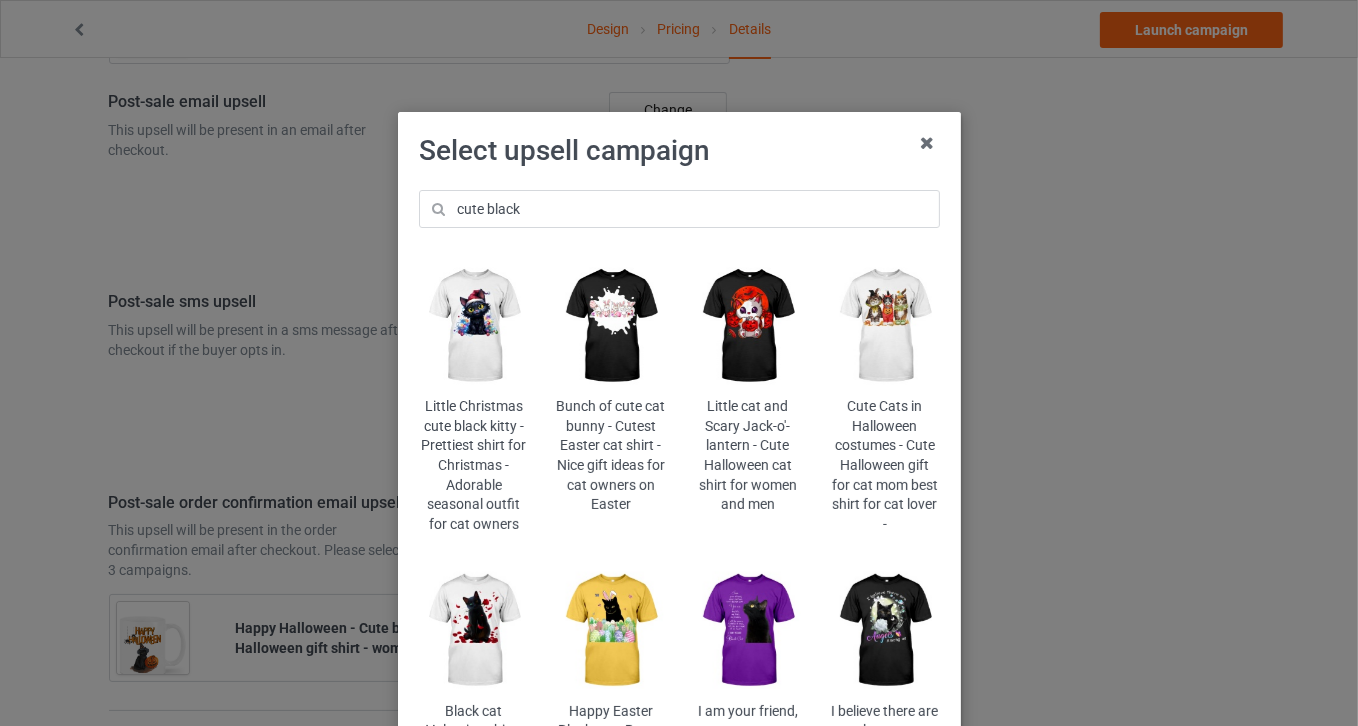 click at bounding box center (884, 326) 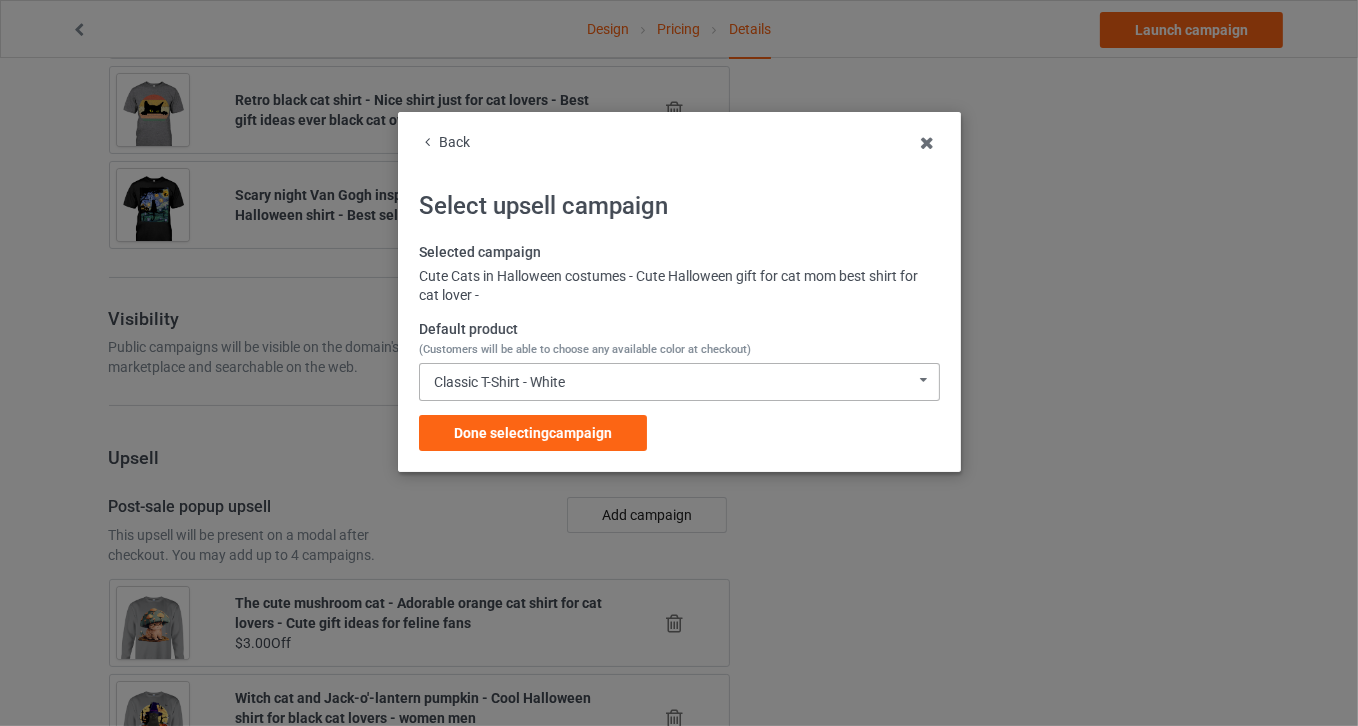 scroll, scrollTop: 2539, scrollLeft: 0, axis: vertical 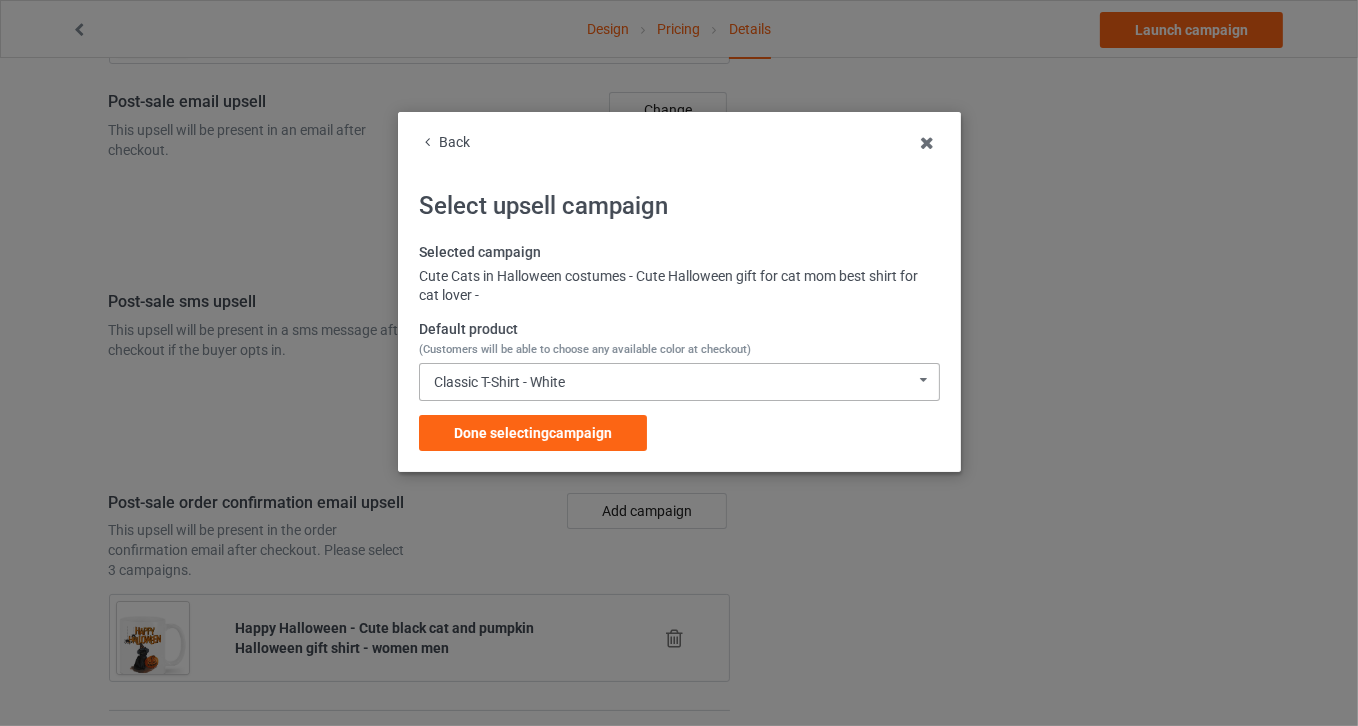 click on "Classic T-Shirt - White Classic T-Shirt - White Classic T-Shirt - Black Classic T-Shirt - Burnt Orange Classic T-Shirt - Athletic Heather Classic T-Shirt - Forest Green Classic T-Shirt - Gold Classic T-Shirt - Light Blue Classic T-Shirt - Royal Classic T-Shirt - Classic Pink Ladies T-Shirt - White Ladies T-Shirt - Black Ladies T-Shirt - Orange Ladies T-Shirt - Sports Grey Ladies T-Shirt - Royal Blue Ladies T-Shirt - Light Blue Ladies T-Shirt - Light Pink Ladies T-Shirt - Forest Green Ladies T-Shirt - Daisy Hooded Sweatshirt - White Hooded Sweatshirt - Black Hooded Sweatshirt - Orange Hooded Sweatshirt - Sports Grey Hooded Sweatshirt - Forest Green Hooded Sweatshirt - Royal Blue Hooded Sweatshirt - Carolina Blue Hooded Sweatshirt - Light Pink Hooded Sweatshirt - Gold V-Neck T-Shirt - White V-Neck T-Shirt - Black V-Neck T-Shirt - Asphalt V-Neck T-Shirt - Royal Blue Long Sleeve Tee - White Long Sleeve Tee - Black Long Sleeve Tee - Orange Long Sleeve Tee - Gold Long Sleeve Tee - Sports Grey Baseball Tee - Black" at bounding box center (679, 382) 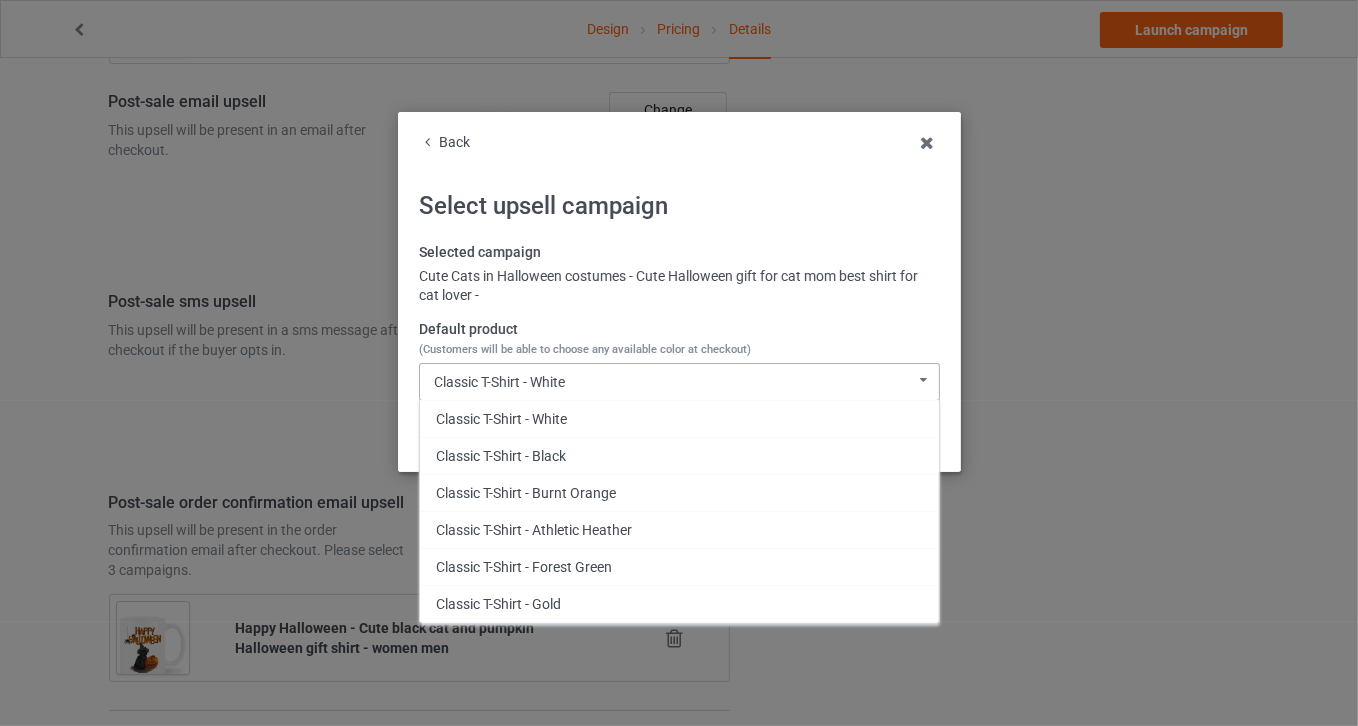 scroll, scrollTop: 2833, scrollLeft: 0, axis: vertical 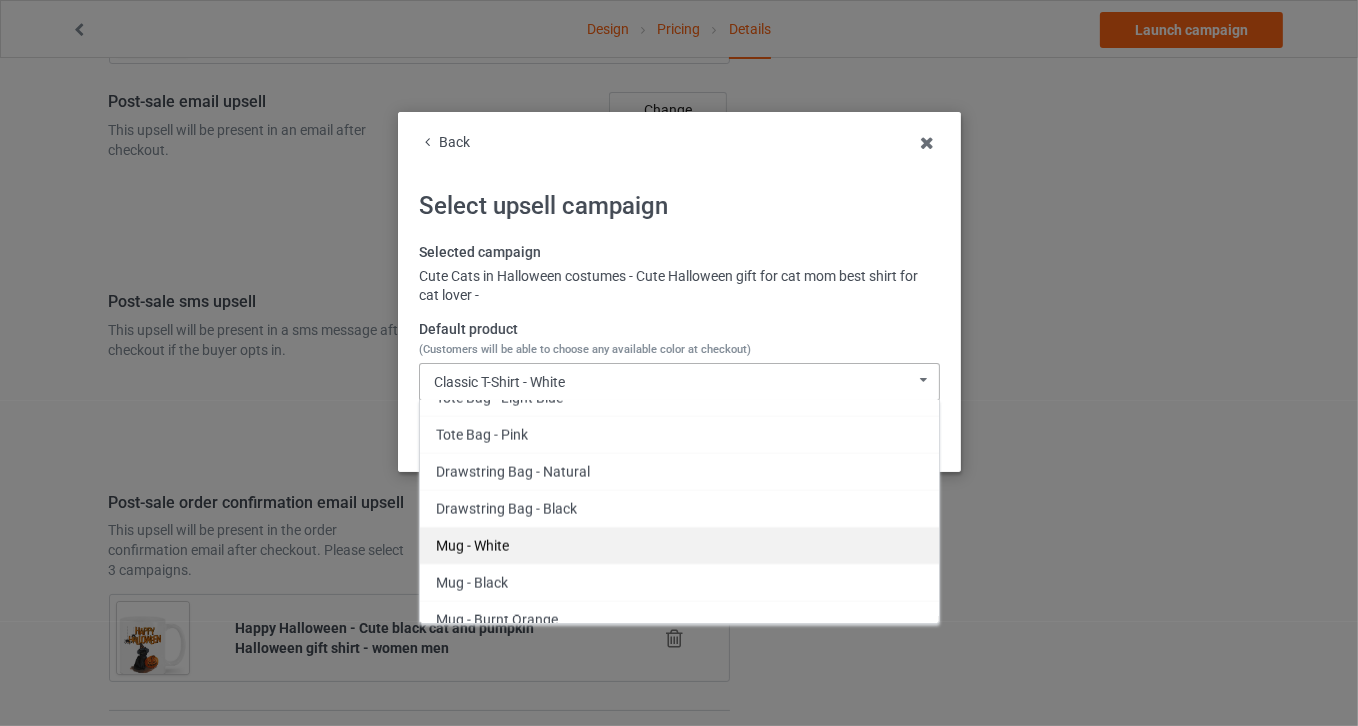click on "Mug - White" at bounding box center (679, 545) 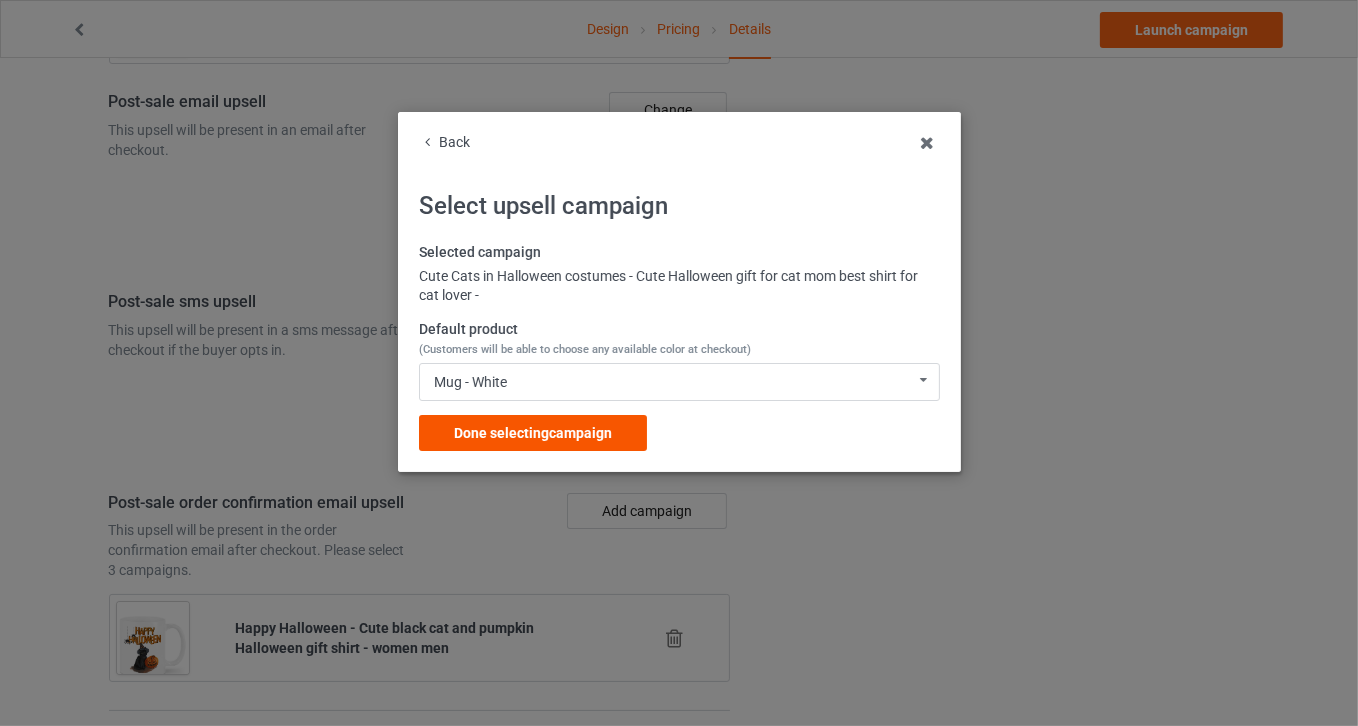 click on "Done selecting  campaign" at bounding box center (533, 433) 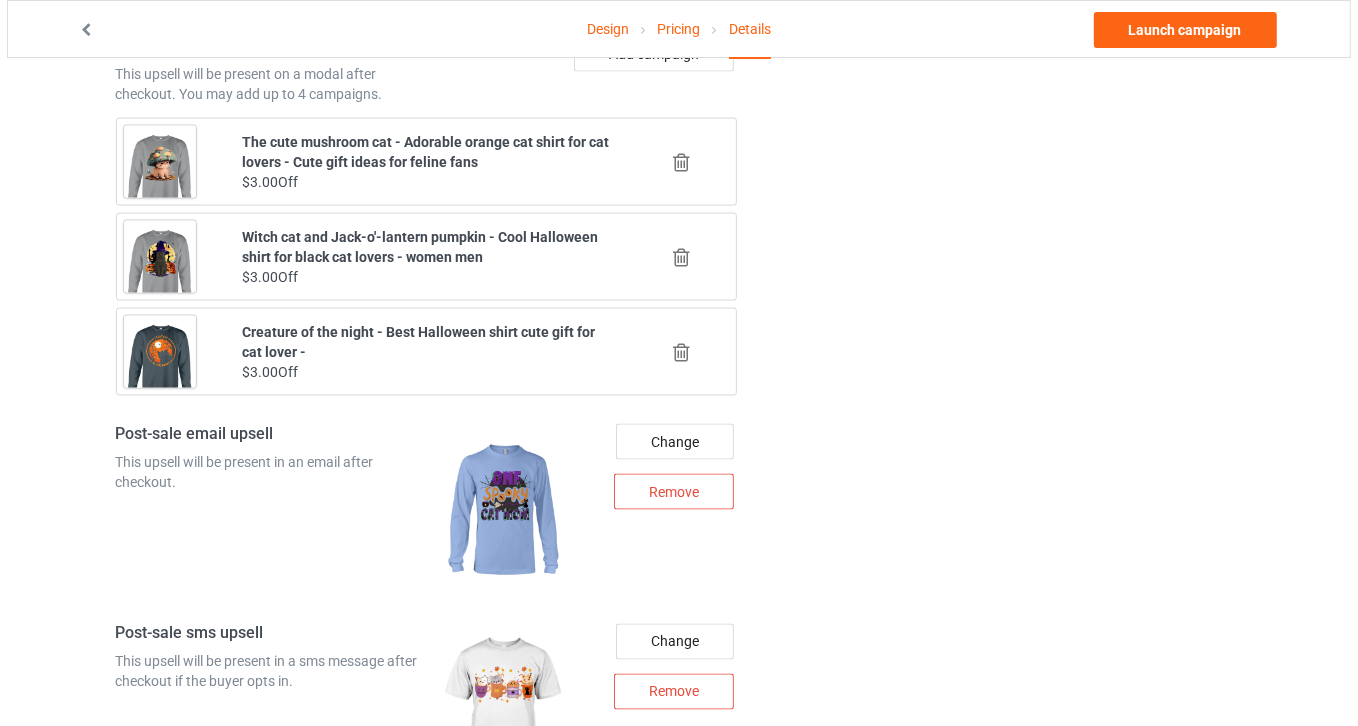 scroll, scrollTop: 2539, scrollLeft: 0, axis: vertical 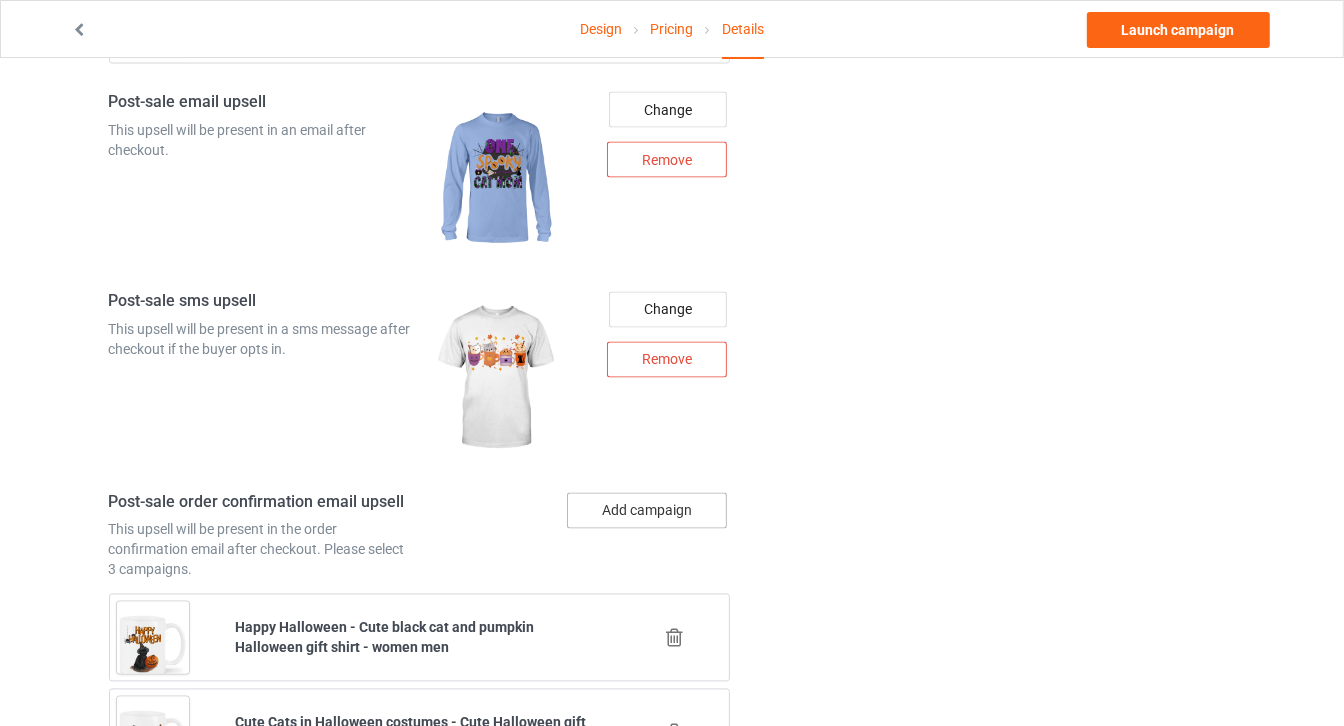click on "Add campaign" at bounding box center (647, 511) 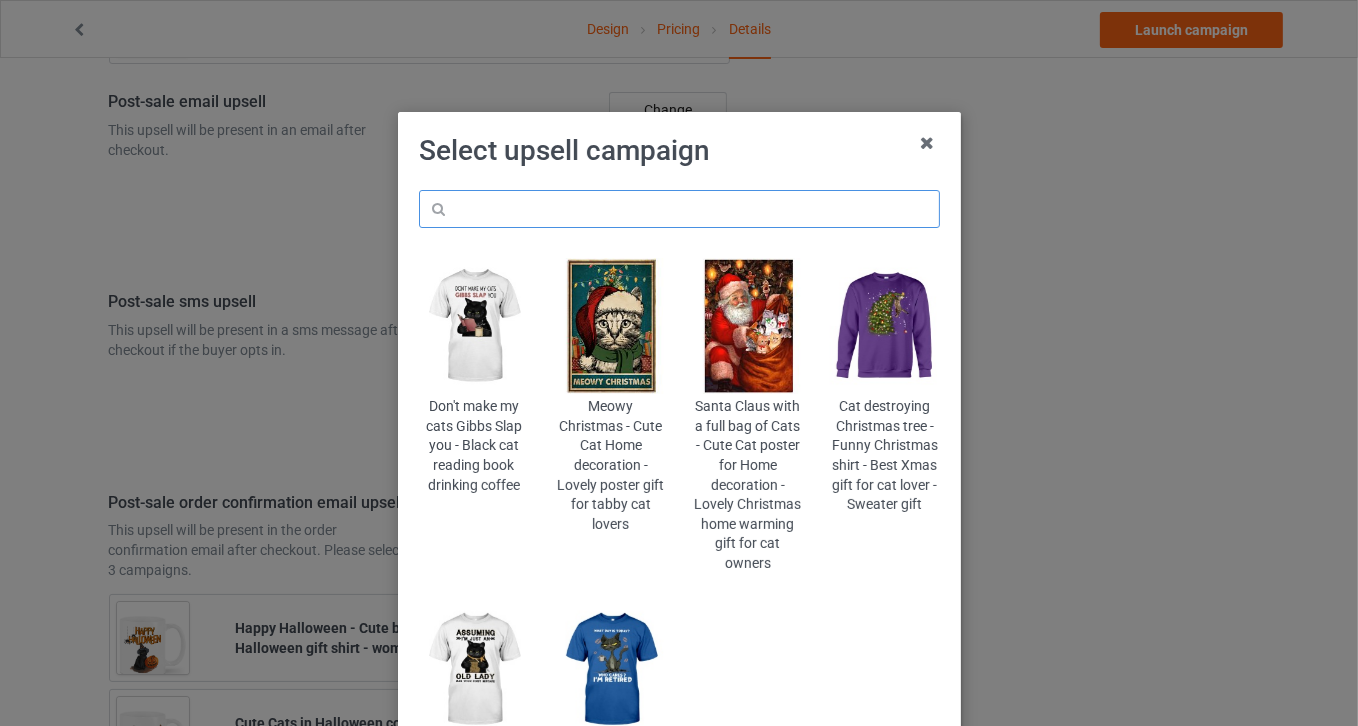 click at bounding box center [679, 209] 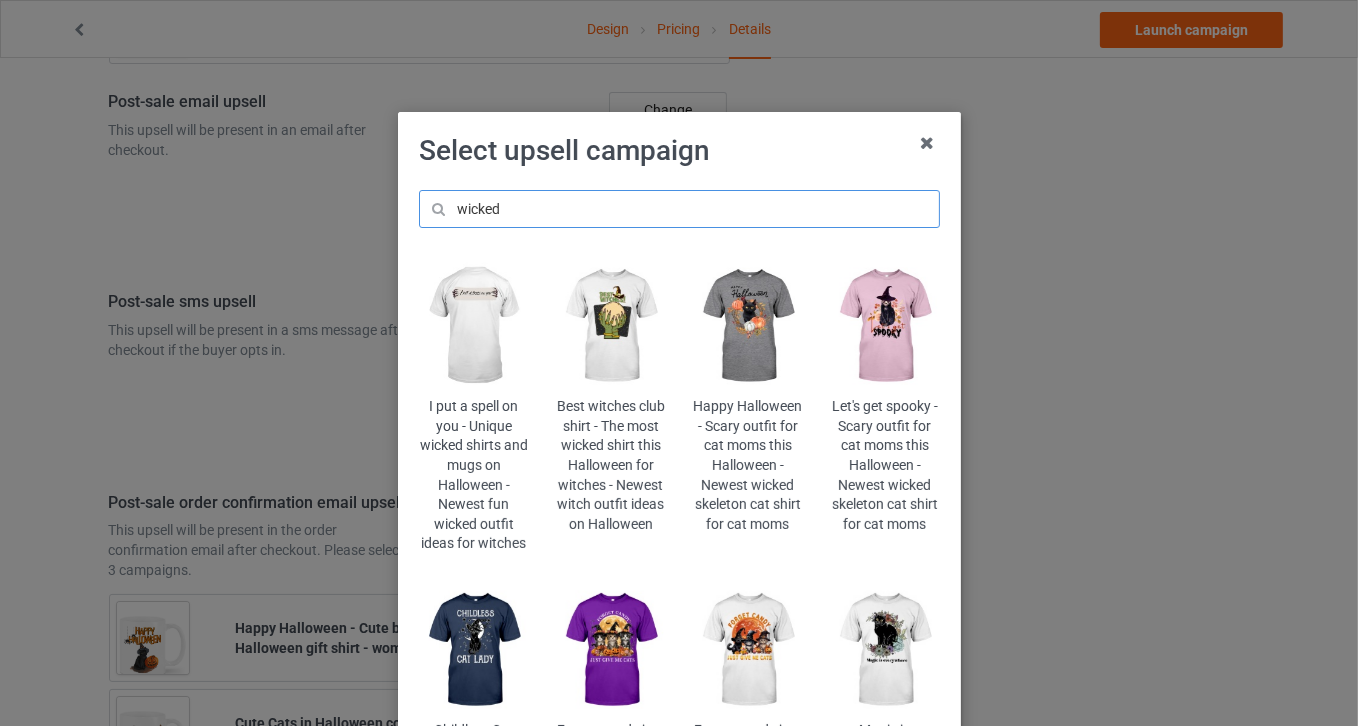 type on "wicked" 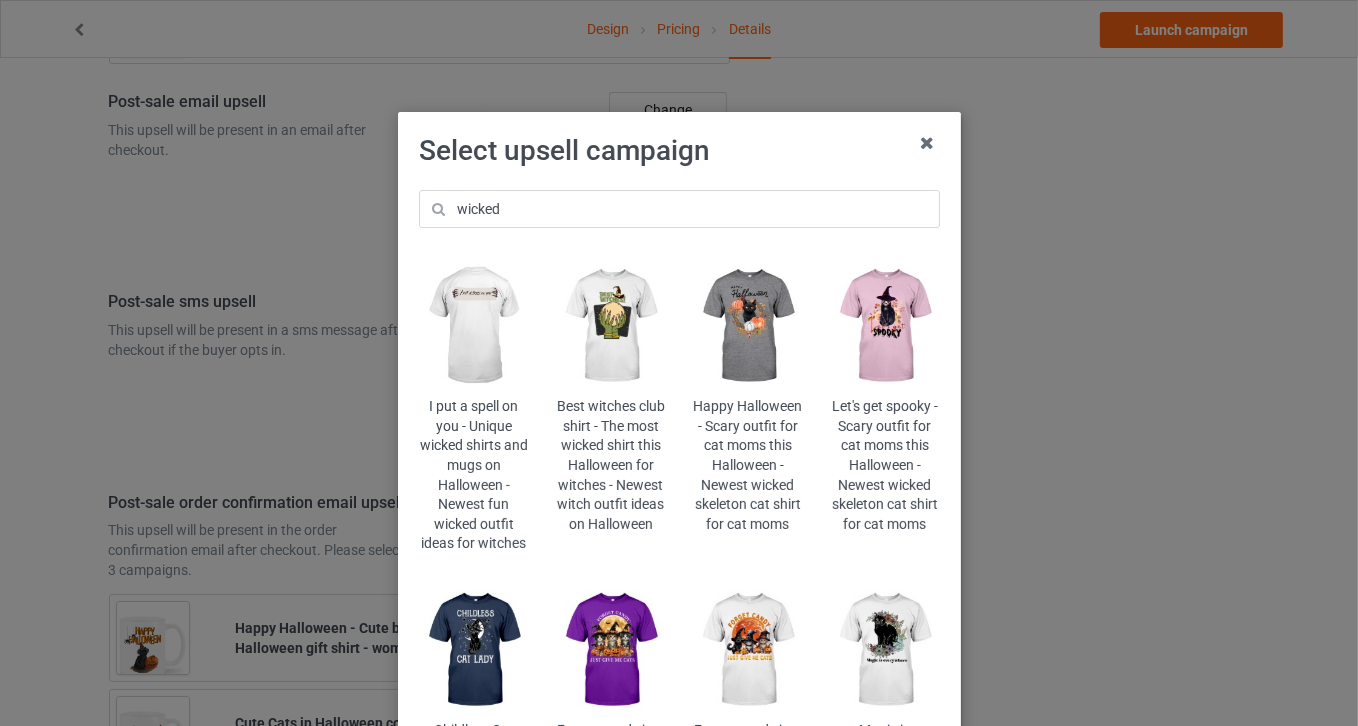 click at bounding box center (747, 326) 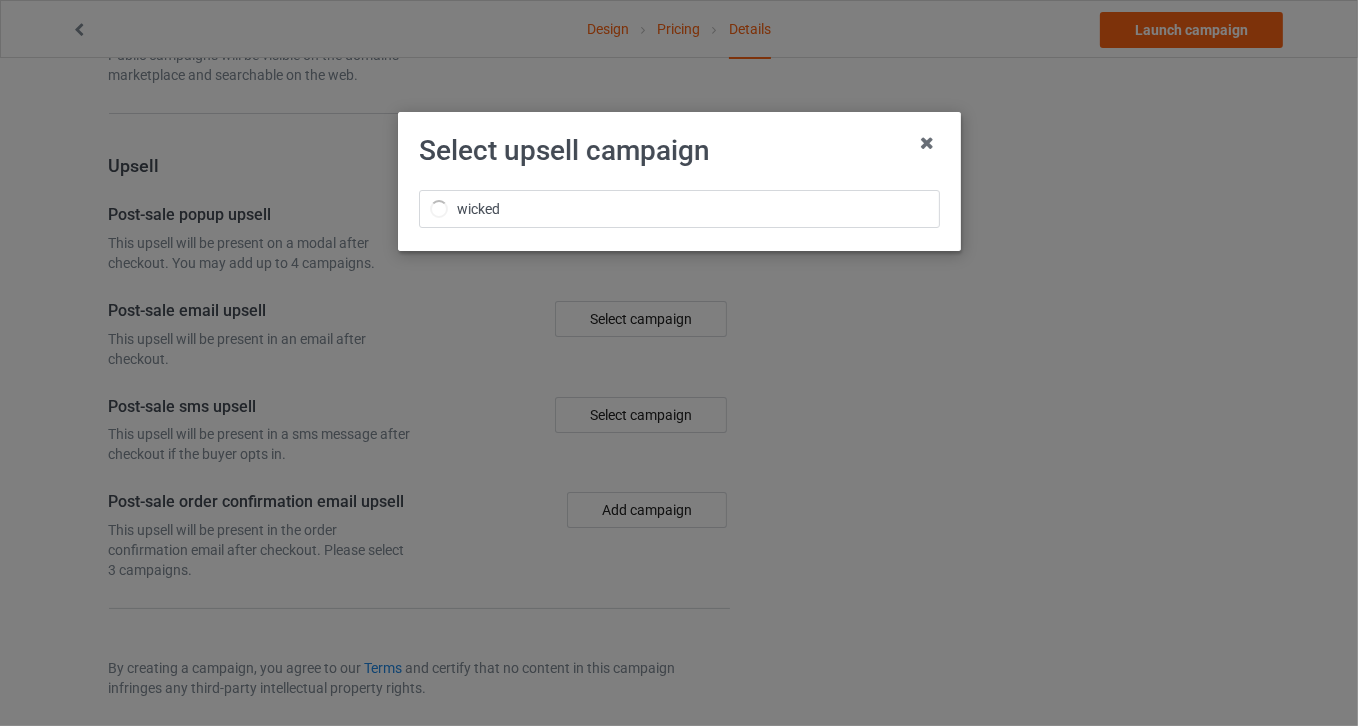 scroll, scrollTop: 2539, scrollLeft: 0, axis: vertical 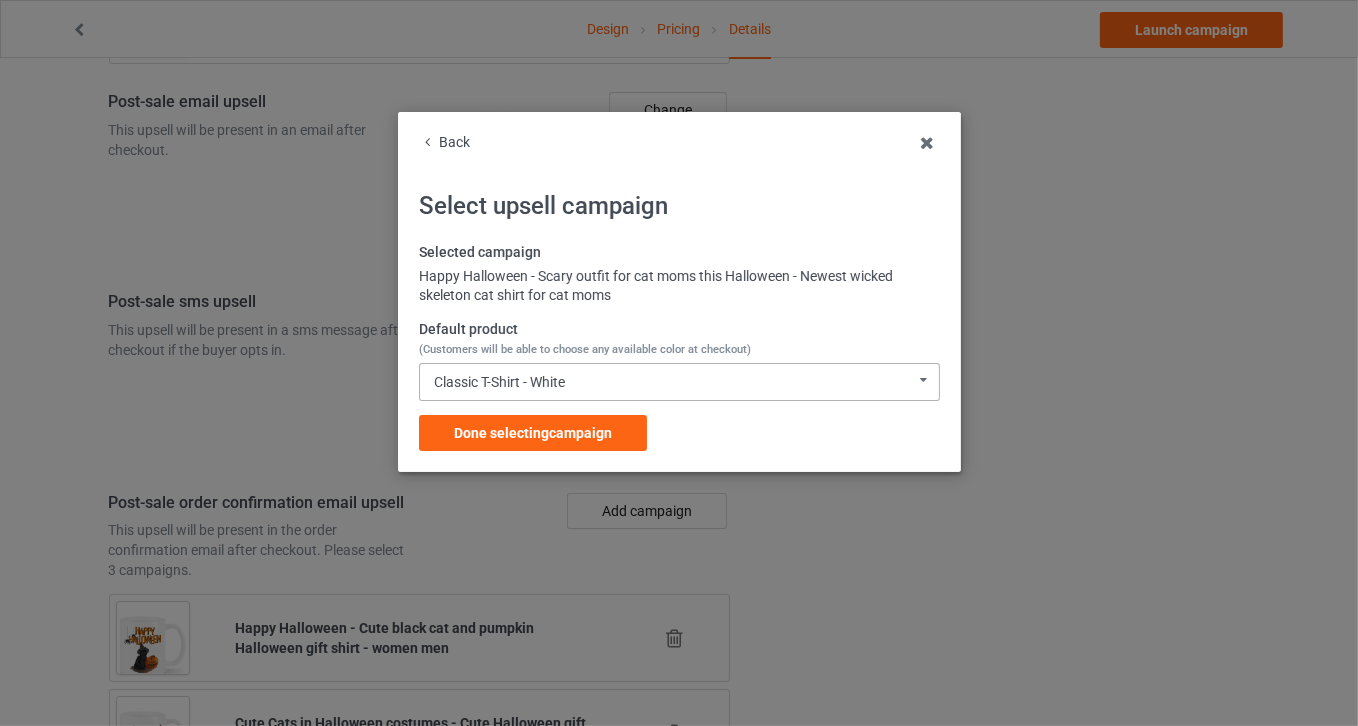 click on "Classic T-Shirt - White Classic T-Shirt - White Classic T-Shirt - Athletic Heather Classic T-Shirt - Classic Pink Classic T-Shirt - Light Blue Ladies T-Shirt - Sports Grey Ladies T-Shirt - White Ladies T-Shirt - Light Pink Ladies T-Shirt - Light Blue Long Sleeve Tee - White Long Sleeve Tee - Sports Grey Long Sleeve Tee - Carolina Blue Long Sleeve Tee - Light Pink Crewneck Sweatshirt - White Crewneck Sweatshirt - Sports Grey Crewneck Sweatshirt - Light Blue Crewneck Sweatshirt - Light Pink Hooded Sweatshirt - White Hooded Sweatshirt - Sports Grey Hooded Sweatshirt - Carolina Blue Hooded Sweatshirt - Light Pink Mug - White Mug - Ash Mug - Light Blue Mug - Classic Pink Color Changing Mug - White Color Changing Mug - Ash Color Changing Mug - Light Blue Color Changing Mug - Classic Pink 64420A82B7B0B6-ED87BC920B74-GS1-TC0-WHT 64420A82B7B0B6-ED87BC920B74-GS1-TC0-ATH 64420A82B7B0B6-ED87BC920B74-GS1-TC0-PNK 64420A82B7B0B6-ED87BC920B74-GS1-TC0-LTB 64420A82B7B0B6-ED87BC920B74-GS1-TC5-ATH" at bounding box center (679, 382) 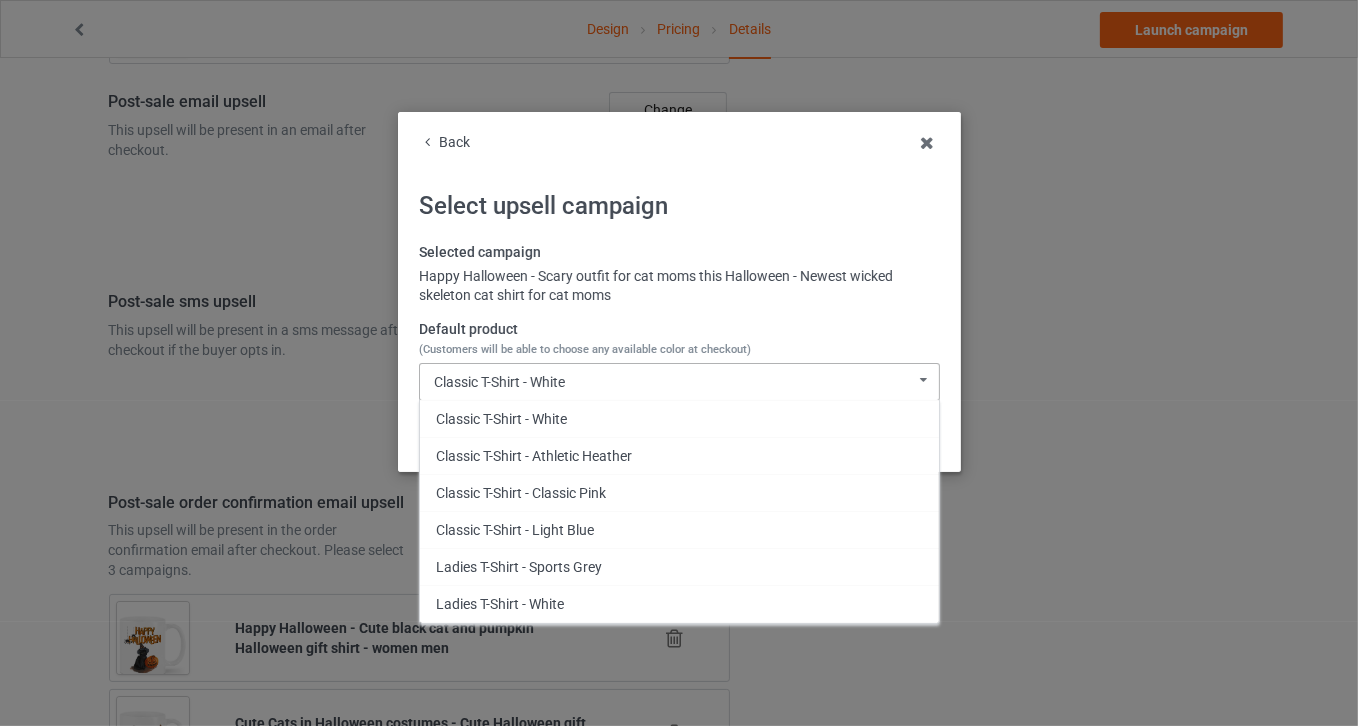 scroll, scrollTop: 638, scrollLeft: 0, axis: vertical 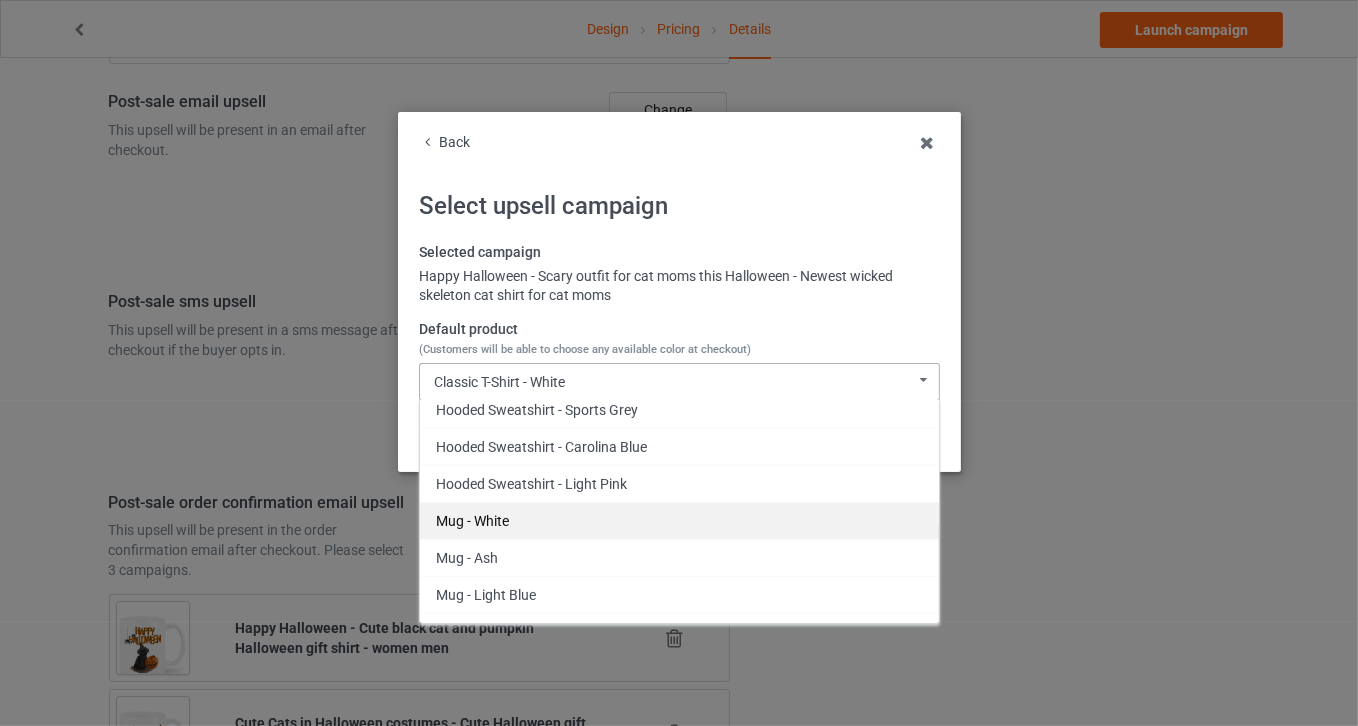 click on "Mug - White" at bounding box center [679, 520] 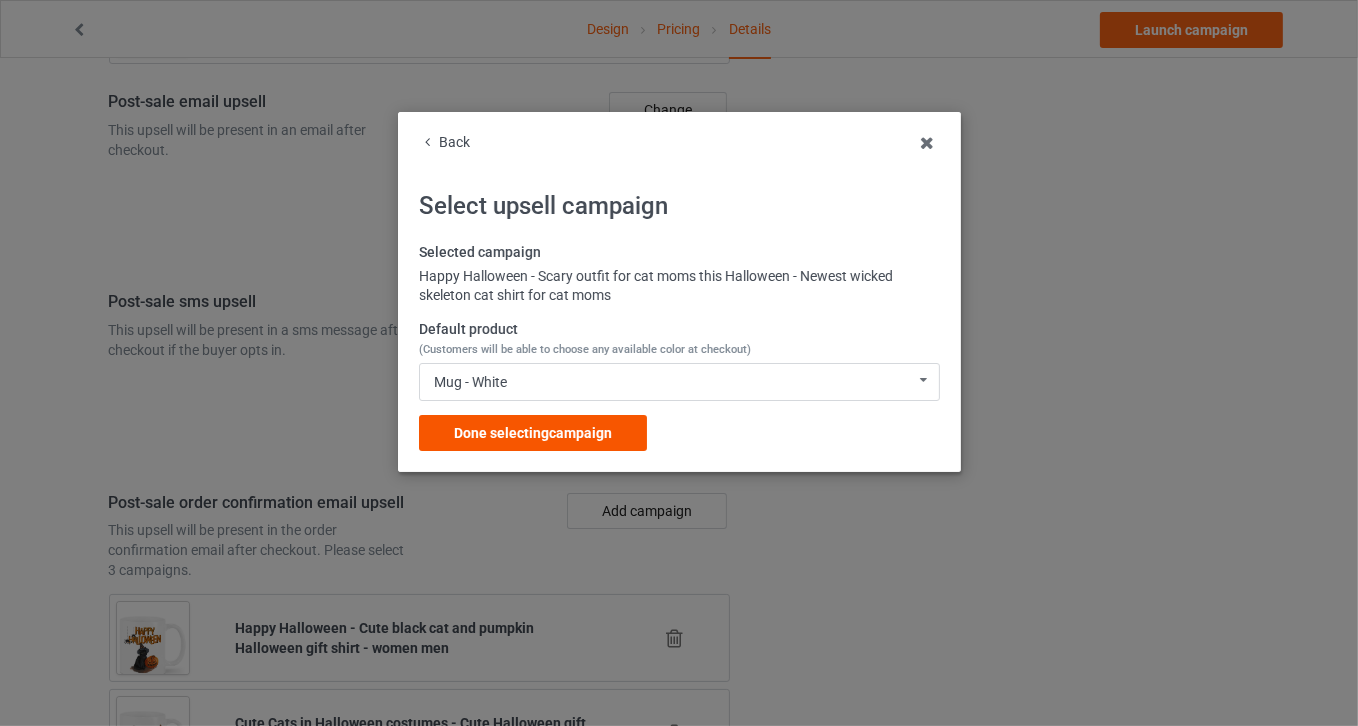 click on "Done selecting  campaign" at bounding box center [533, 433] 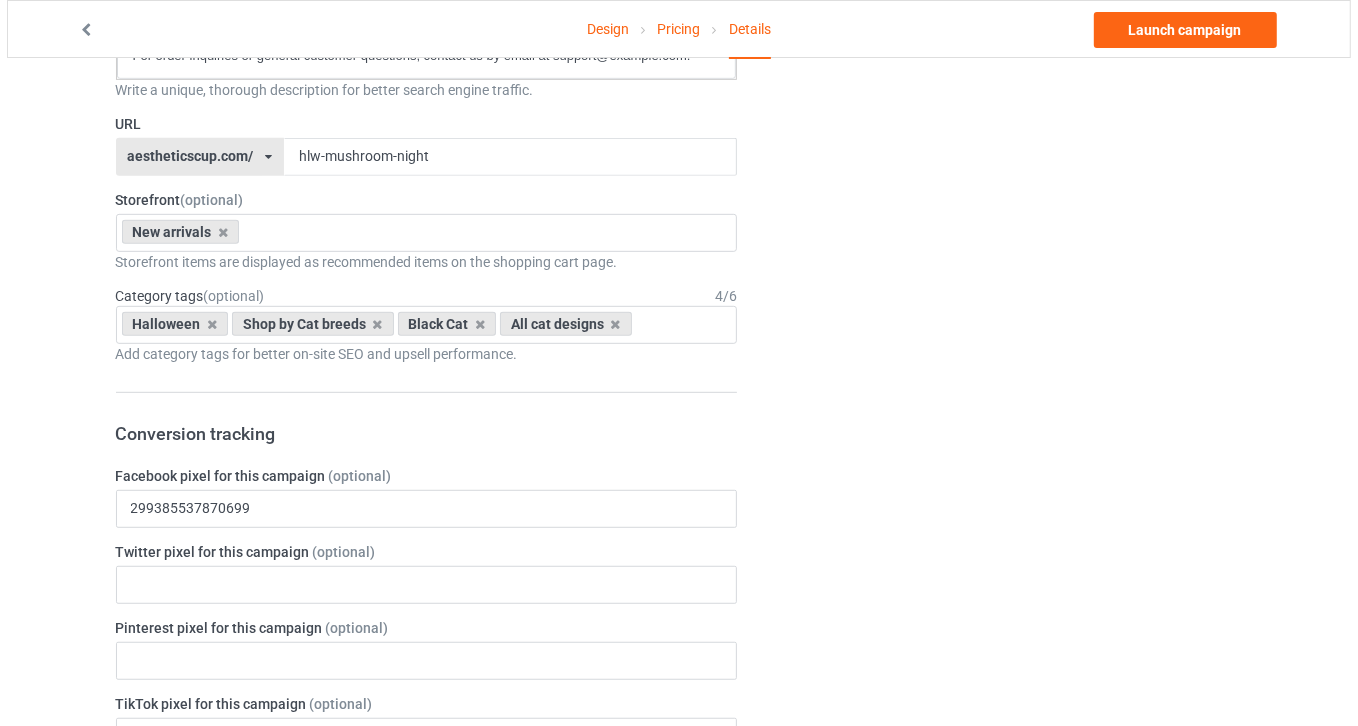 scroll, scrollTop: 0, scrollLeft: 0, axis: both 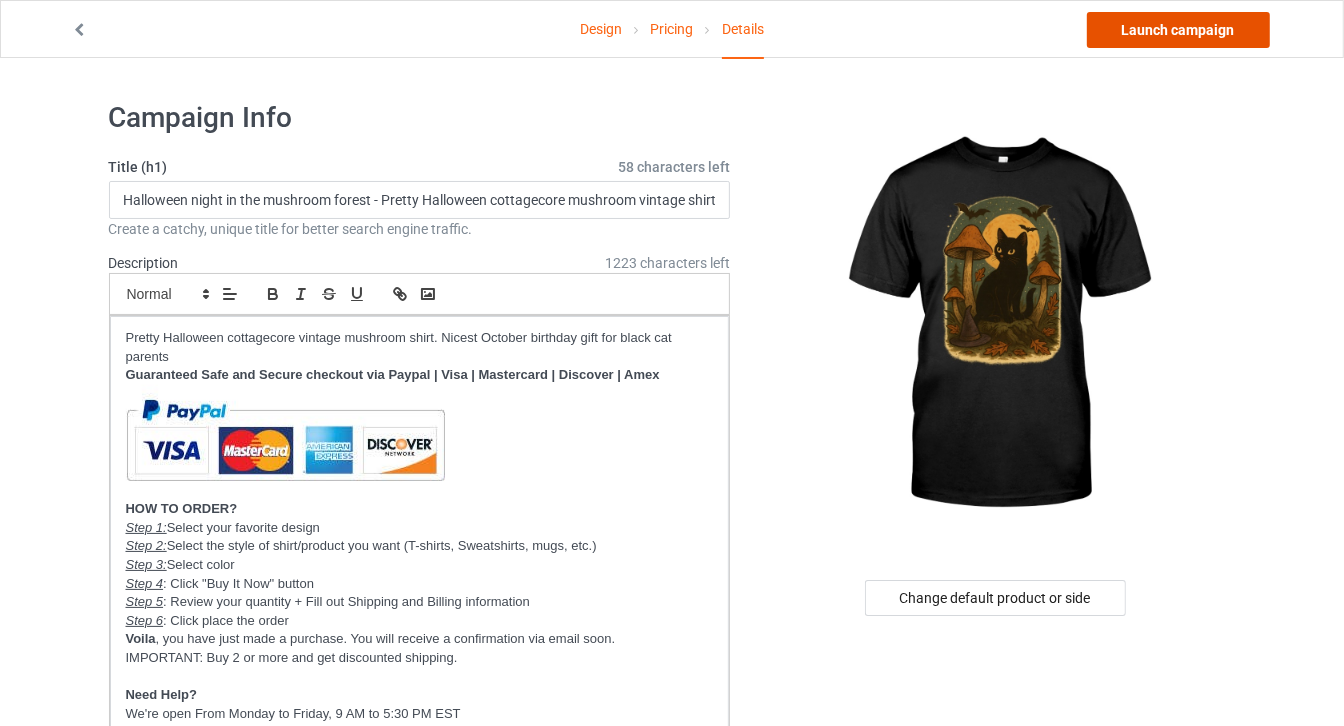 click on "Launch campaign" at bounding box center [1178, 30] 